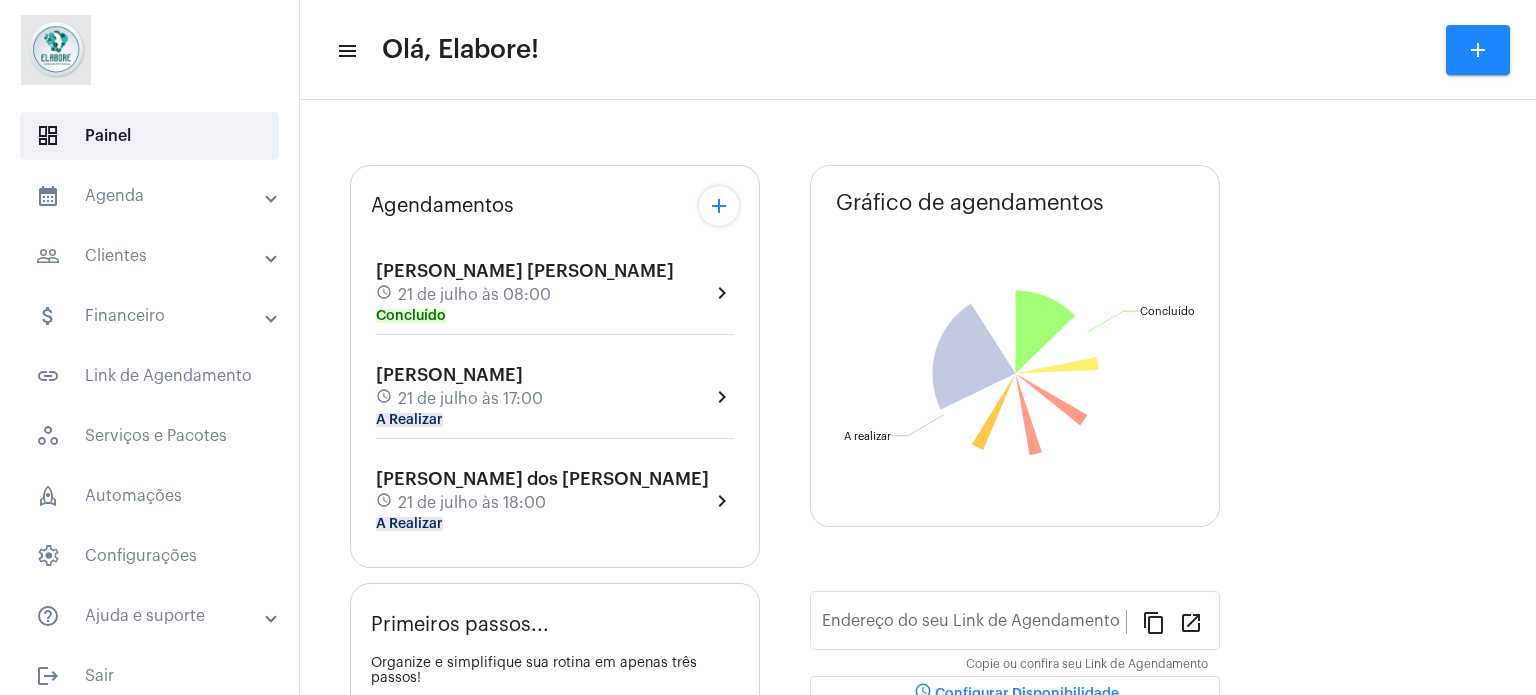 scroll, scrollTop: 0, scrollLeft: 0, axis: both 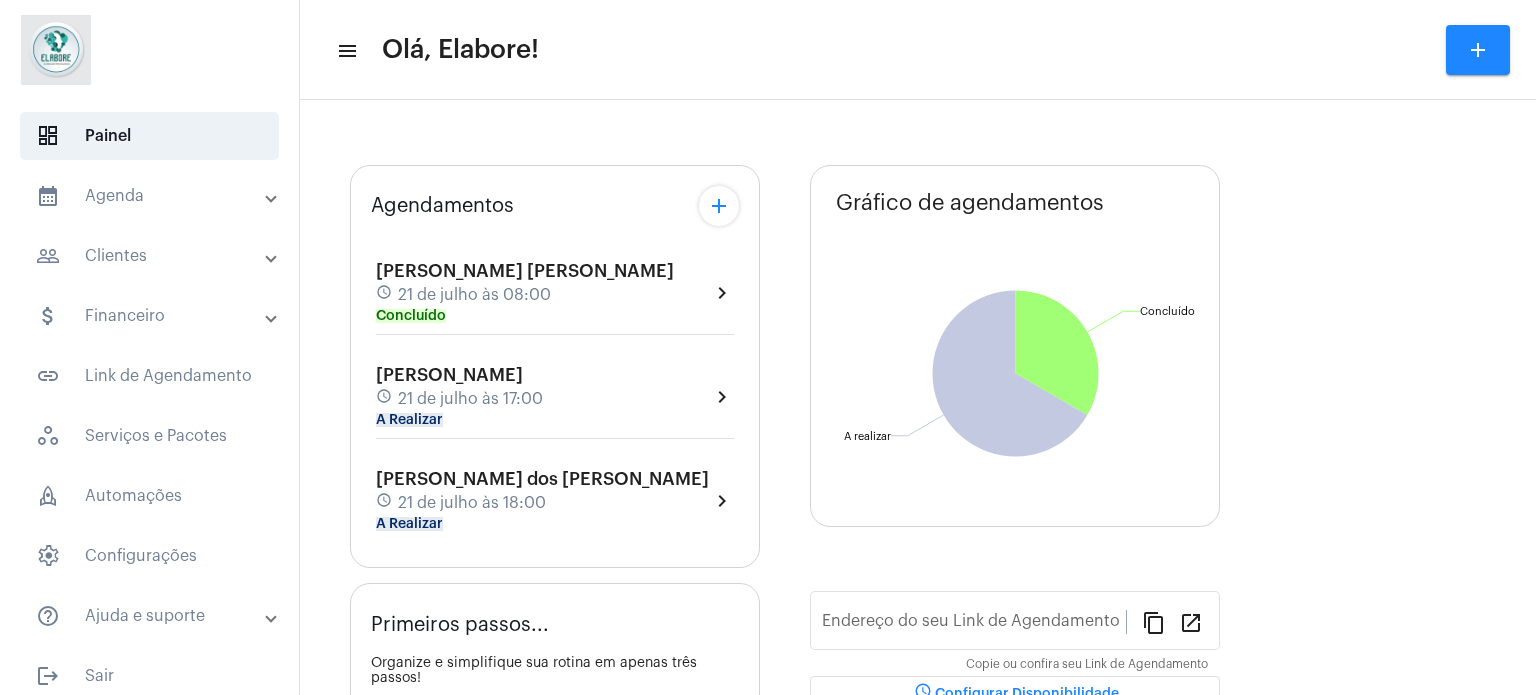 type on "[URL][DOMAIN_NAME]" 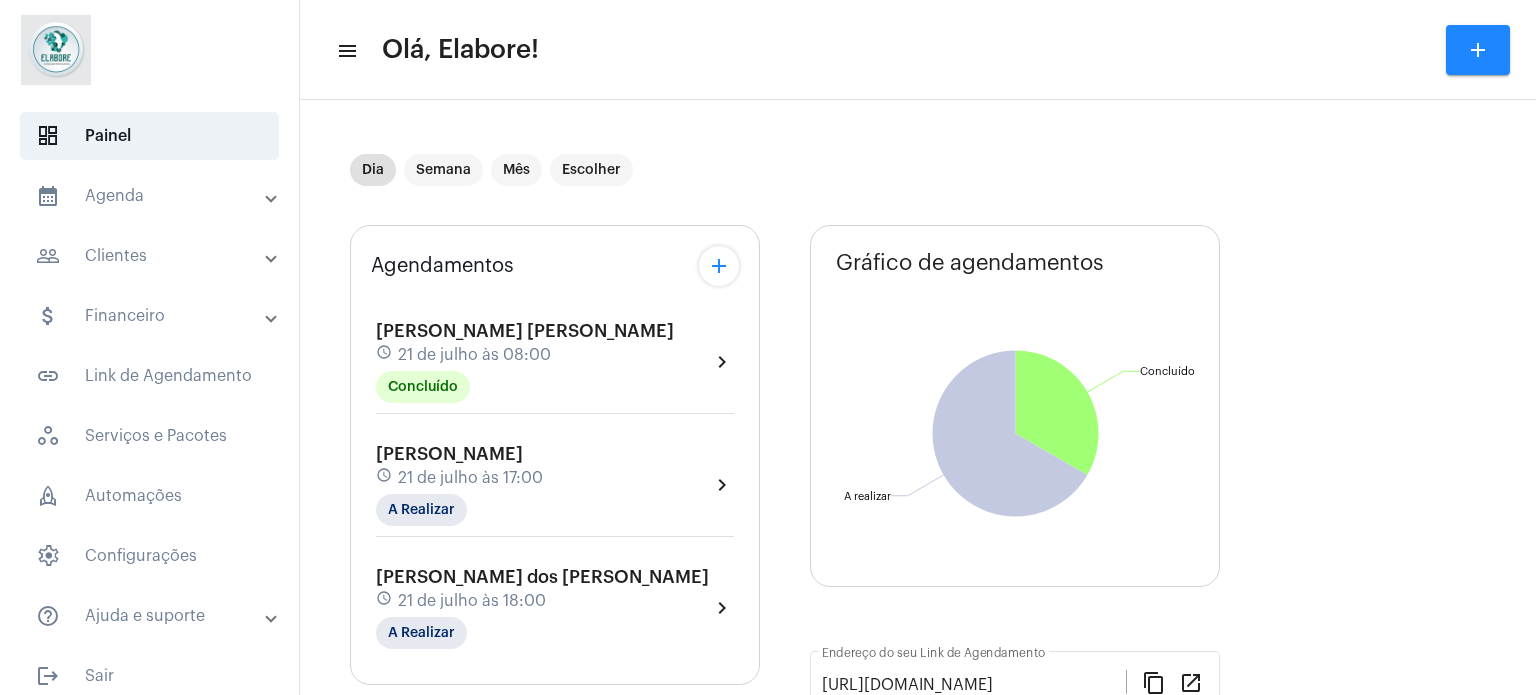 click on "people_outline  Clientes" at bounding box center [155, 256] 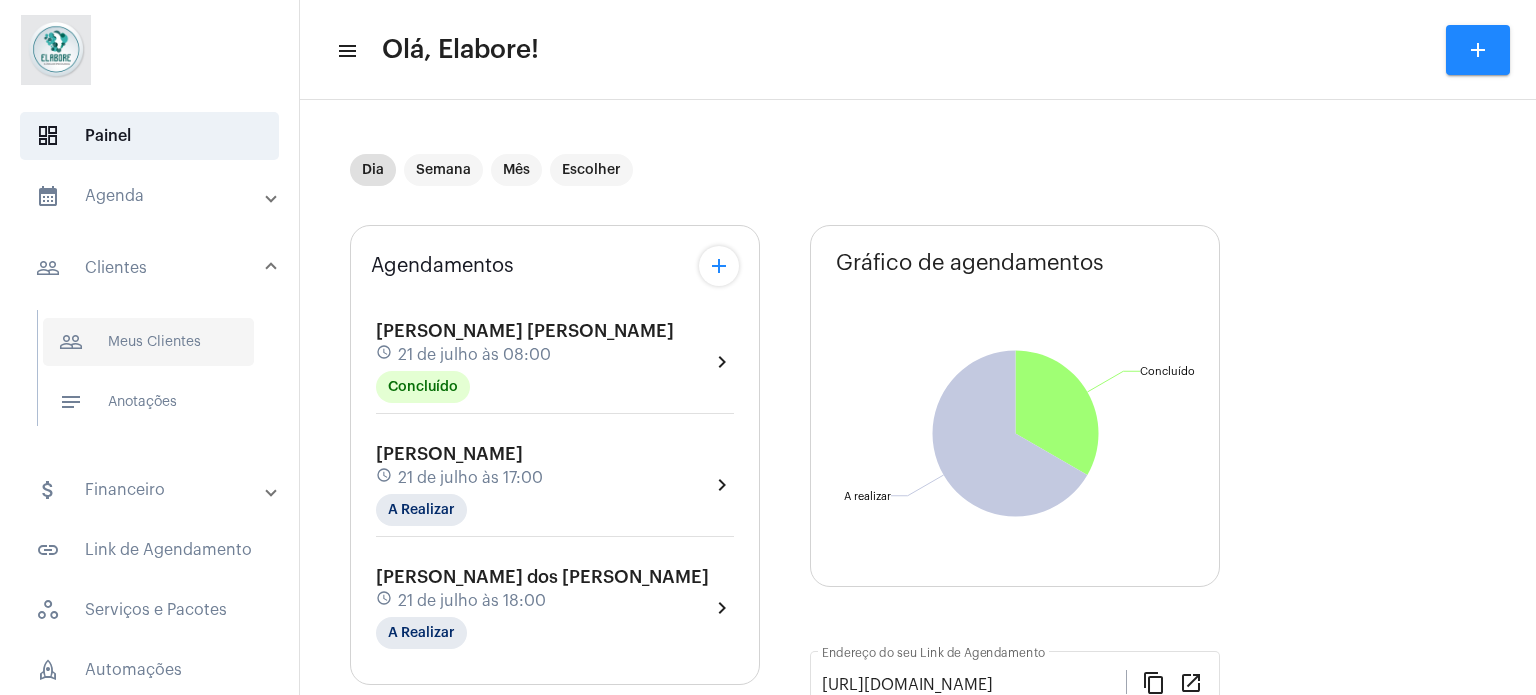click on "people_outline  Meus Clientes" at bounding box center [148, 342] 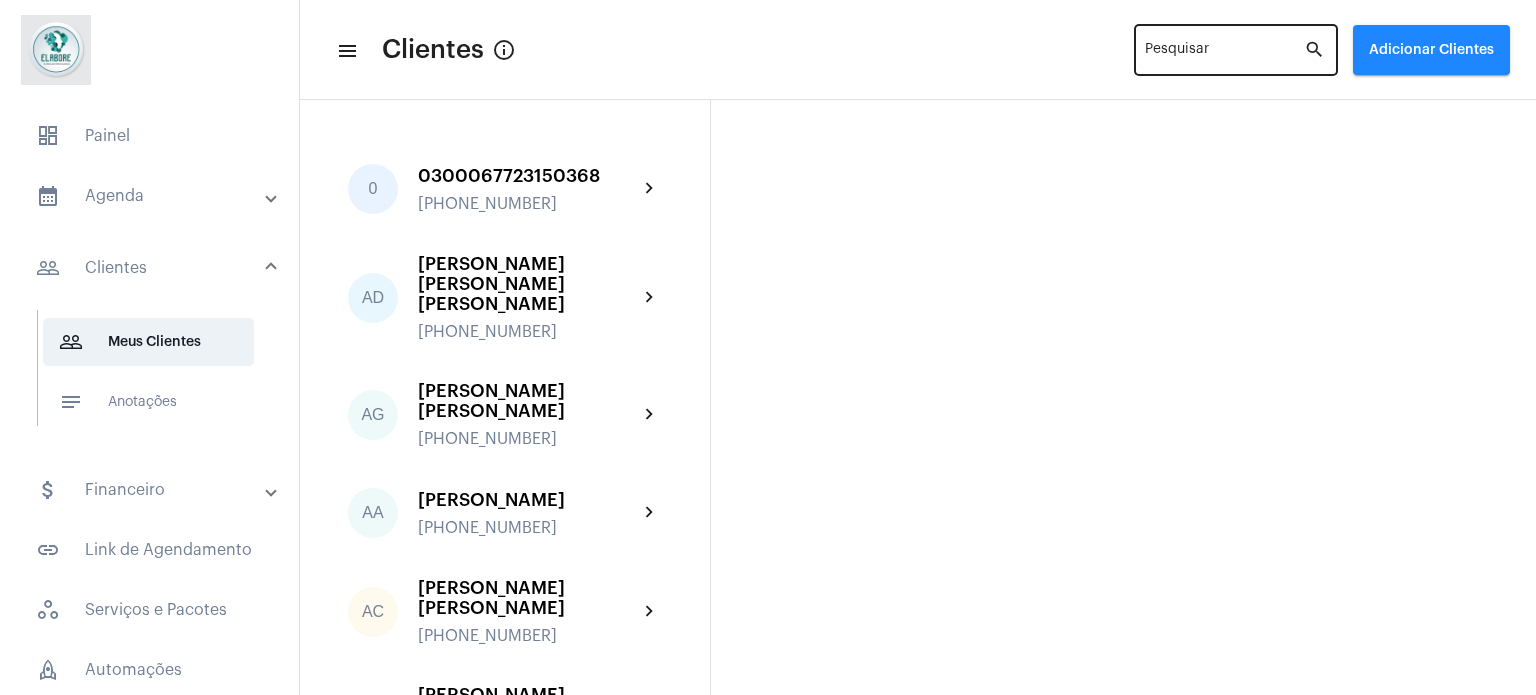 click on "Pesquisar" 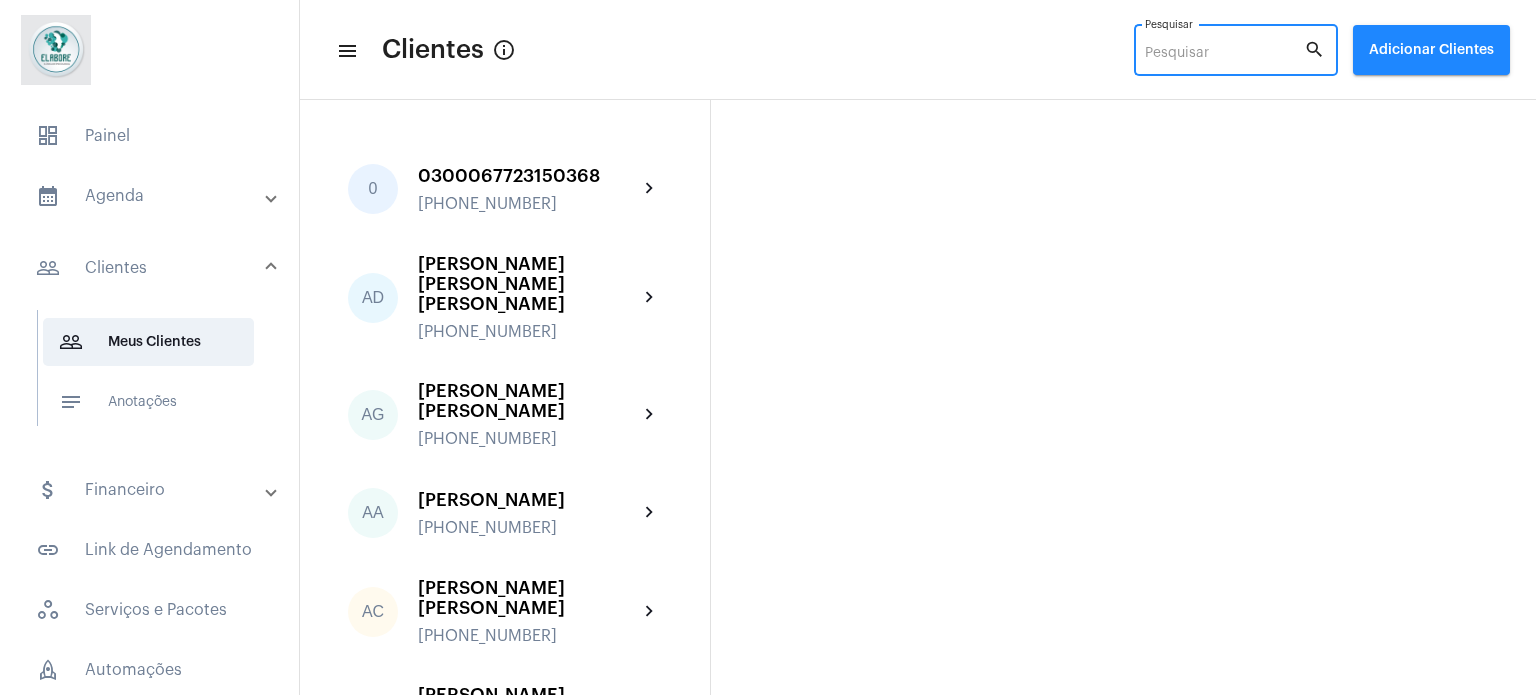 click on "Pesquisar" at bounding box center [1224, 54] 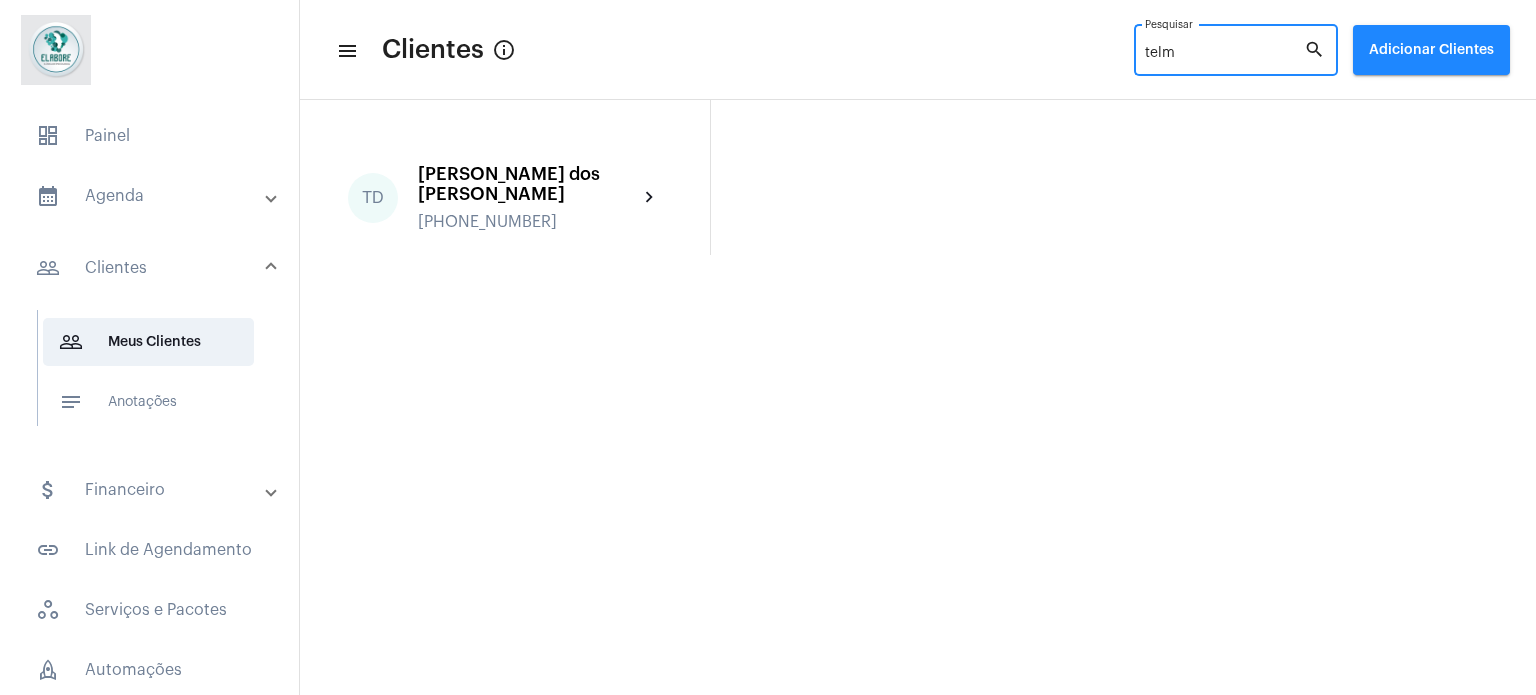 type on "telm" 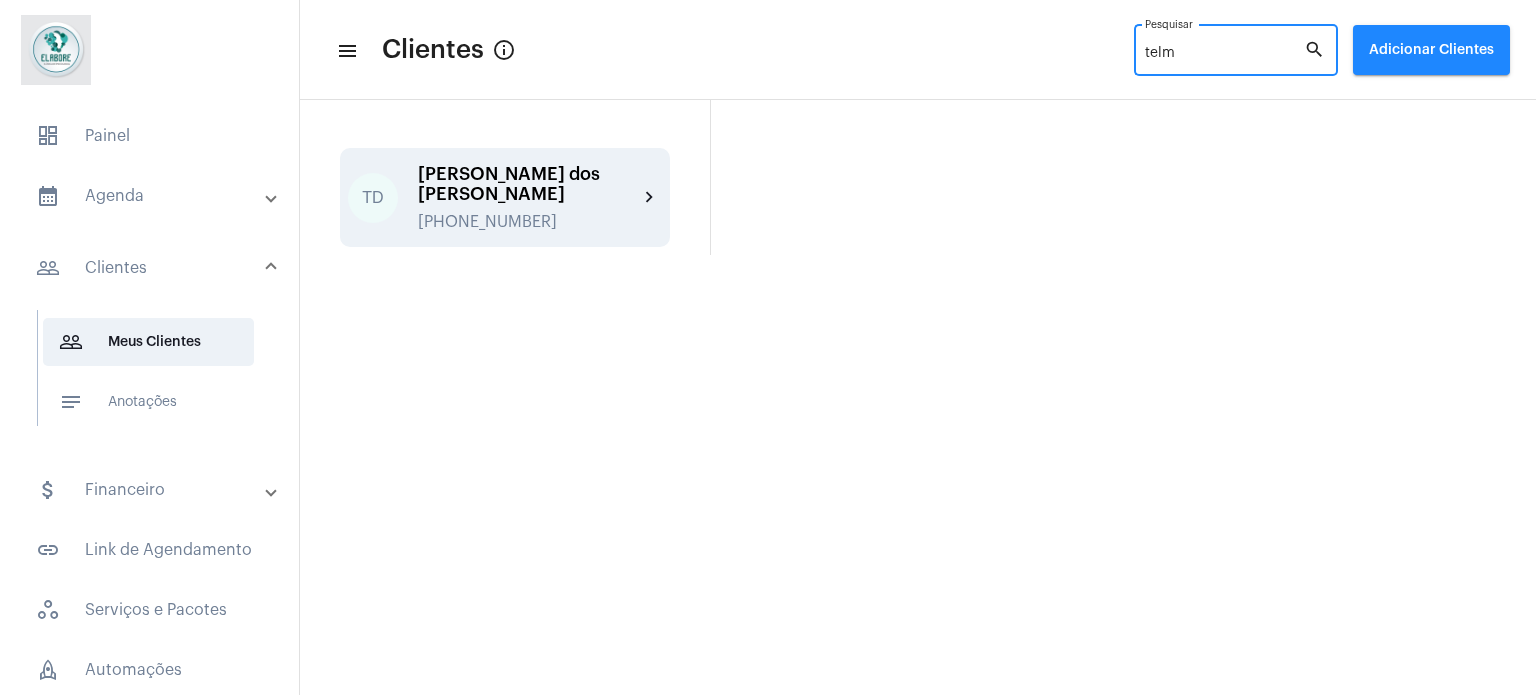 click on "TD  [PERSON_NAME] dos [PERSON_NAME]  [PHONE_NUMBER] chevron_right" 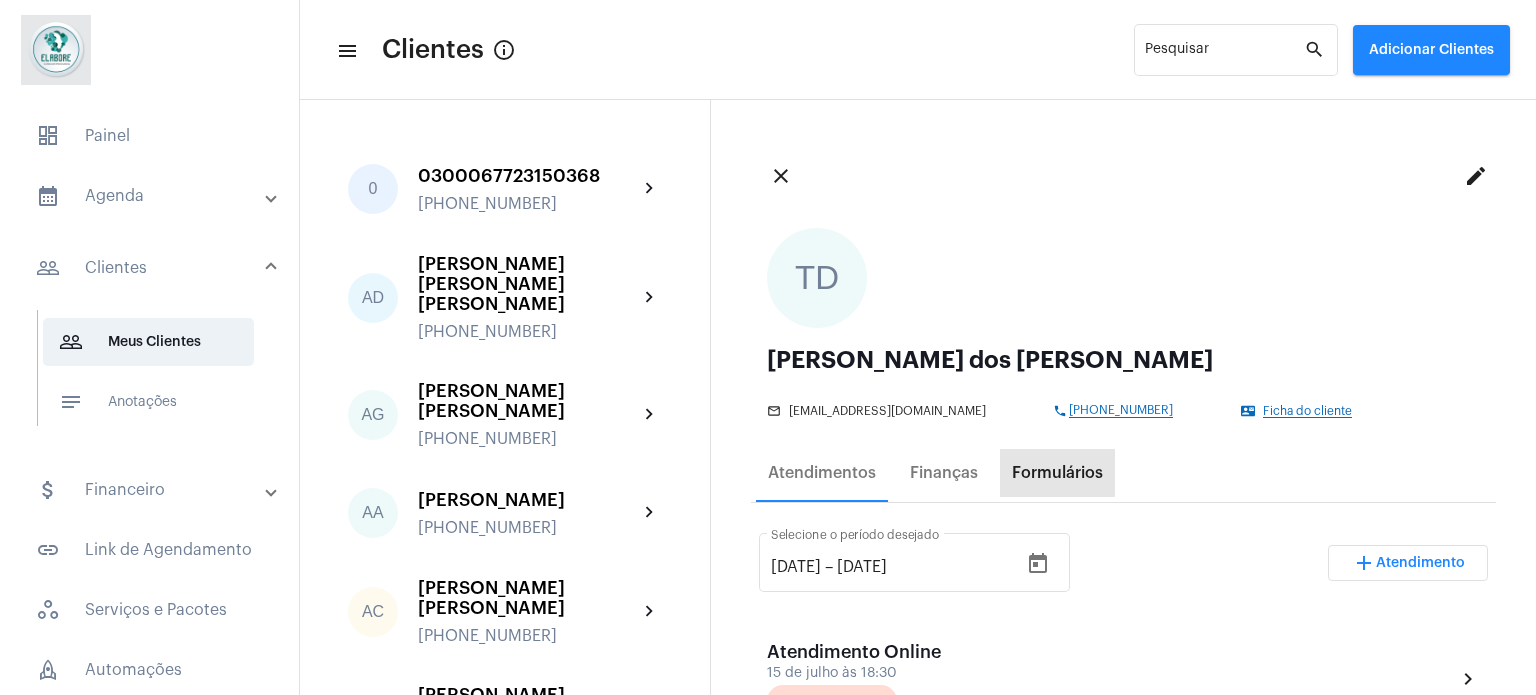 click on "Formulários" at bounding box center (1057, 473) 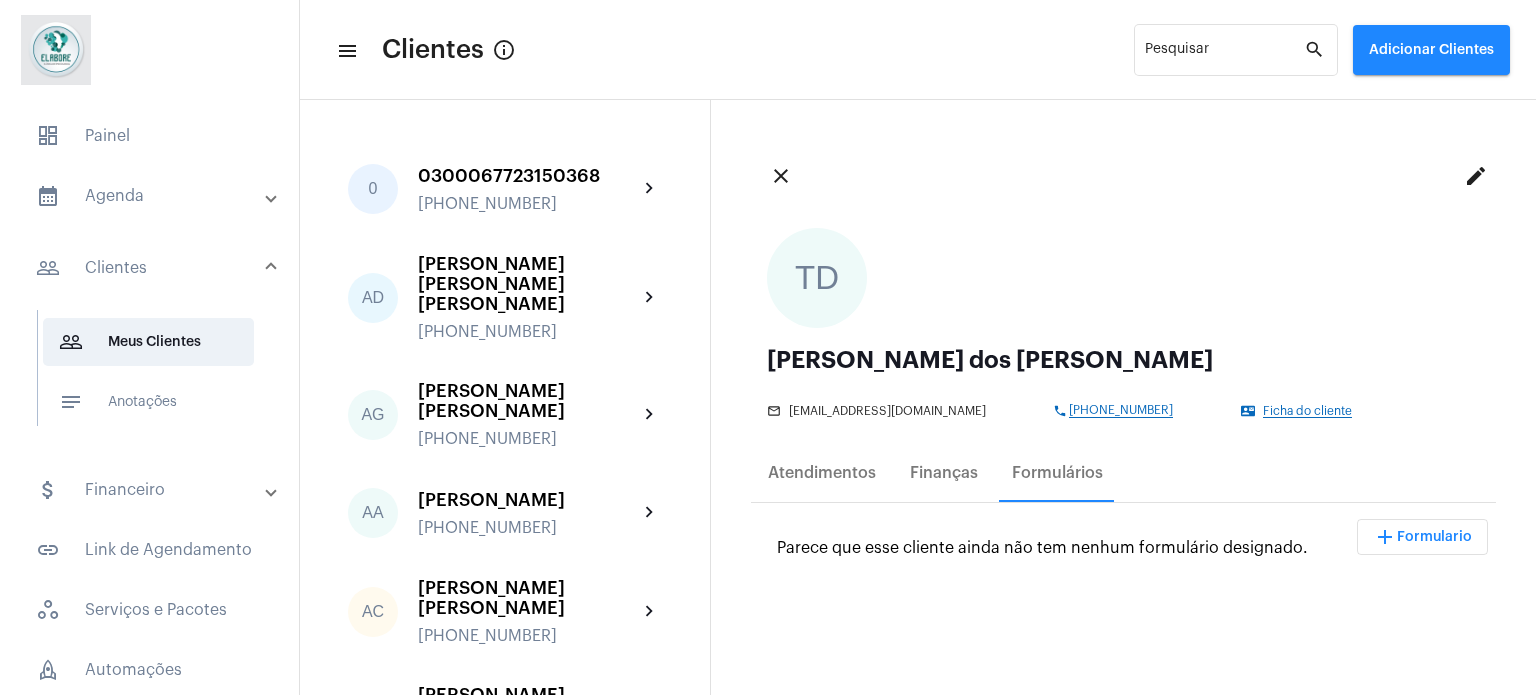 click on "Ficha do cliente" 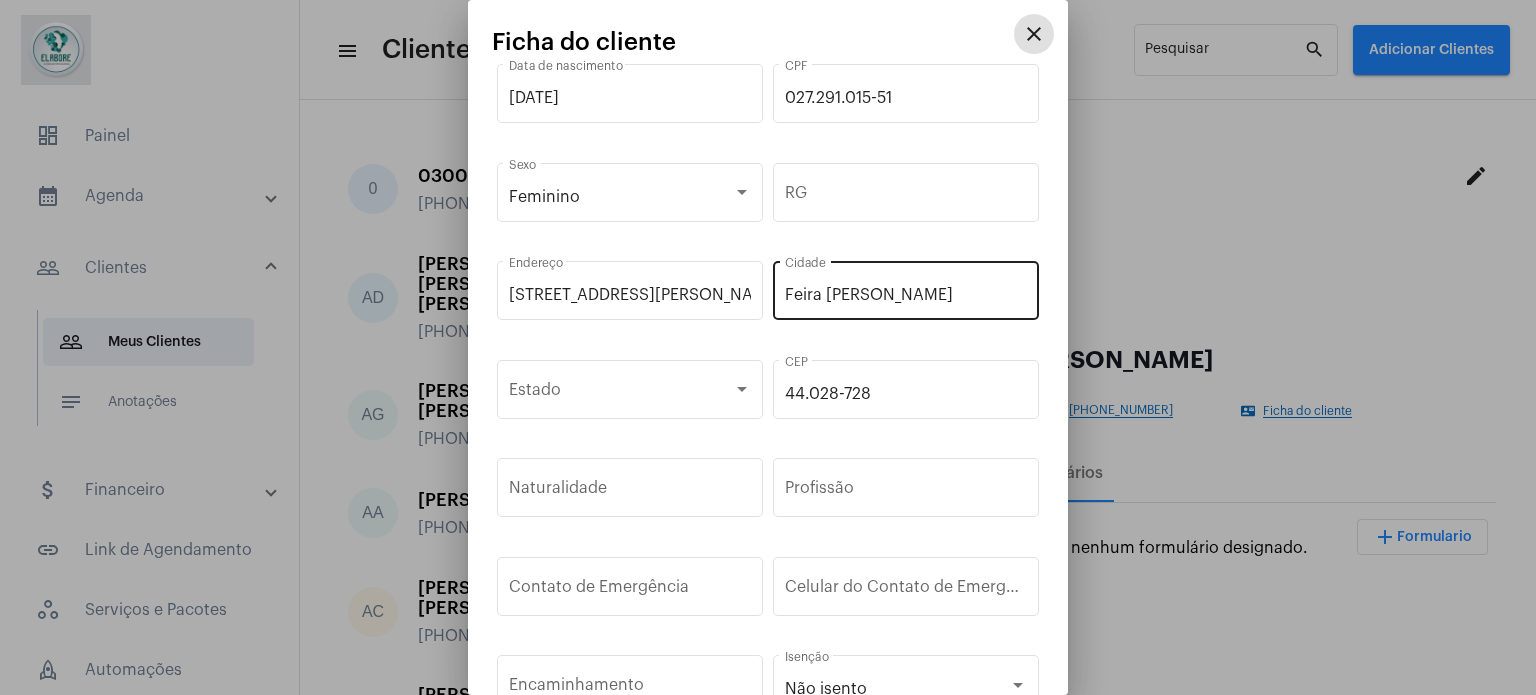 scroll, scrollTop: 100, scrollLeft: 0, axis: vertical 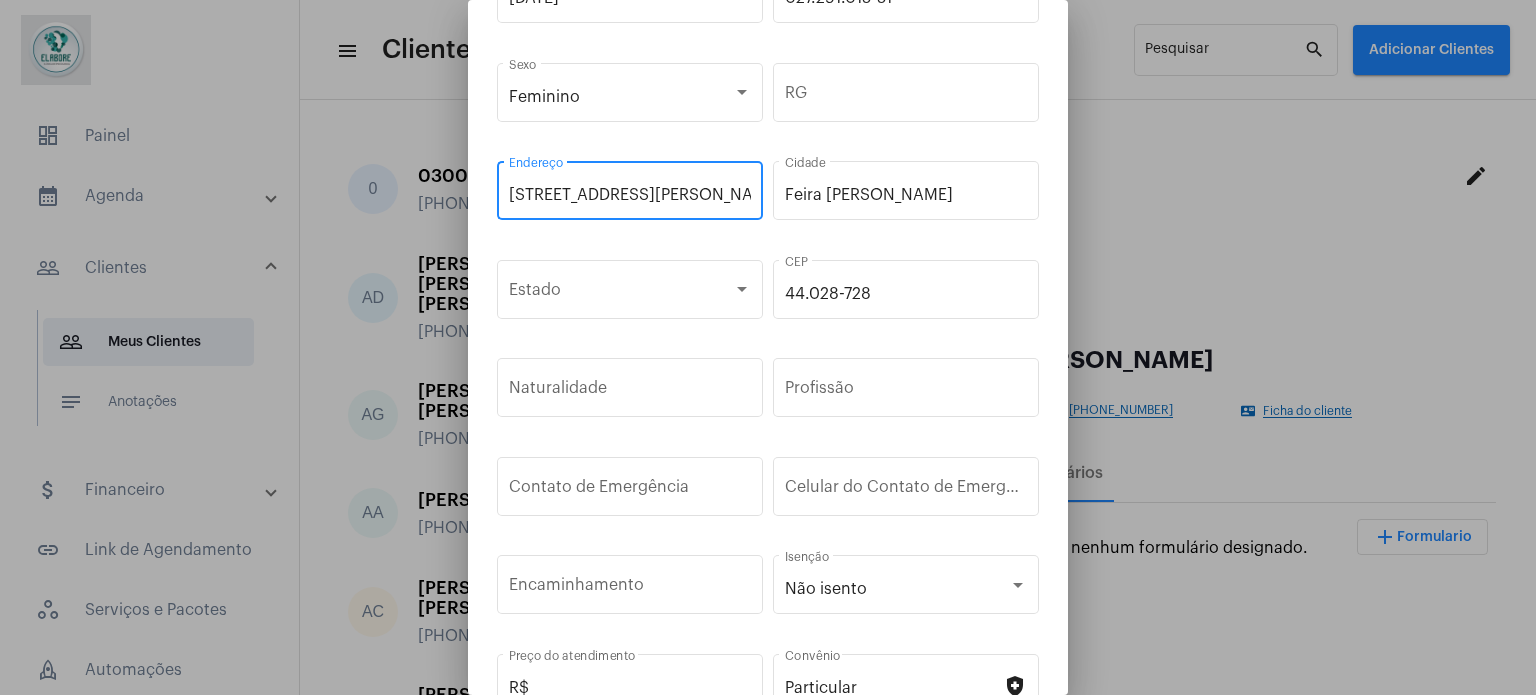 click on "[STREET_ADDRESS][PERSON_NAME][PERSON_NAME][PERSON_NAME]" at bounding box center (630, 195) 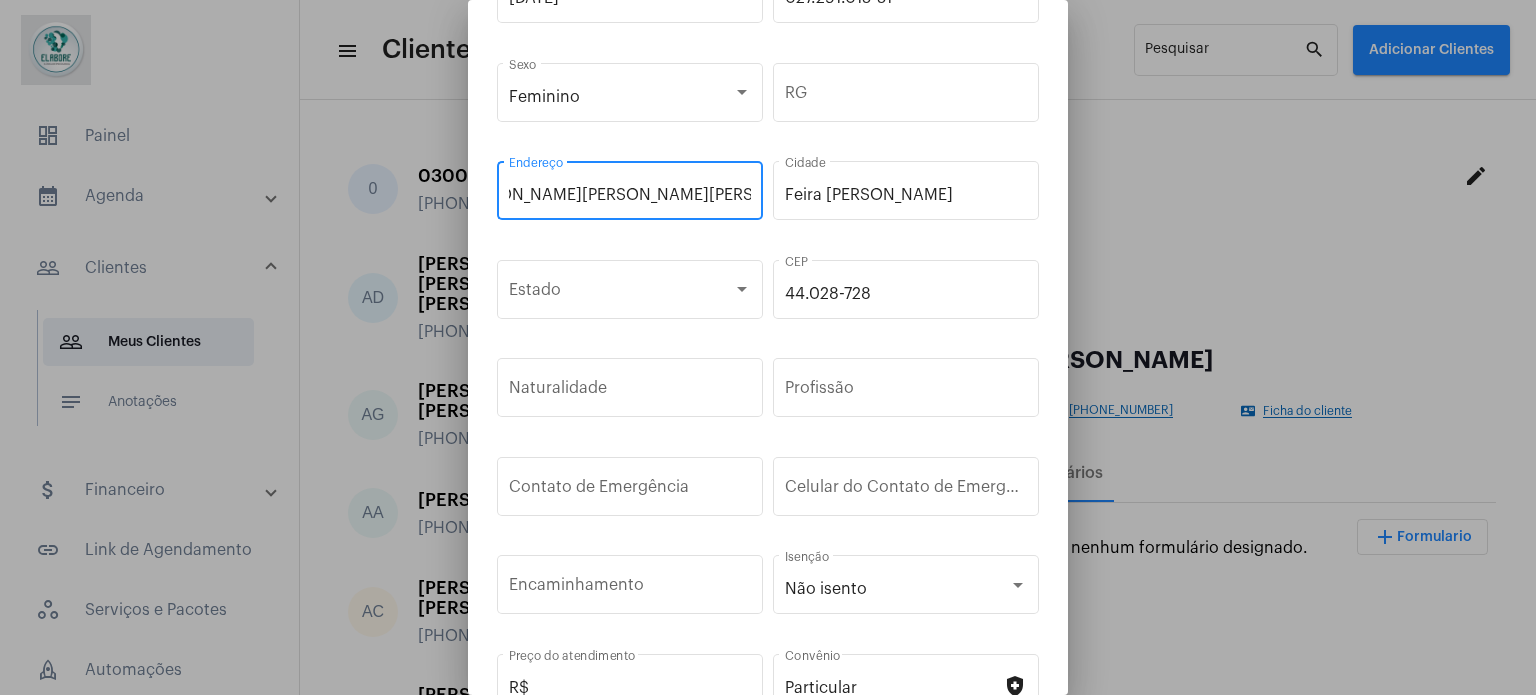 scroll, scrollTop: 0, scrollLeft: 208, axis: horizontal 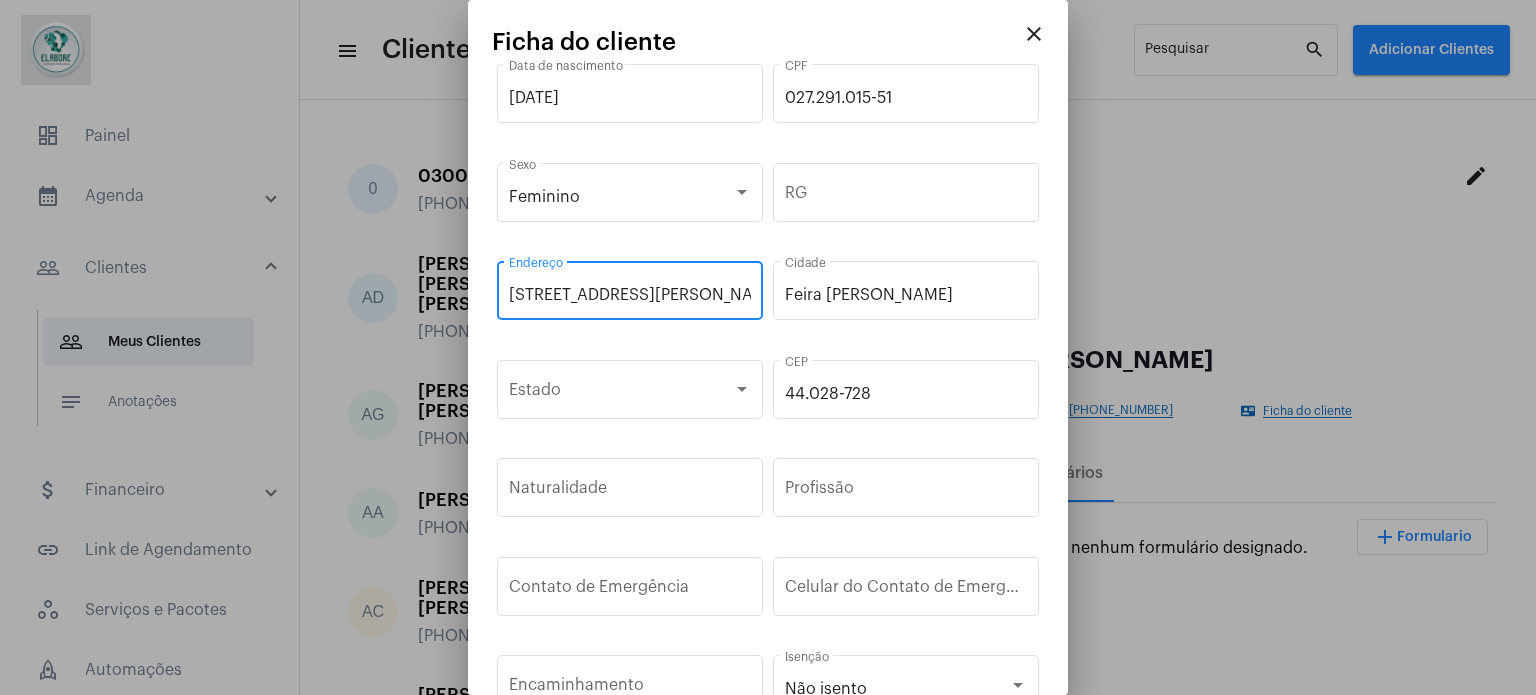 click on "close" at bounding box center [1034, 34] 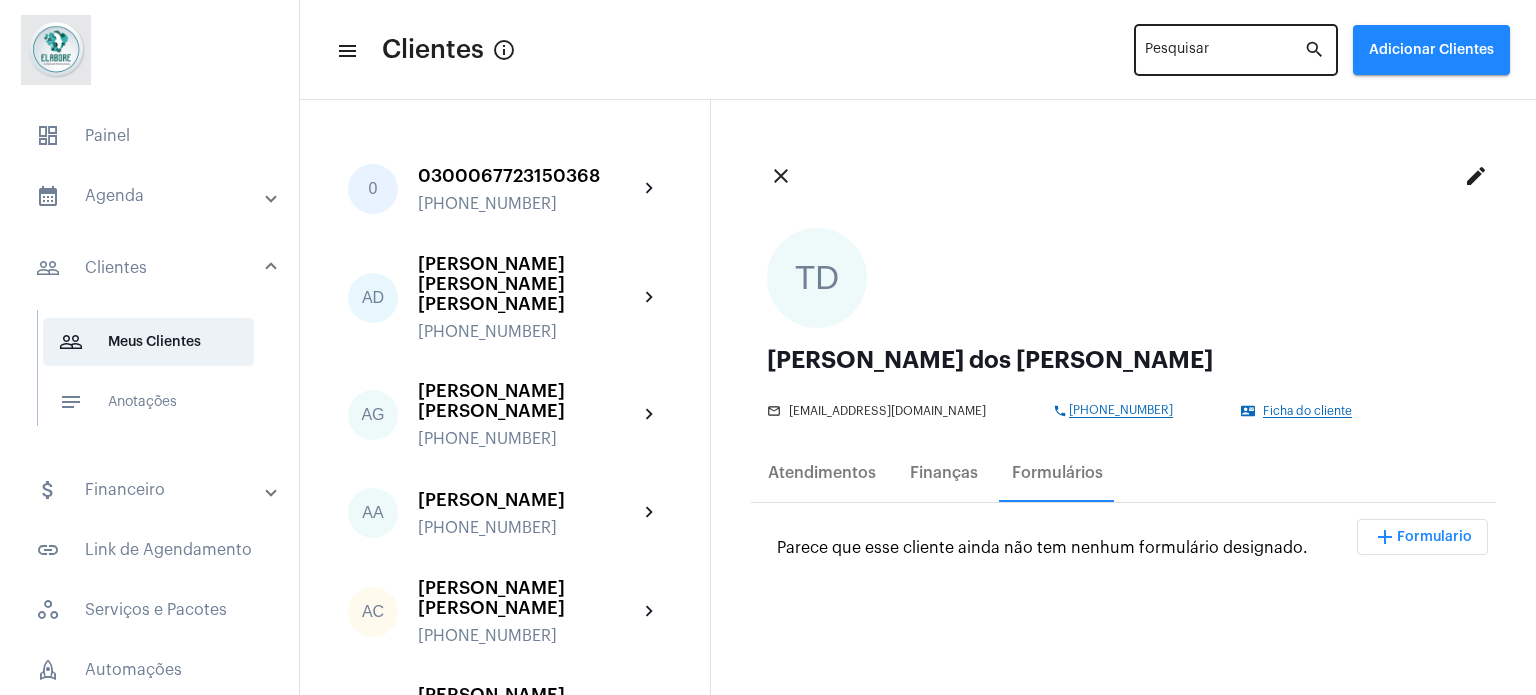 click on "Pesquisar" at bounding box center (1224, 54) 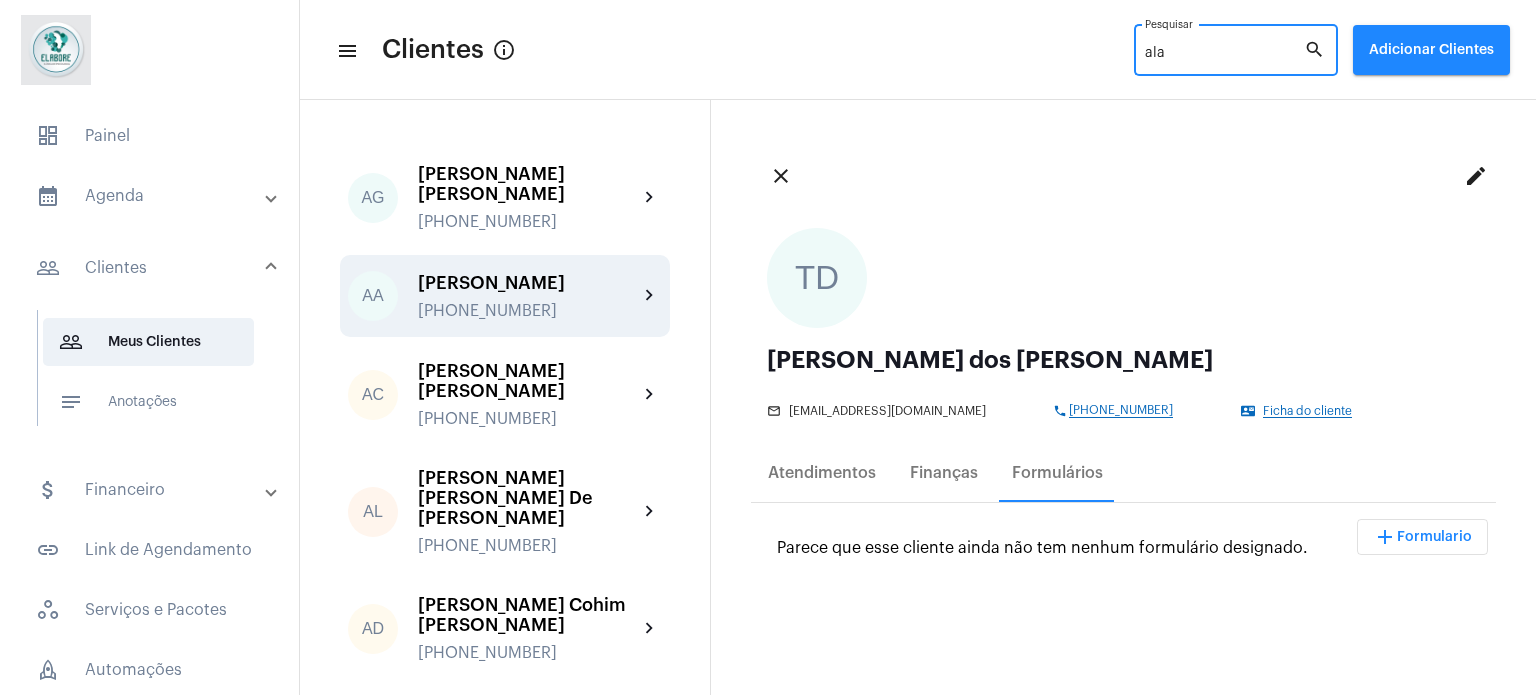 click on "[PERSON_NAME] [PHONE_NUMBER]" 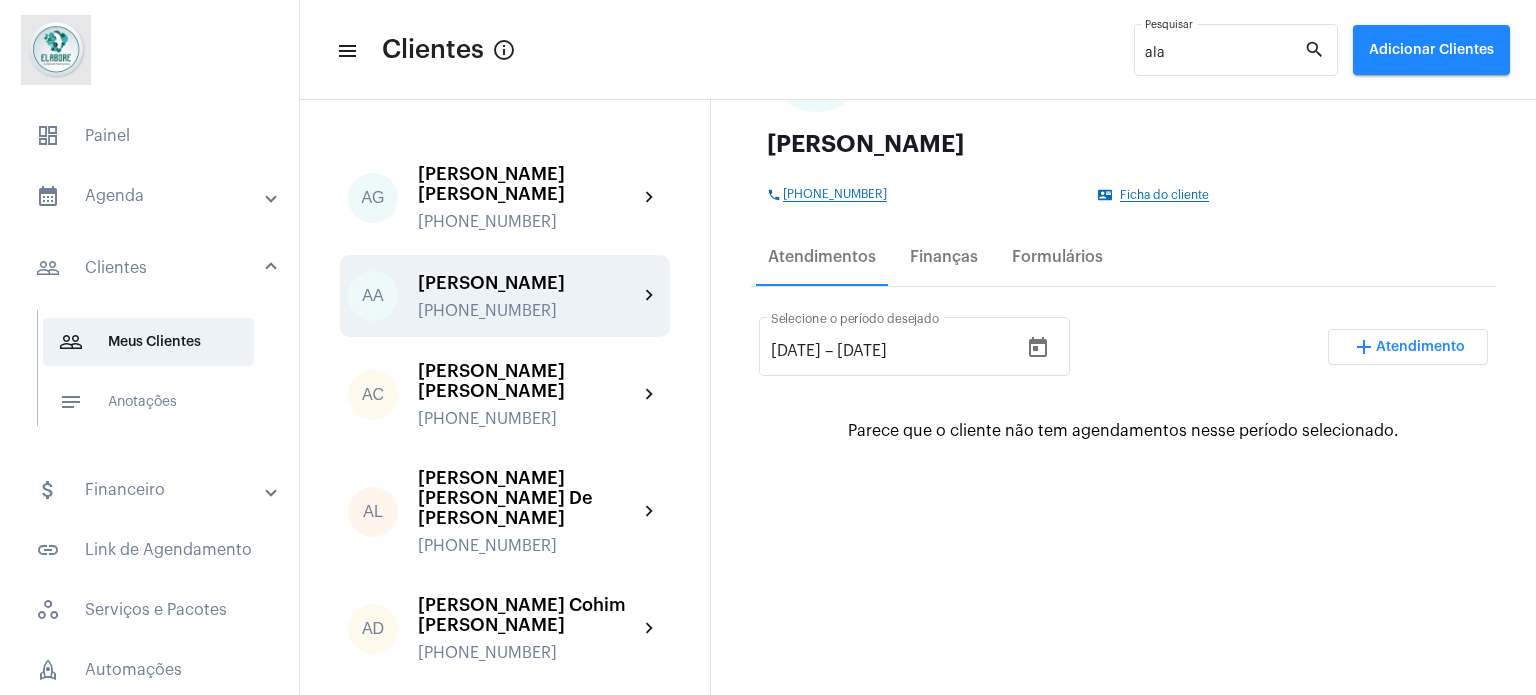 scroll, scrollTop: 100, scrollLeft: 0, axis: vertical 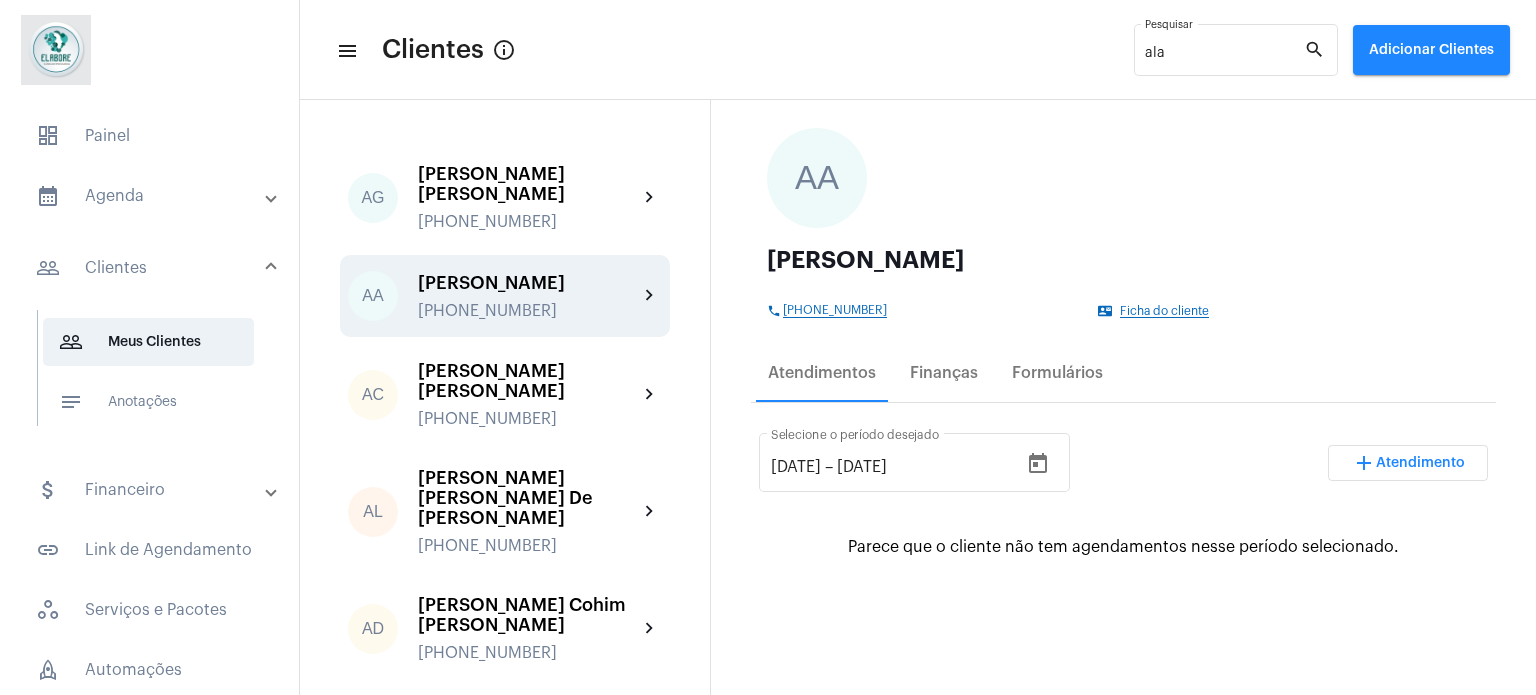click on "Ficha do cliente" 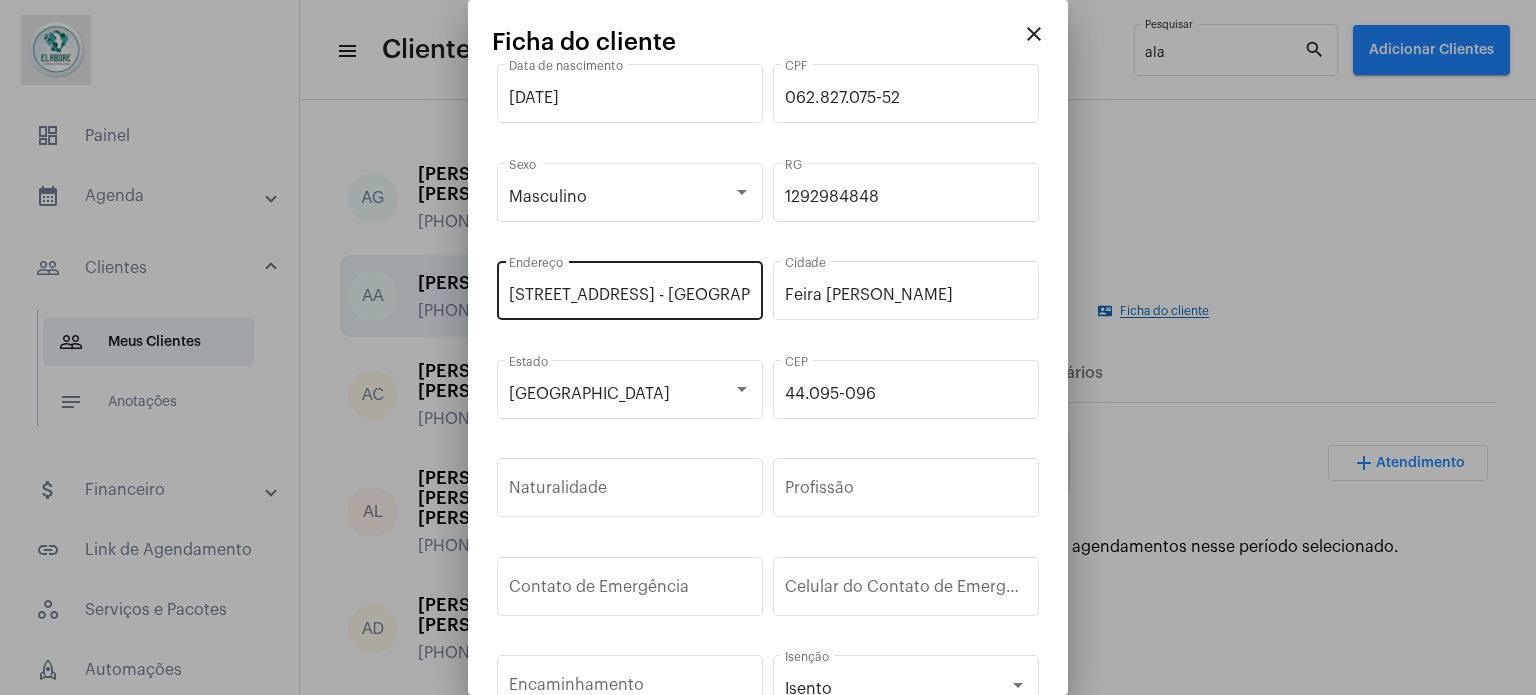 click on "[STREET_ADDRESS] - condominio vila real casa 69 Endereço" at bounding box center [630, 288] 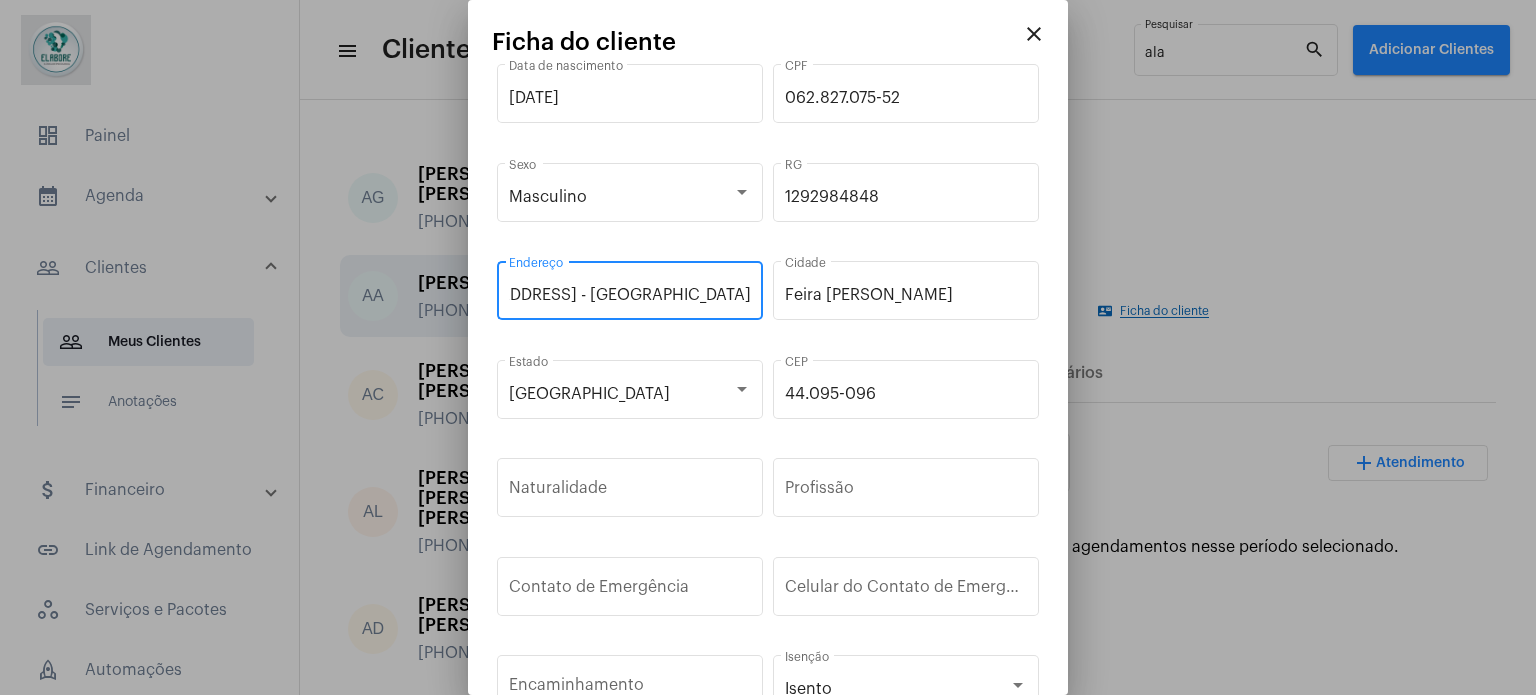 click on "[STREET_ADDRESS] - [GEOGRAPHIC_DATA]" at bounding box center (630, 295) 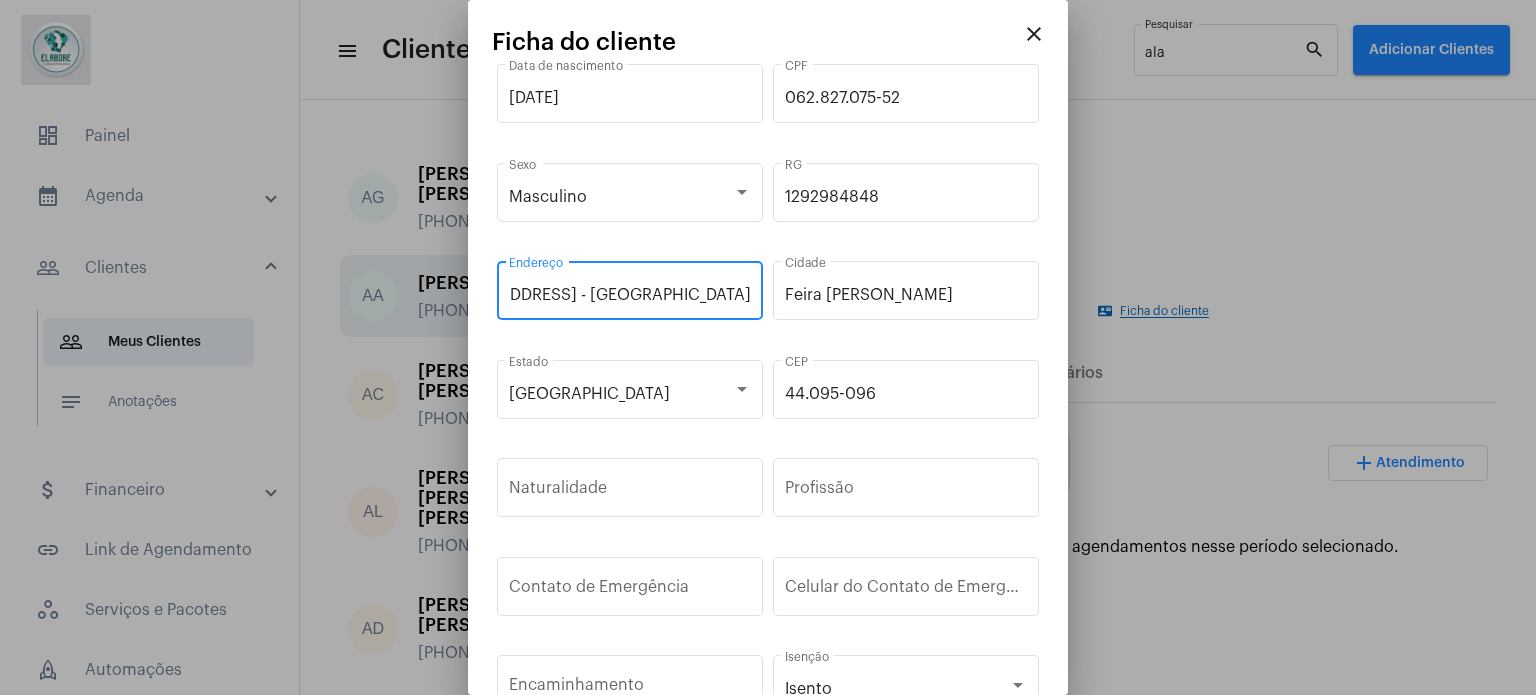 scroll, scrollTop: 0, scrollLeft: 216, axis: horizontal 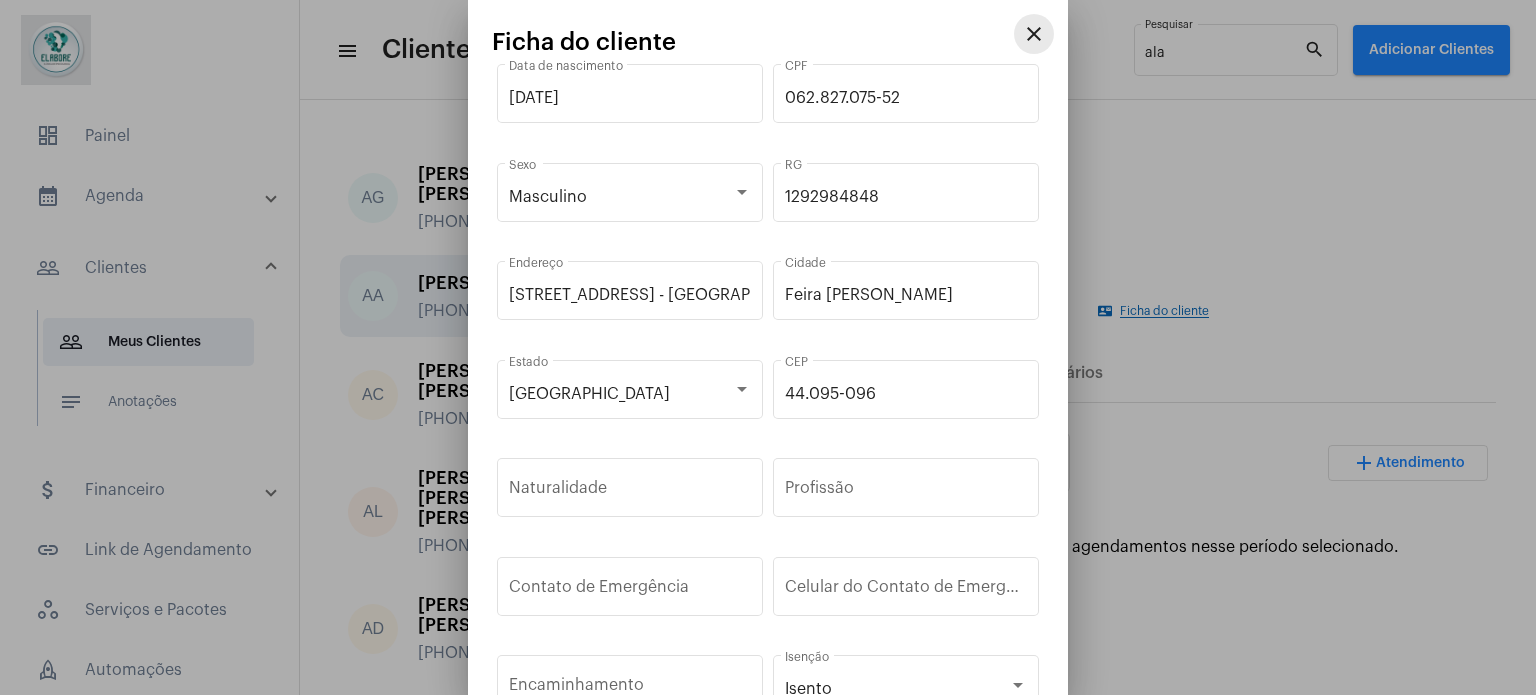 click on "close" at bounding box center [1034, 34] 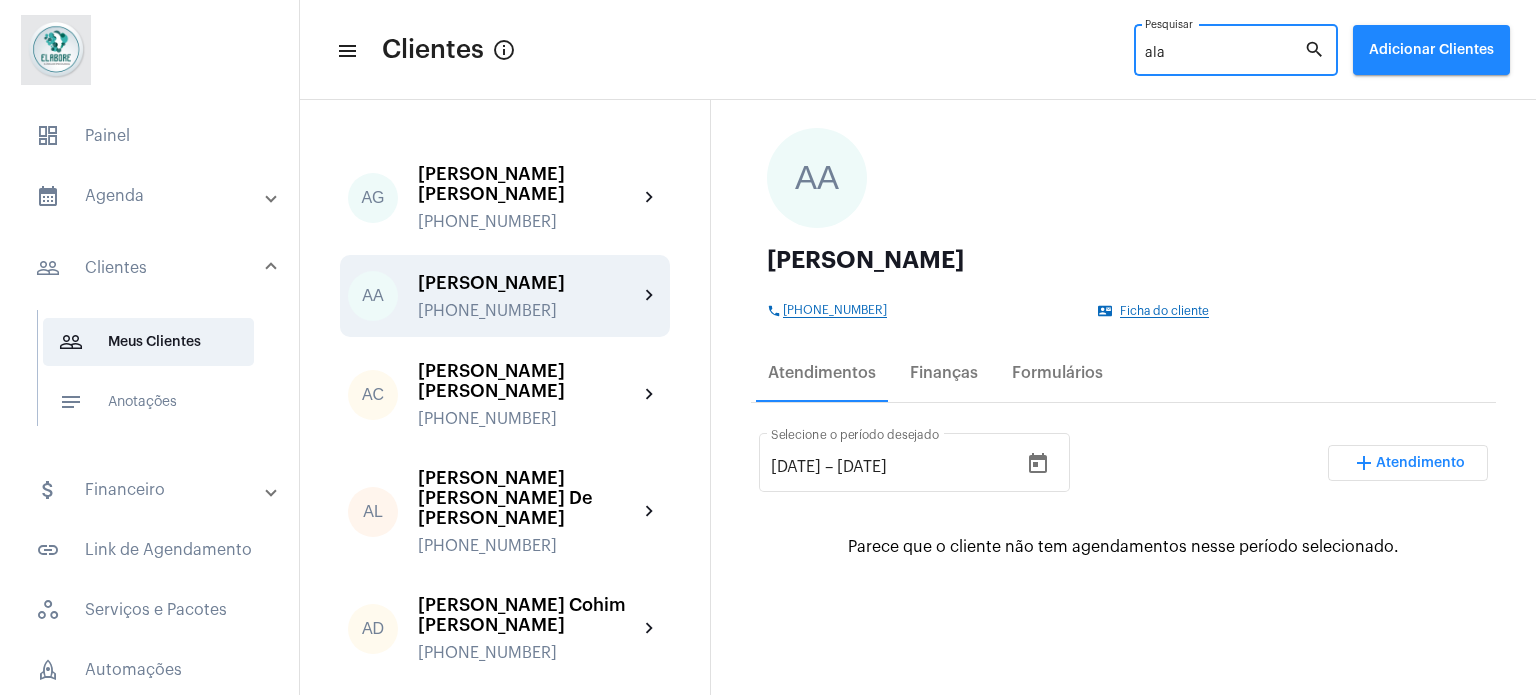 drag, startPoint x: 1196, startPoint y: 55, endPoint x: 1114, endPoint y: 59, distance: 82.0975 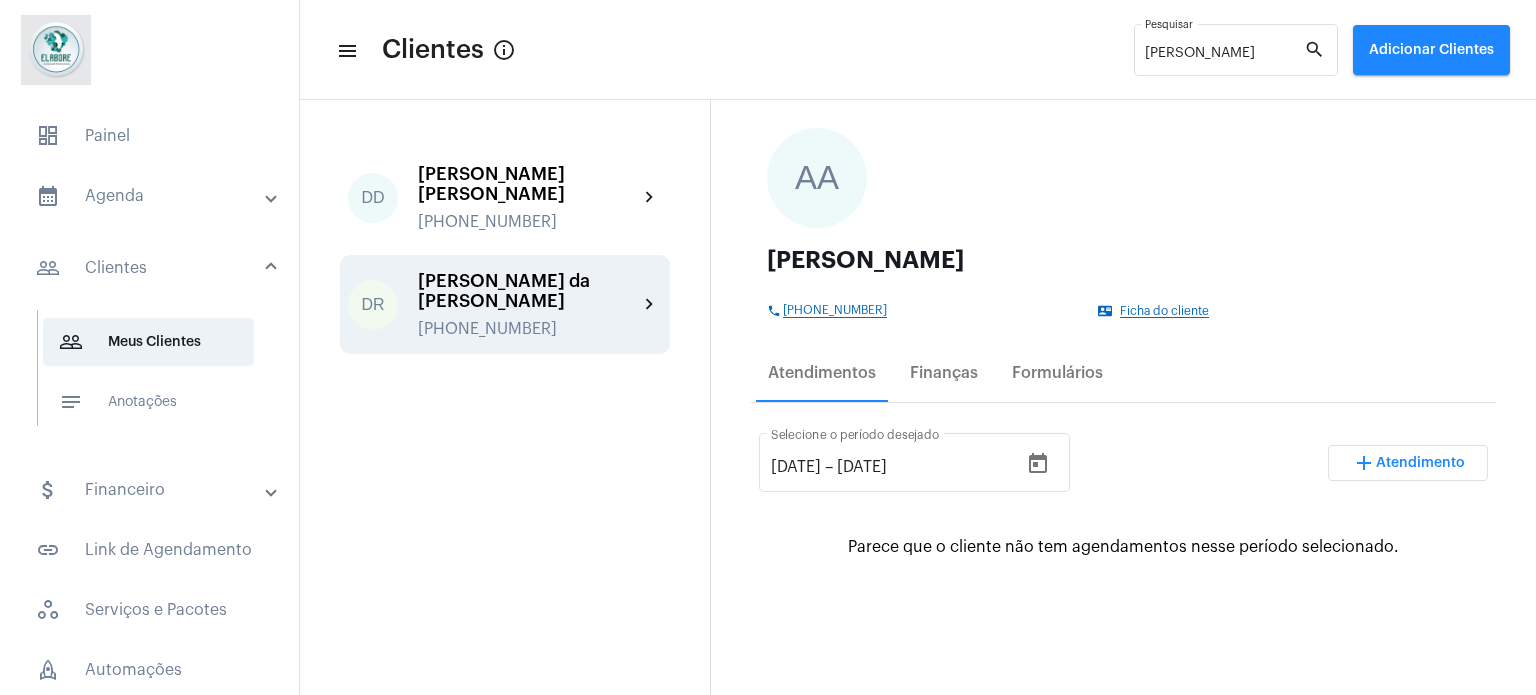 click on "[PERSON_NAME] da [PERSON_NAME]" 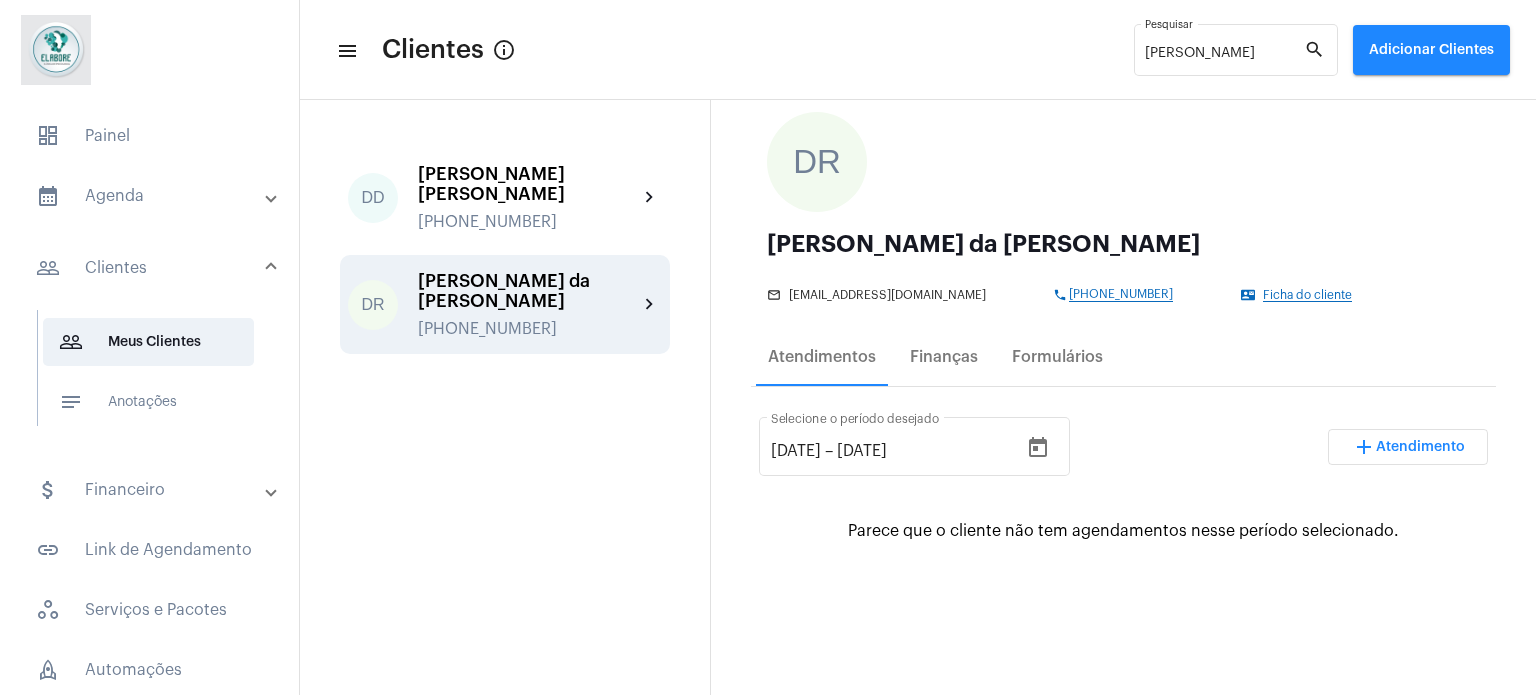 scroll, scrollTop: 200, scrollLeft: 0, axis: vertical 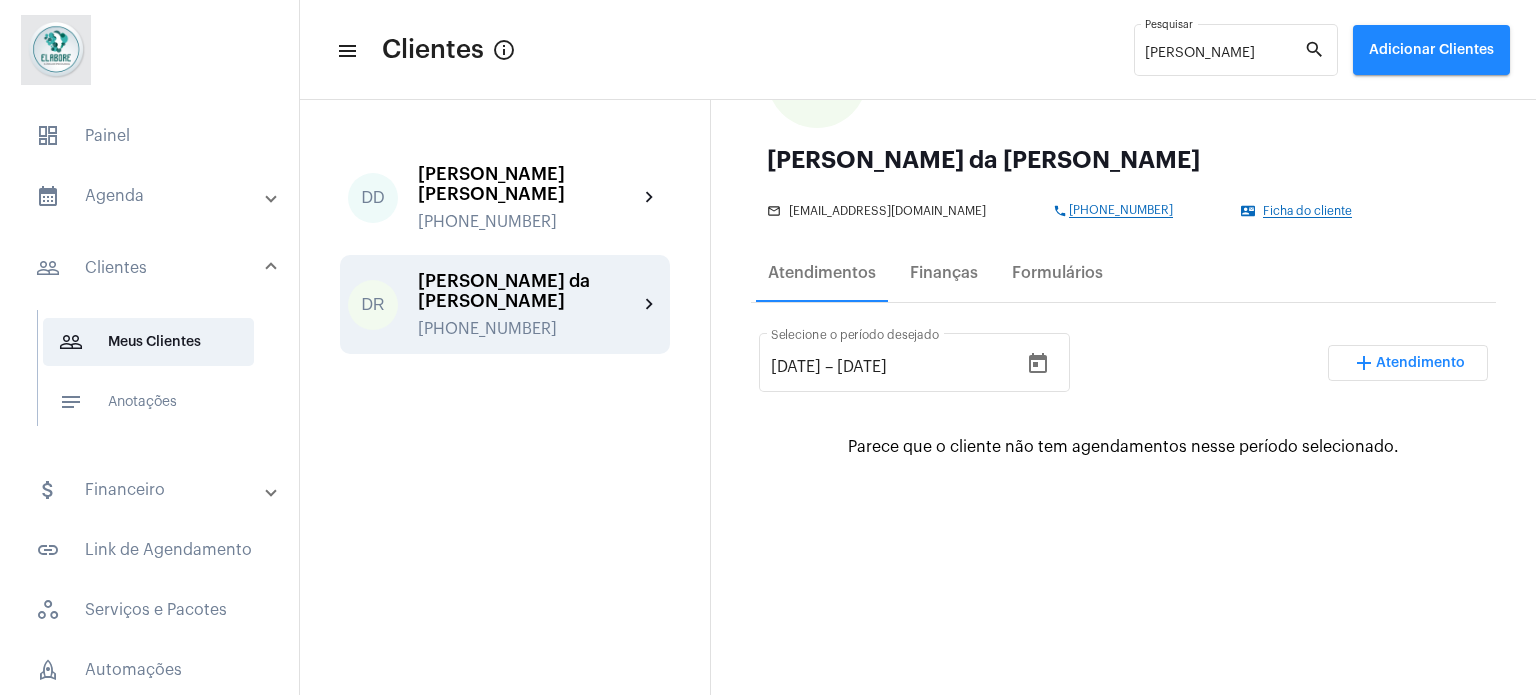 click on "Ficha do cliente" 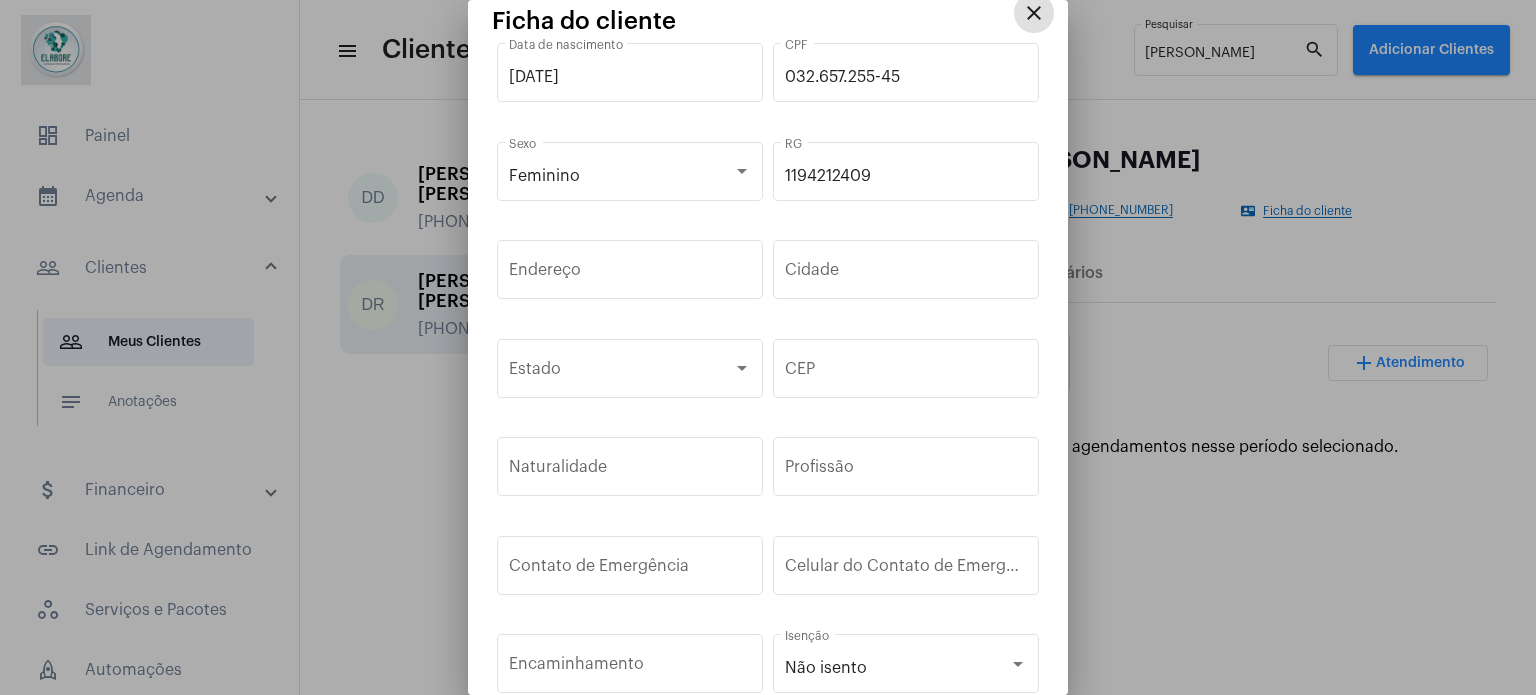 scroll, scrollTop: 0, scrollLeft: 0, axis: both 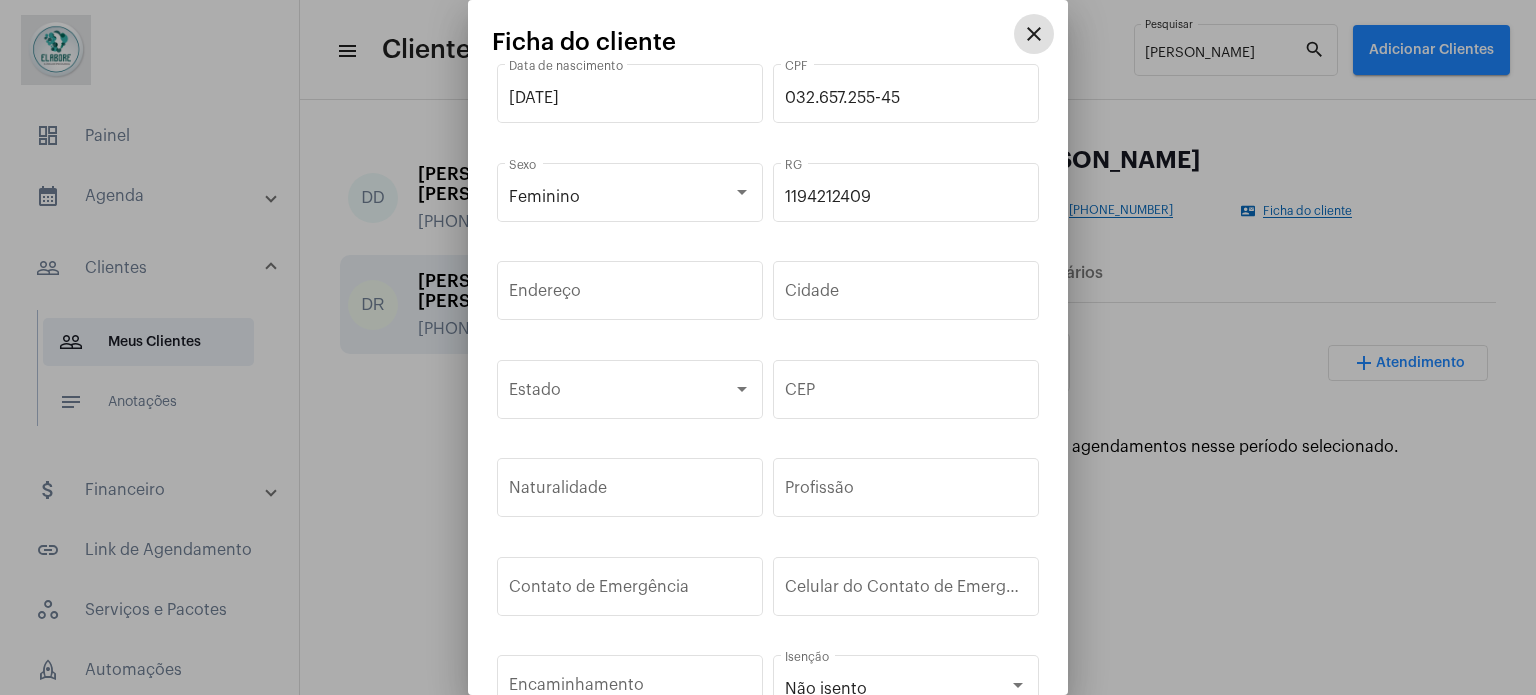 click on "close" at bounding box center [1034, 34] 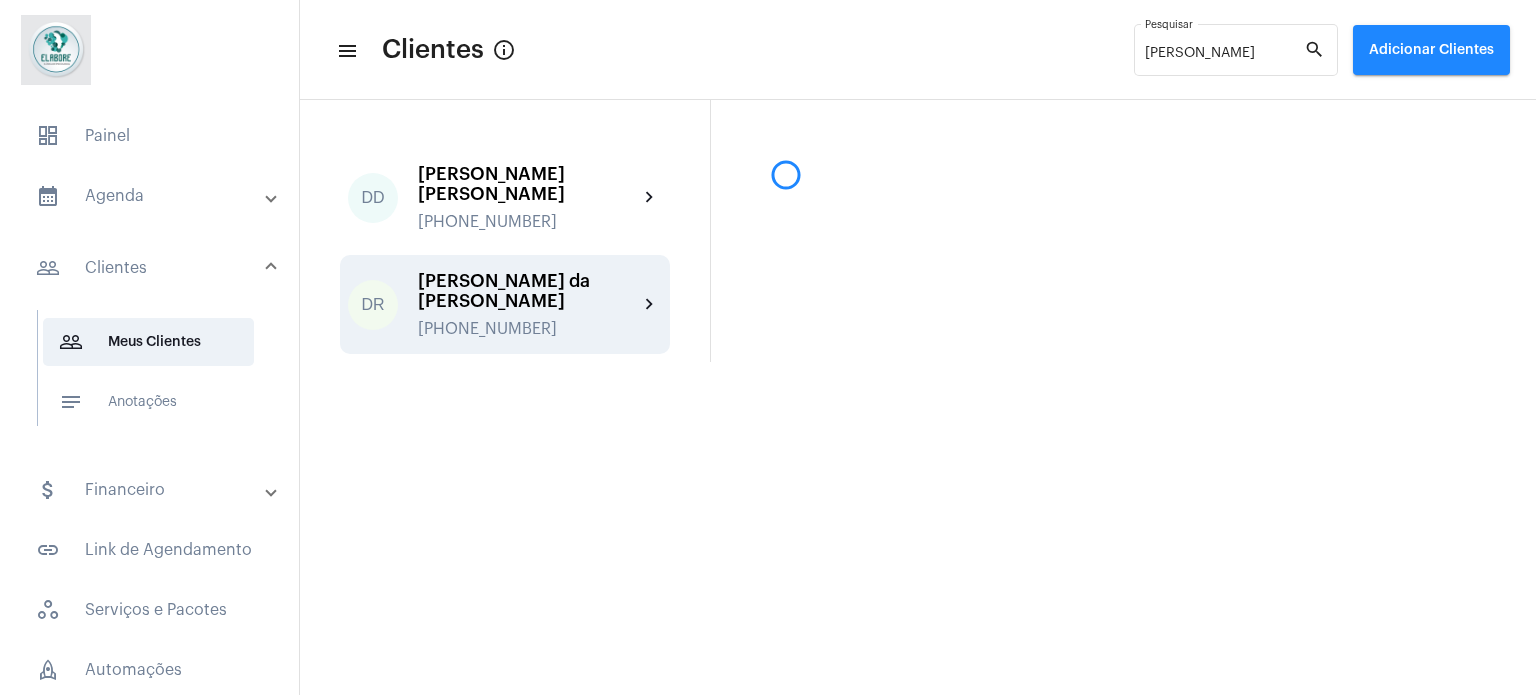 scroll, scrollTop: 0, scrollLeft: 0, axis: both 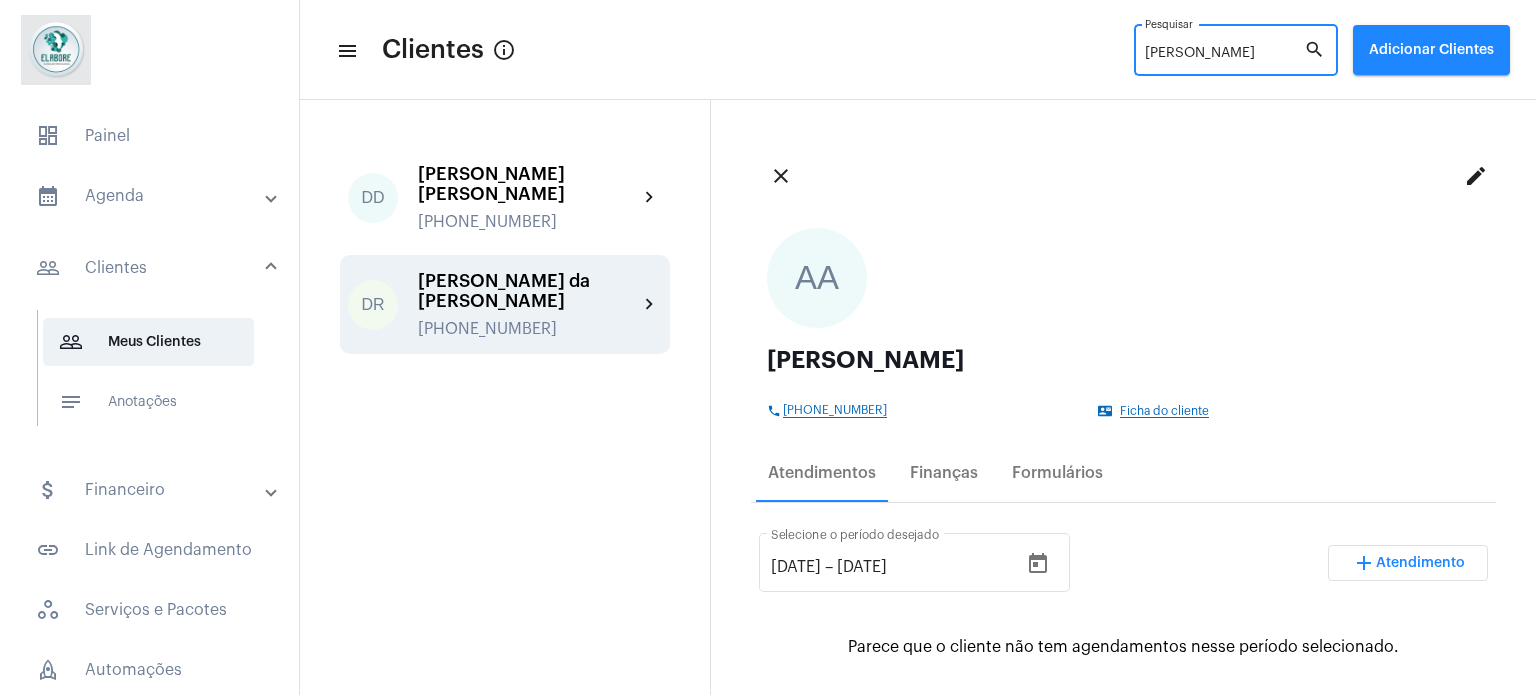 drag, startPoint x: 1213, startPoint y: 48, endPoint x: 1050, endPoint y: 55, distance: 163.15024 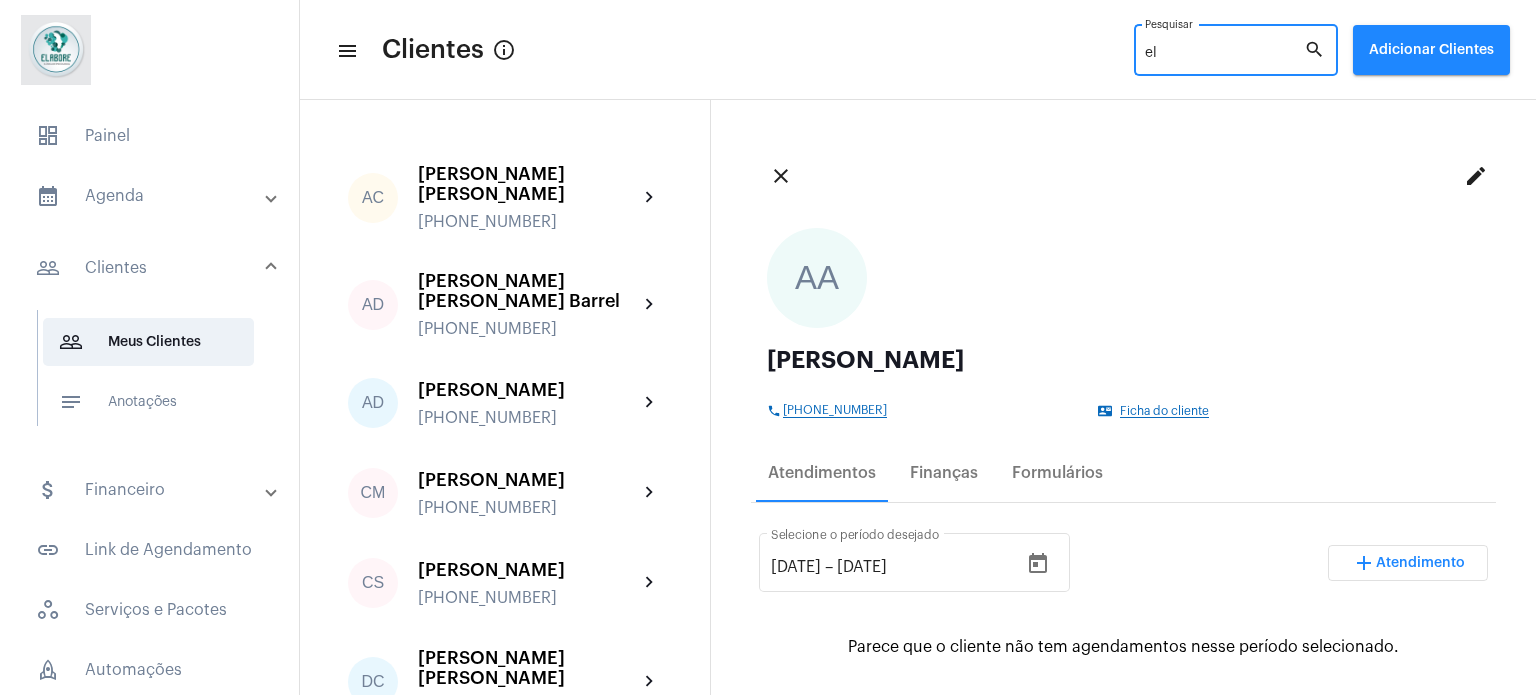 type on "e" 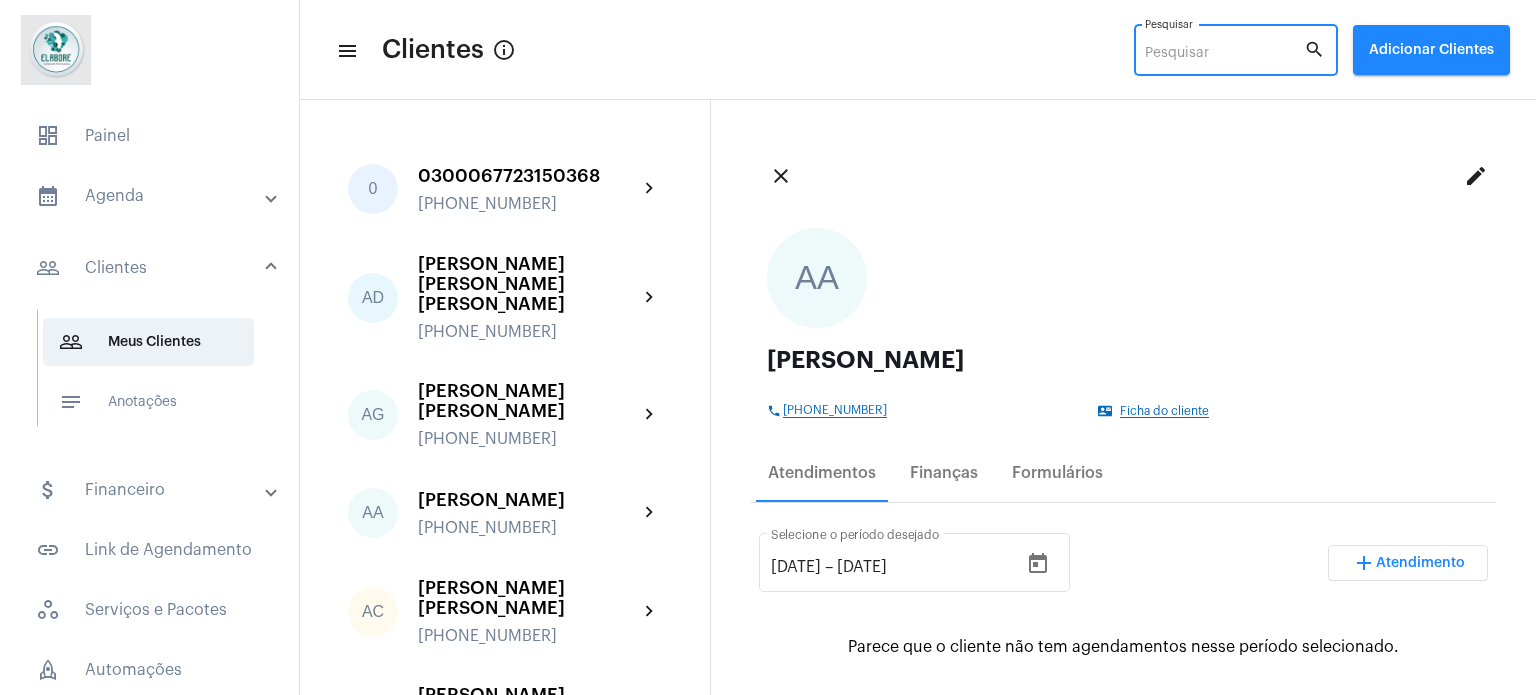 type 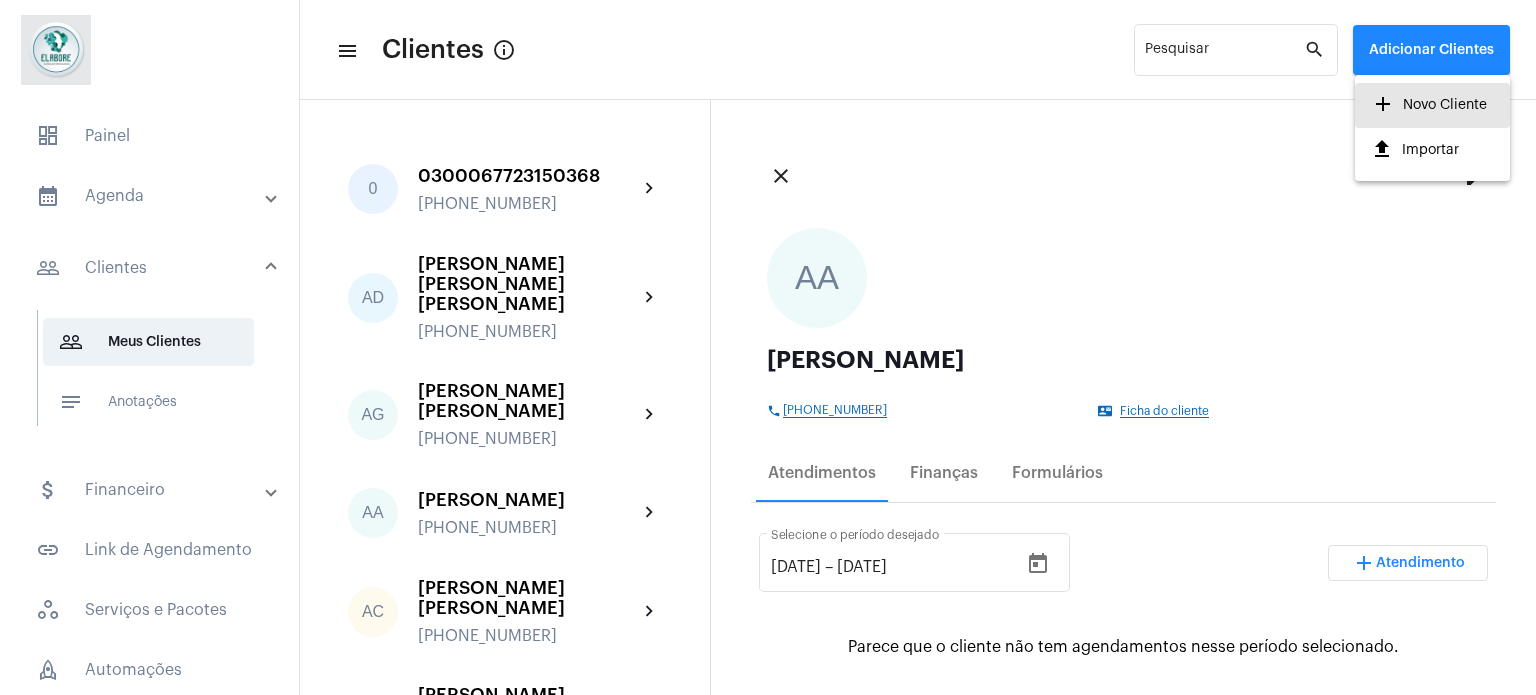 click on "add  Novo Cliente" at bounding box center [1429, 105] 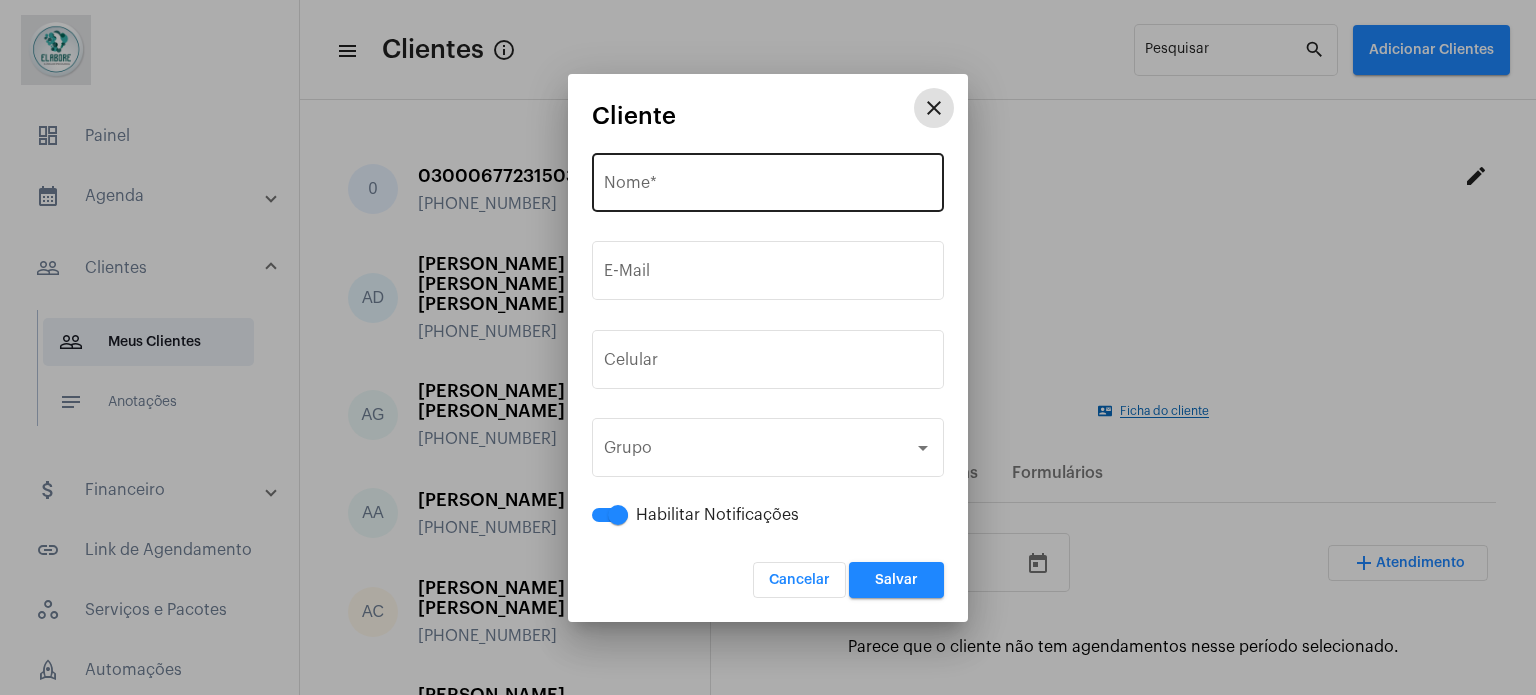 click on "Nome  *" at bounding box center (768, 187) 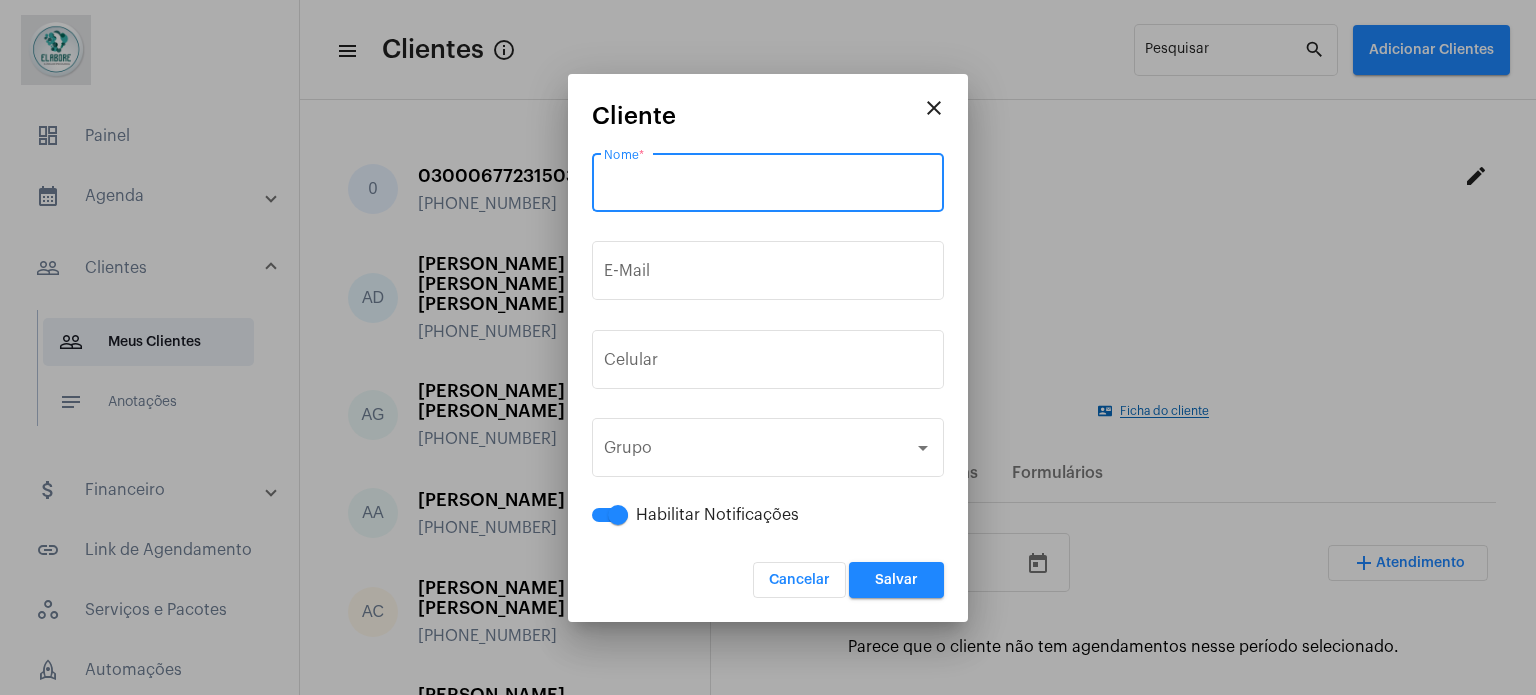 paste on "Elissaura [PERSON_NAME]" 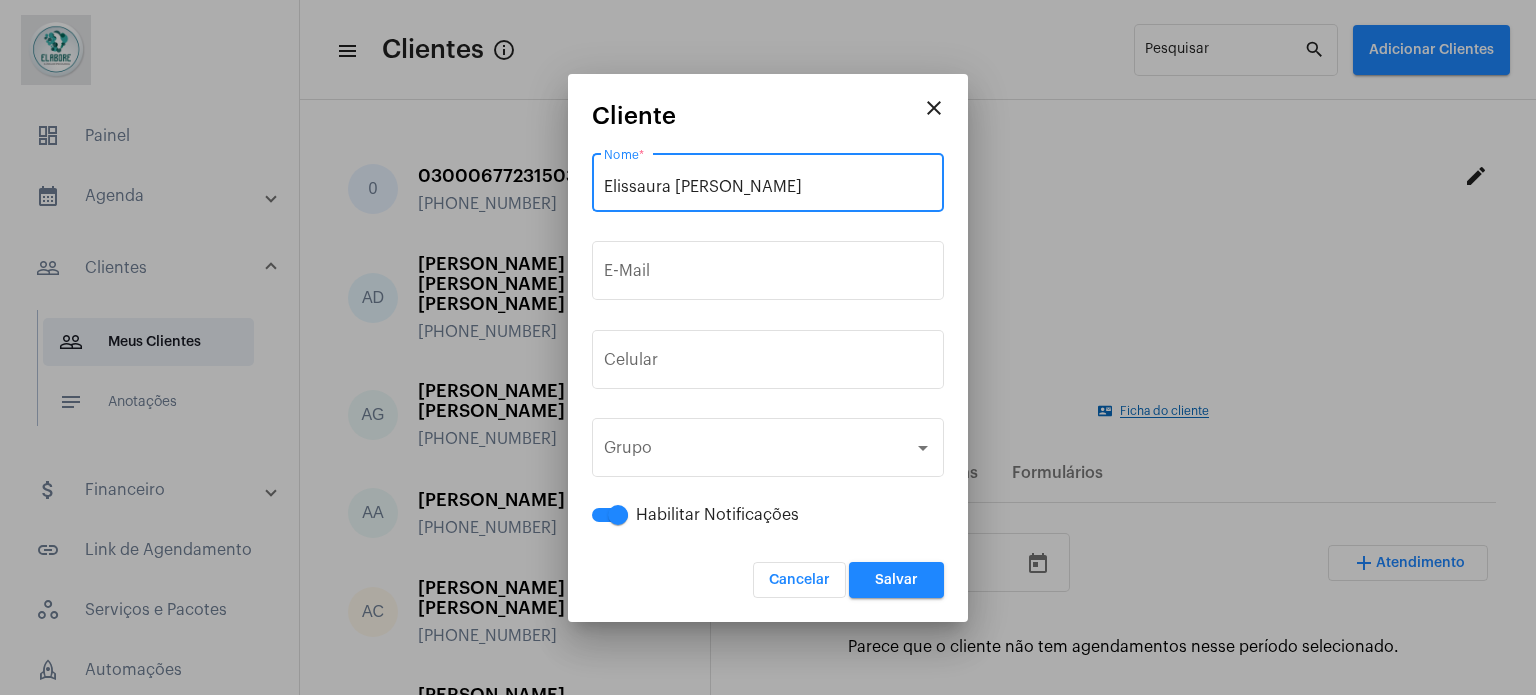 type on "Elissaura [PERSON_NAME]" 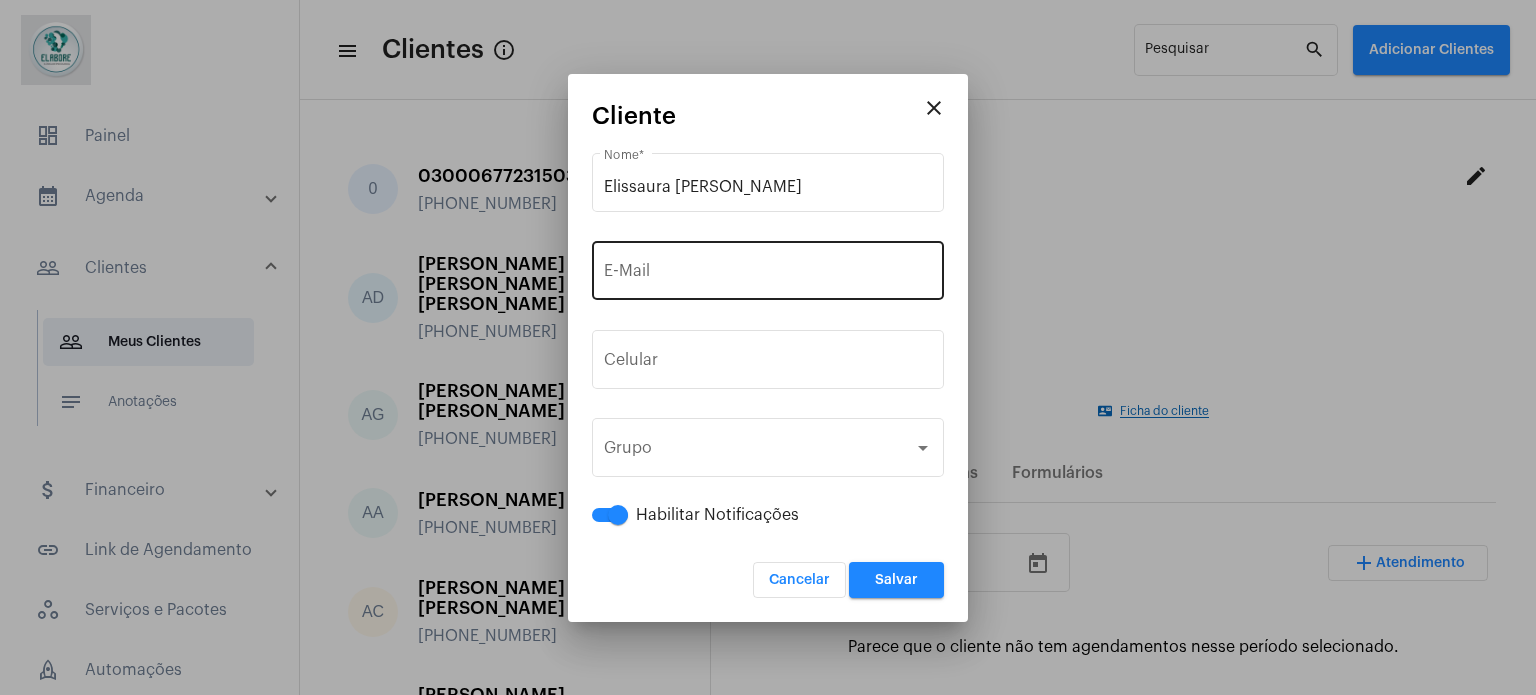 click on "E-Mail" at bounding box center (768, 268) 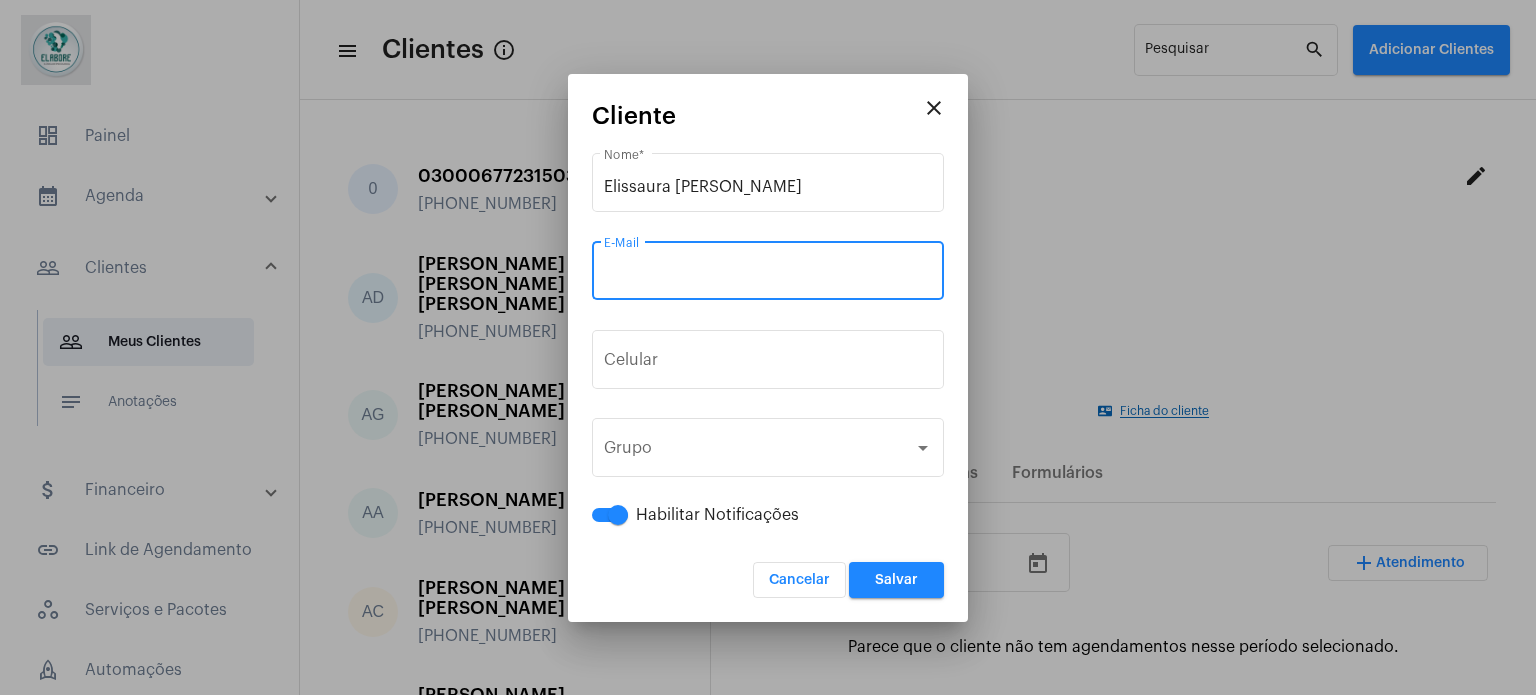 paste on "[EMAIL_ADDRESS][DOMAIN_NAME]" 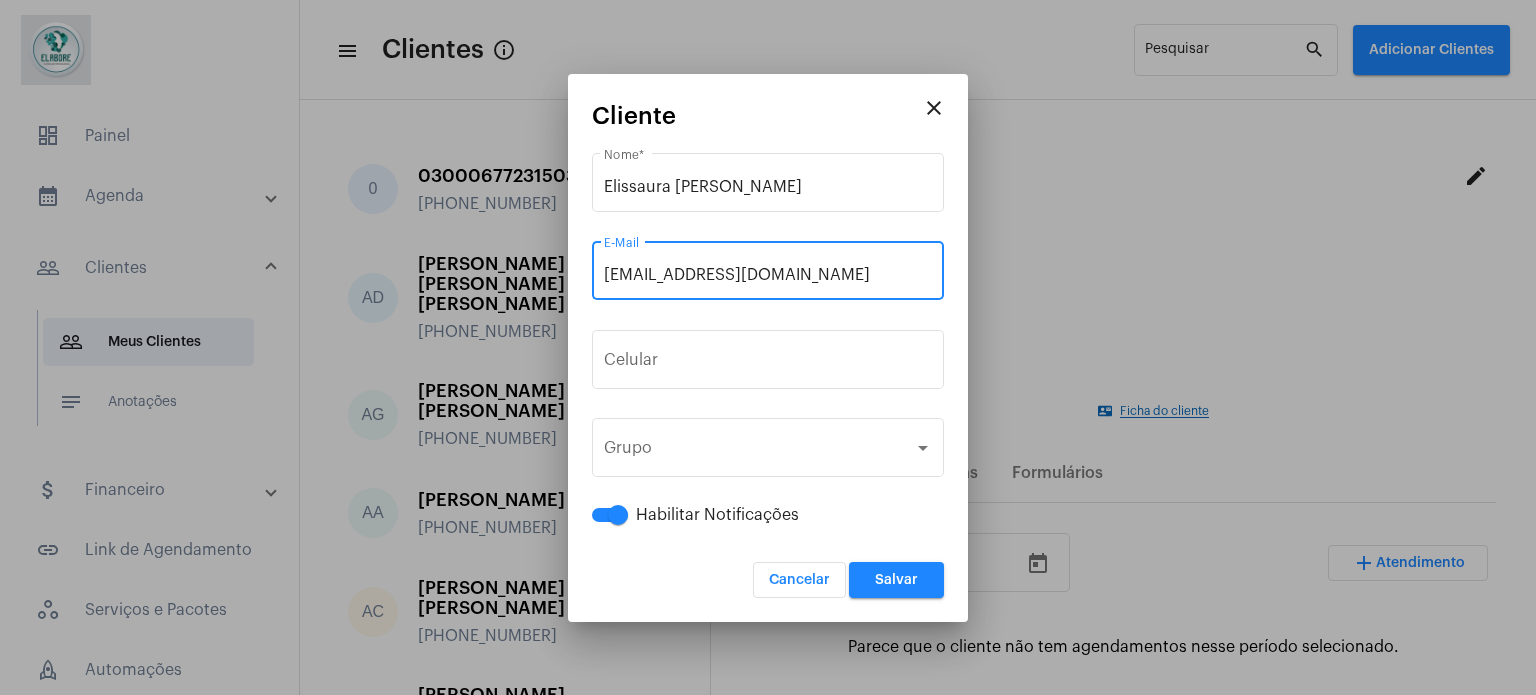 type on "[EMAIL_ADDRESS][DOMAIN_NAME]" 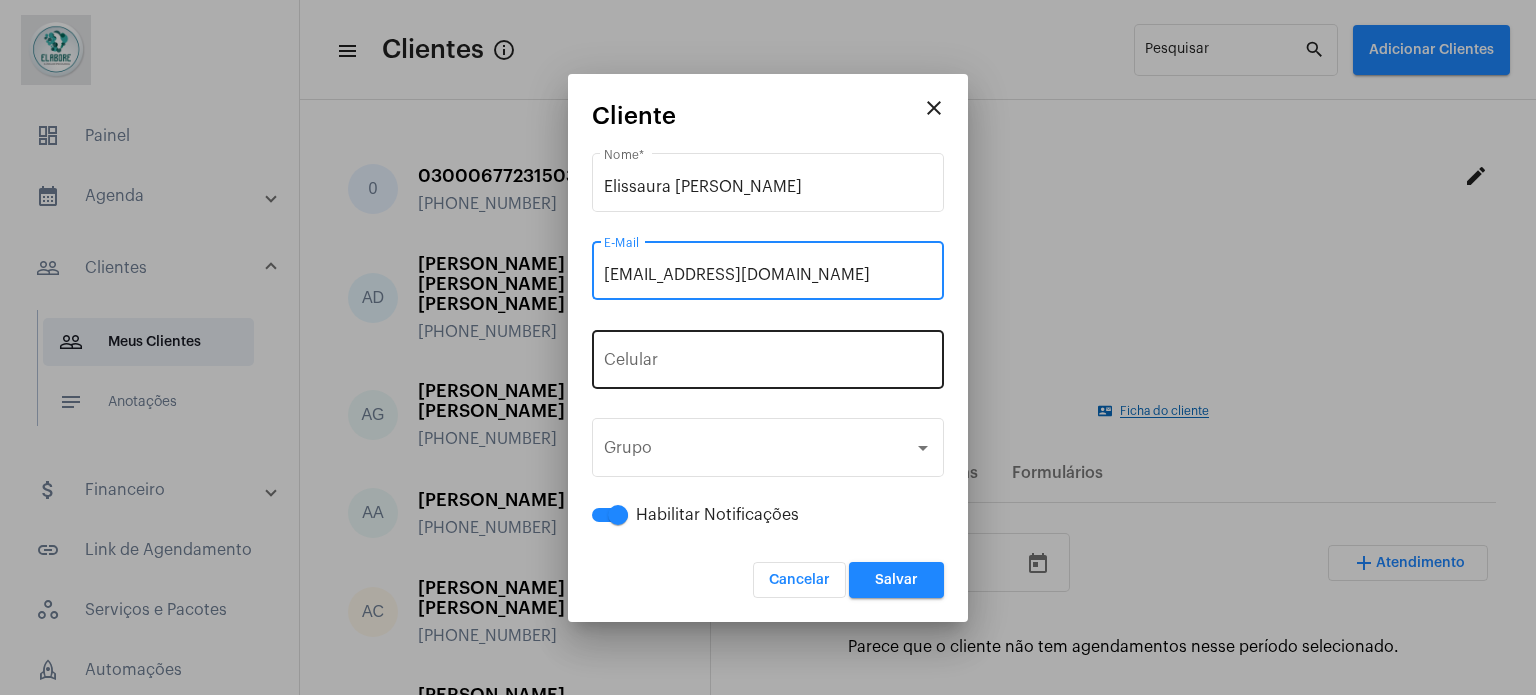 click on "+55" at bounding box center [649, 364] 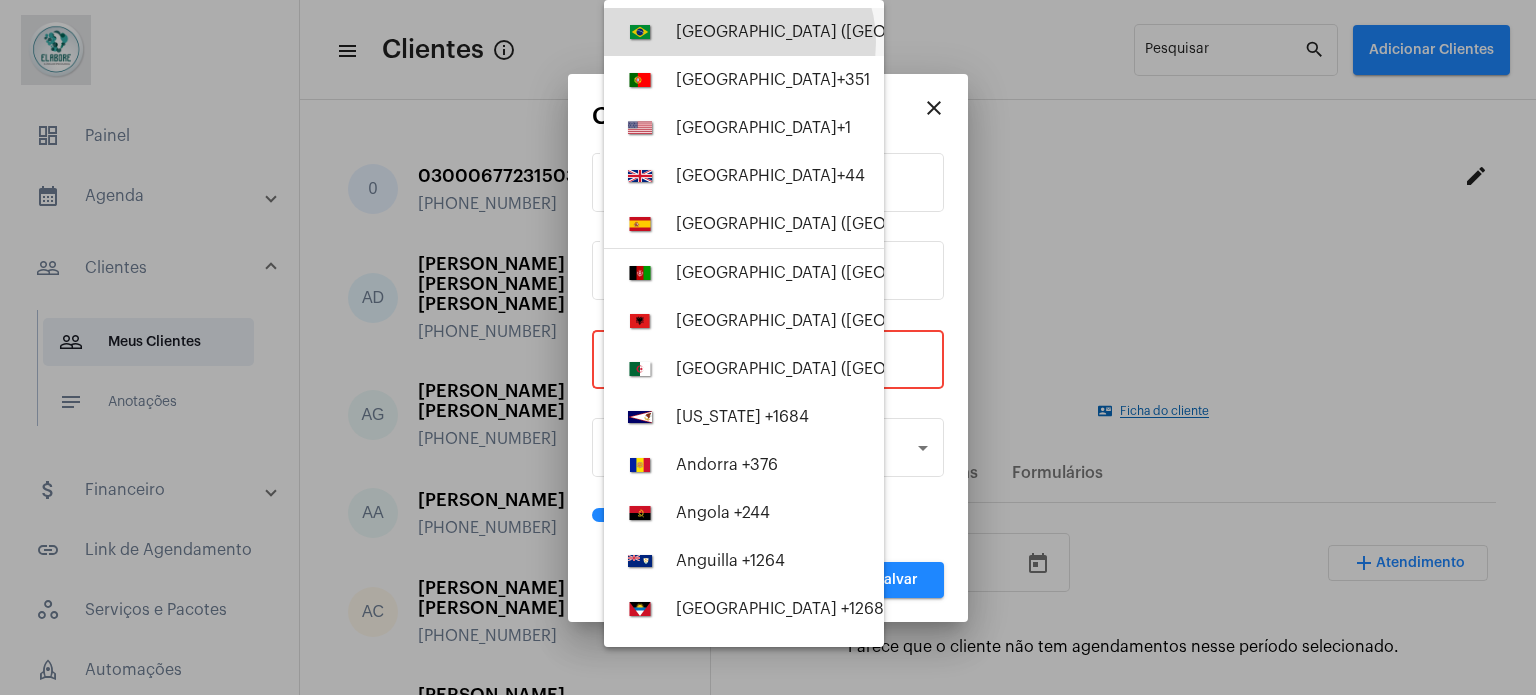 click on "[GEOGRAPHIC_DATA] ([GEOGRAPHIC_DATA])  +55" at bounding box center [744, 32] 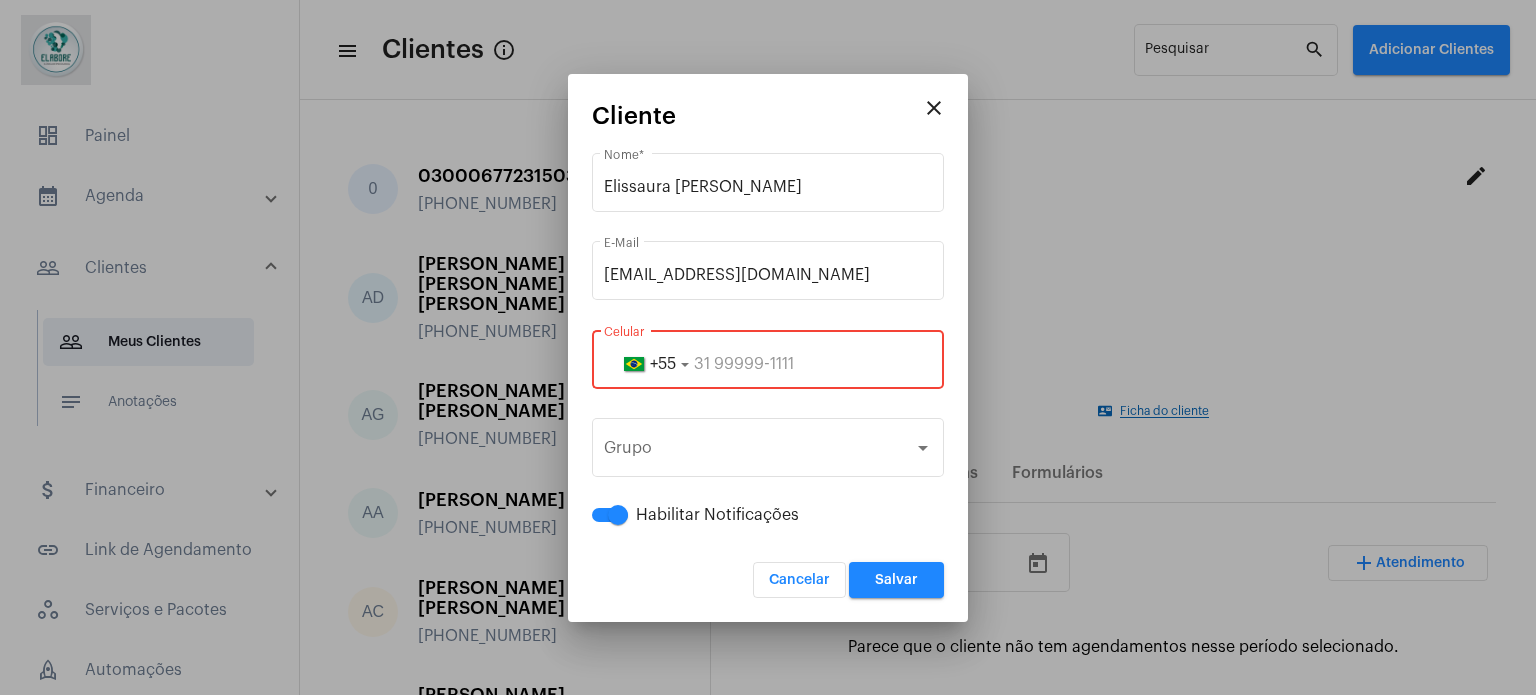 click at bounding box center [768, 364] 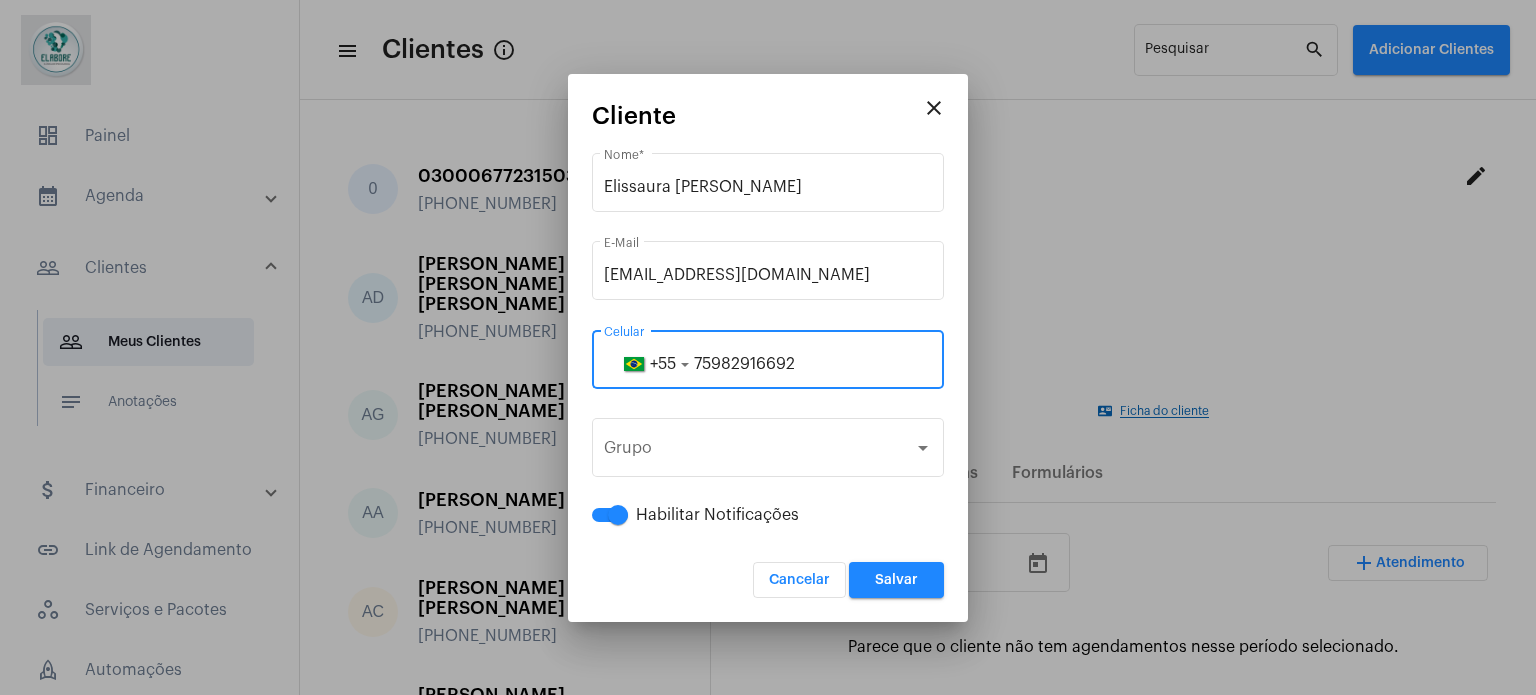 type on "75982916692" 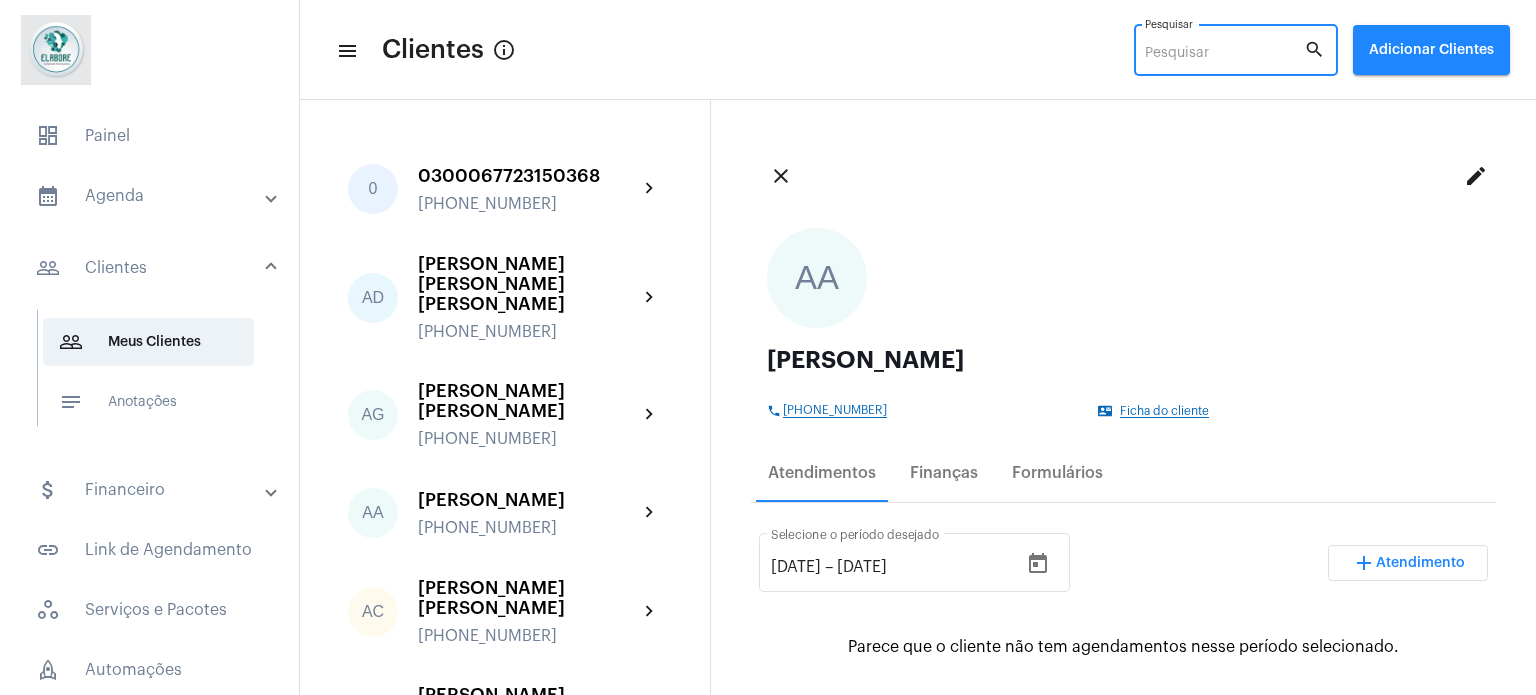 click on "Pesquisar" at bounding box center (1224, 54) 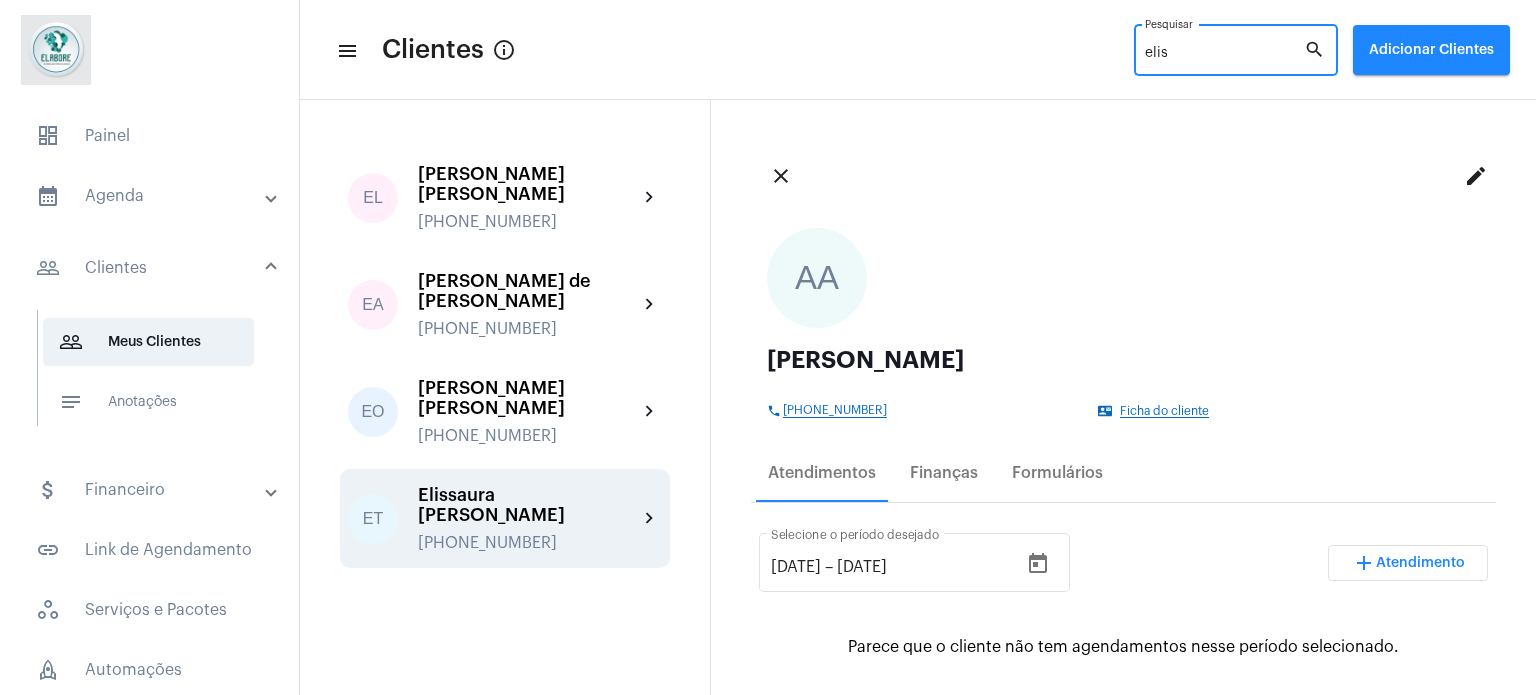 type on "elis" 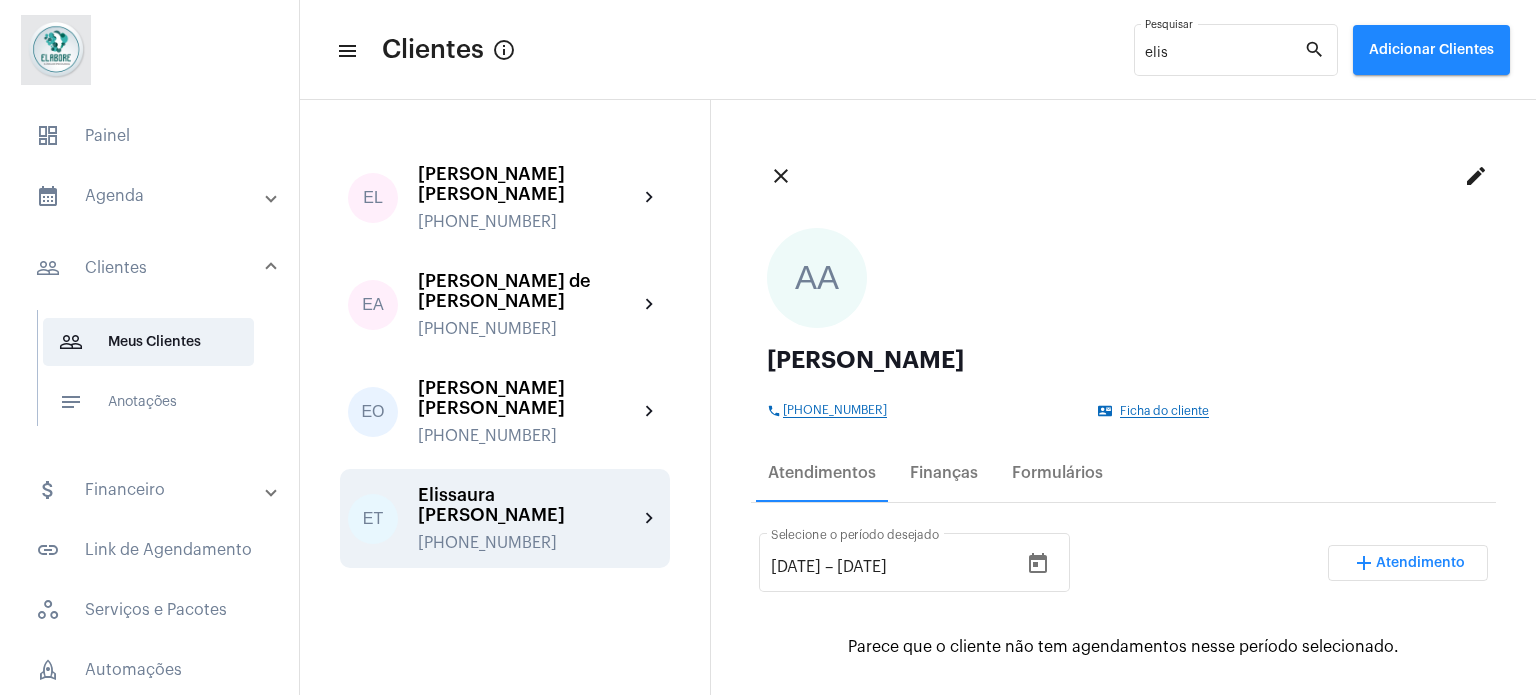 click on "Elissaura [PERSON_NAME]" 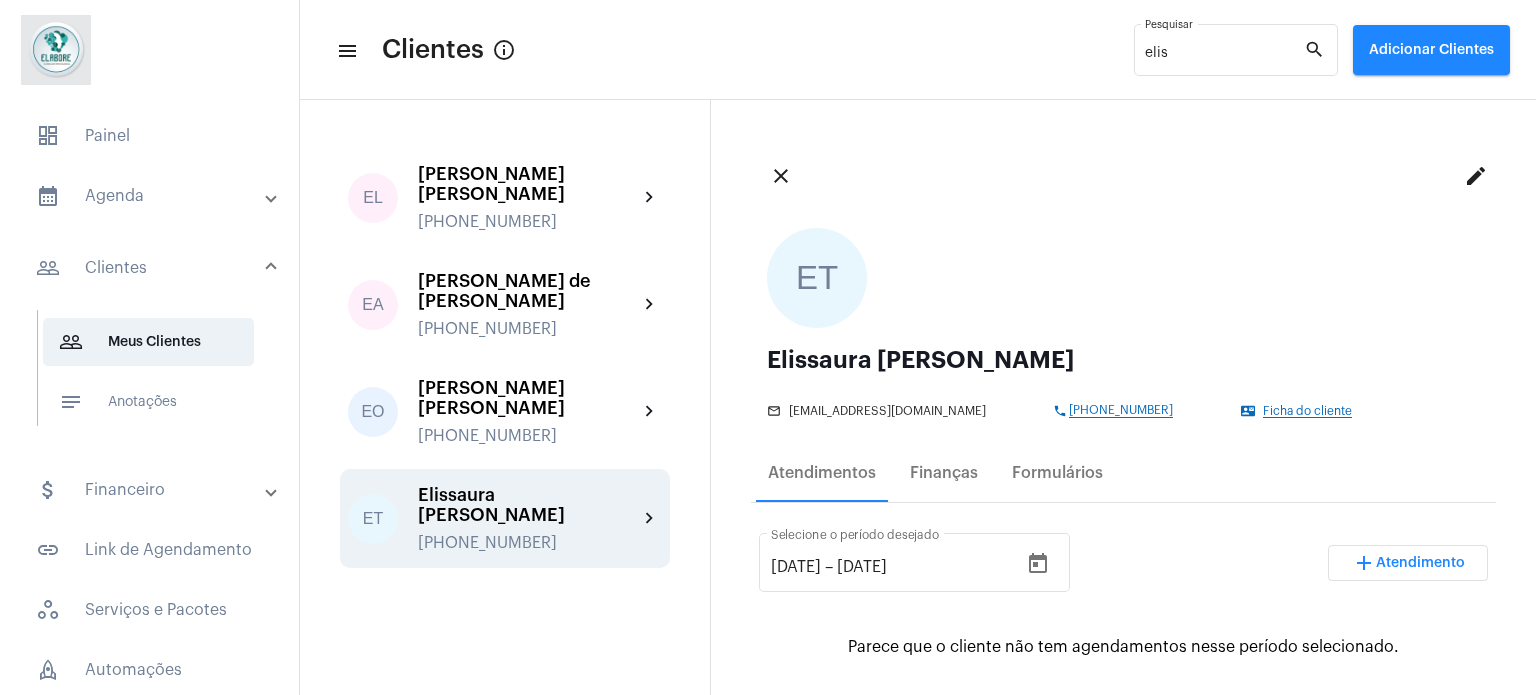 click on "Ficha do cliente" 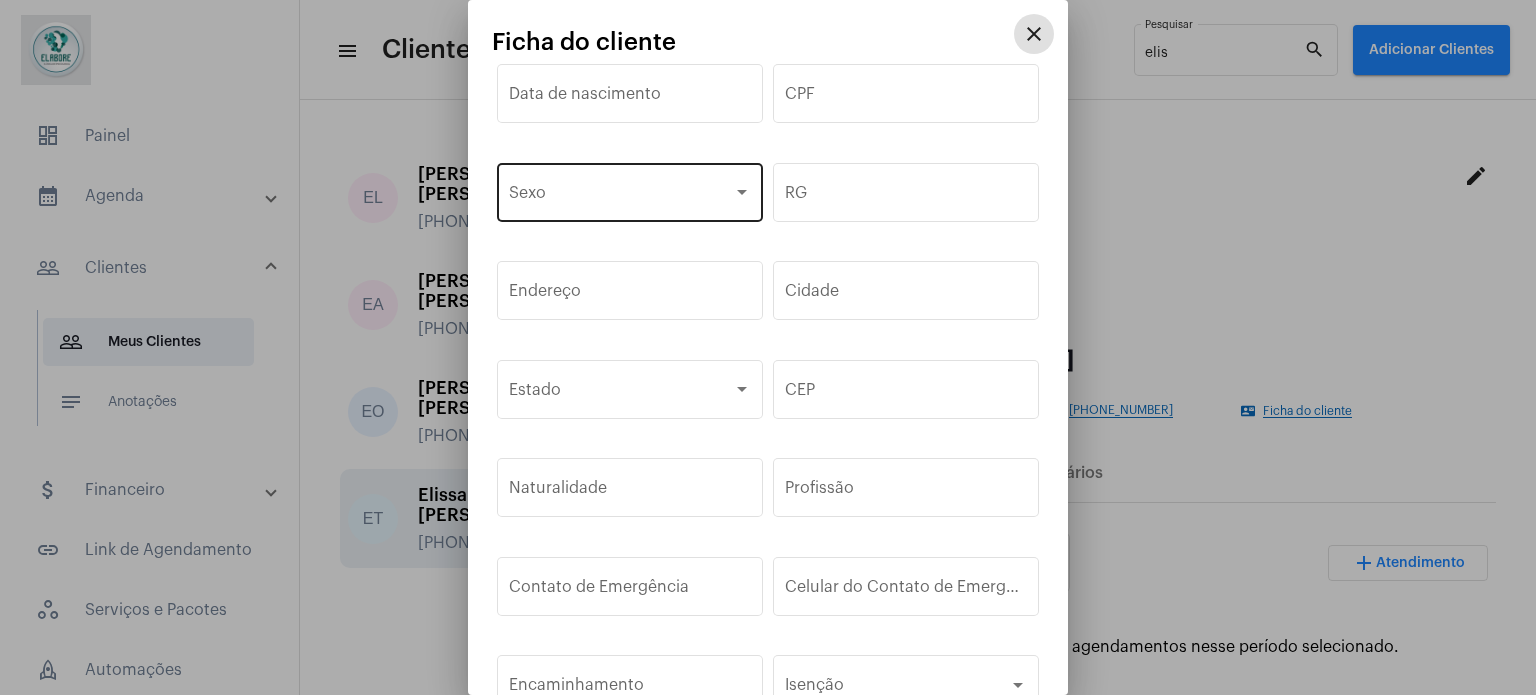 click at bounding box center (621, 197) 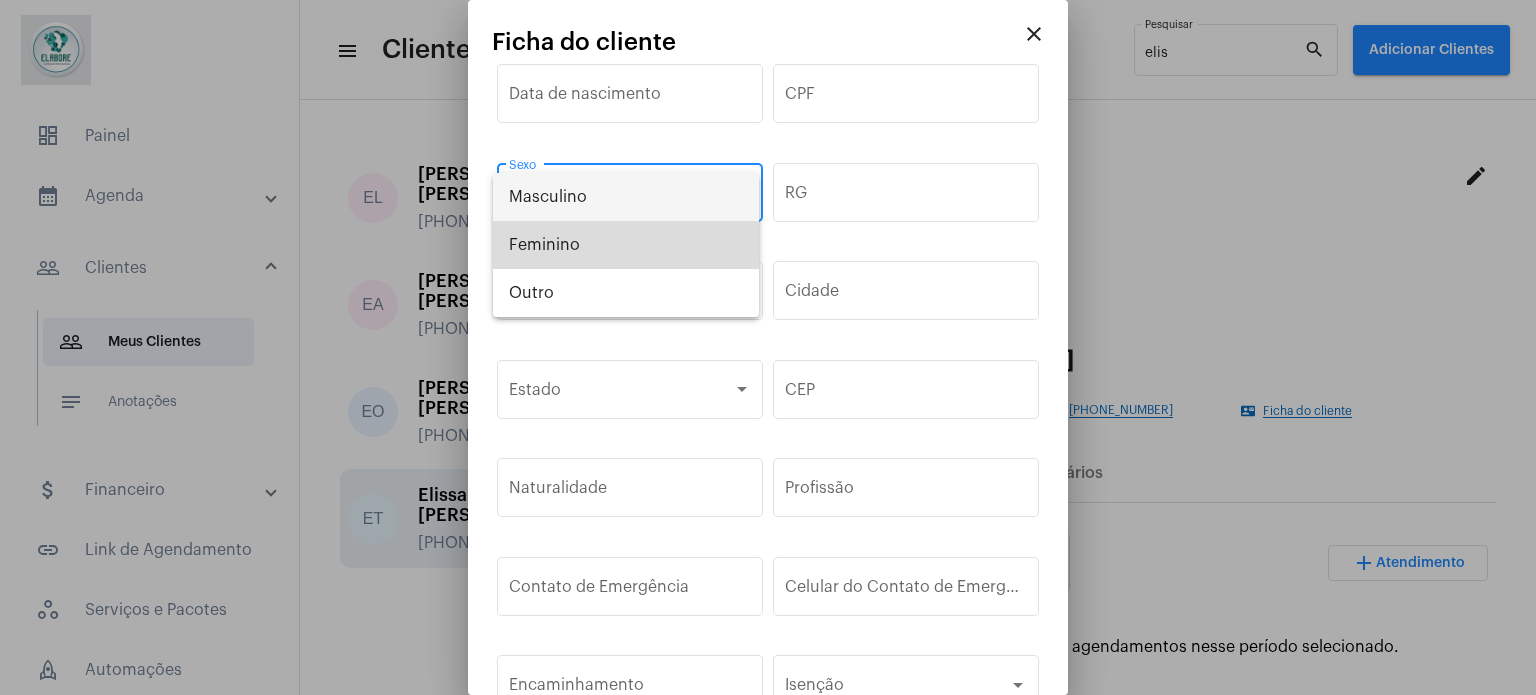 click on "Feminino" at bounding box center (626, 245) 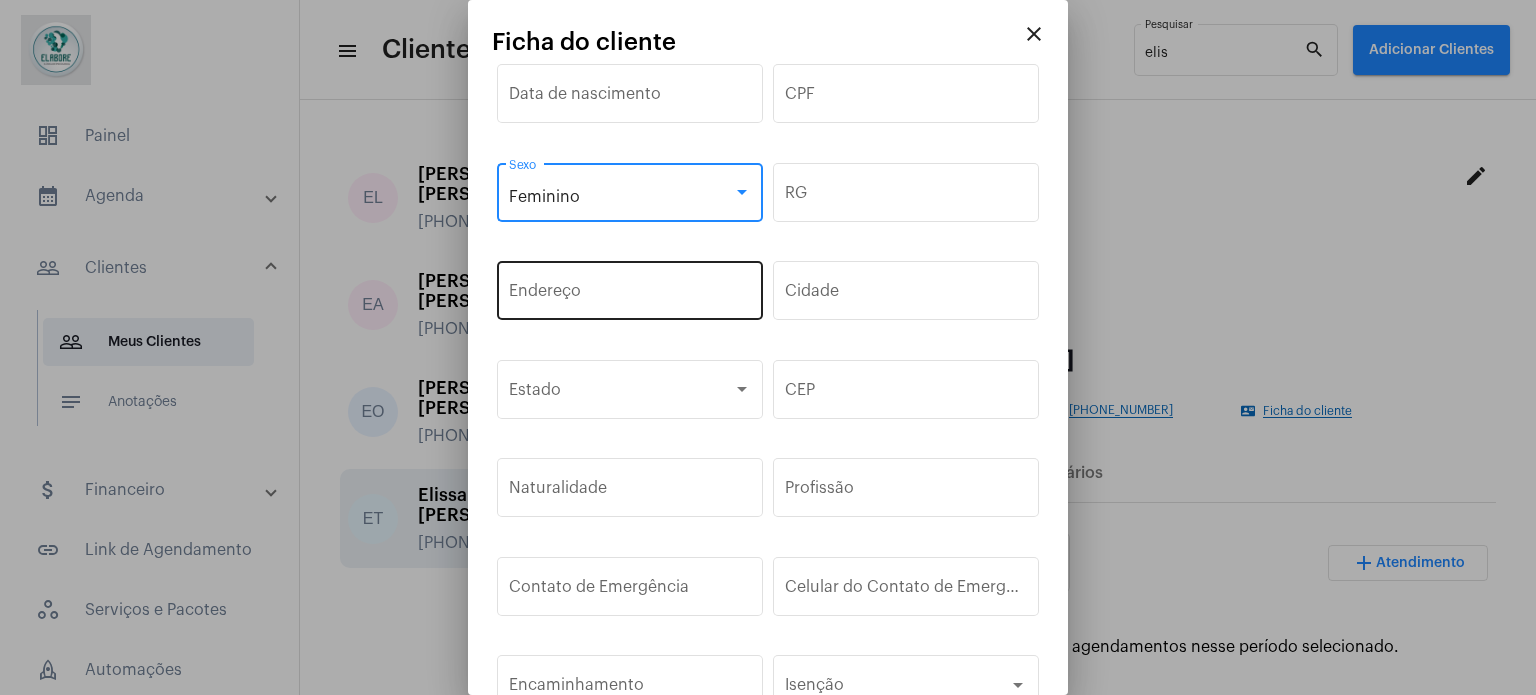 click on "Endereço" at bounding box center (630, 295) 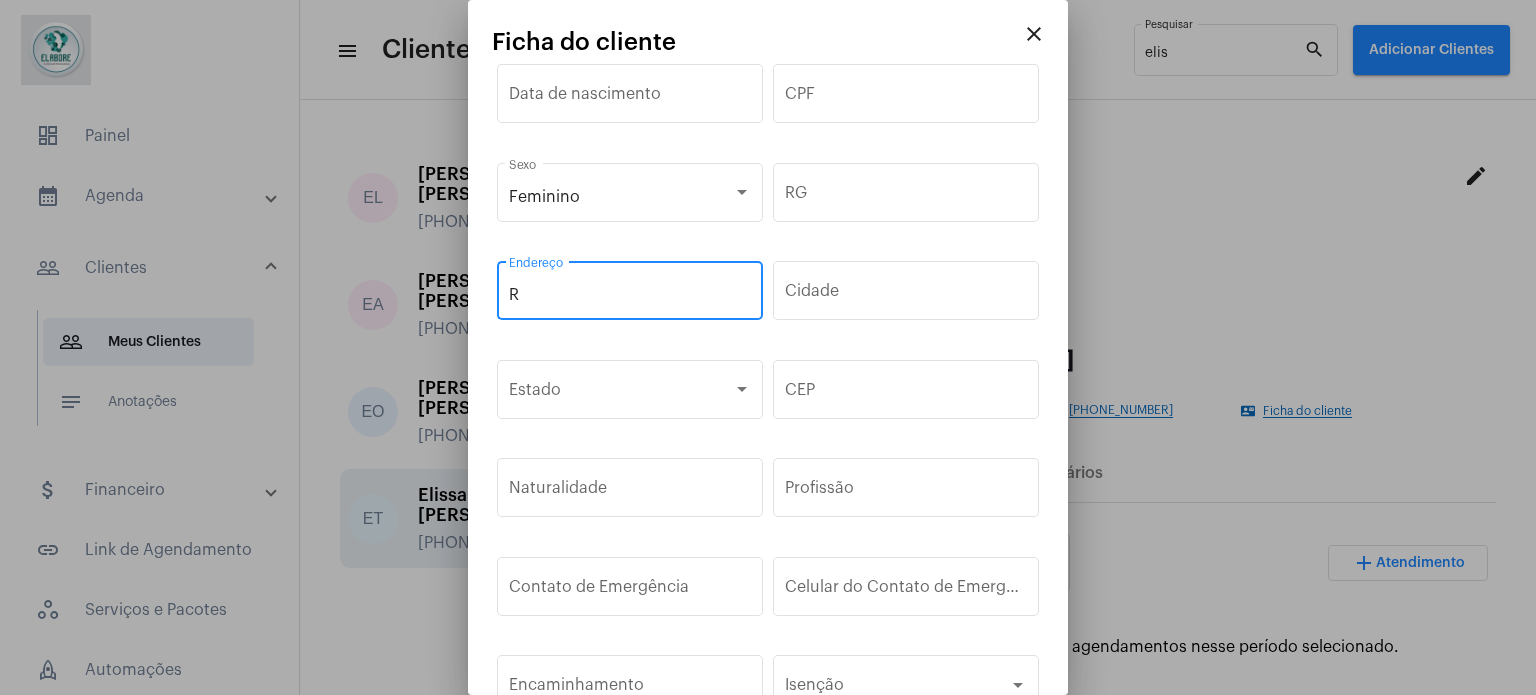 paste on "[STREET_ADDRESS]," 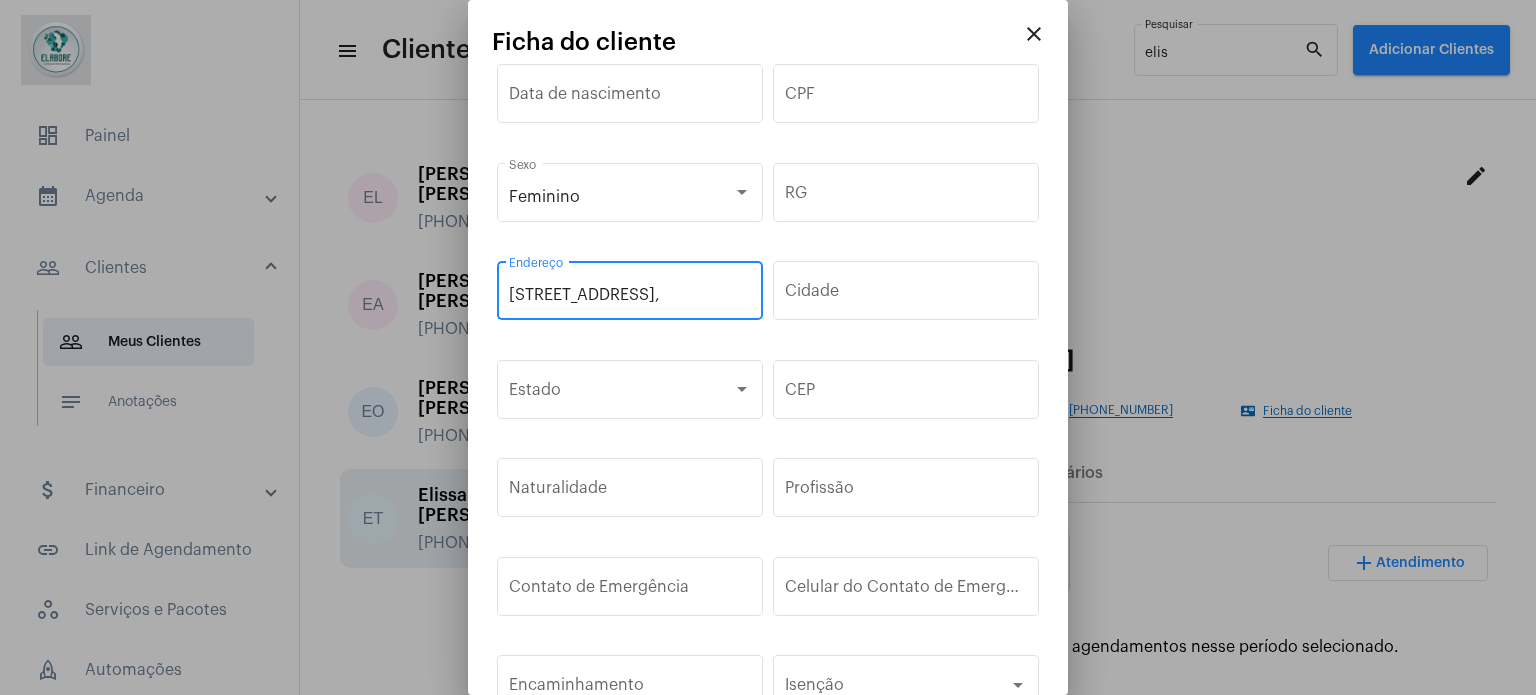 scroll, scrollTop: 0, scrollLeft: 92, axis: horizontal 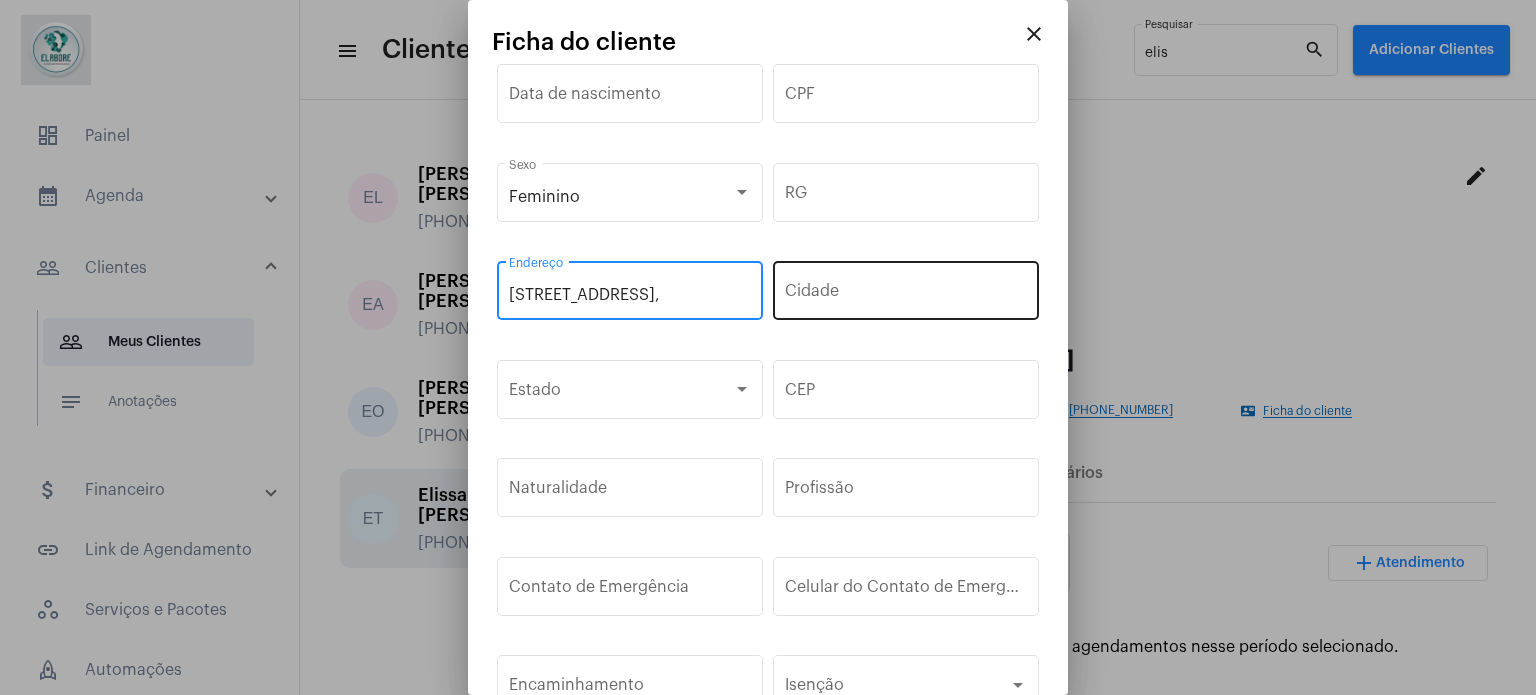 type on "[STREET_ADDRESS]," 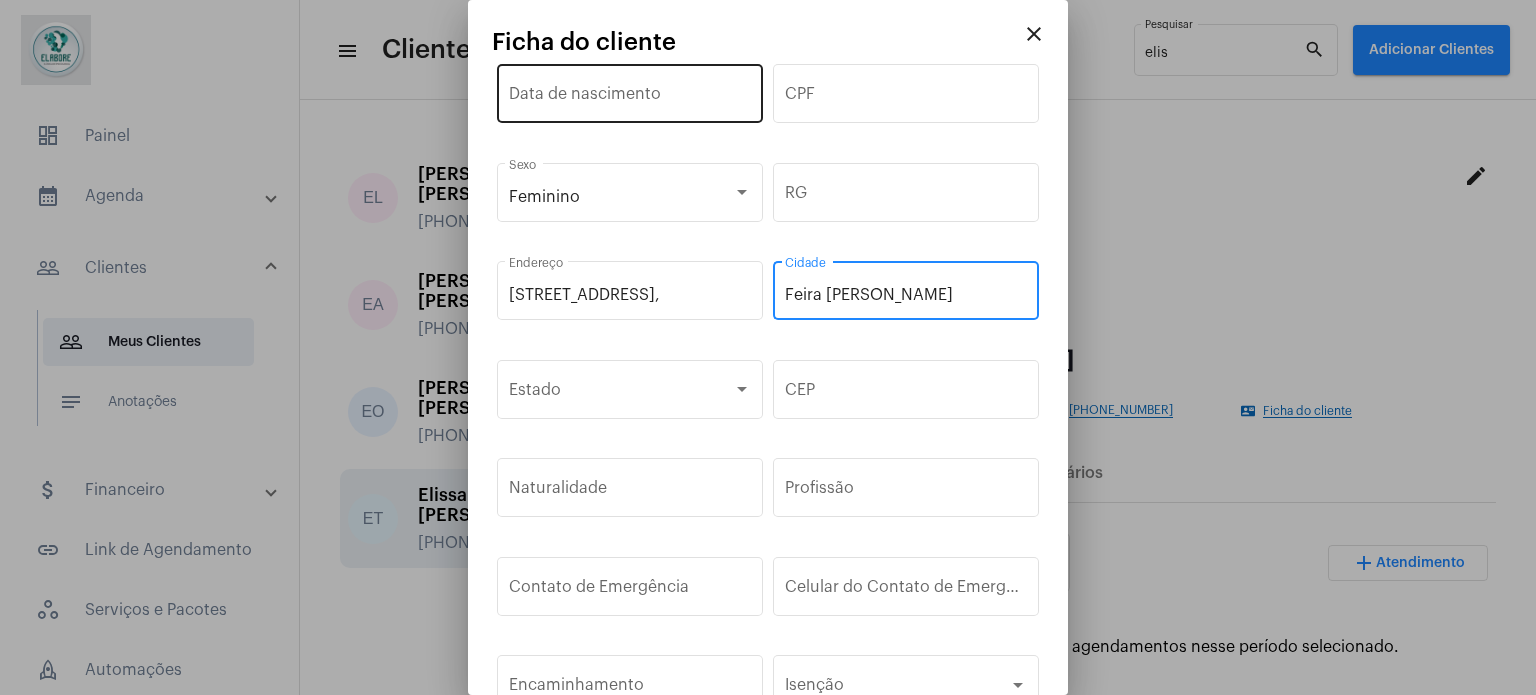 type on "Feira [PERSON_NAME]" 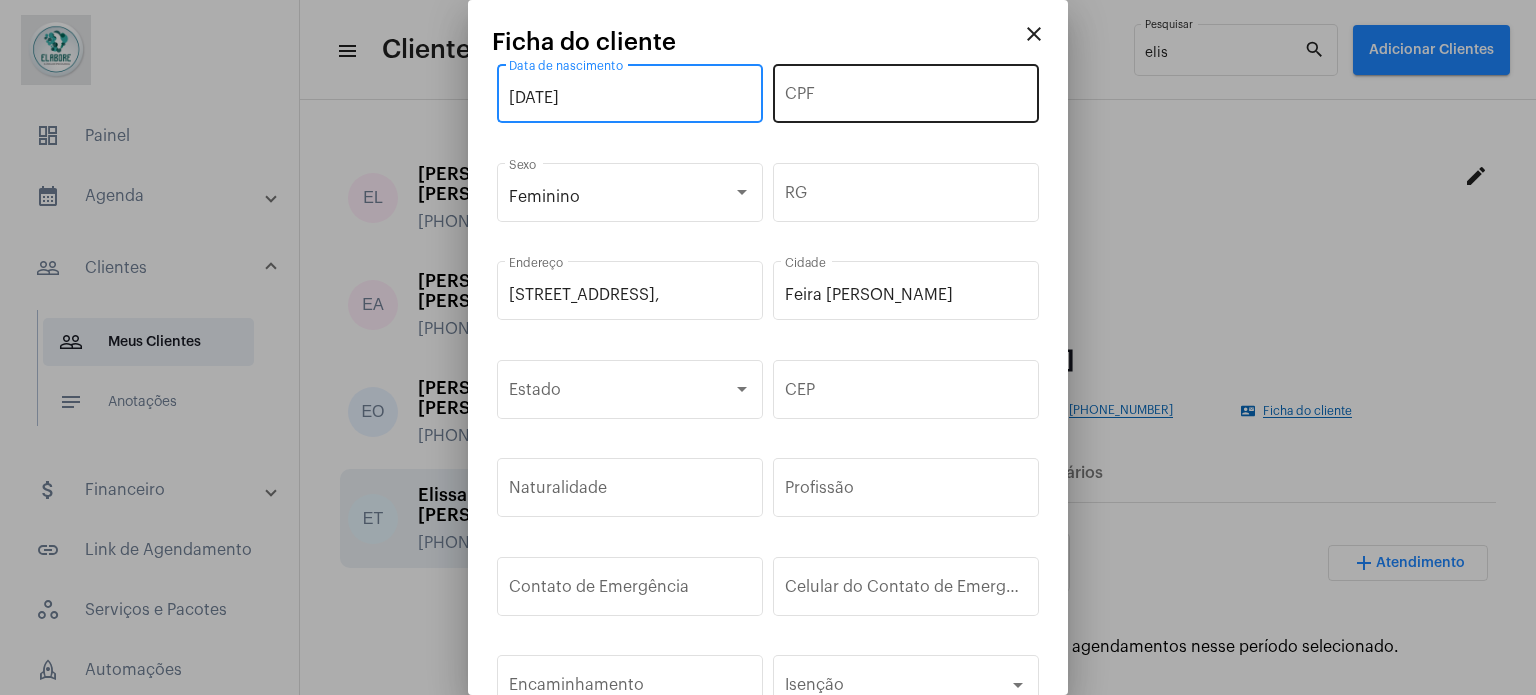 type on "[DATE]" 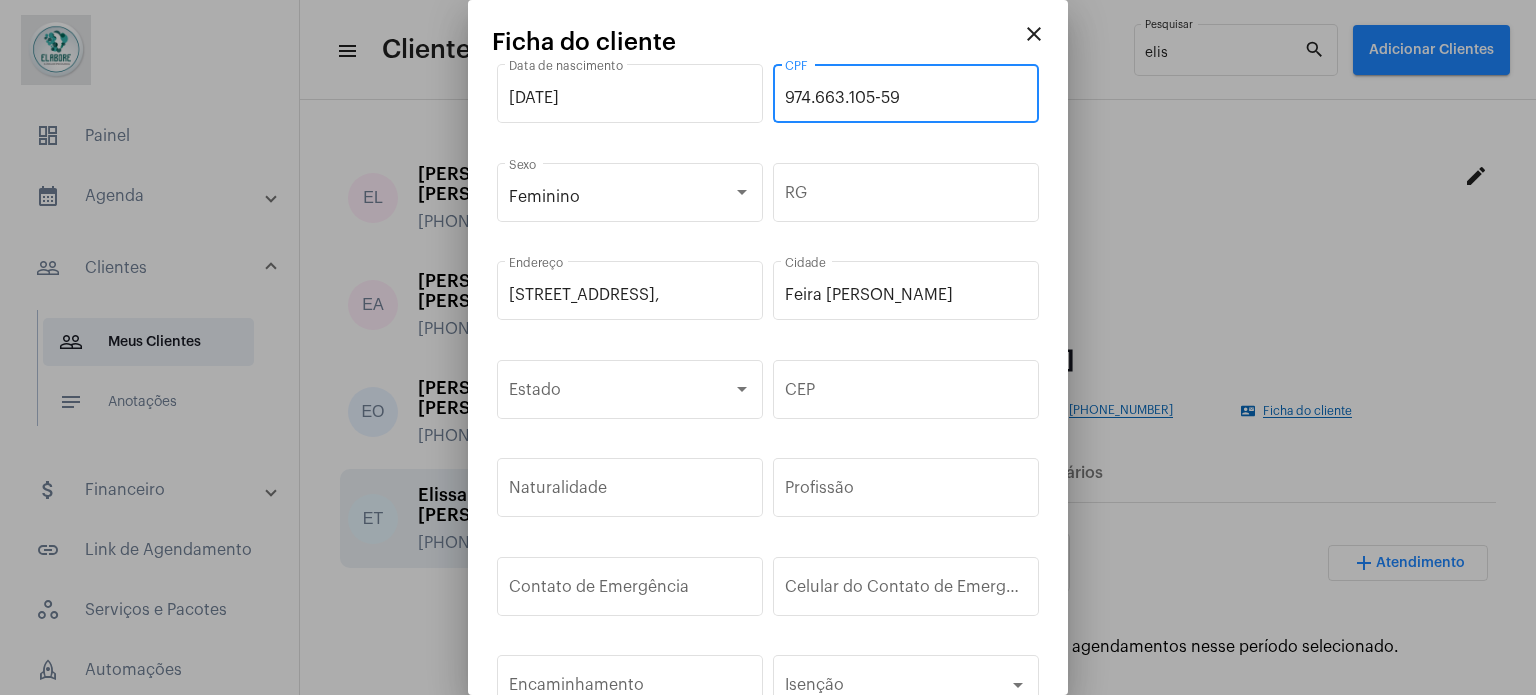 type on "974.663.105-59" 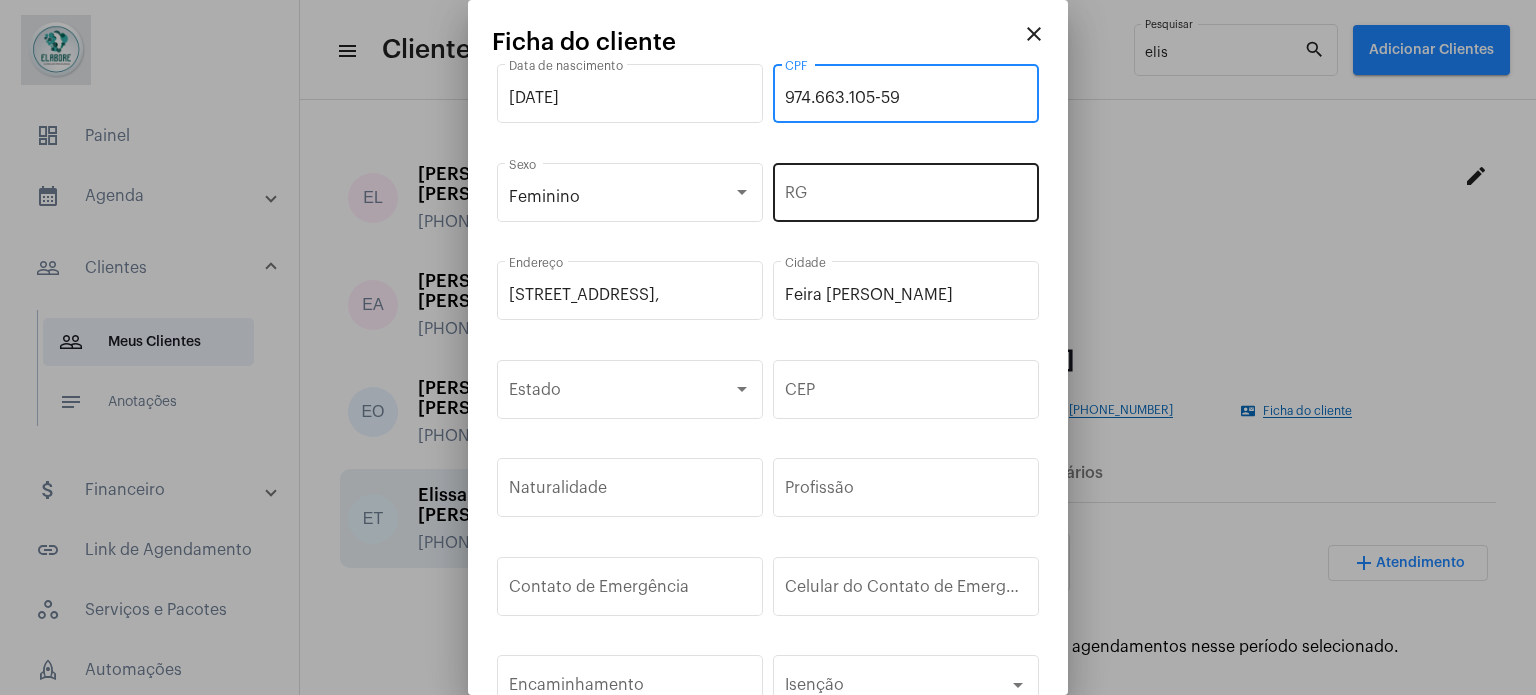 click on "RG" at bounding box center (906, 190) 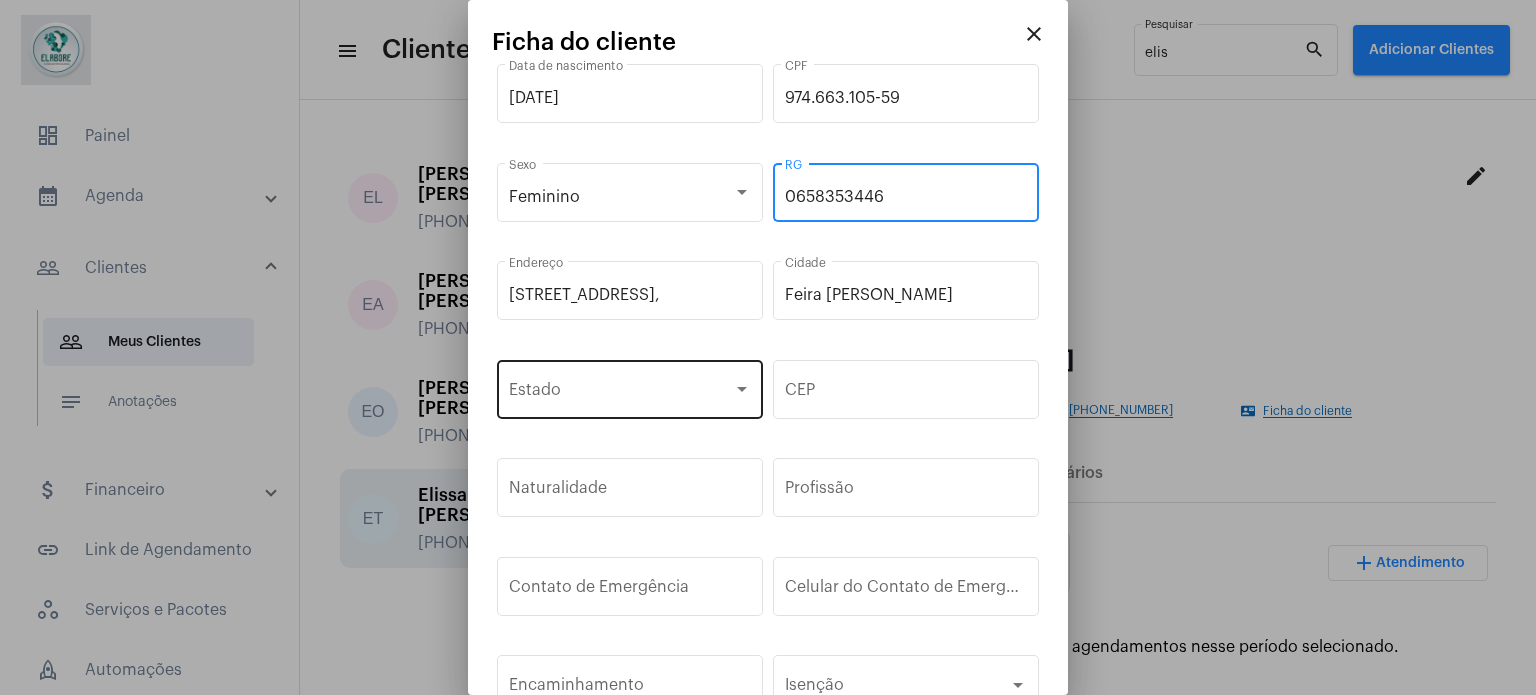 type on "0658353446" 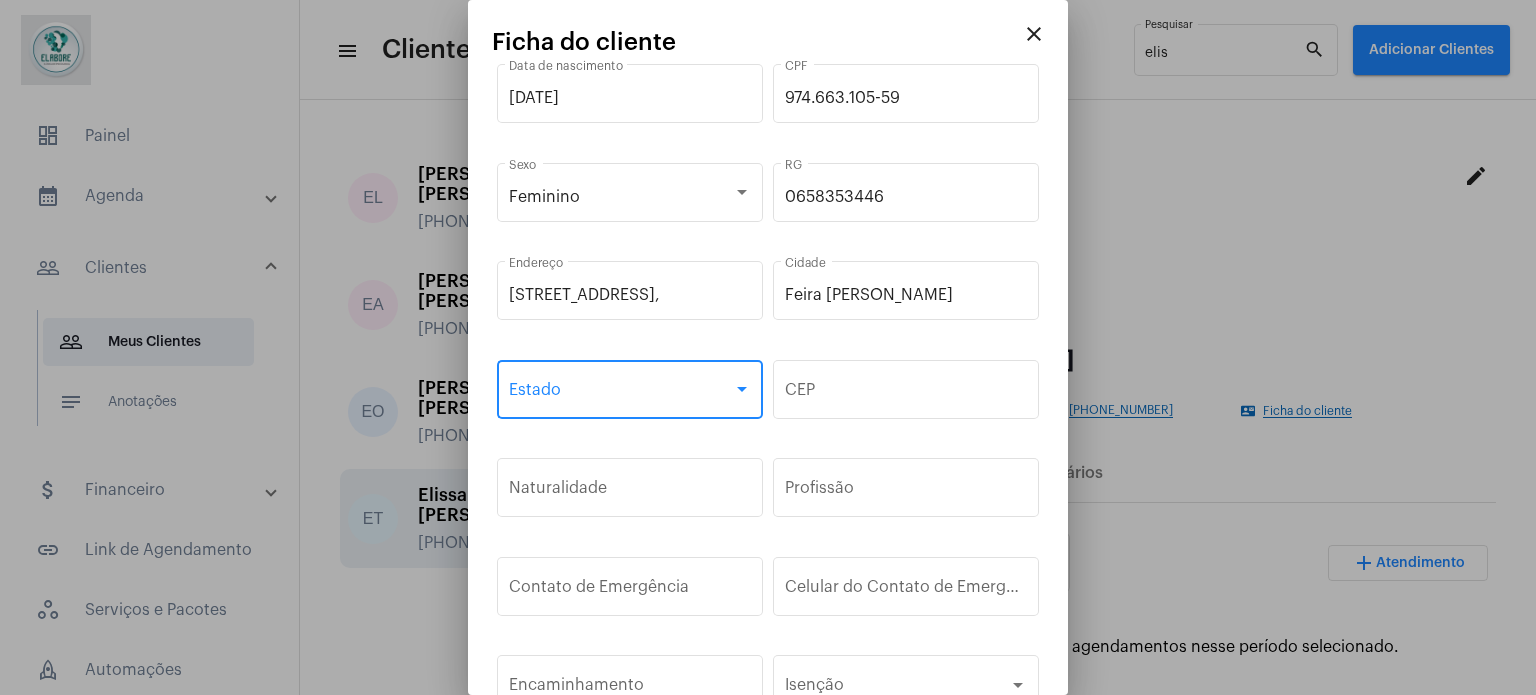 click at bounding box center [621, 394] 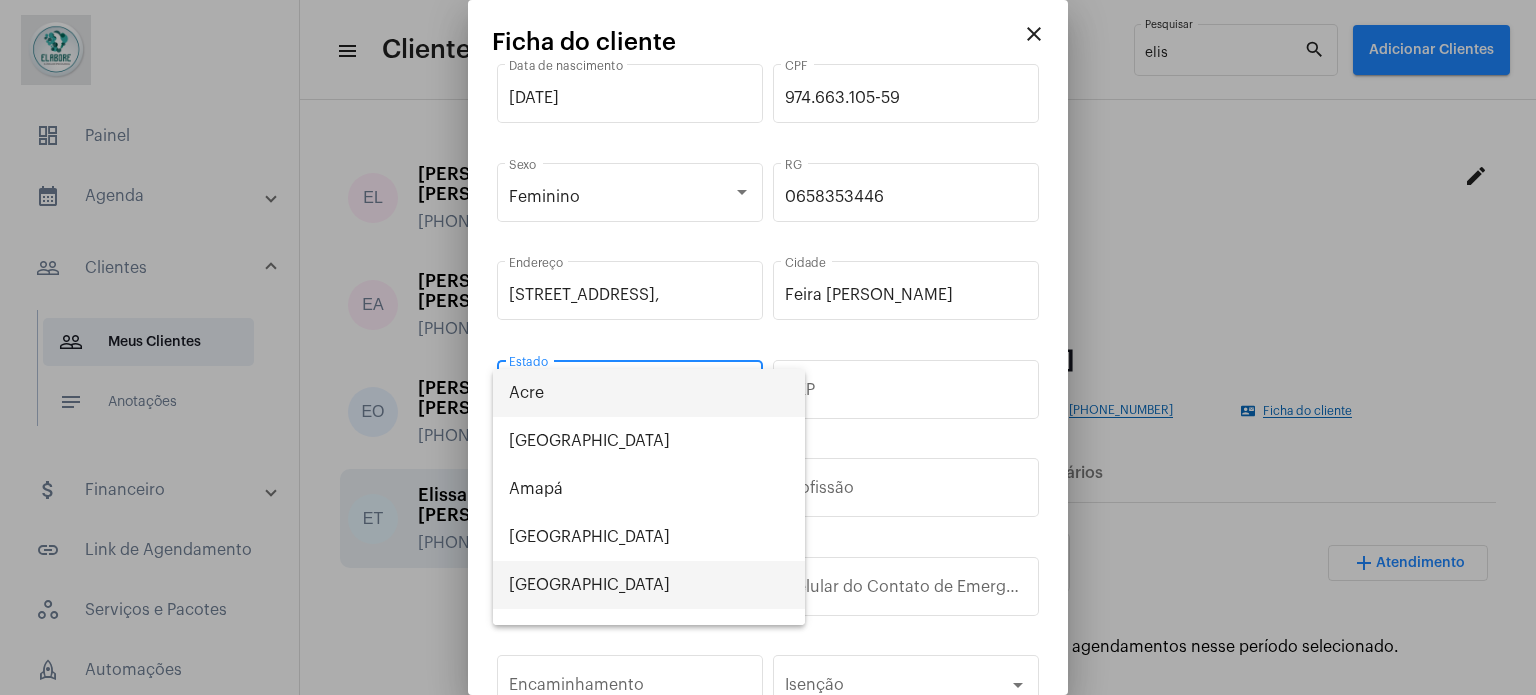 click on "[GEOGRAPHIC_DATA]" at bounding box center [649, 585] 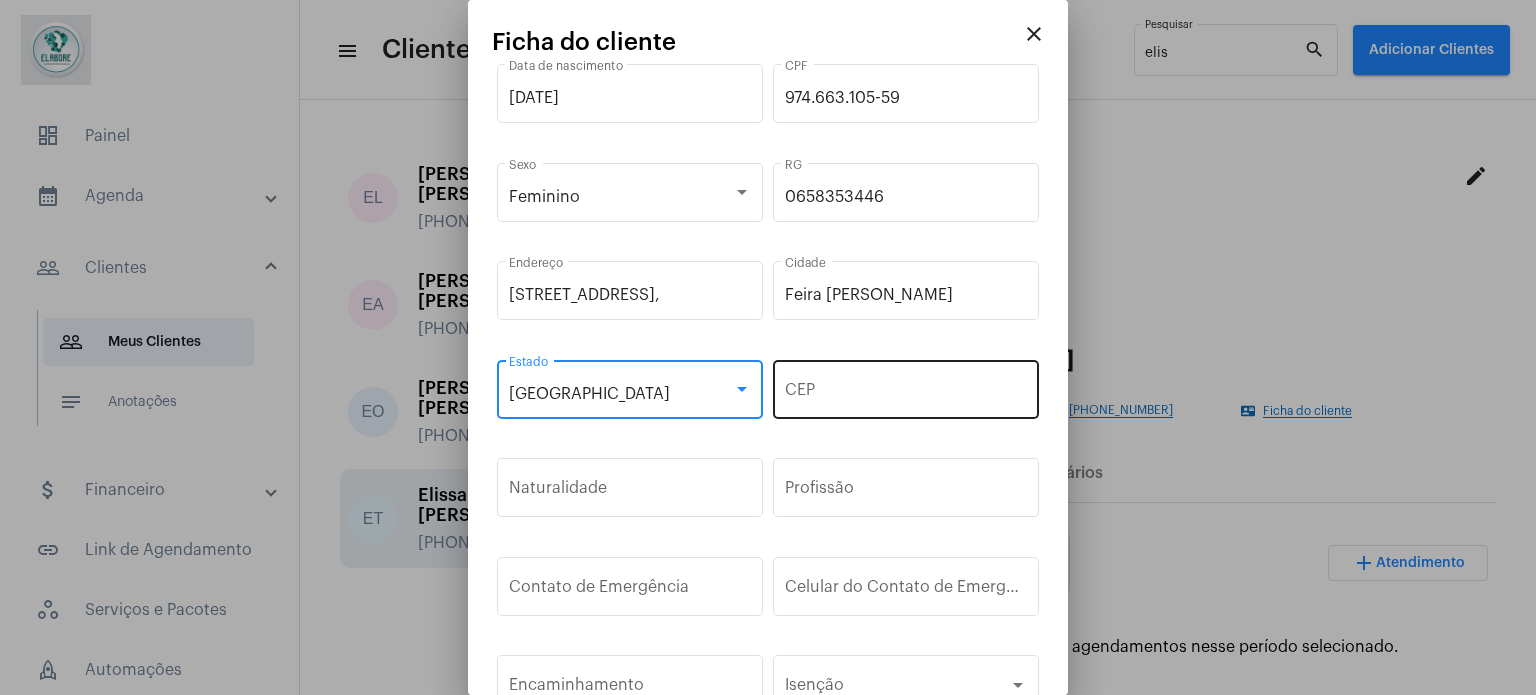 click on "CEP" at bounding box center [906, 387] 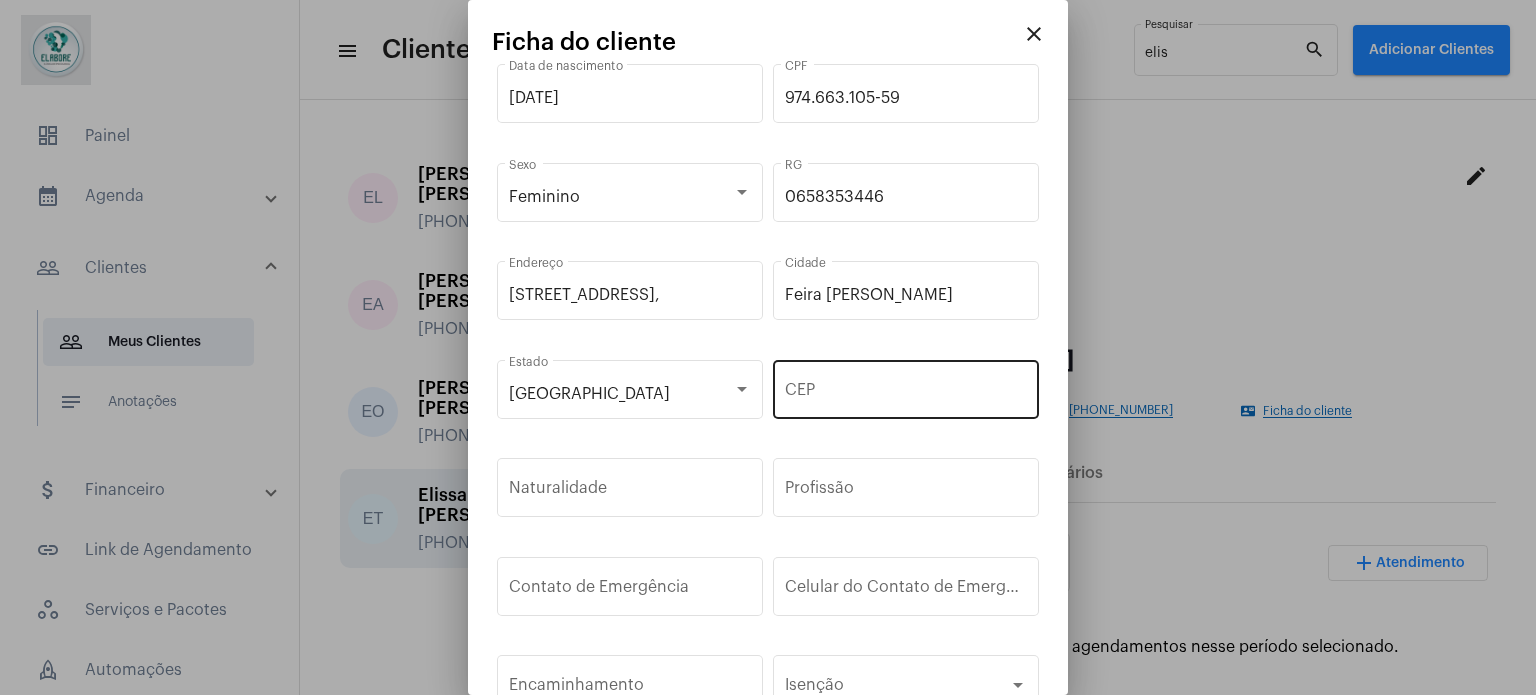 click on "CEP" at bounding box center (906, 387) 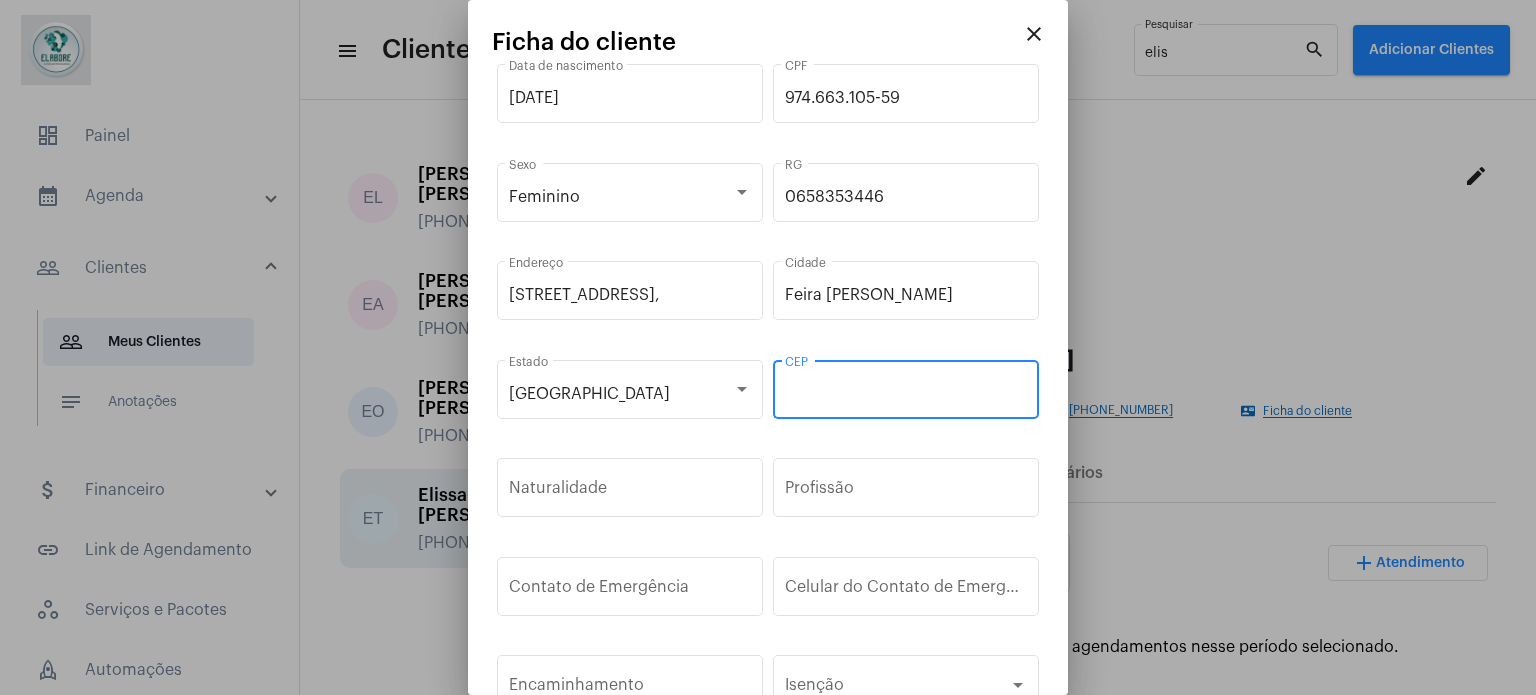 paste on "44.050-132" 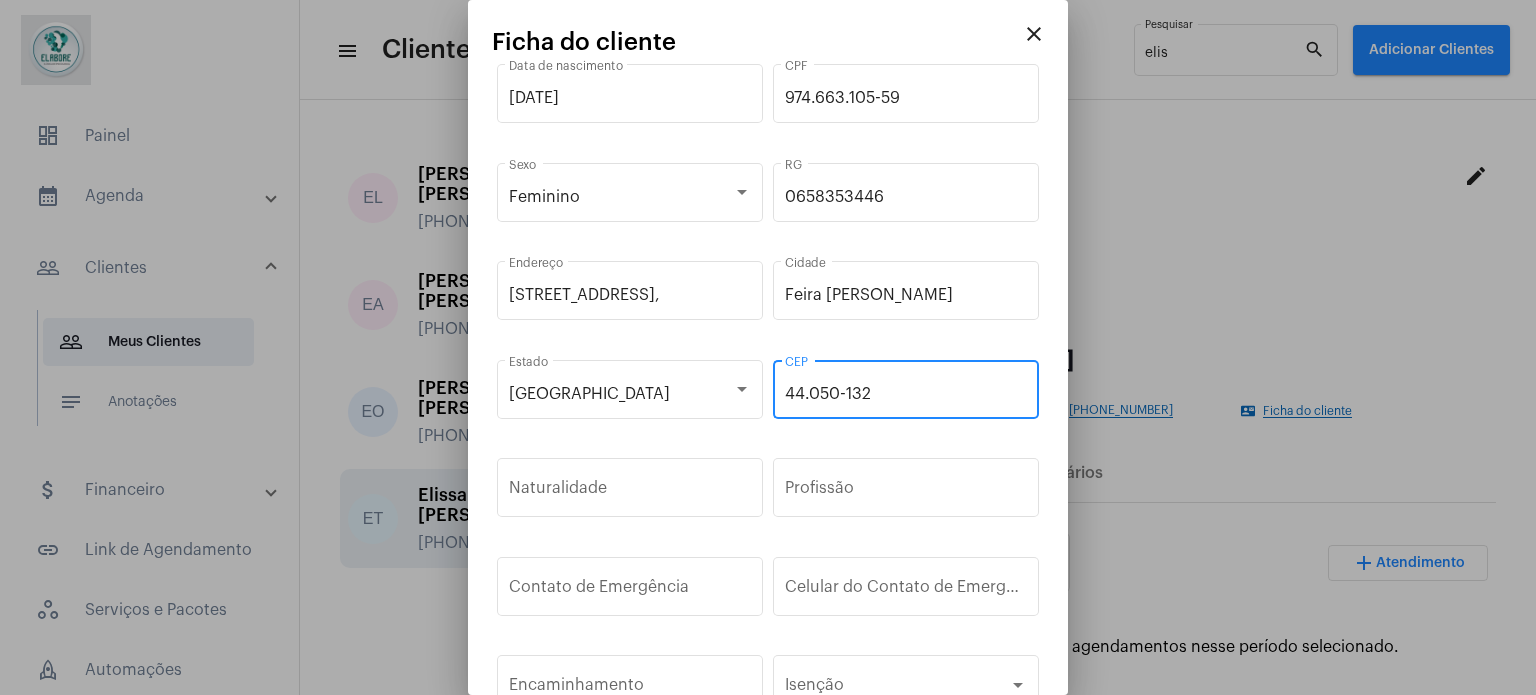 type on "44.050-132" 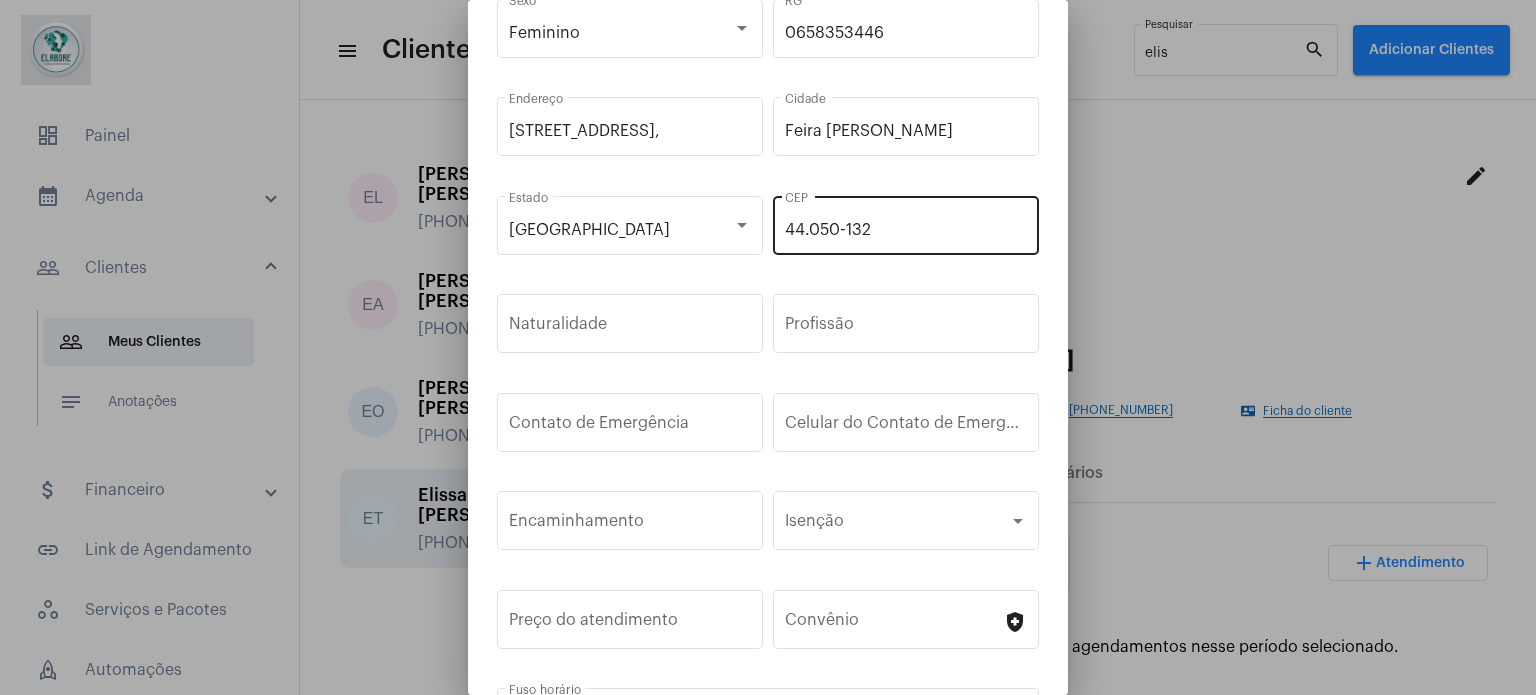 scroll, scrollTop: 200, scrollLeft: 0, axis: vertical 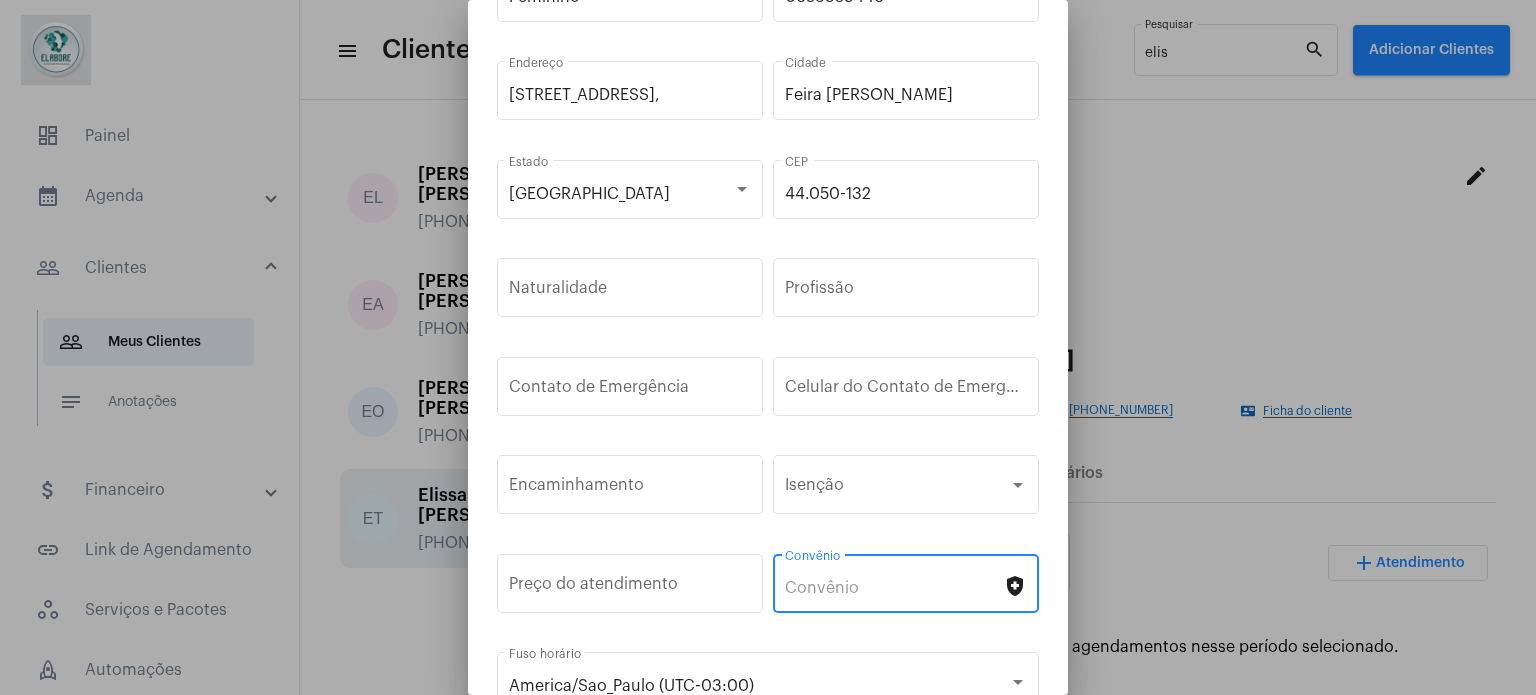 click on "Convênio" at bounding box center (894, 588) 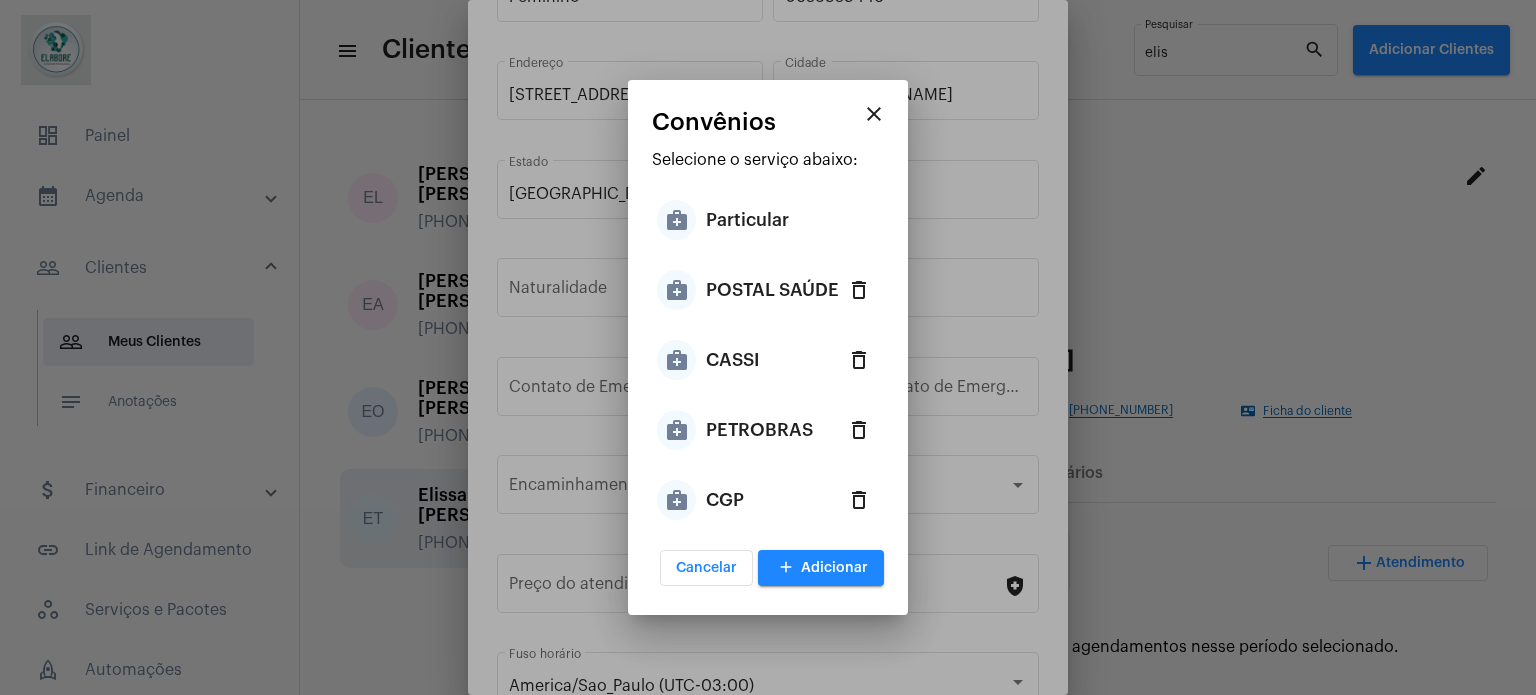 click on "medical_services CGP delete_outlined" at bounding box center (768, 500) 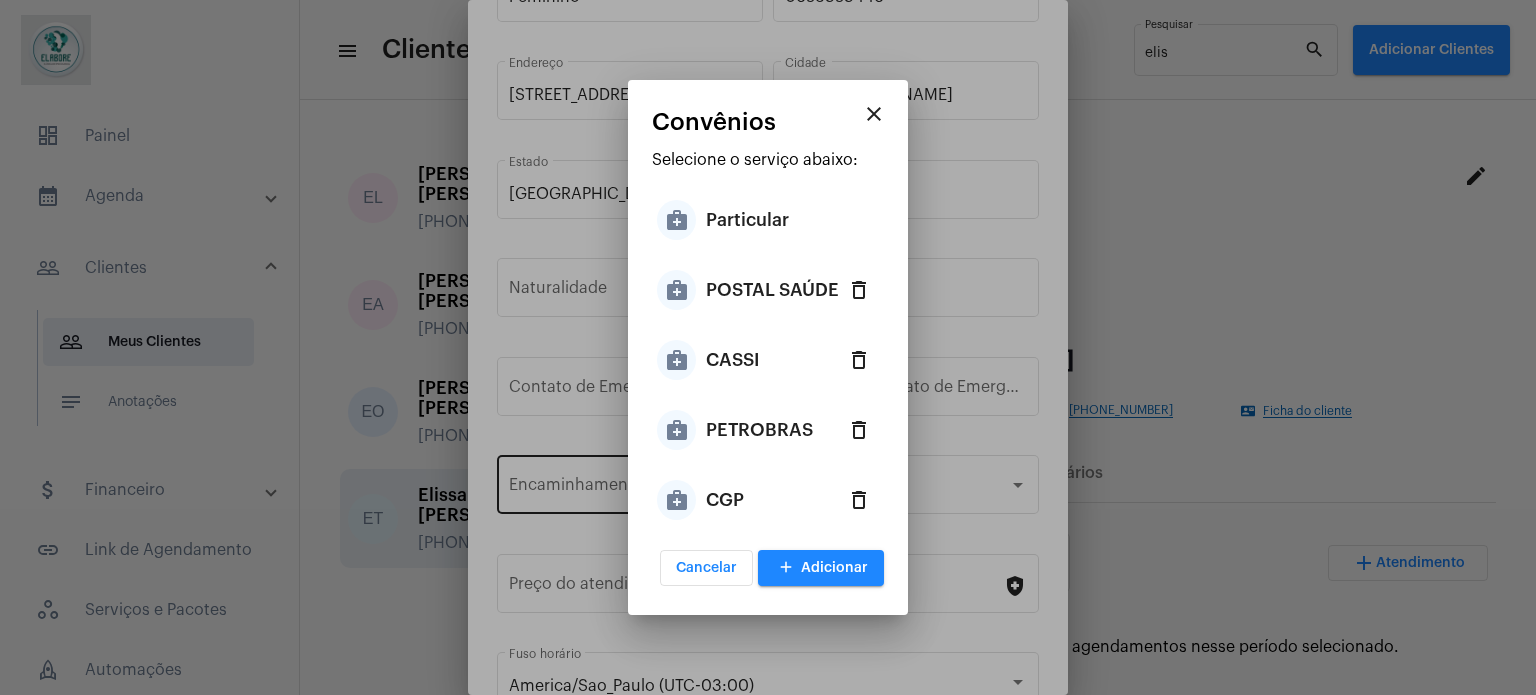 type on "CGP" 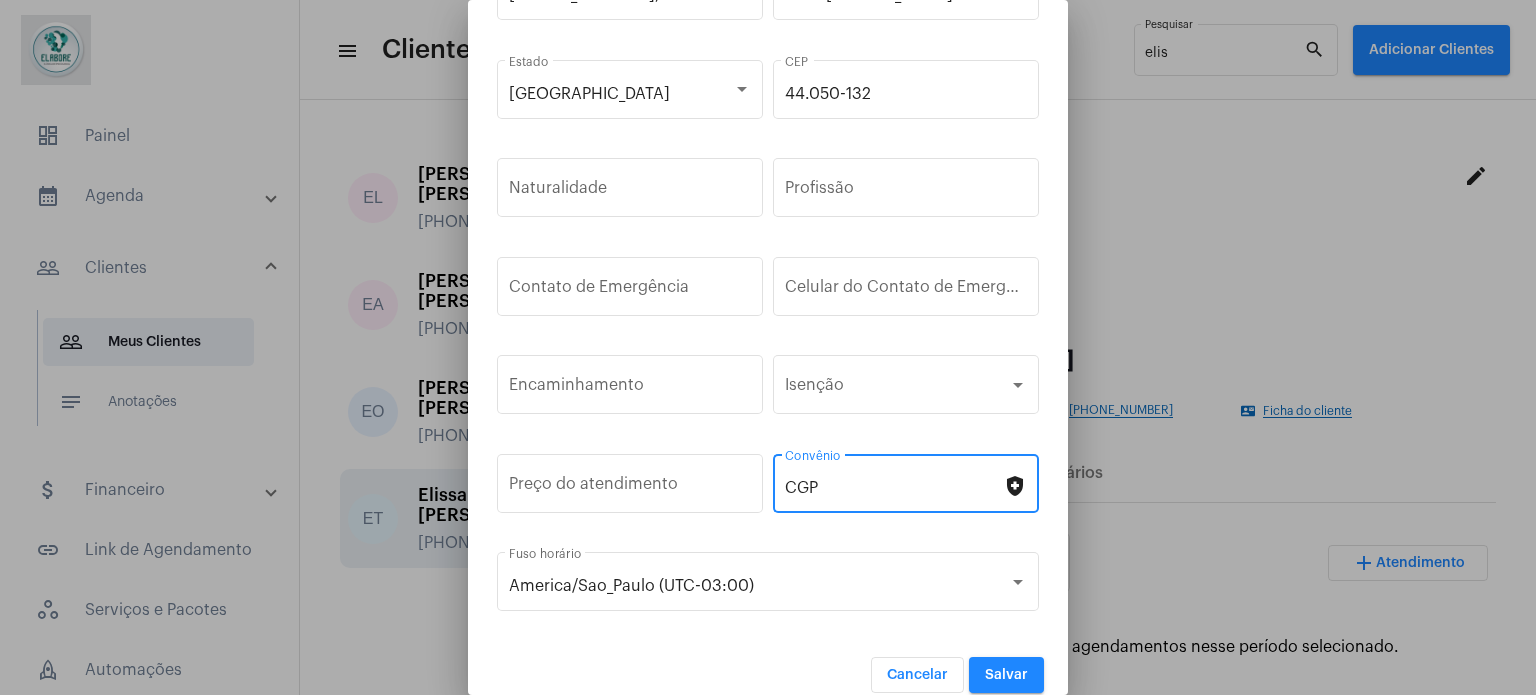 scroll, scrollTop: 300, scrollLeft: 0, axis: vertical 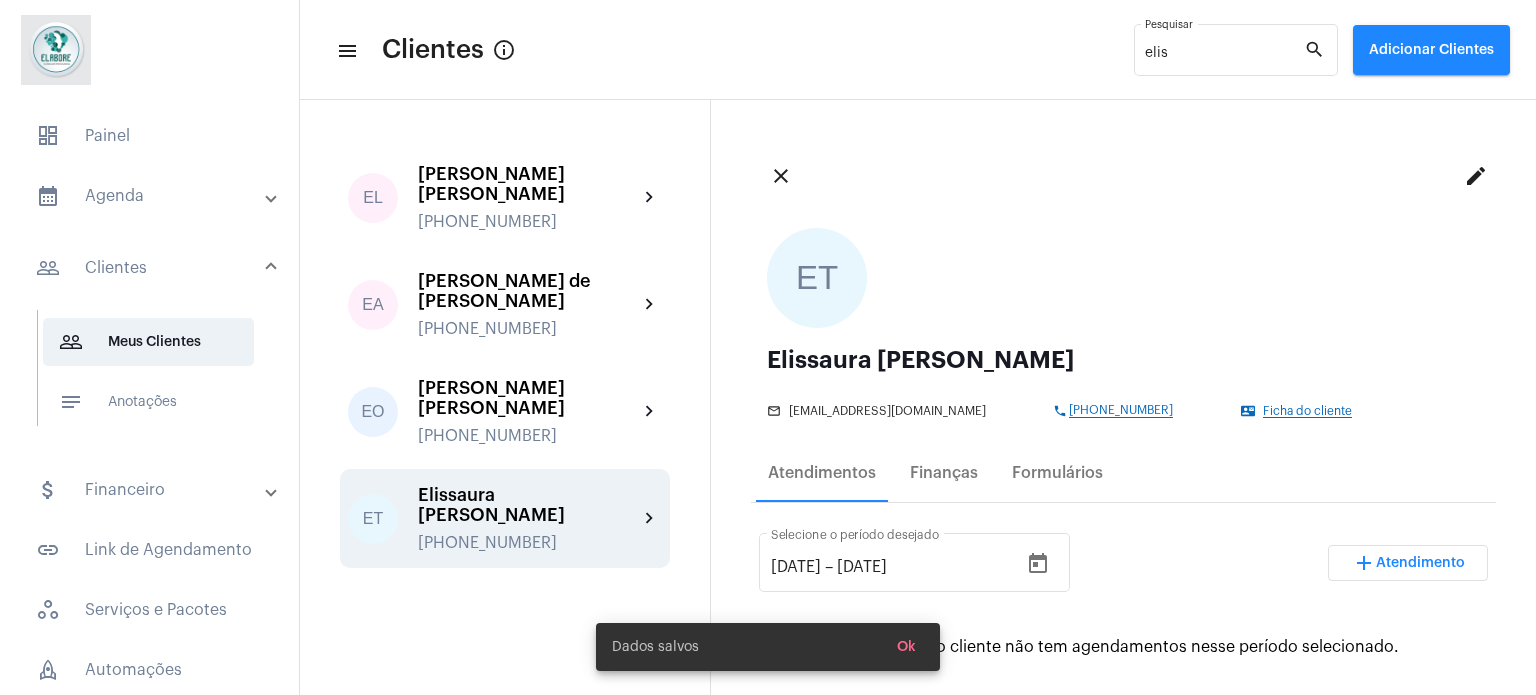 click on "Ok" at bounding box center [906, 647] 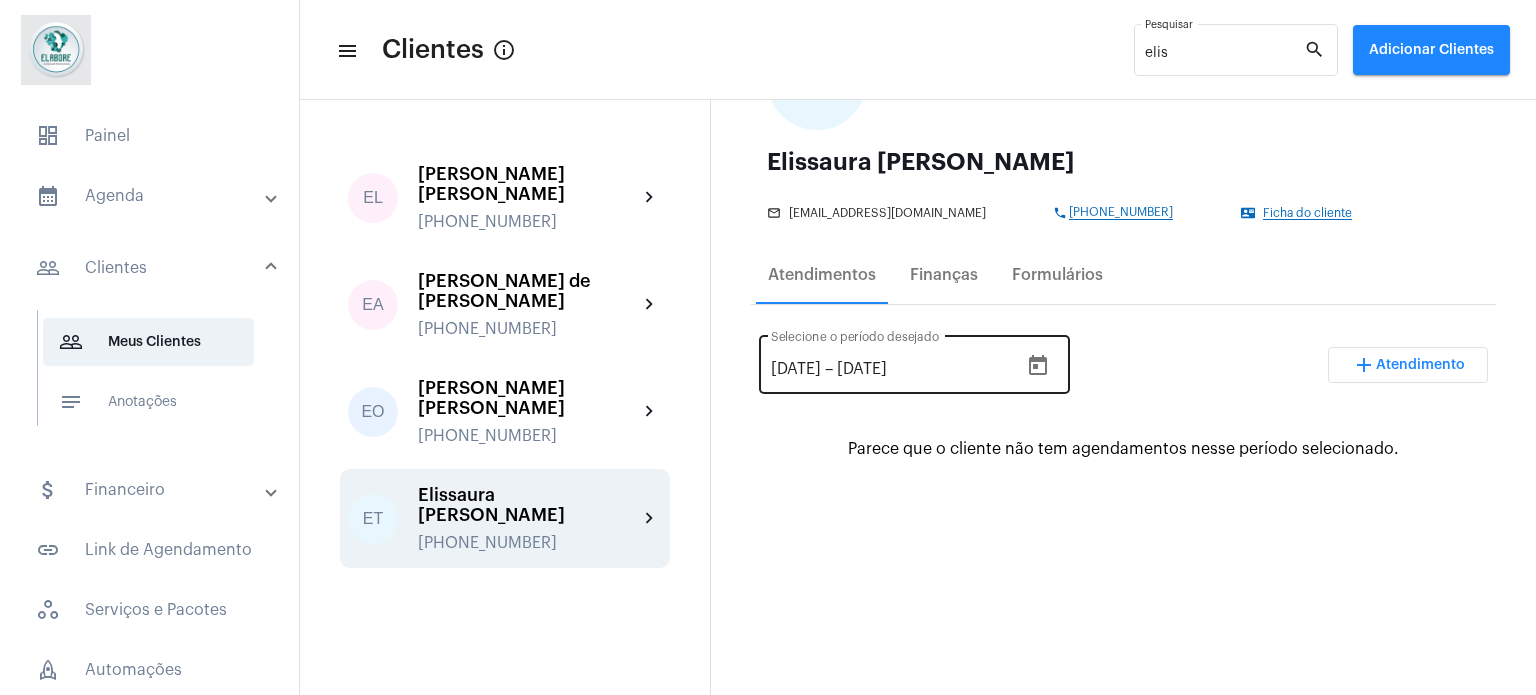 scroll, scrollTop: 200, scrollLeft: 0, axis: vertical 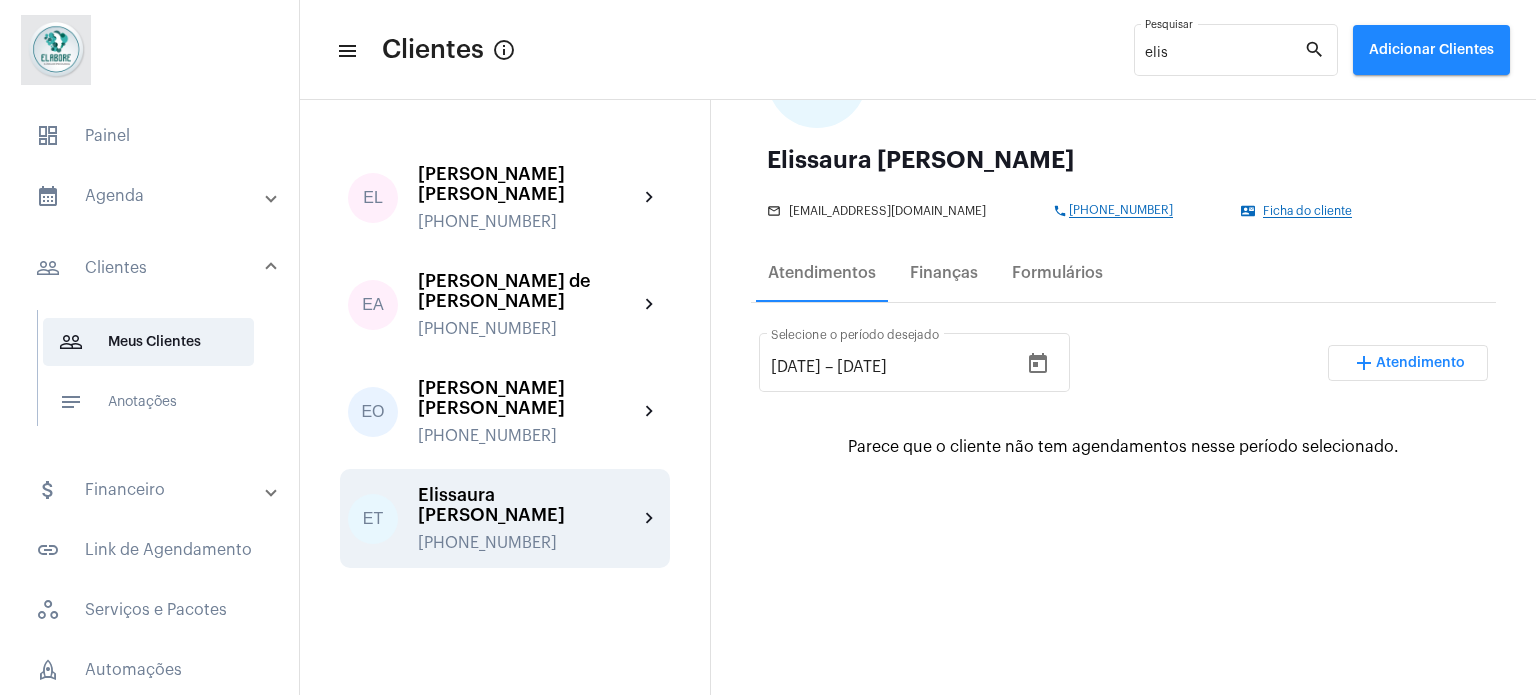 click on "Adicionar Clientes" 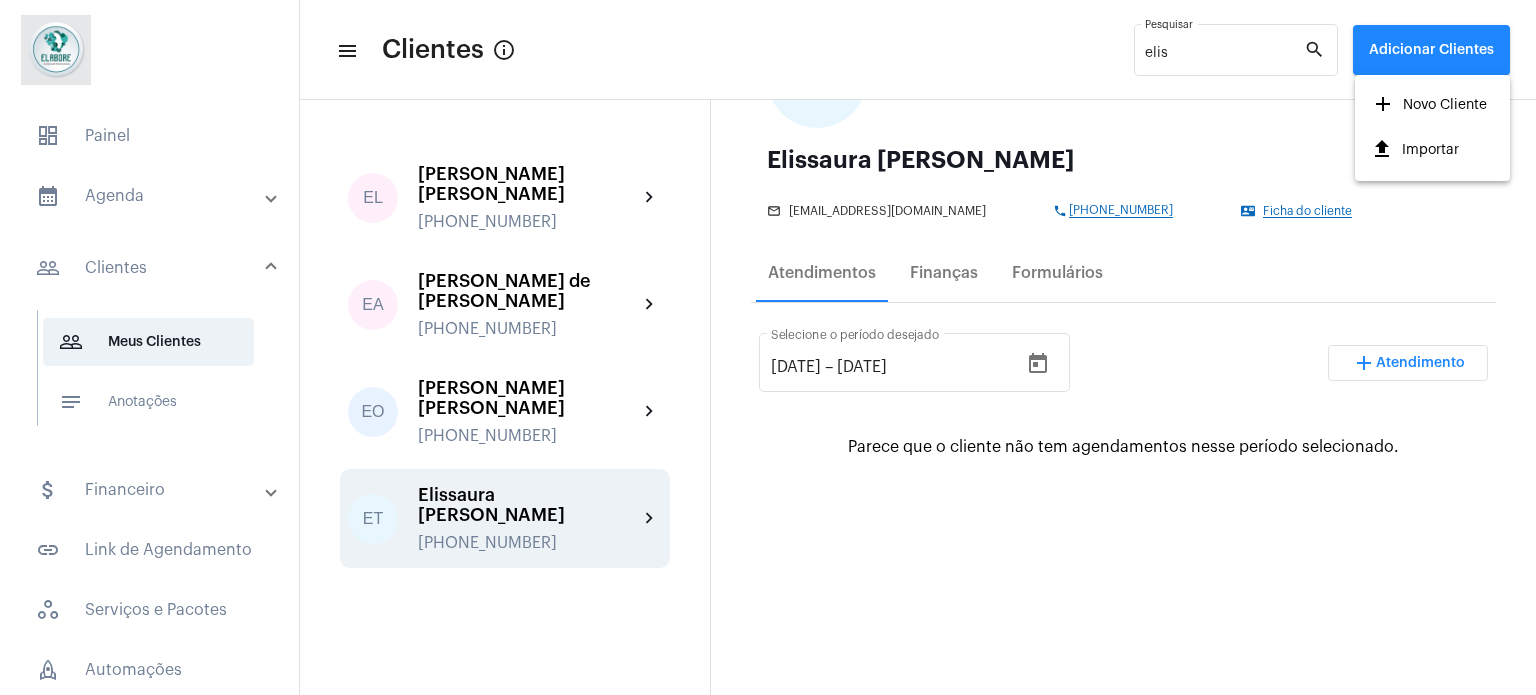 click on "add  Novo Cliente" at bounding box center (1429, 105) 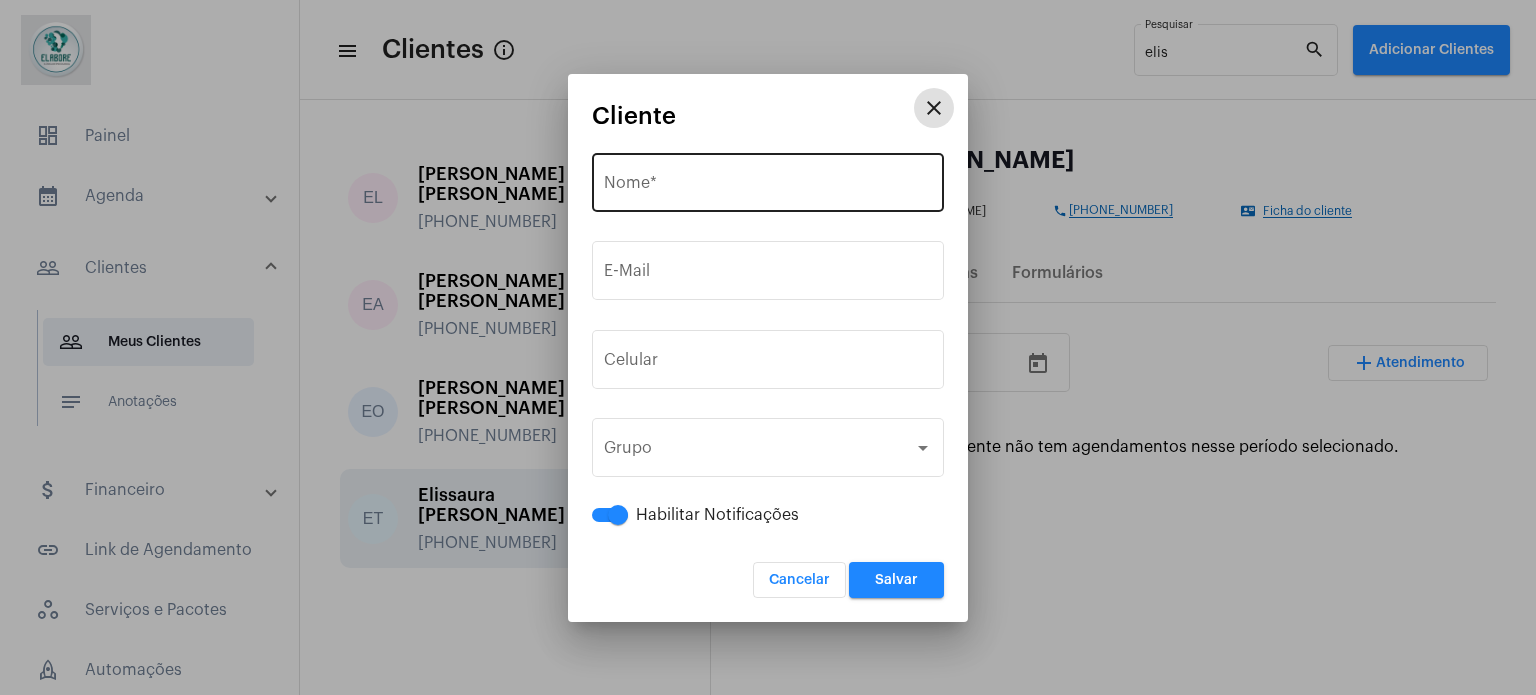 click on "Nome  *" at bounding box center [768, 187] 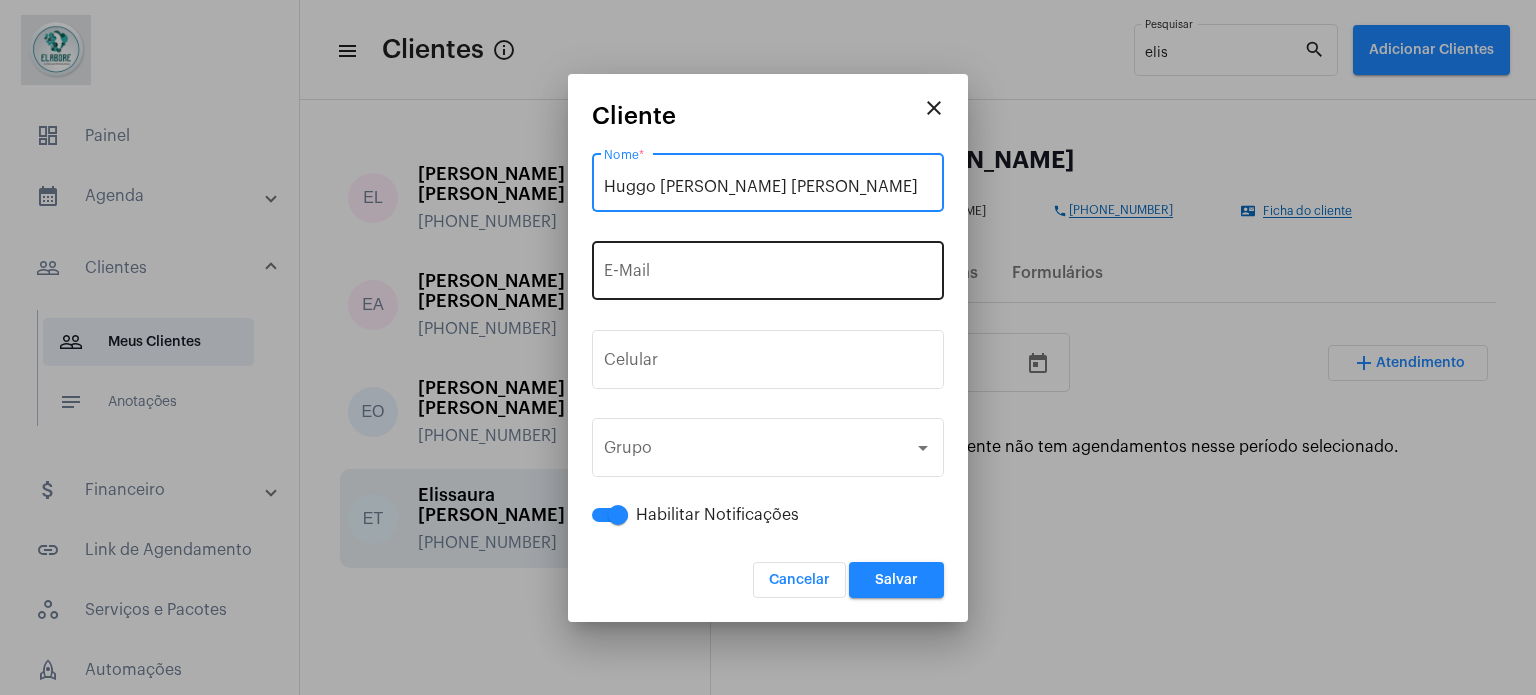 type on "Huggo [PERSON_NAME] [PERSON_NAME]" 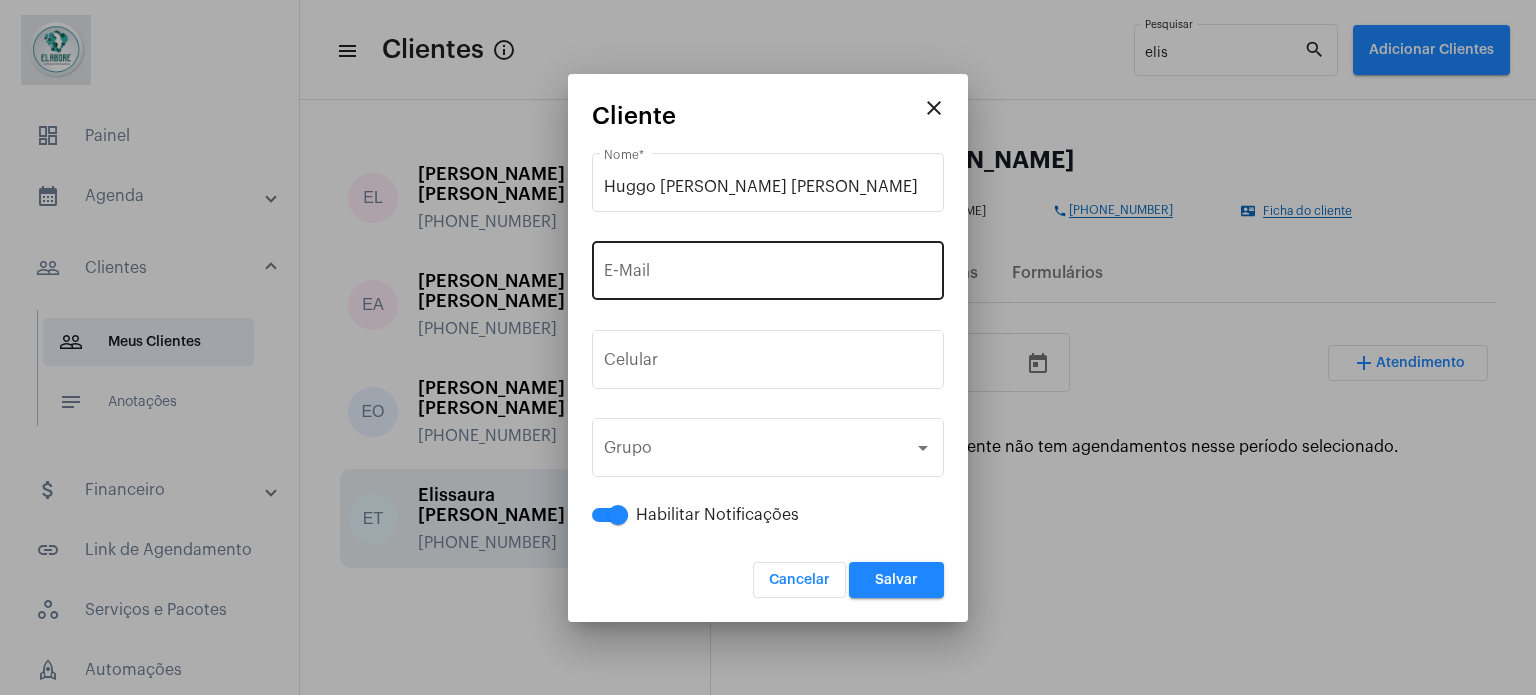 click on "E-Mail" at bounding box center [768, 268] 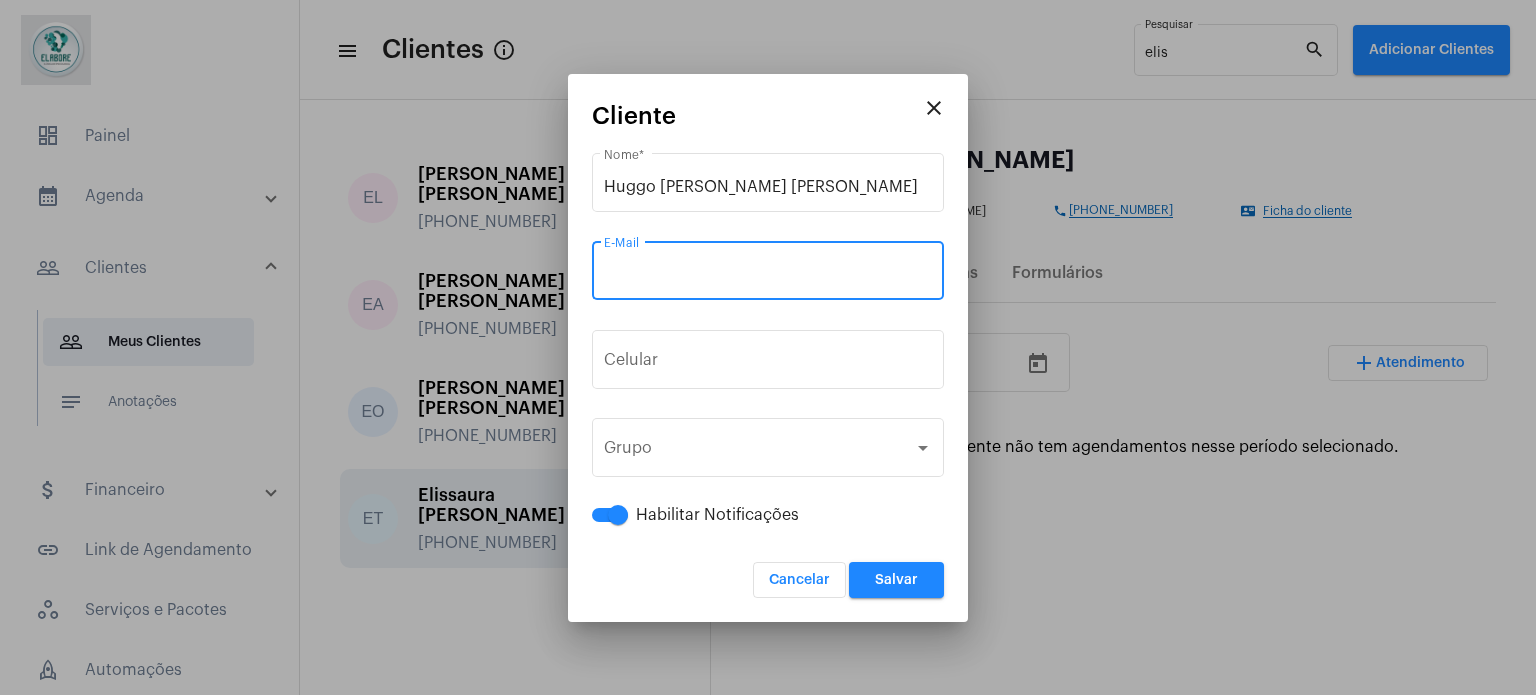 paste on "[EMAIL_ADDRESS][DOMAIN_NAME]" 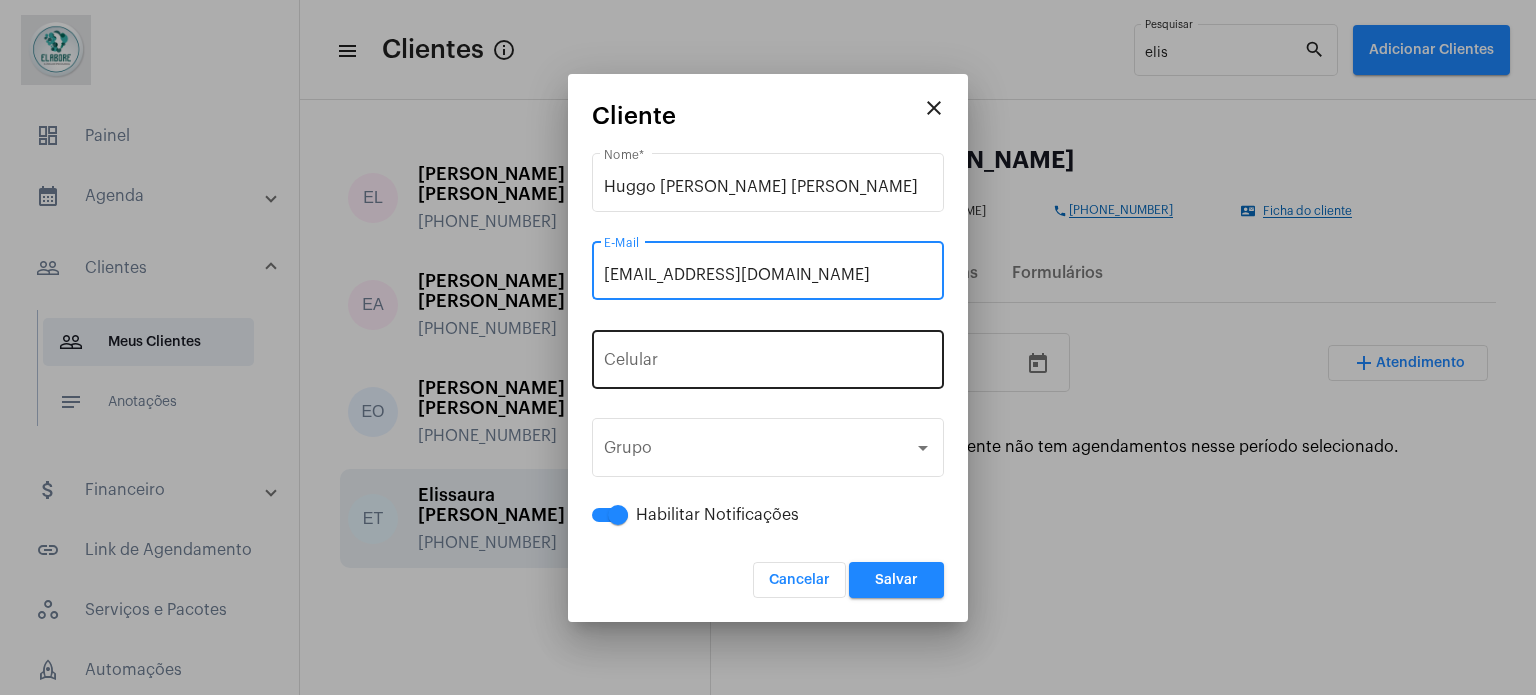 type on "[EMAIL_ADDRESS][DOMAIN_NAME]" 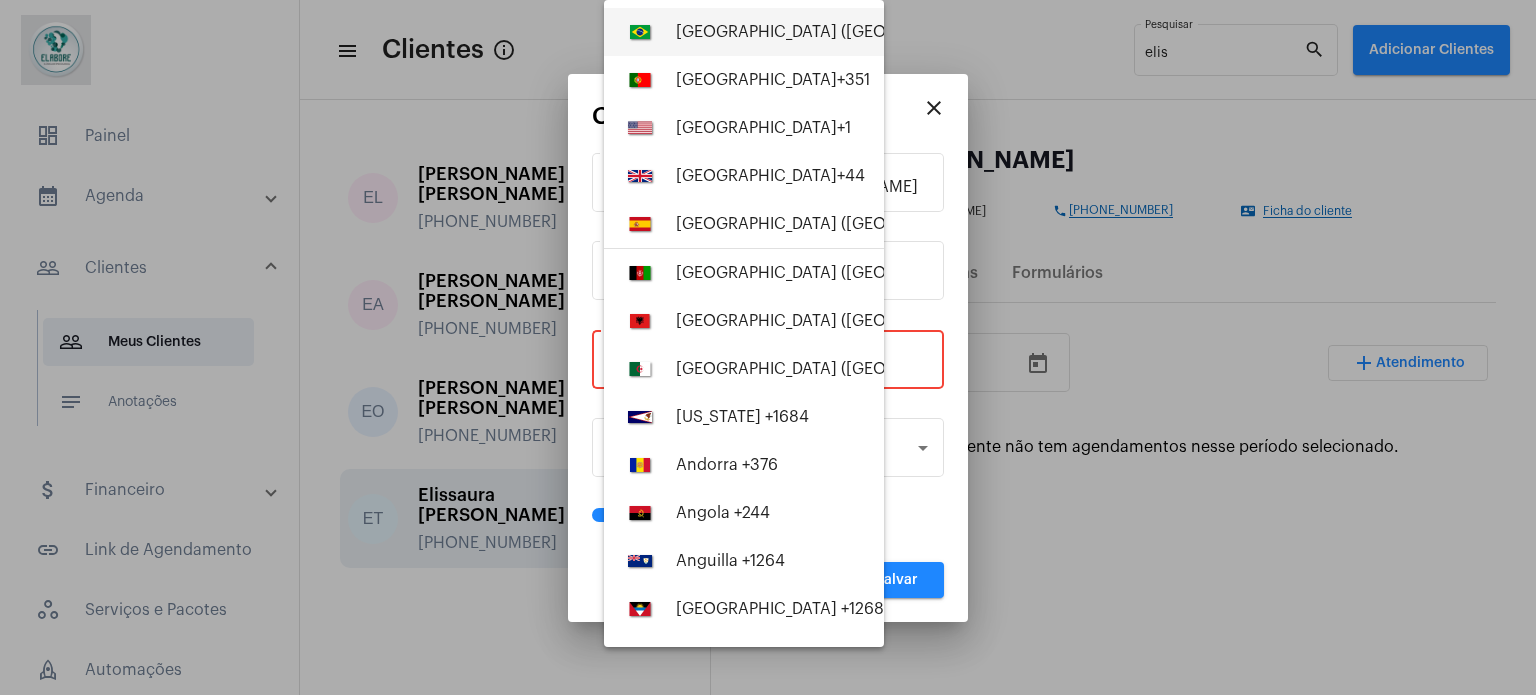 click on "[GEOGRAPHIC_DATA] ([GEOGRAPHIC_DATA])  +55" at bounding box center [744, 32] 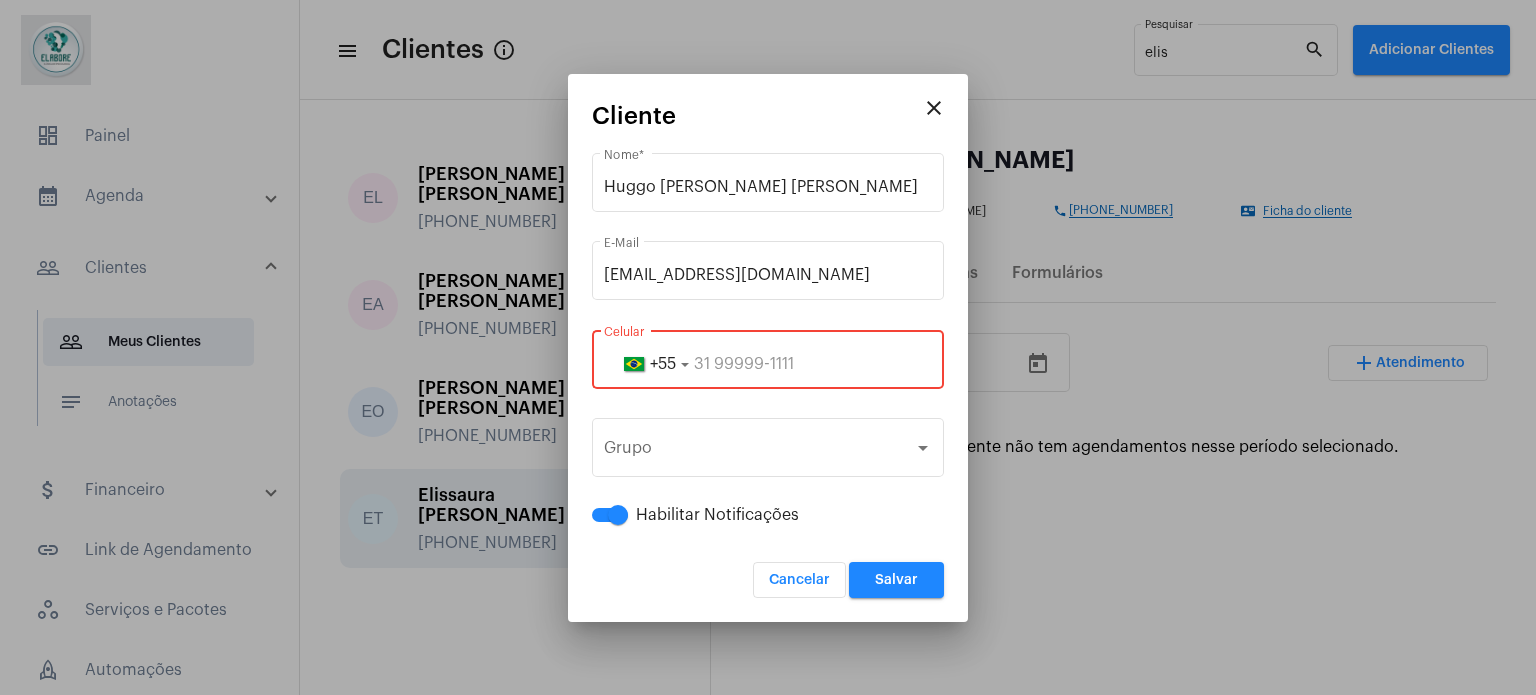 drag, startPoint x: 831, startPoint y: 351, endPoint x: 844, endPoint y: 338, distance: 18.384777 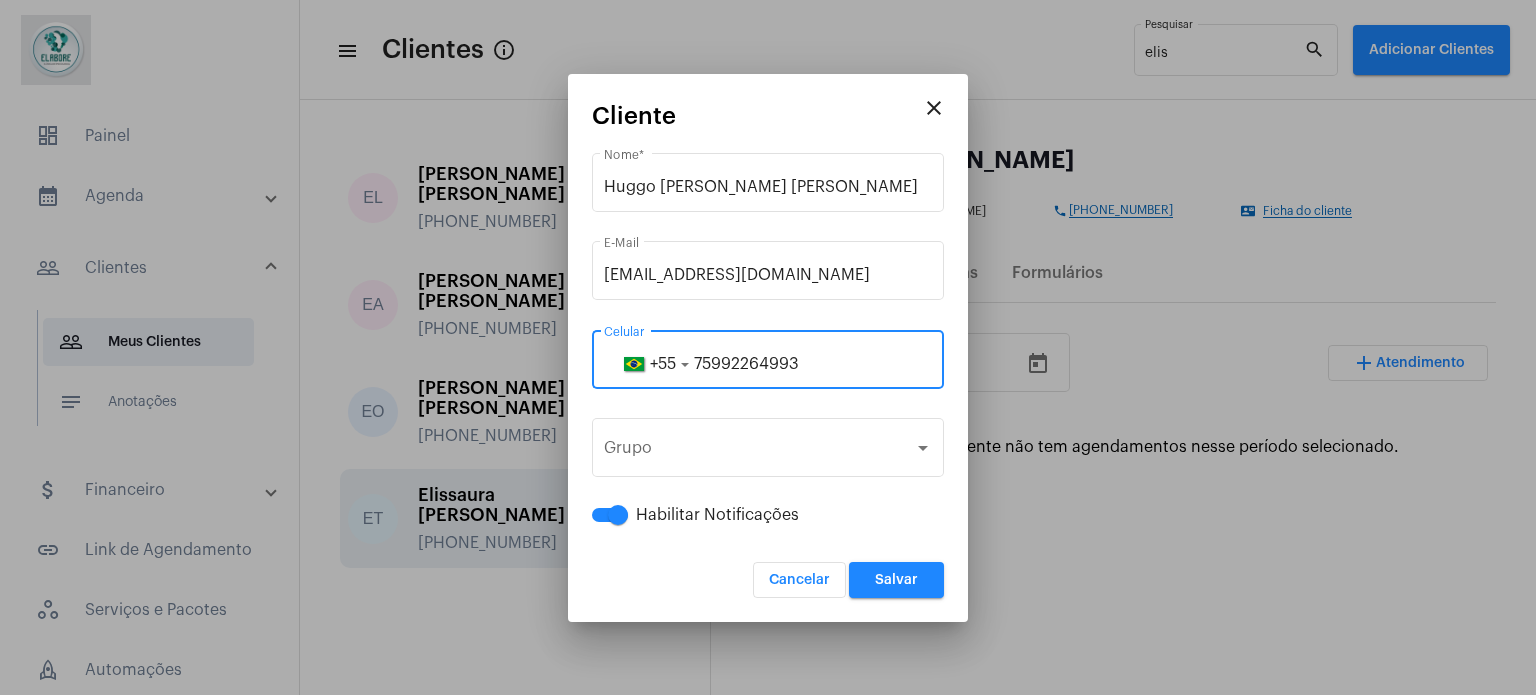 type on "75992264993" 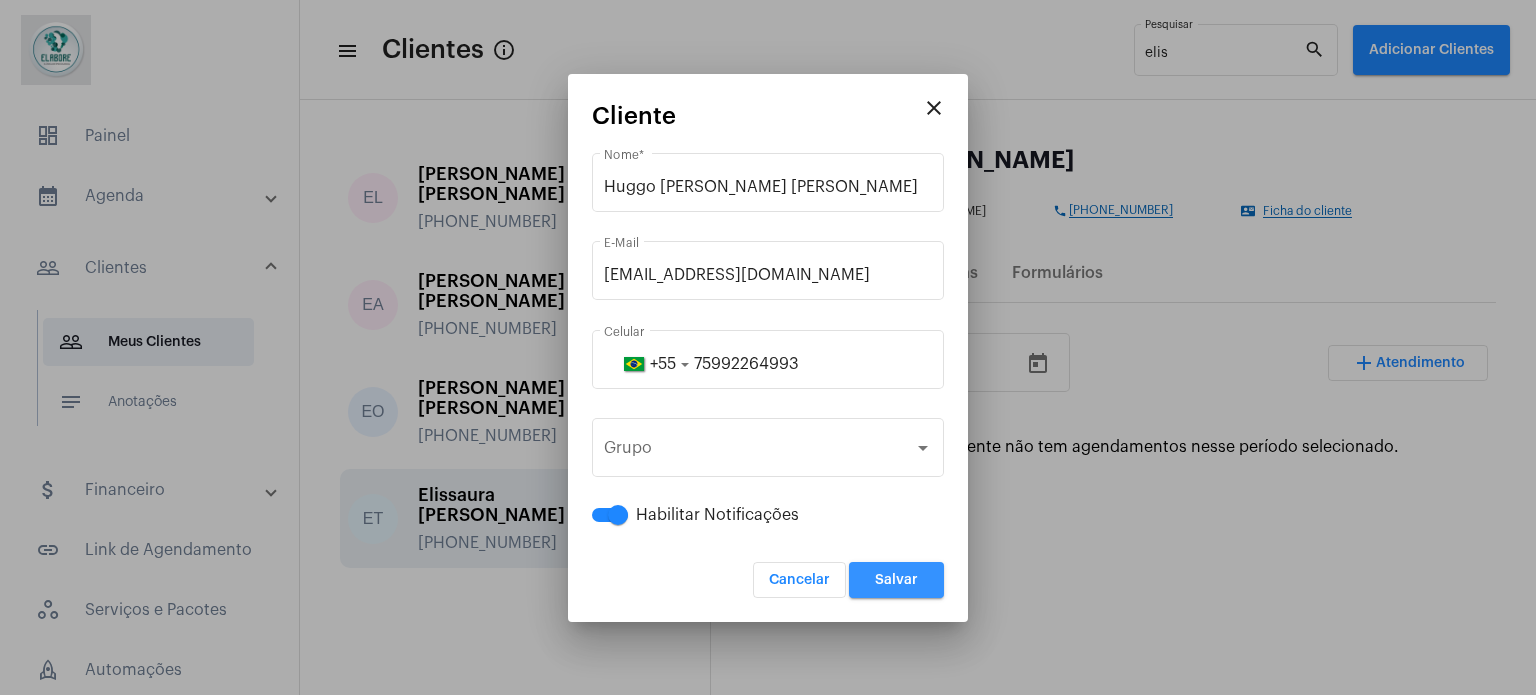 click on "Salvar" at bounding box center (896, 580) 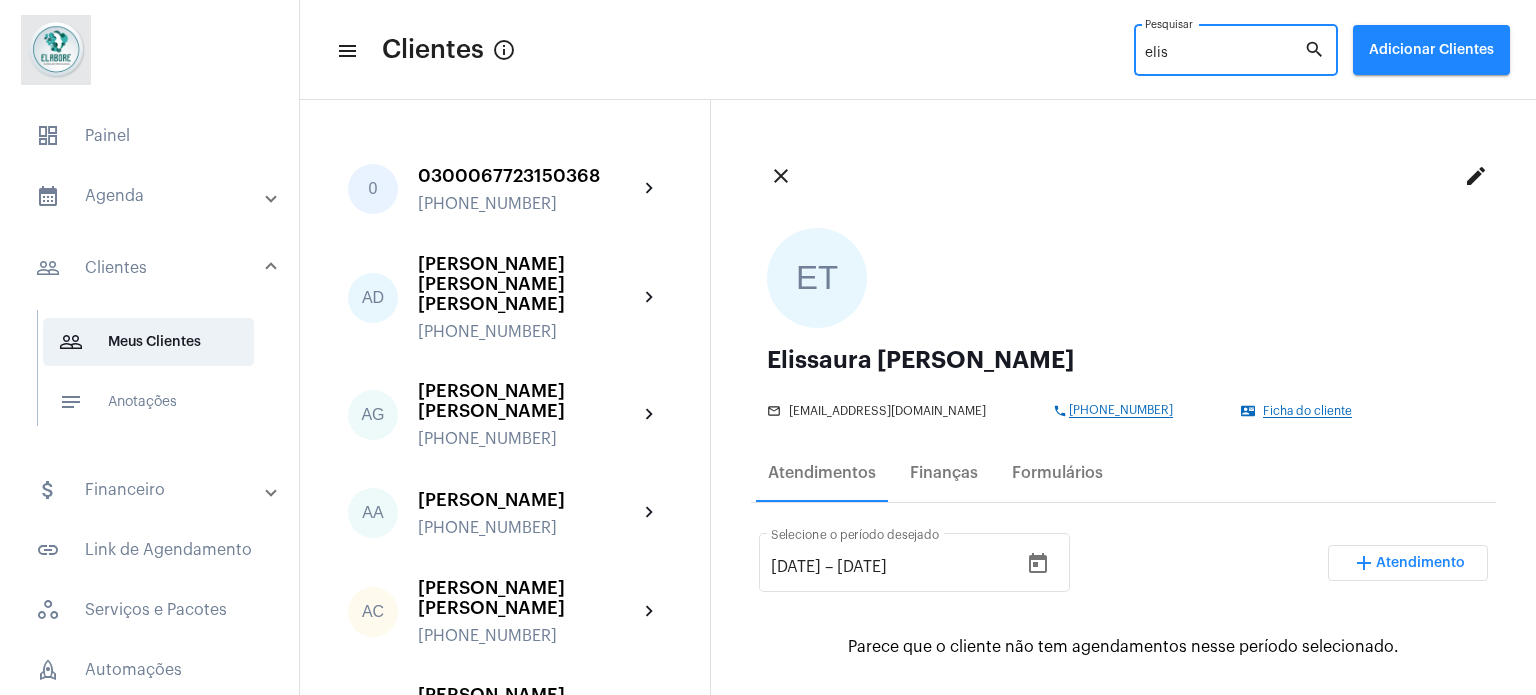 drag, startPoint x: 1196, startPoint y: 60, endPoint x: 1129, endPoint y: 51, distance: 67.601776 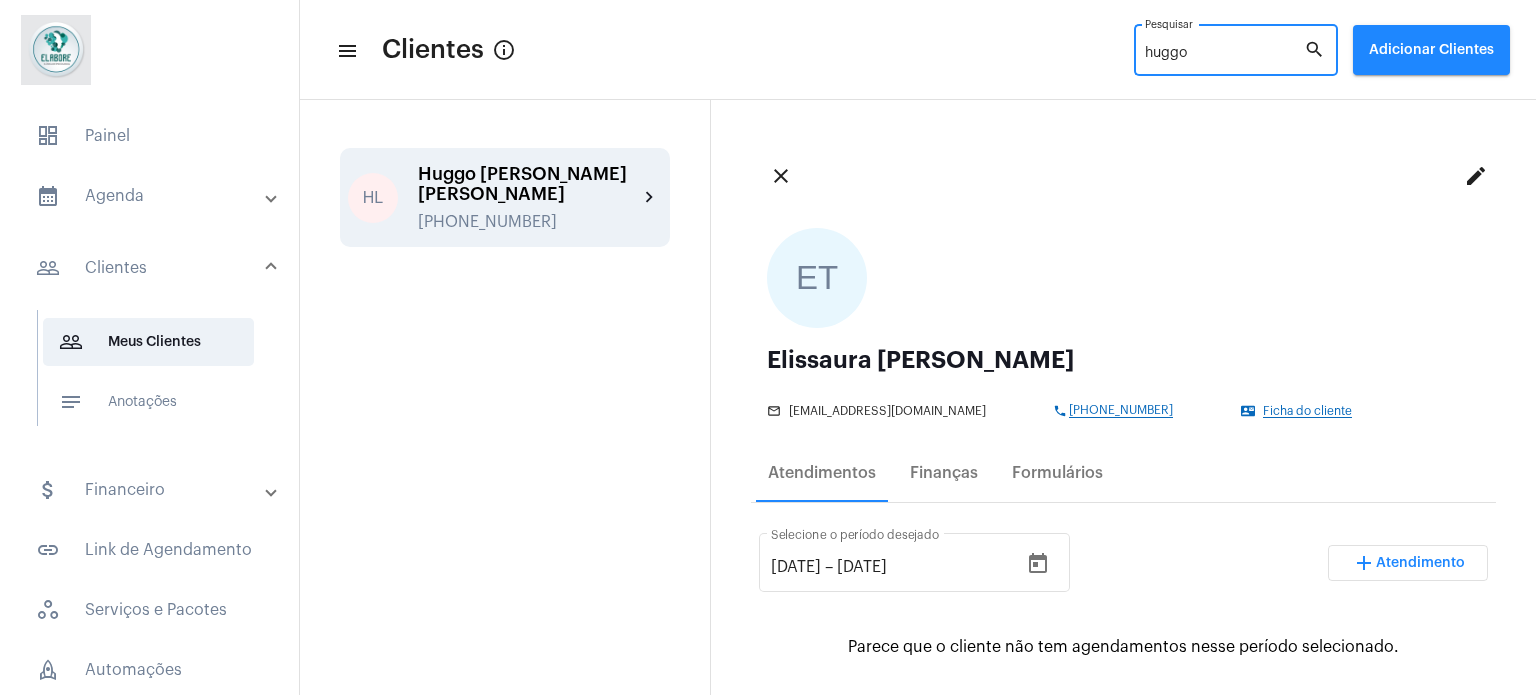 type on "huggo" 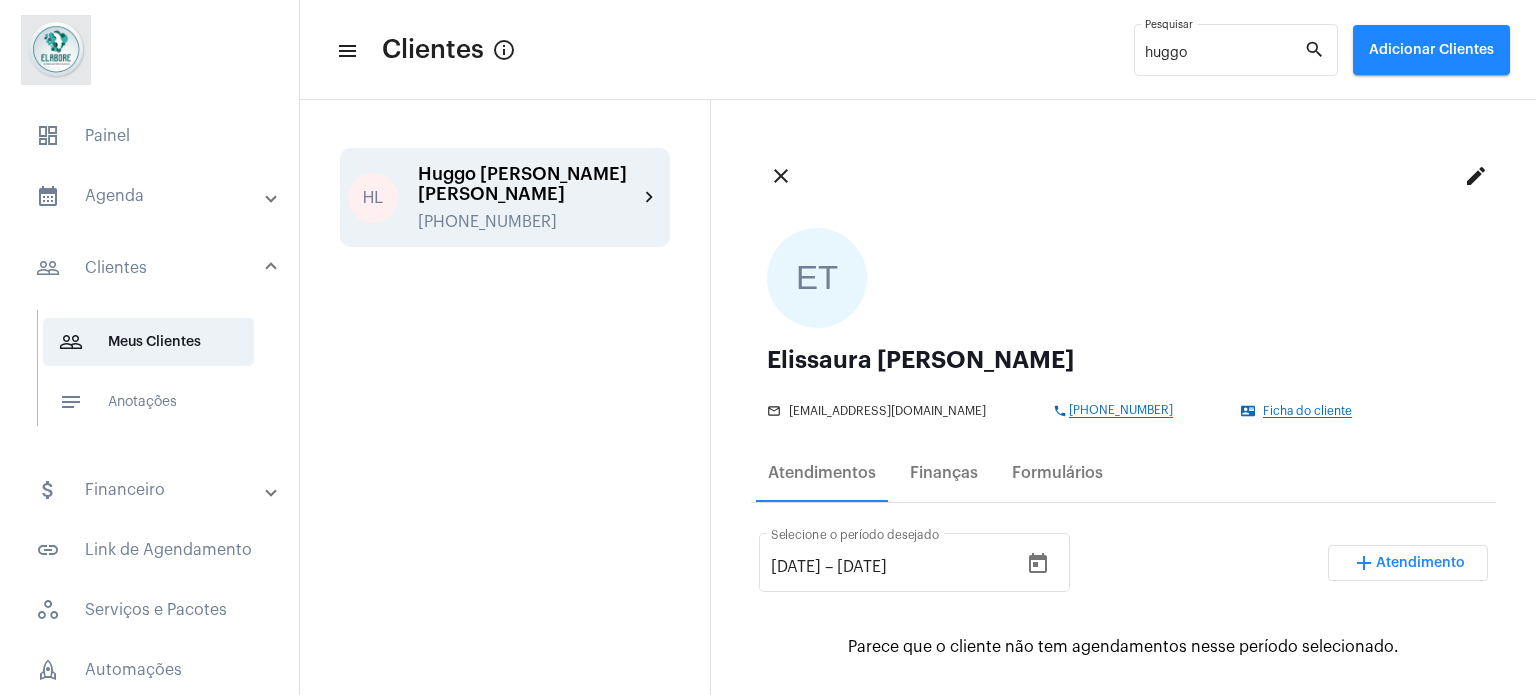 click on "HL  Huggo [PERSON_NAME] [PERSON_NAME] [PHONE_NUMBER] chevron_right" 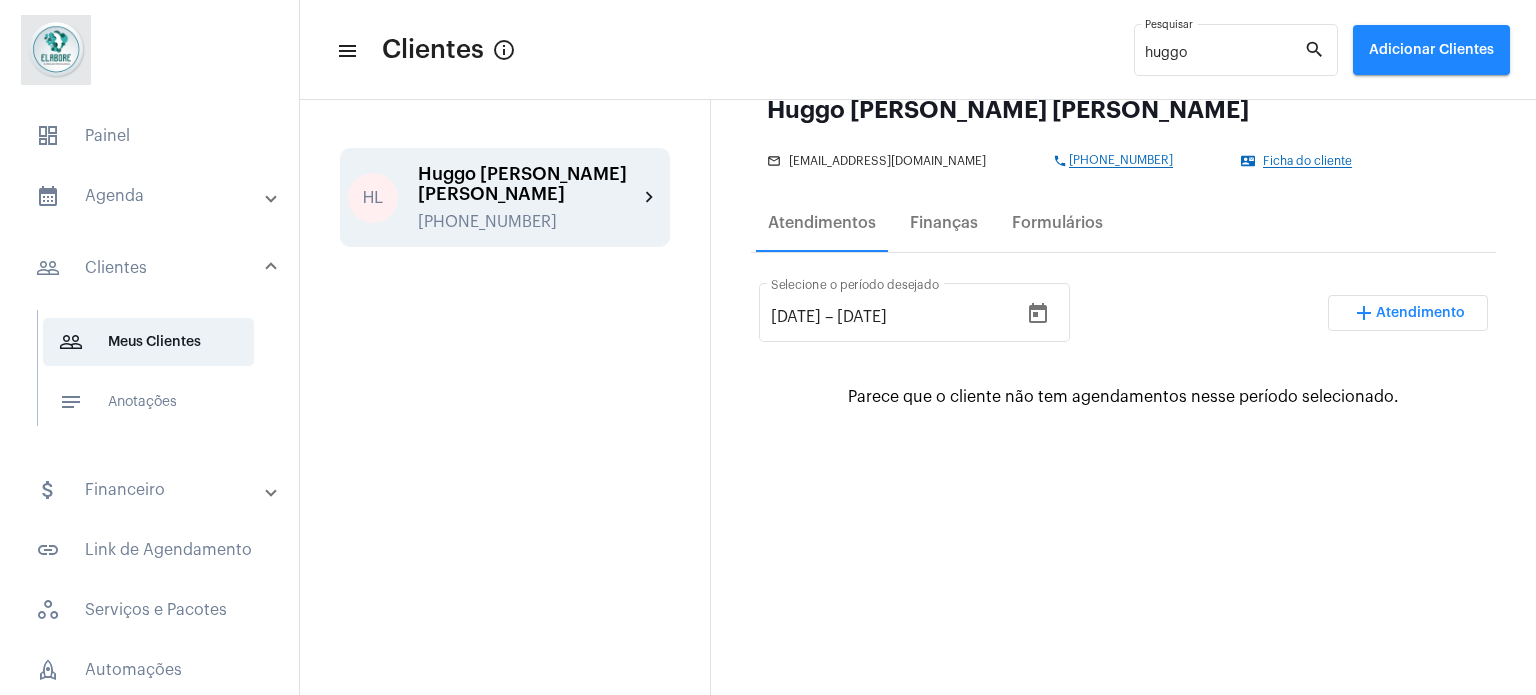 scroll, scrollTop: 300, scrollLeft: 0, axis: vertical 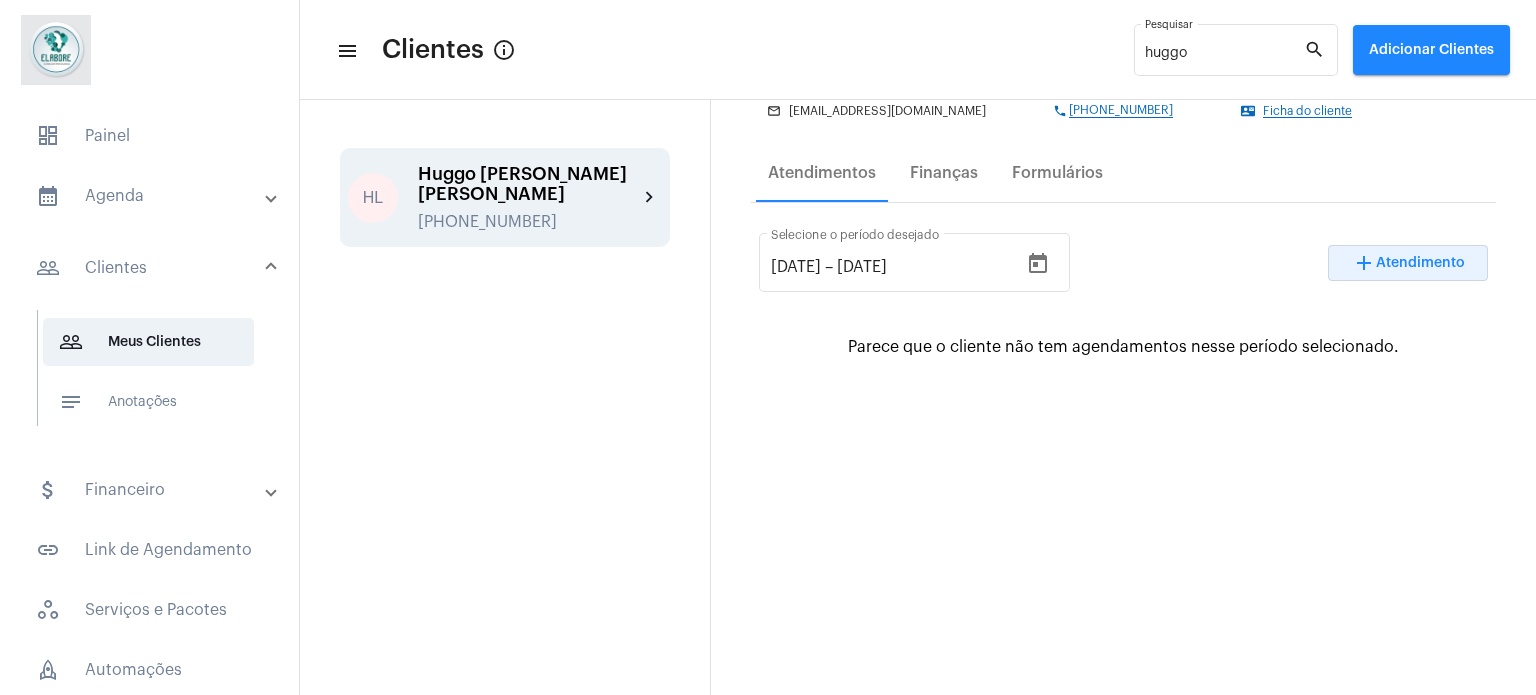 click on "add" at bounding box center [1364, 263] 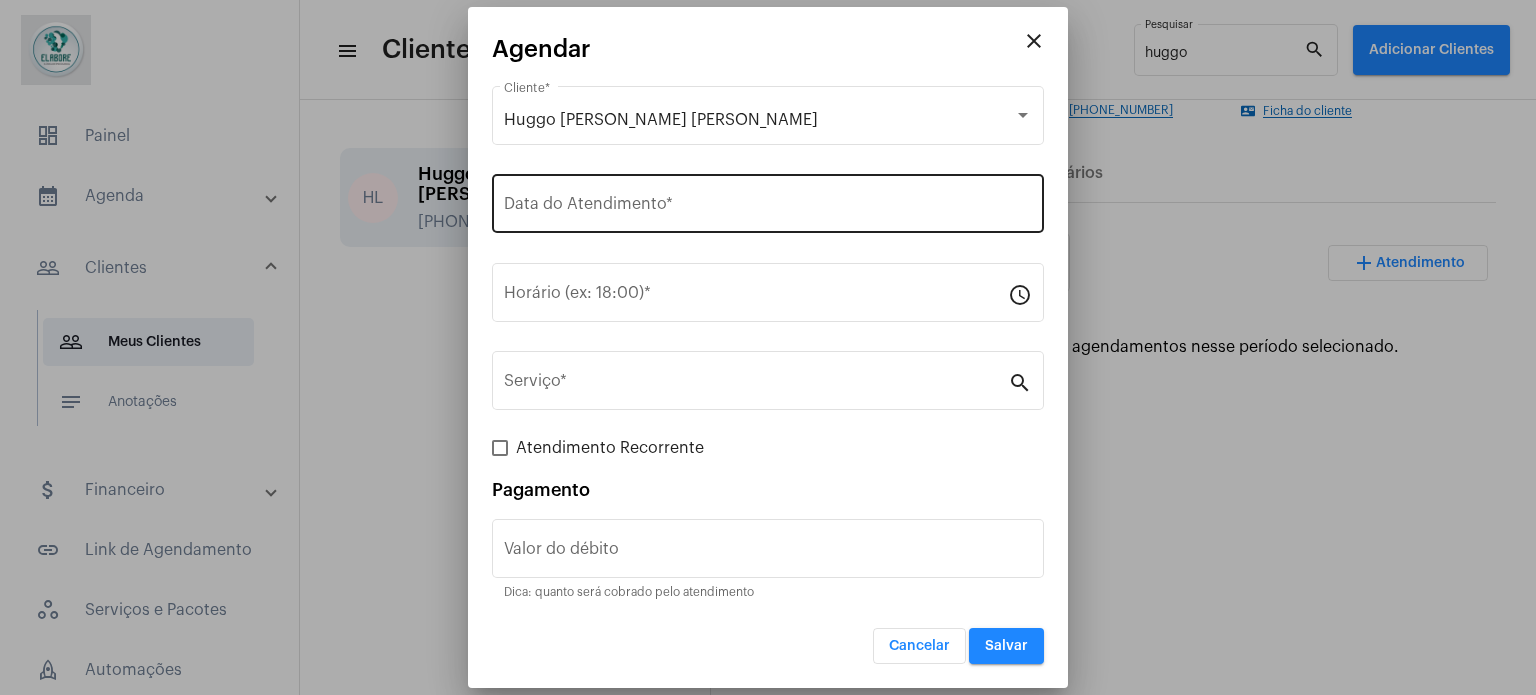 click on "Data do Atendimento  *" at bounding box center (768, 208) 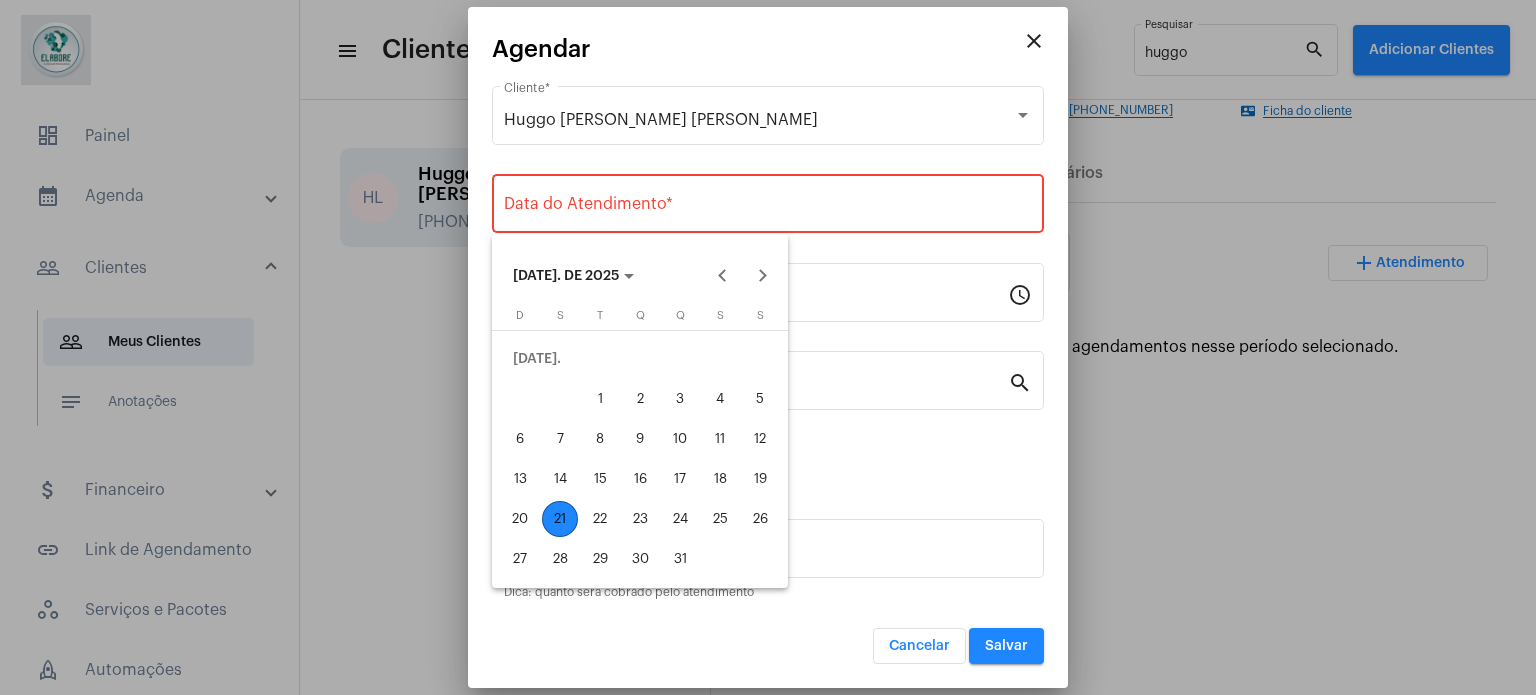 click on "21" at bounding box center [560, 519] 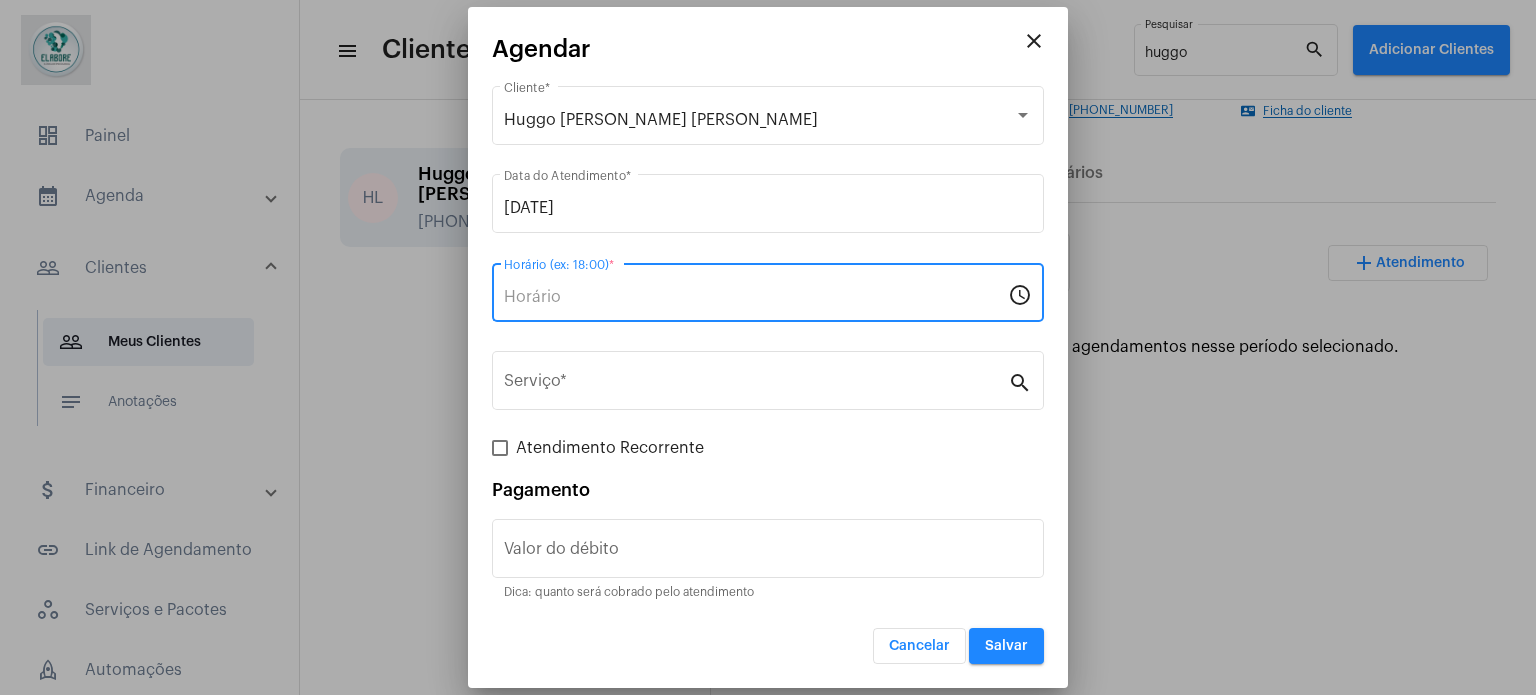 click on "Horário (ex: 18:00)  *" at bounding box center [756, 297] 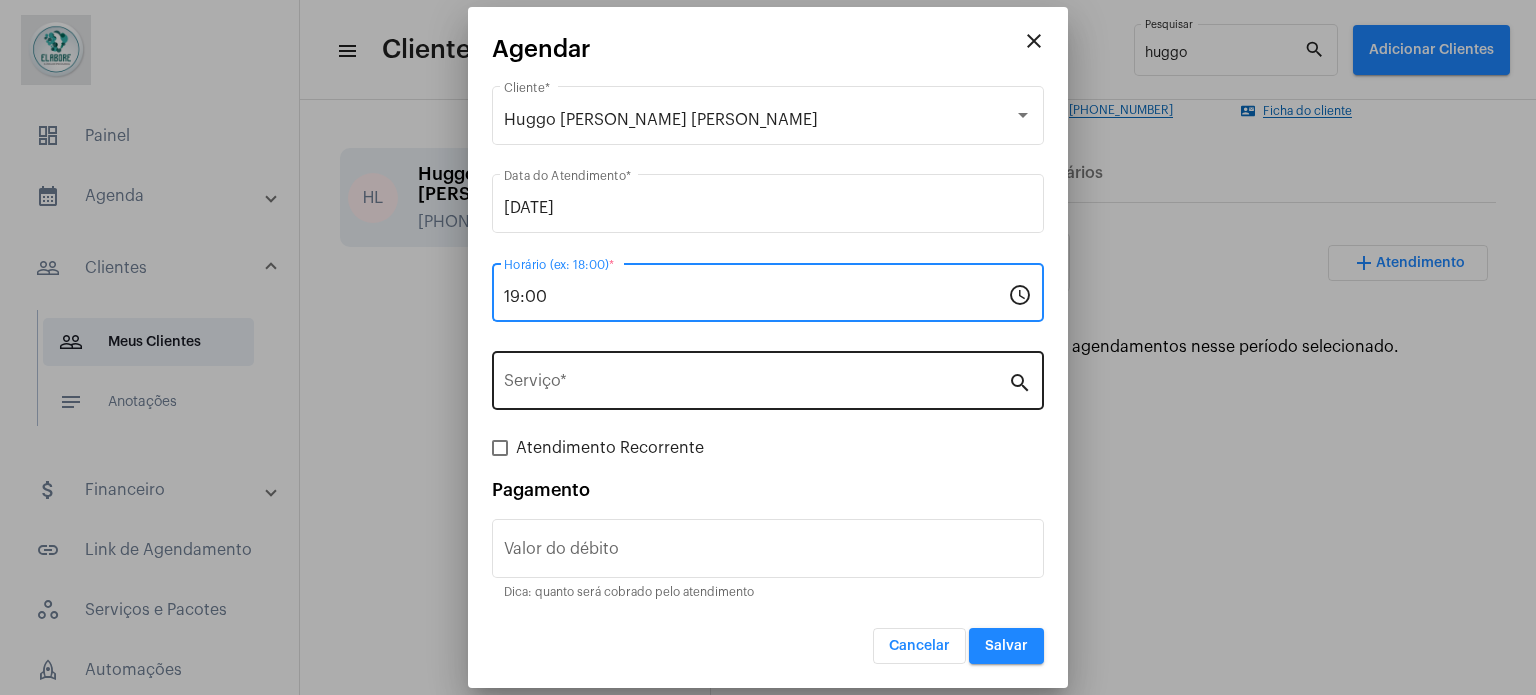 type on "19:00" 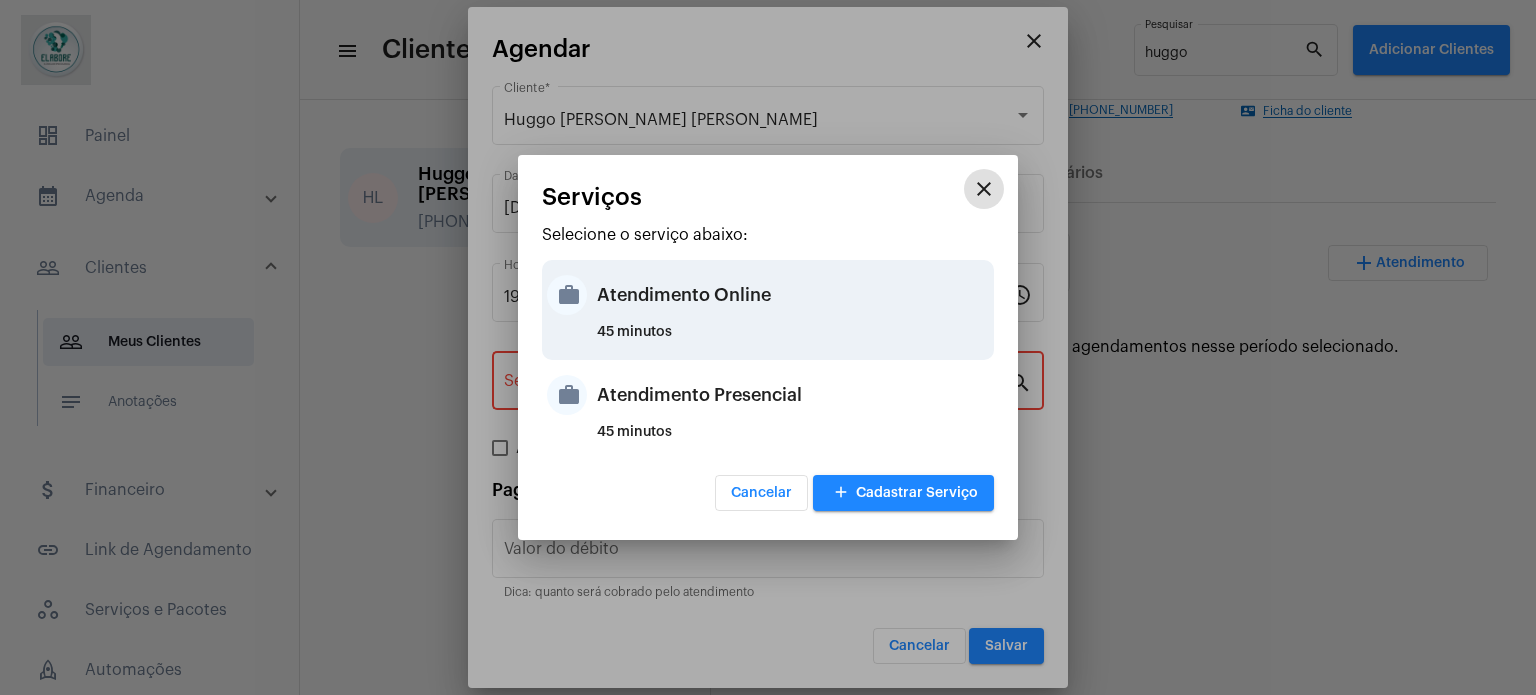 click on "Atendimento Online" at bounding box center [793, 295] 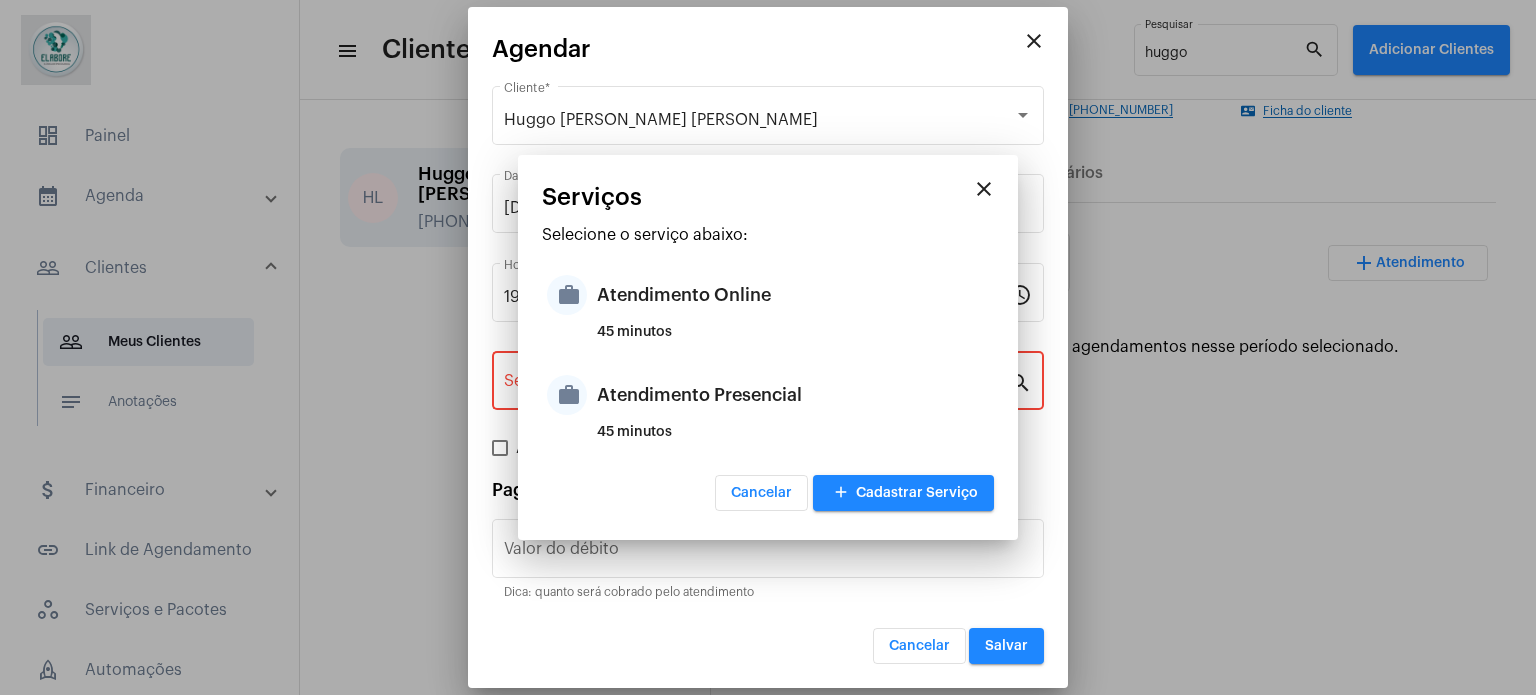 type on "Atendimento Online" 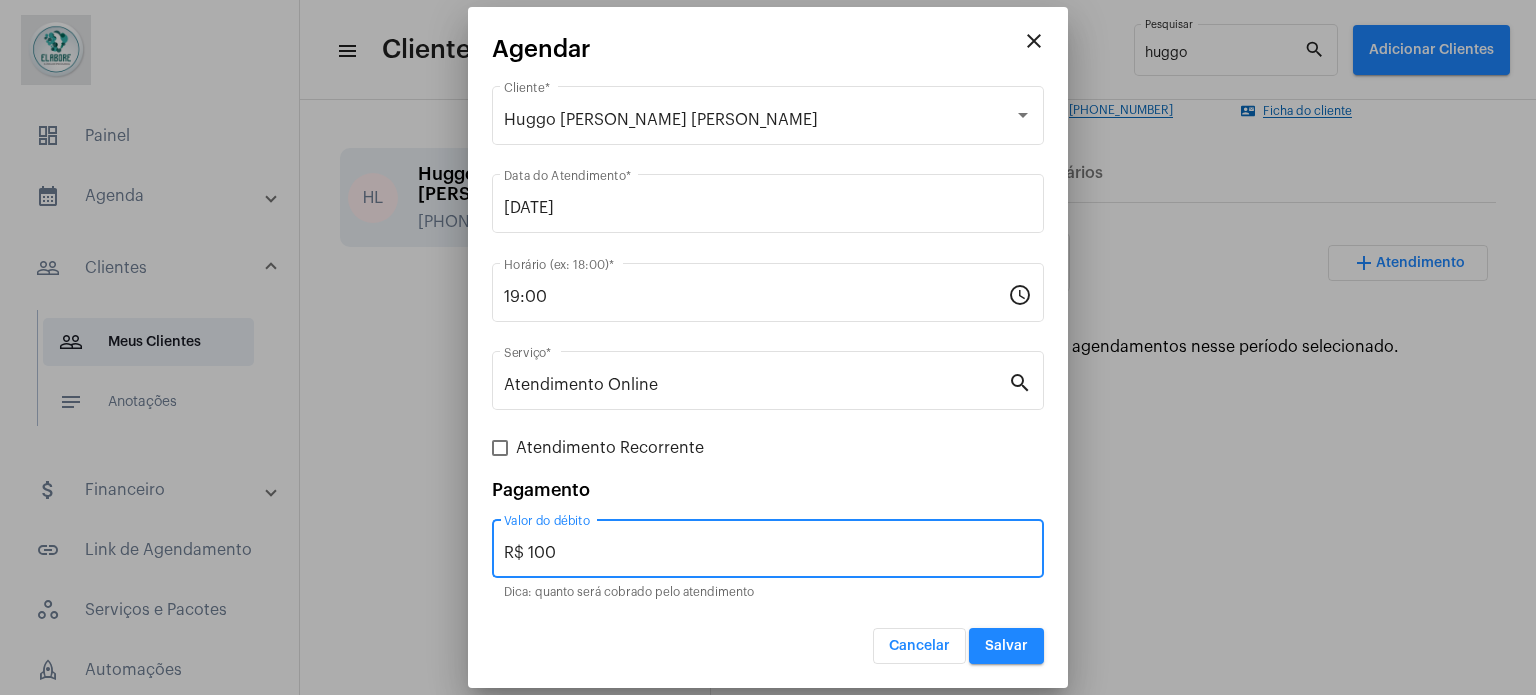 drag, startPoint x: 564, startPoint y: 550, endPoint x: 456, endPoint y: 527, distance: 110.42192 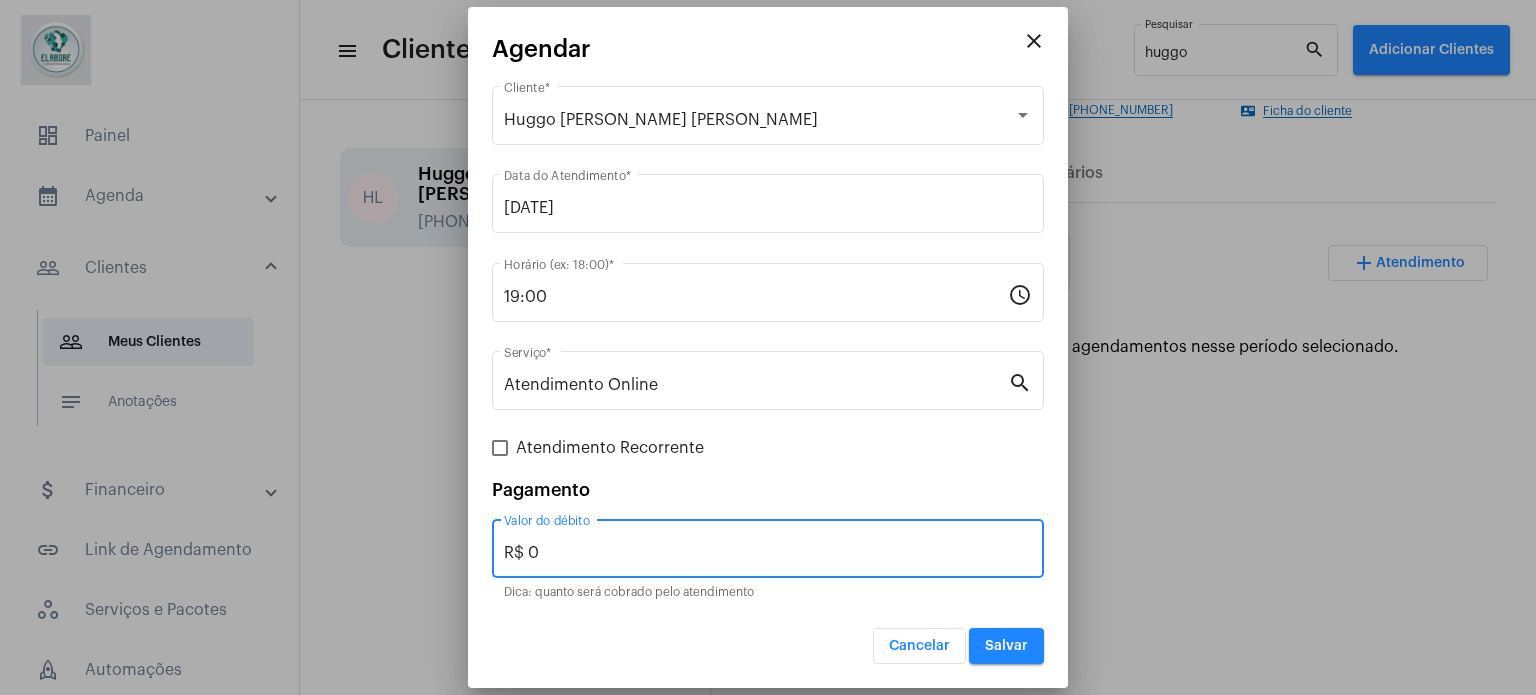 type on "R$ 0" 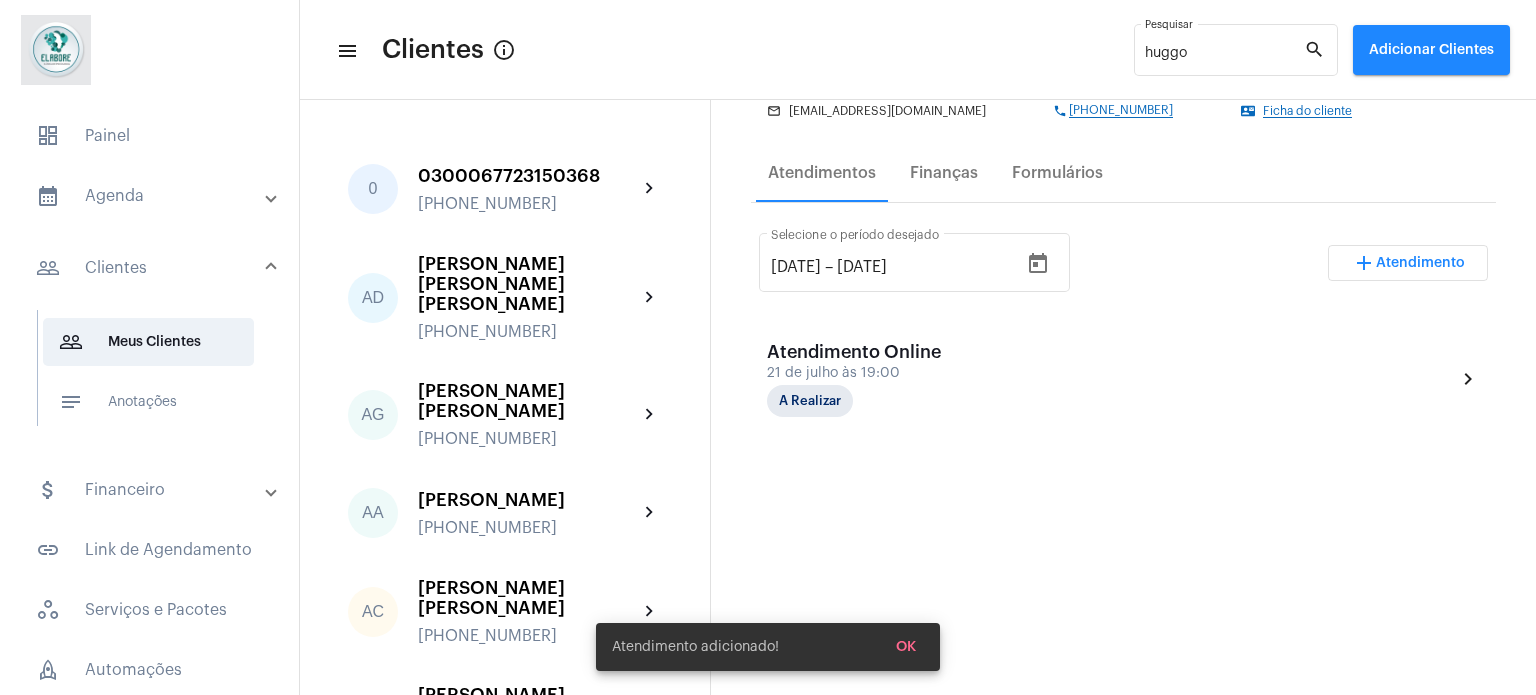 click on "Ficha do cliente" 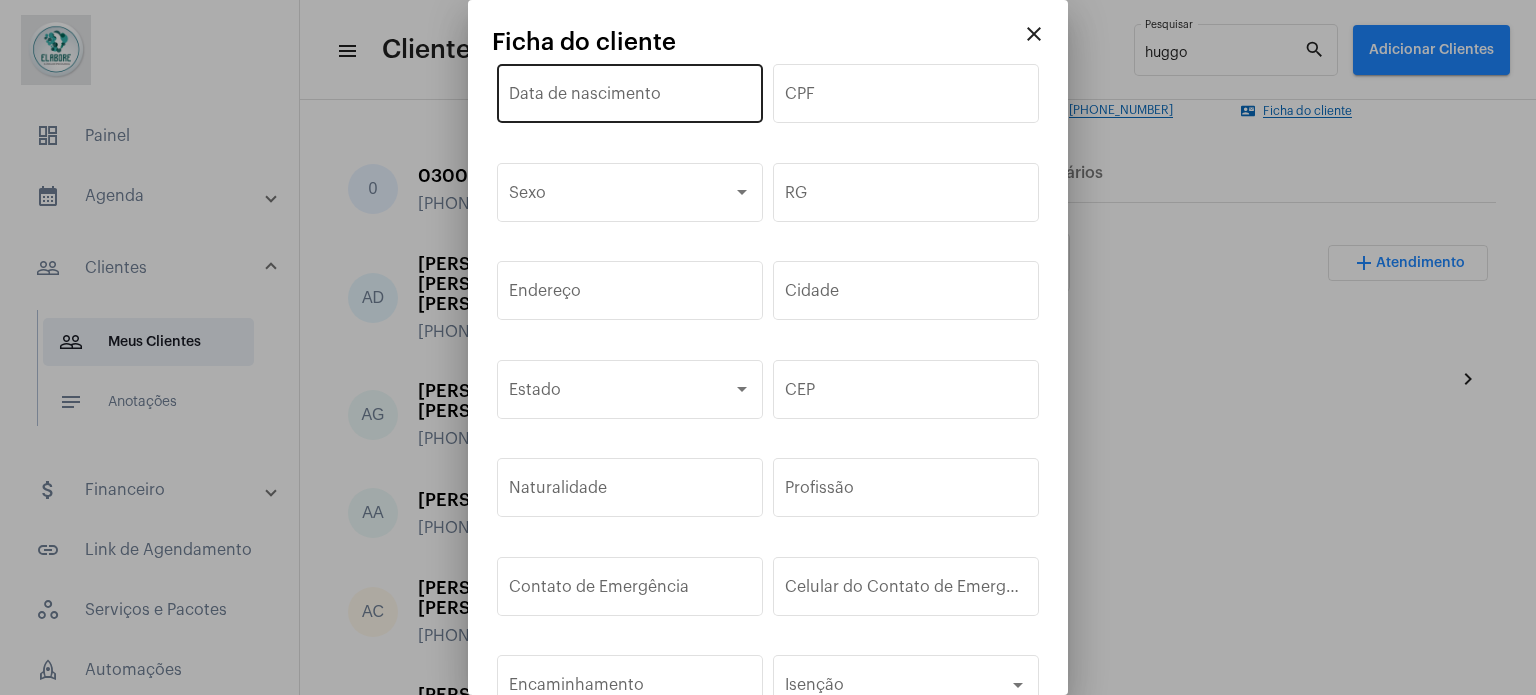 click on "Data de nascimento" at bounding box center [630, 91] 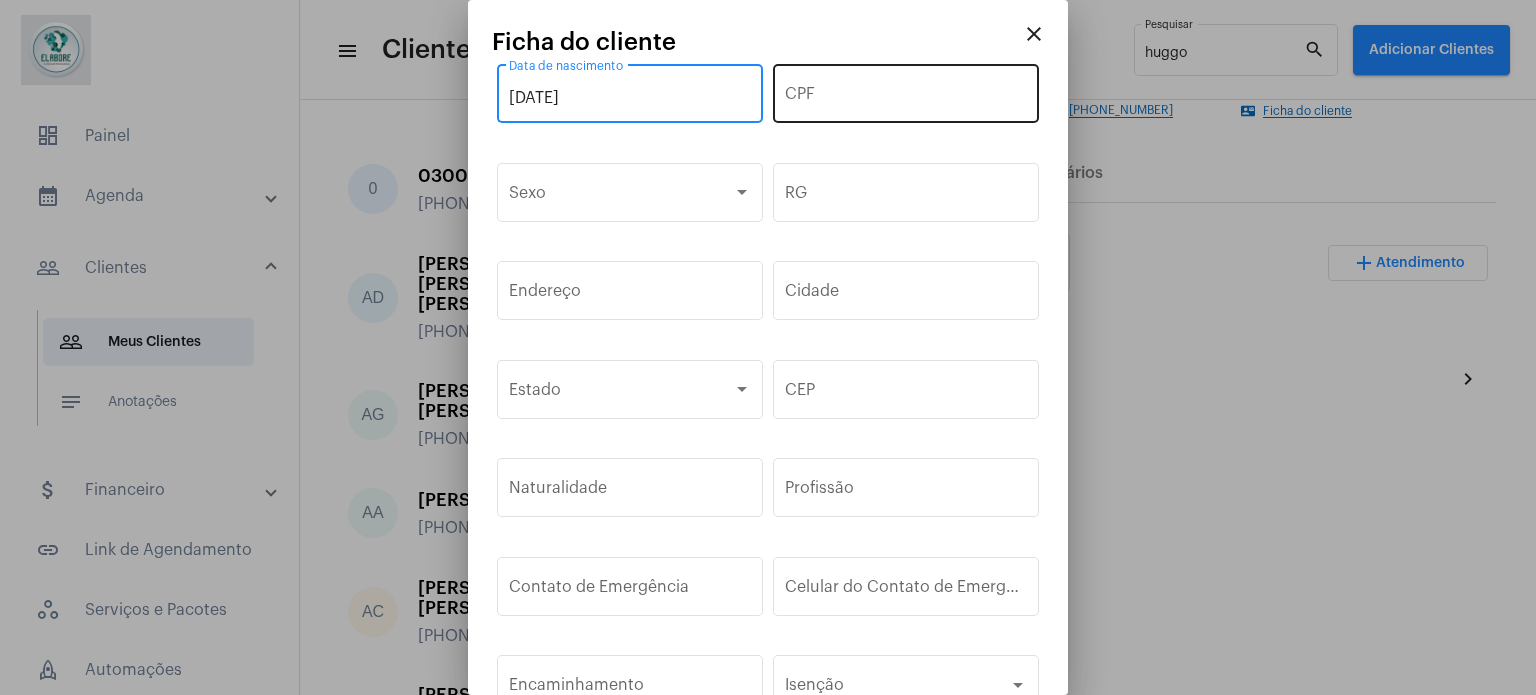 type on "[DATE]" 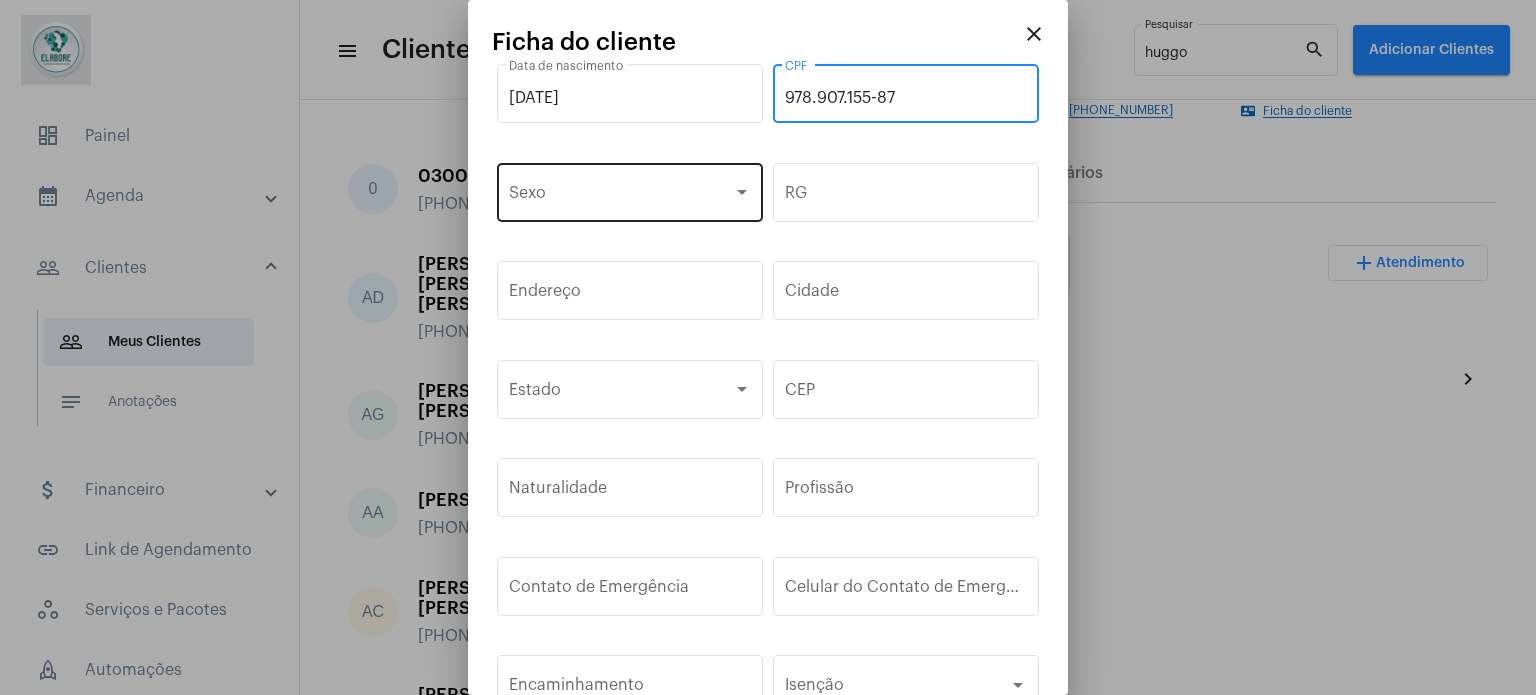 type on "978.907.155-87" 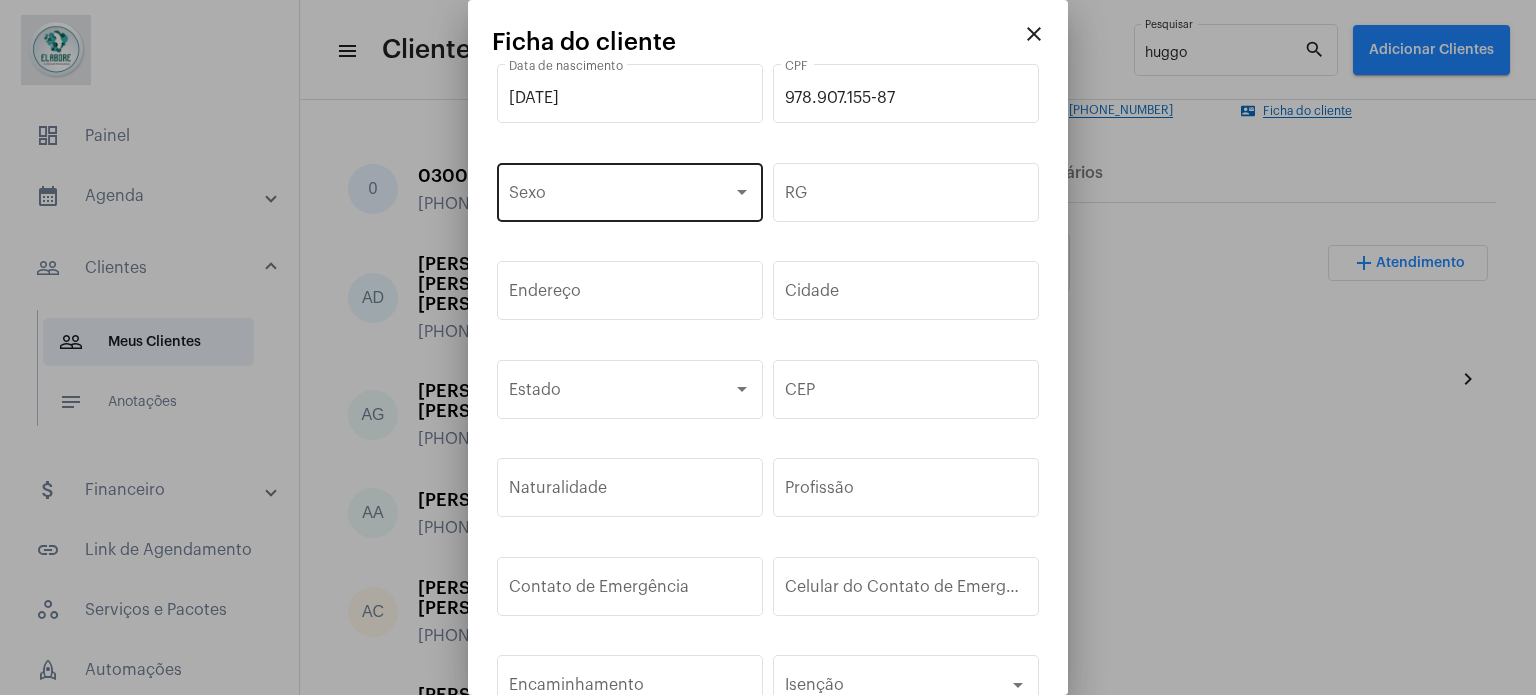click on "Sexo" at bounding box center (630, 190) 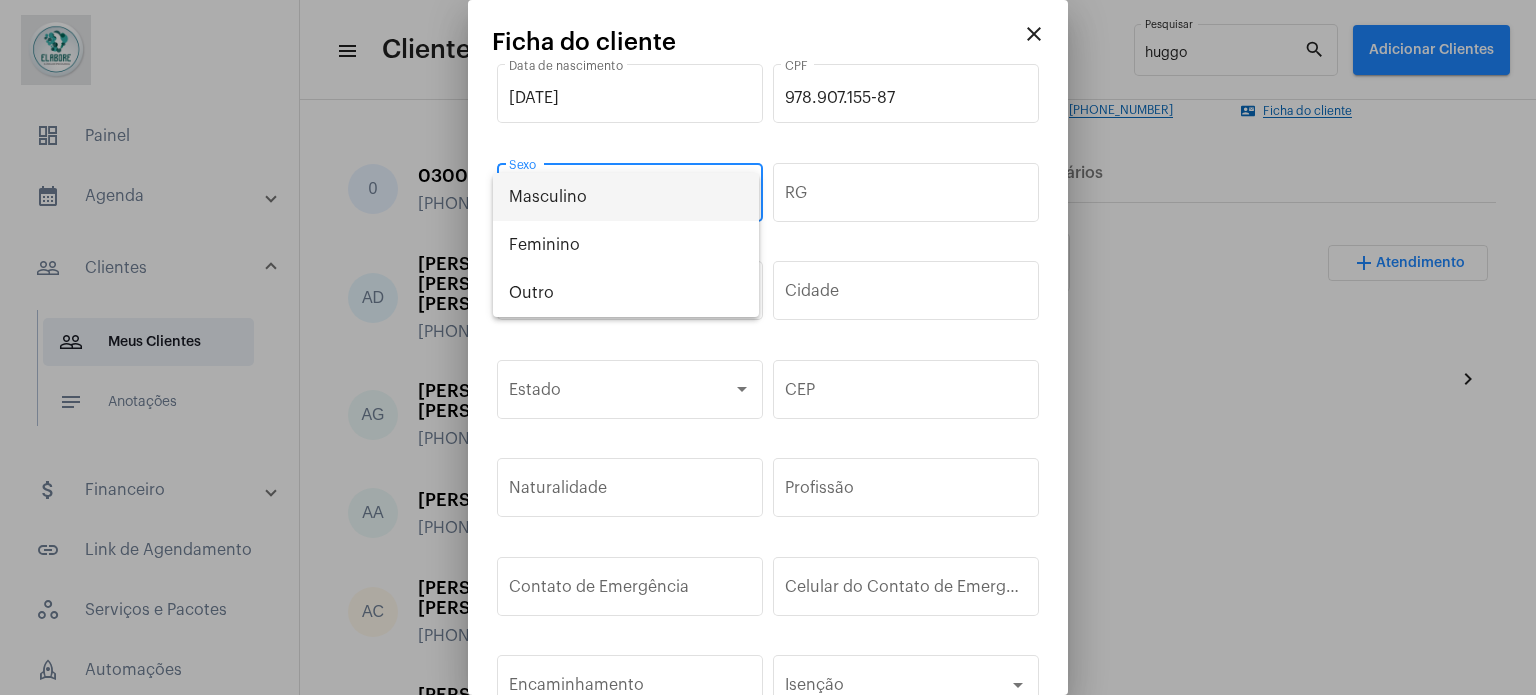 click on "Masculino" at bounding box center [626, 197] 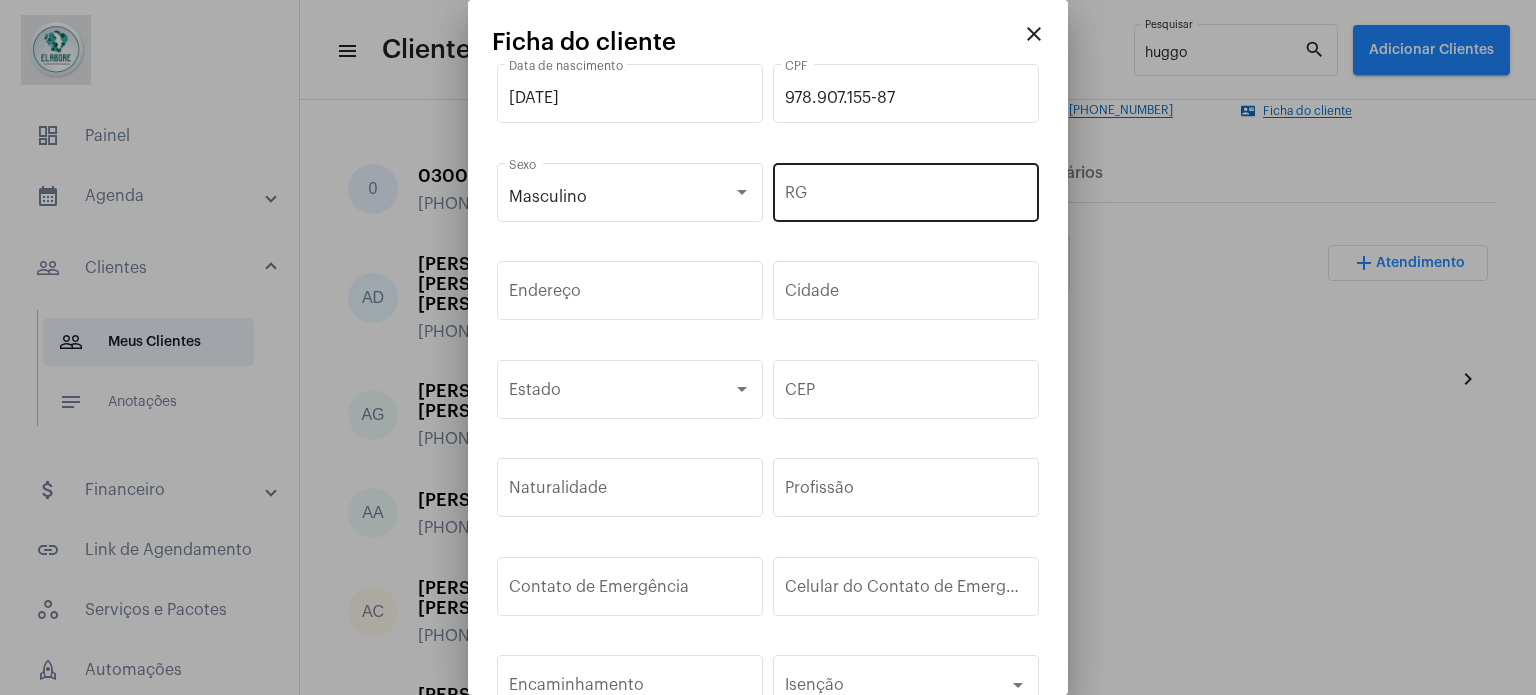 click on "RG" at bounding box center [906, 190] 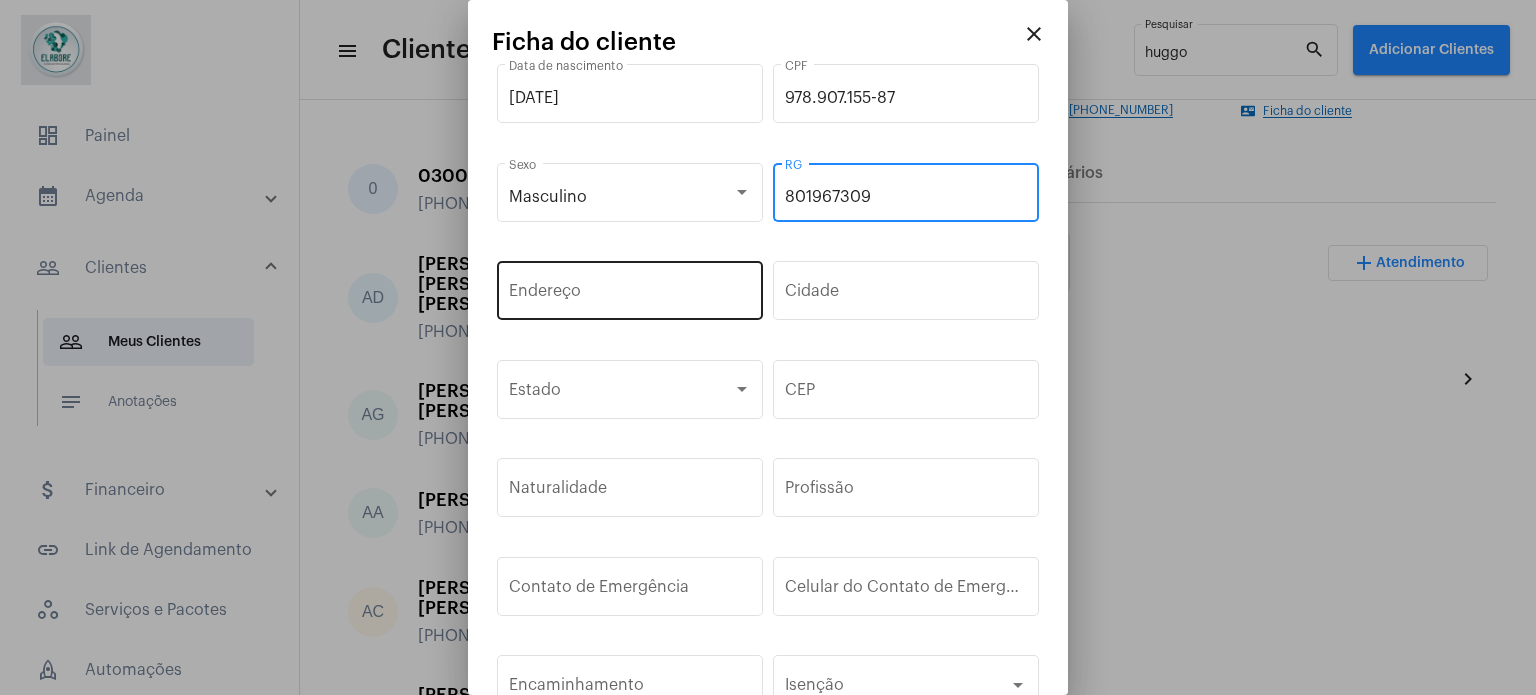 type on "801967309" 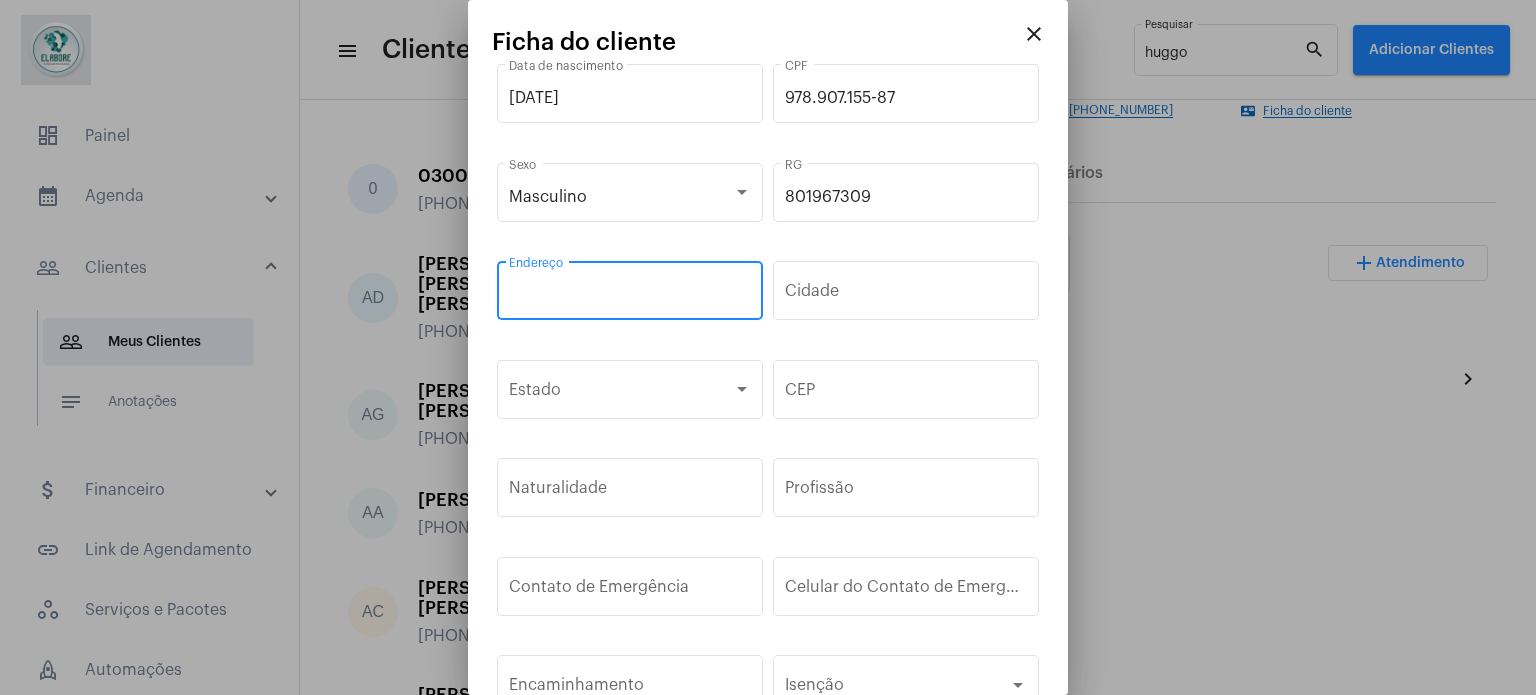 paste on "[STREET_ADDRESS] [GEOGRAPHIC_DATA] condomínio quintas do [GEOGRAPHIC_DATA] ,  [GEOGRAPHIC_DATA]" 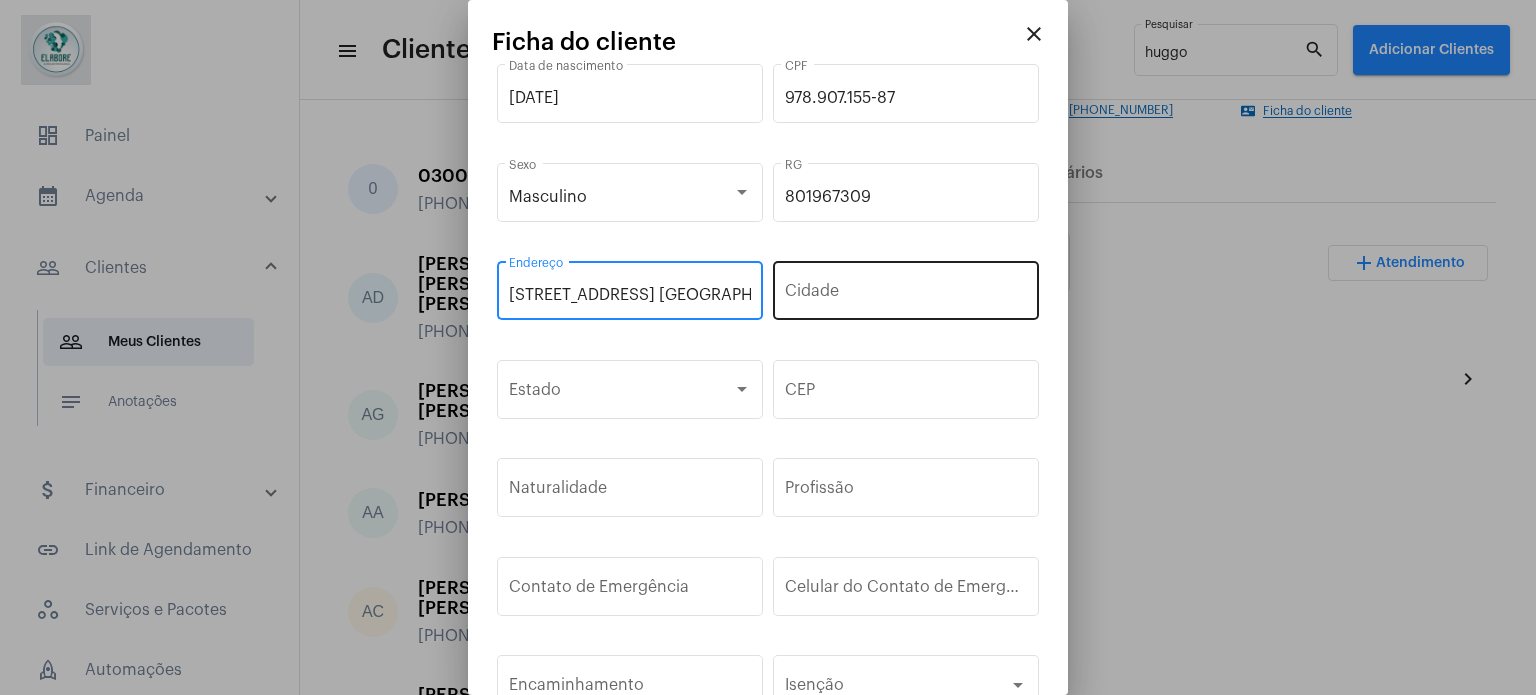 scroll, scrollTop: 0, scrollLeft: 440, axis: horizontal 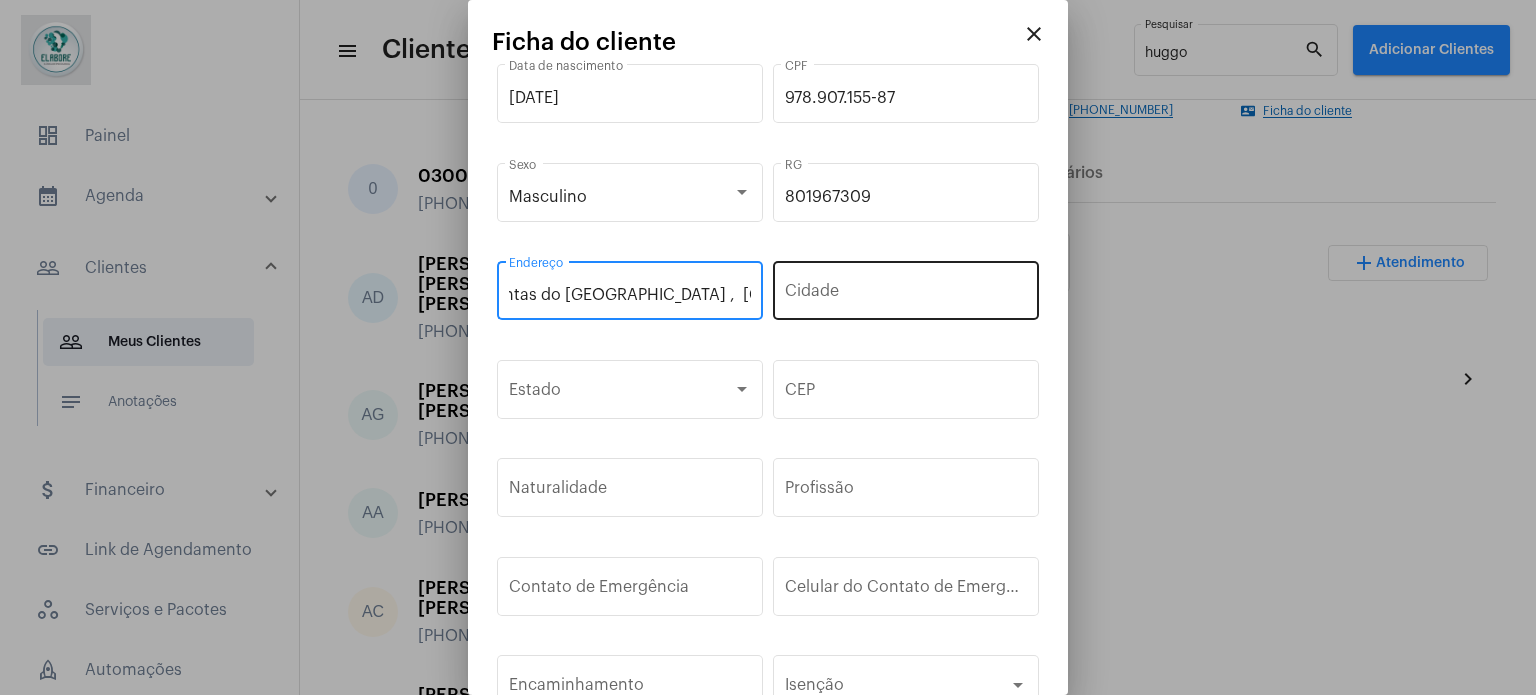 type on "[STREET_ADDRESS] [GEOGRAPHIC_DATA] condomínio quintas do [GEOGRAPHIC_DATA] ,  [GEOGRAPHIC_DATA]" 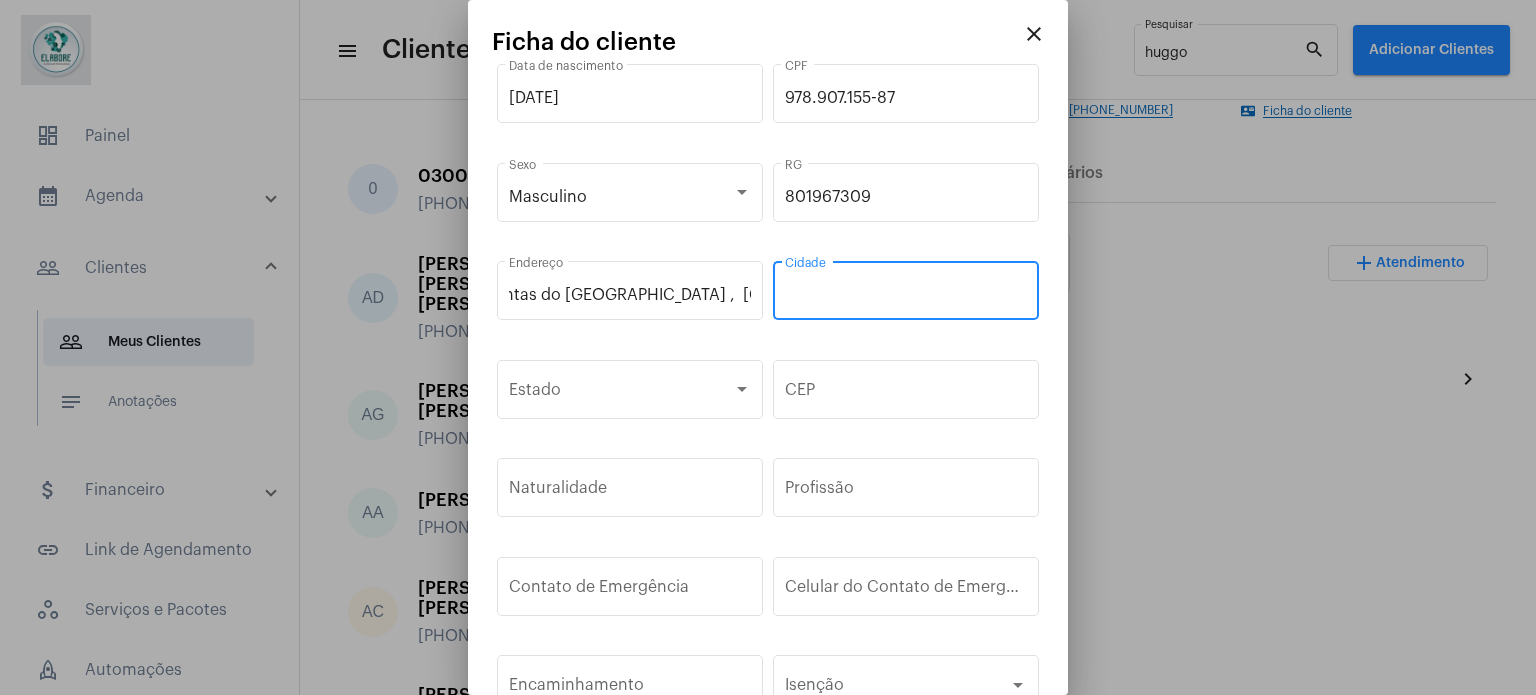 click on "Cidade" at bounding box center [906, 295] 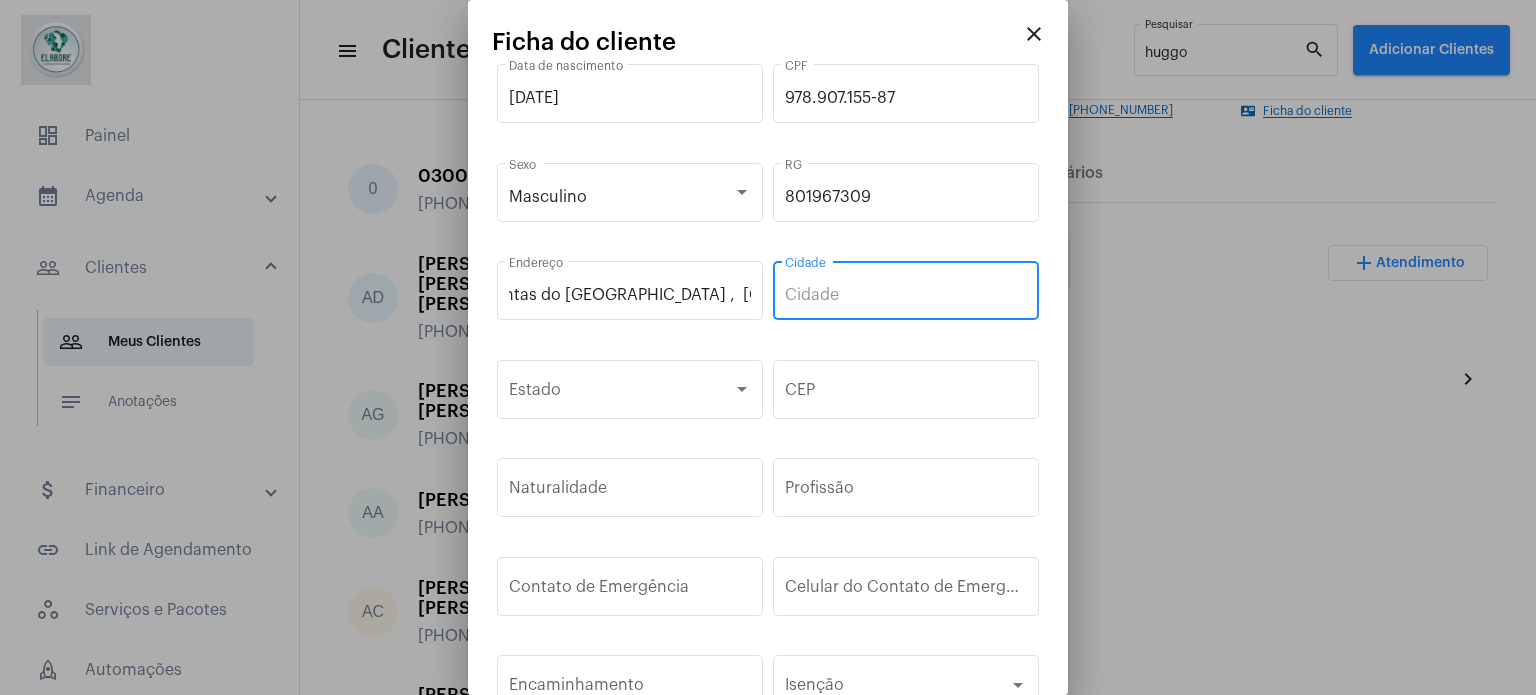 scroll, scrollTop: 0, scrollLeft: 0, axis: both 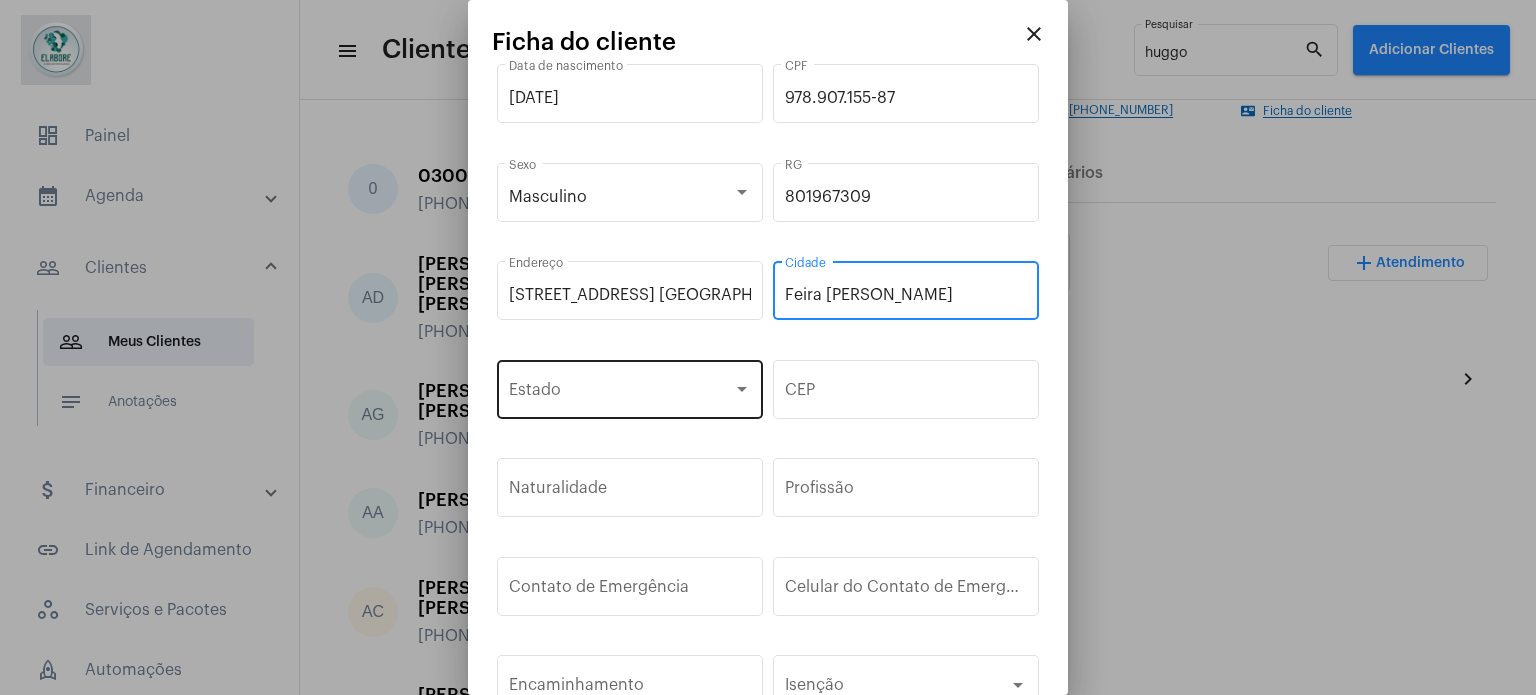 type on "Feira [PERSON_NAME]" 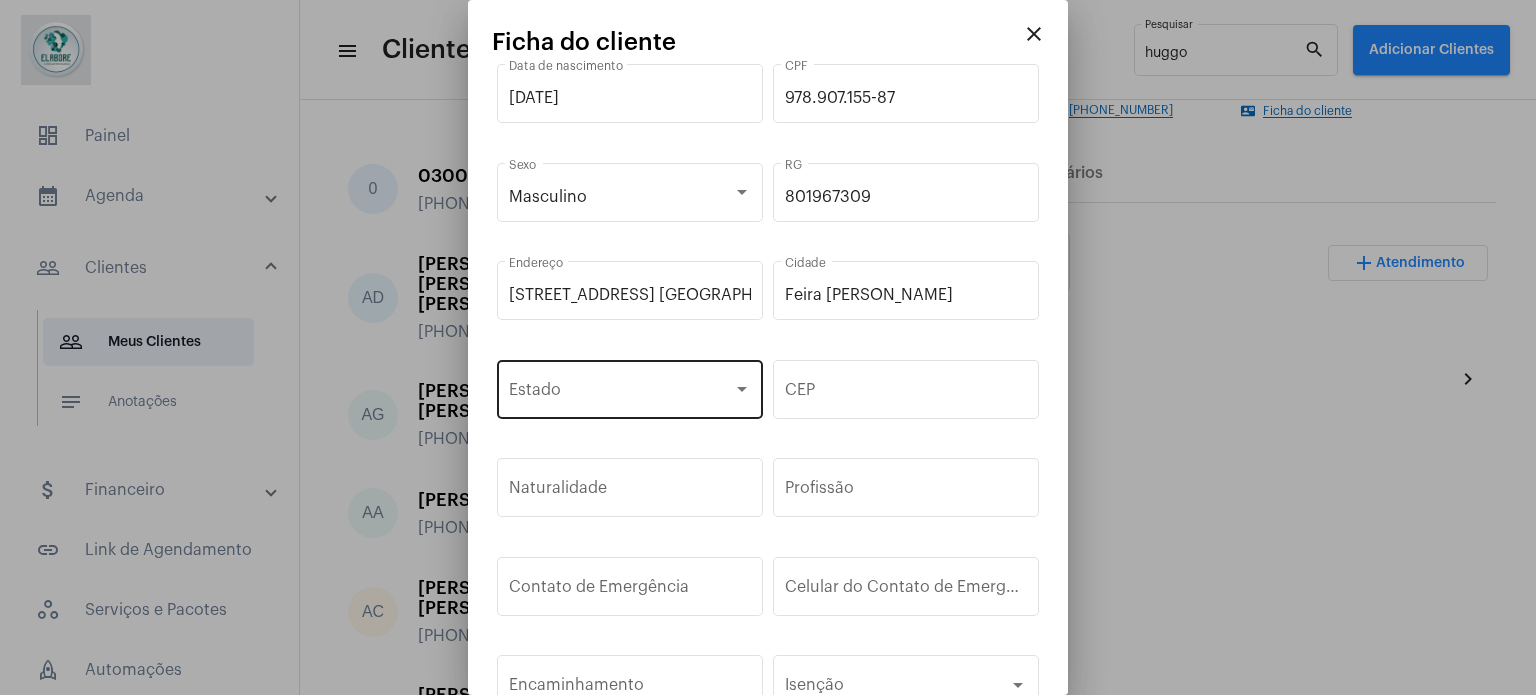 click on "Estado" at bounding box center [630, 387] 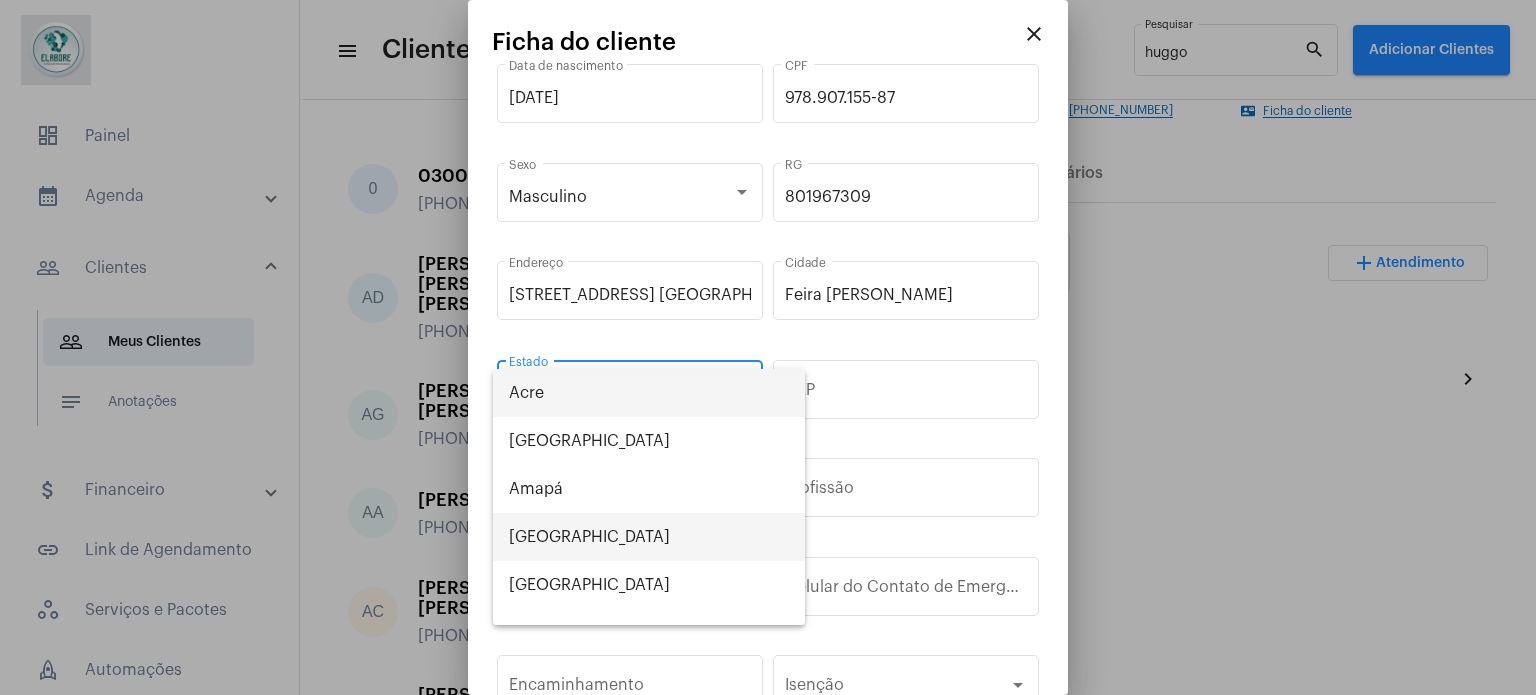scroll, scrollTop: 100, scrollLeft: 0, axis: vertical 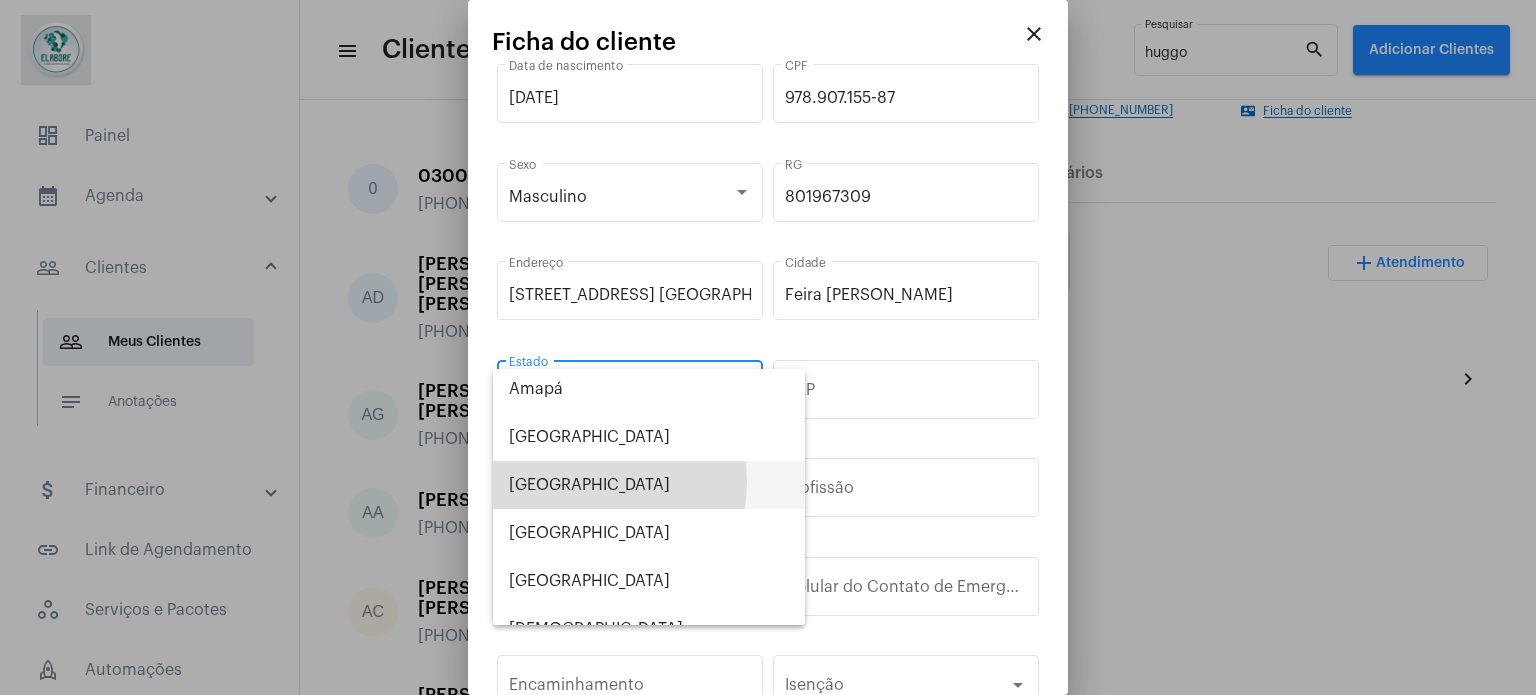 click on "[GEOGRAPHIC_DATA]" at bounding box center (649, 485) 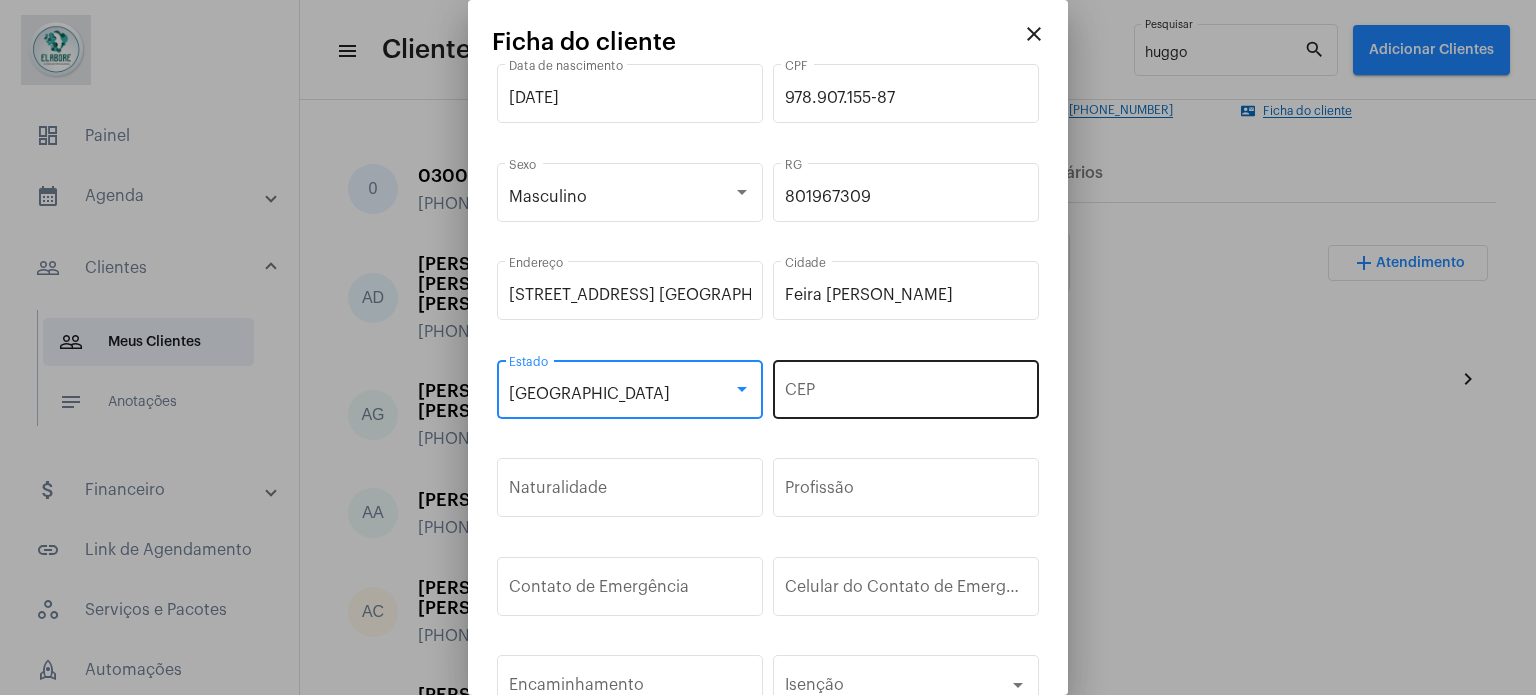 click on "CEP" at bounding box center [906, 394] 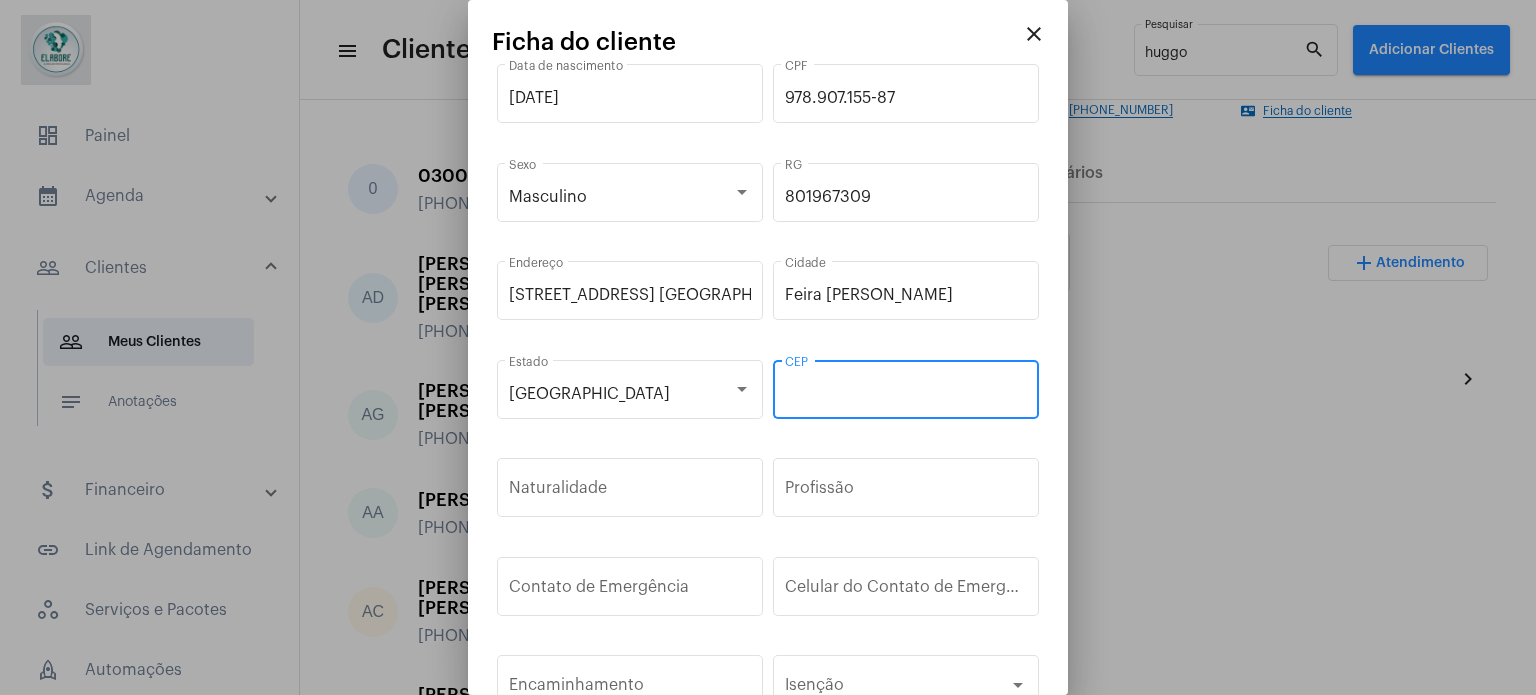 paste on "44.055-860" 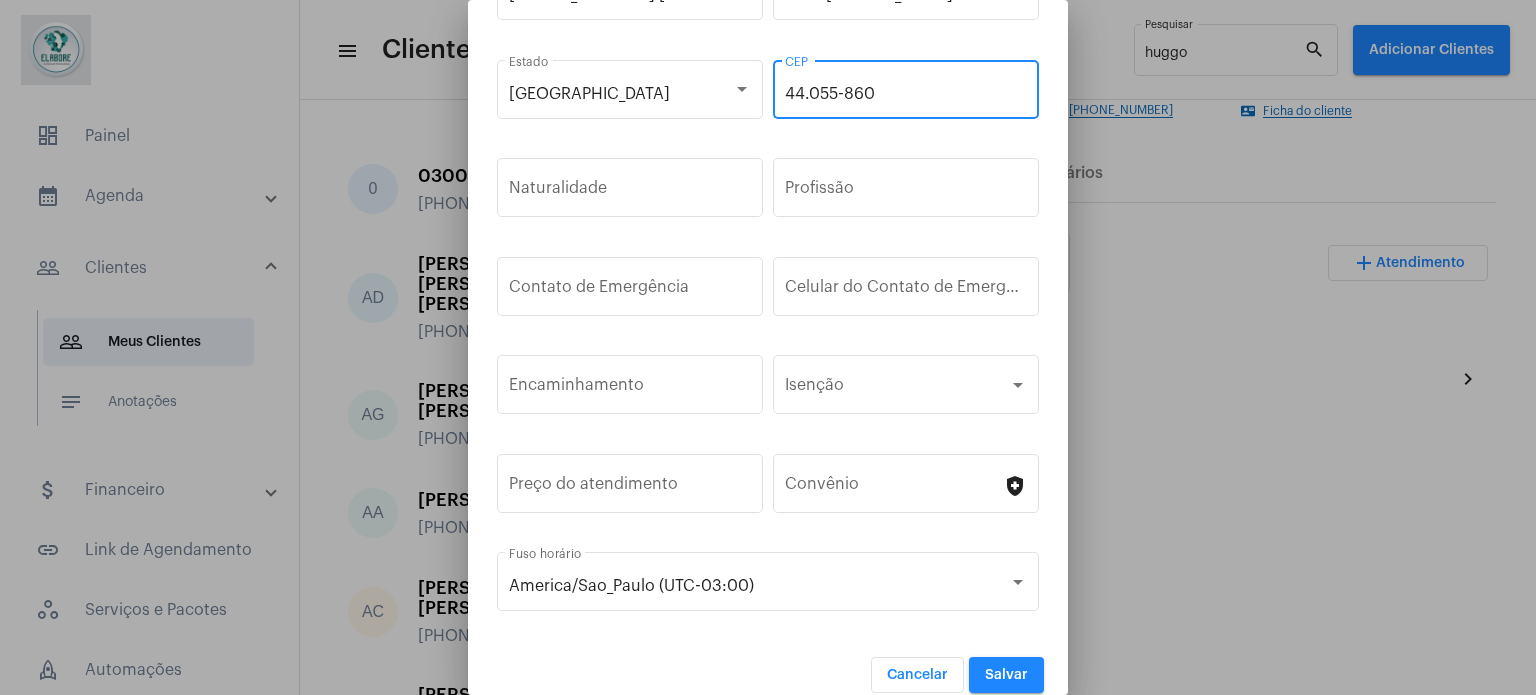 scroll, scrollTop: 300, scrollLeft: 0, axis: vertical 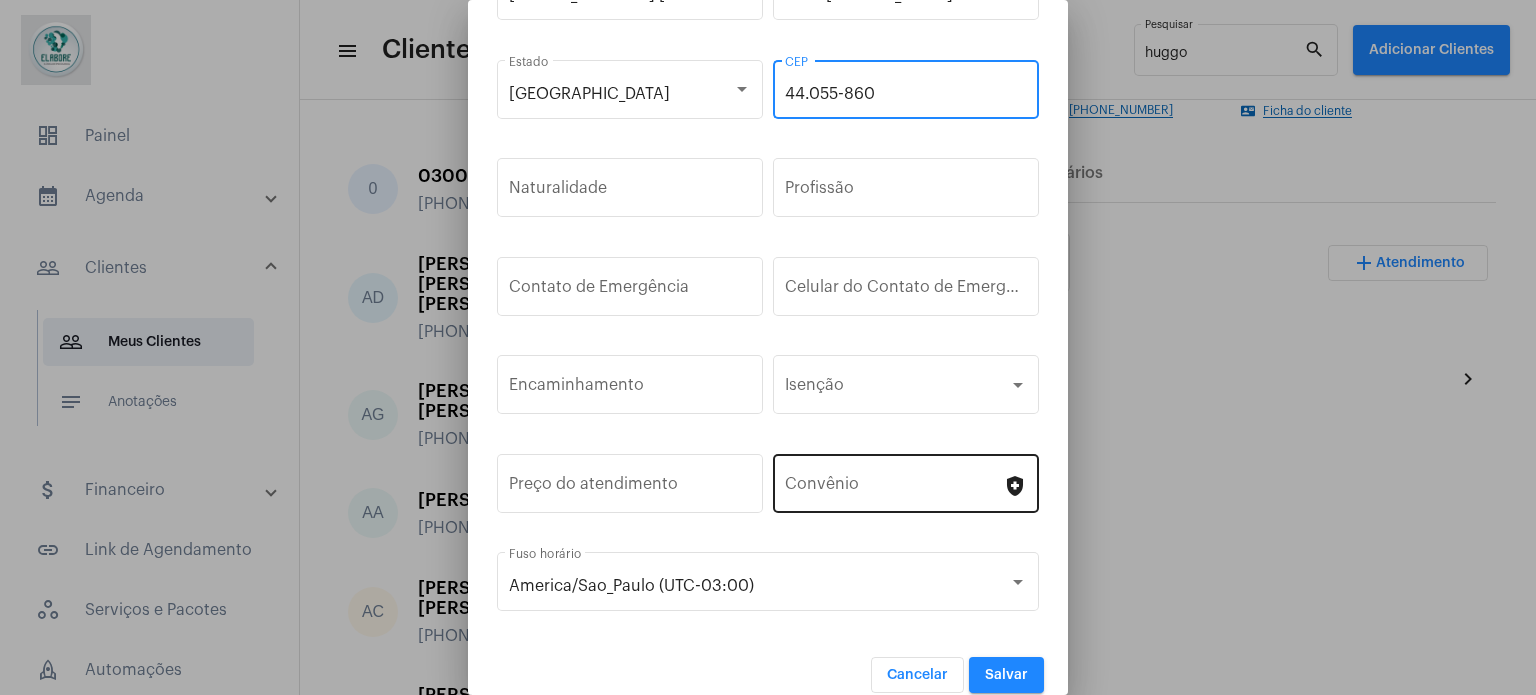 type on "44.055-860" 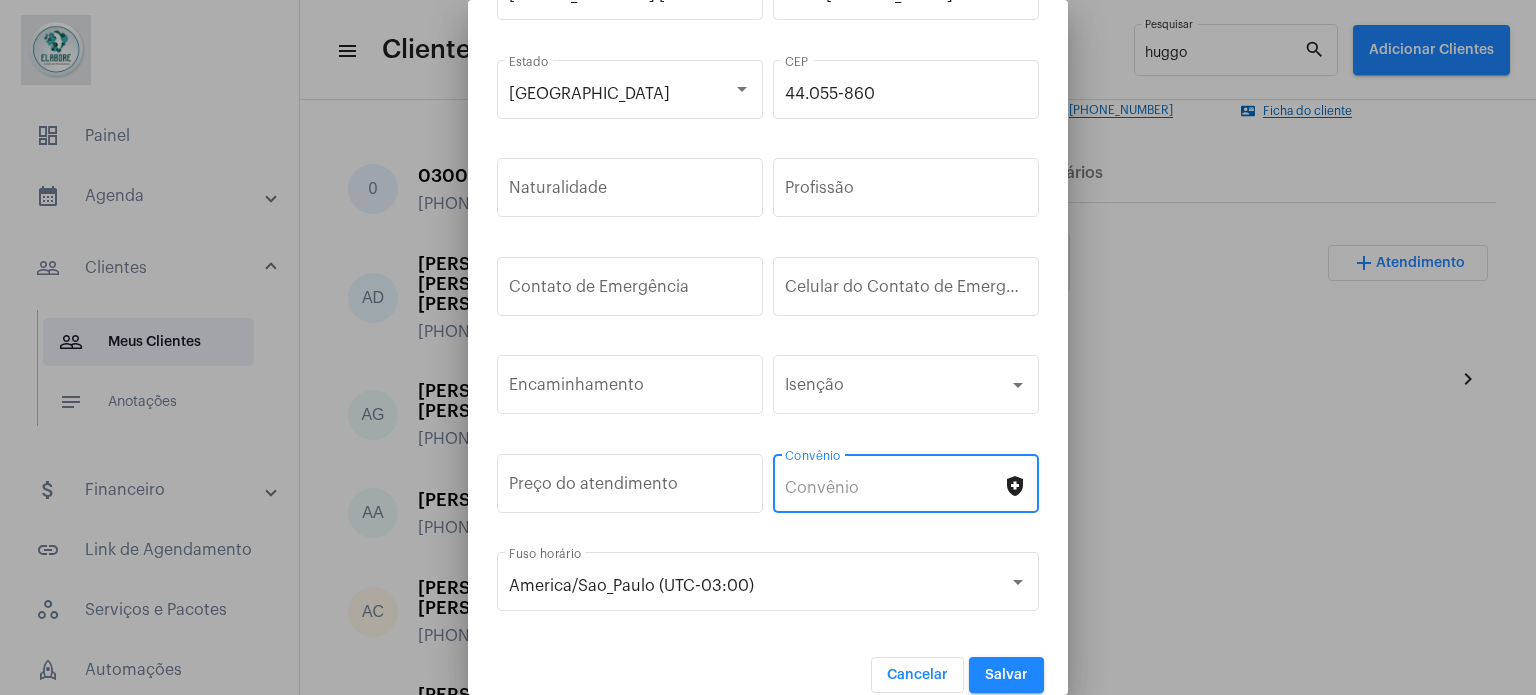 click on "Convênio" at bounding box center (894, 488) 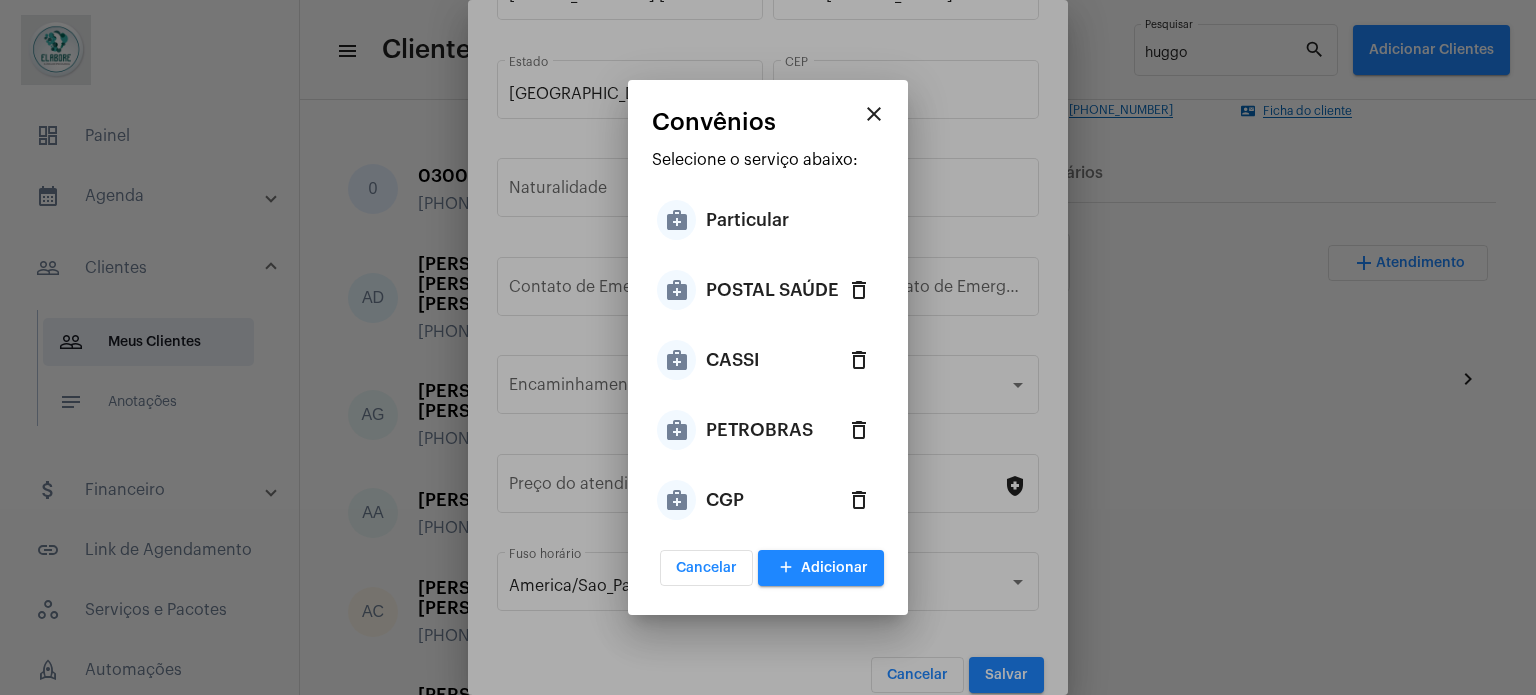 click on "Particular" at bounding box center (747, 220) 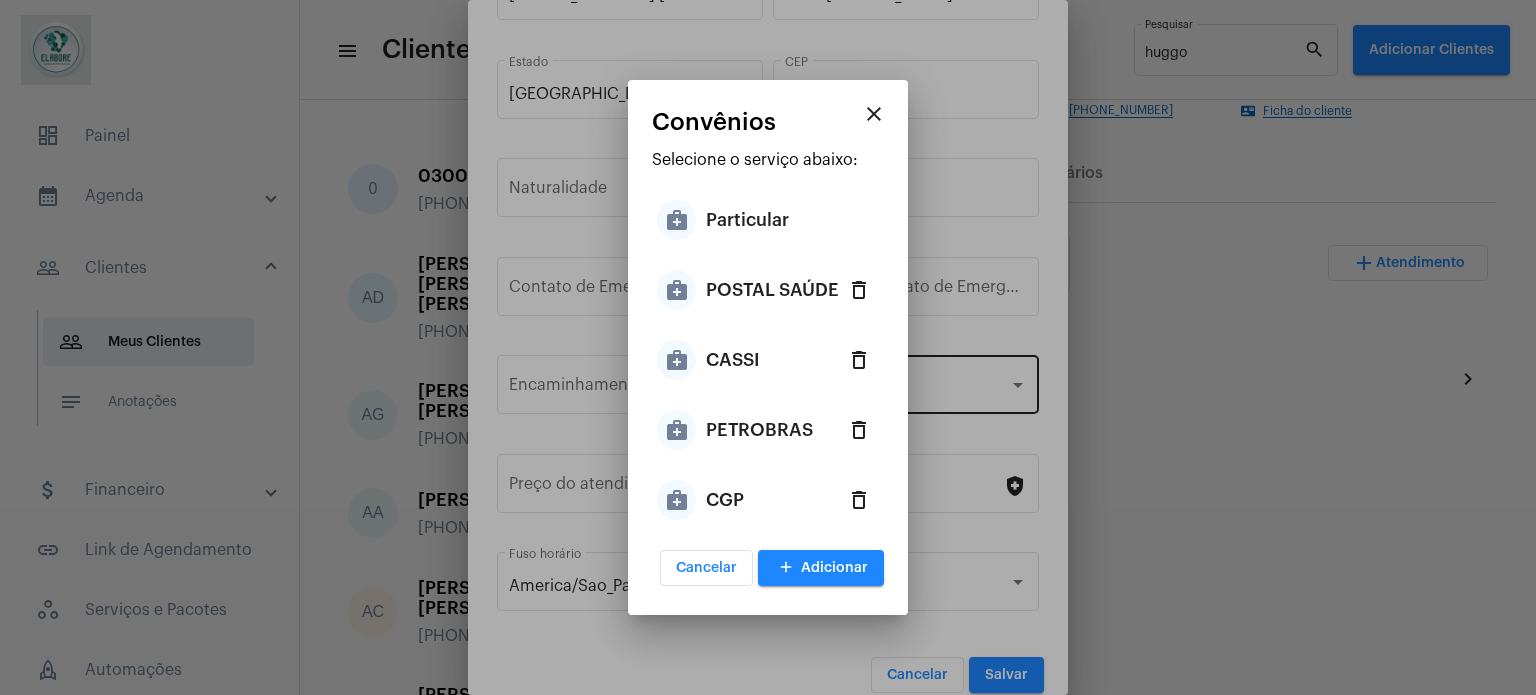 type on "Particular" 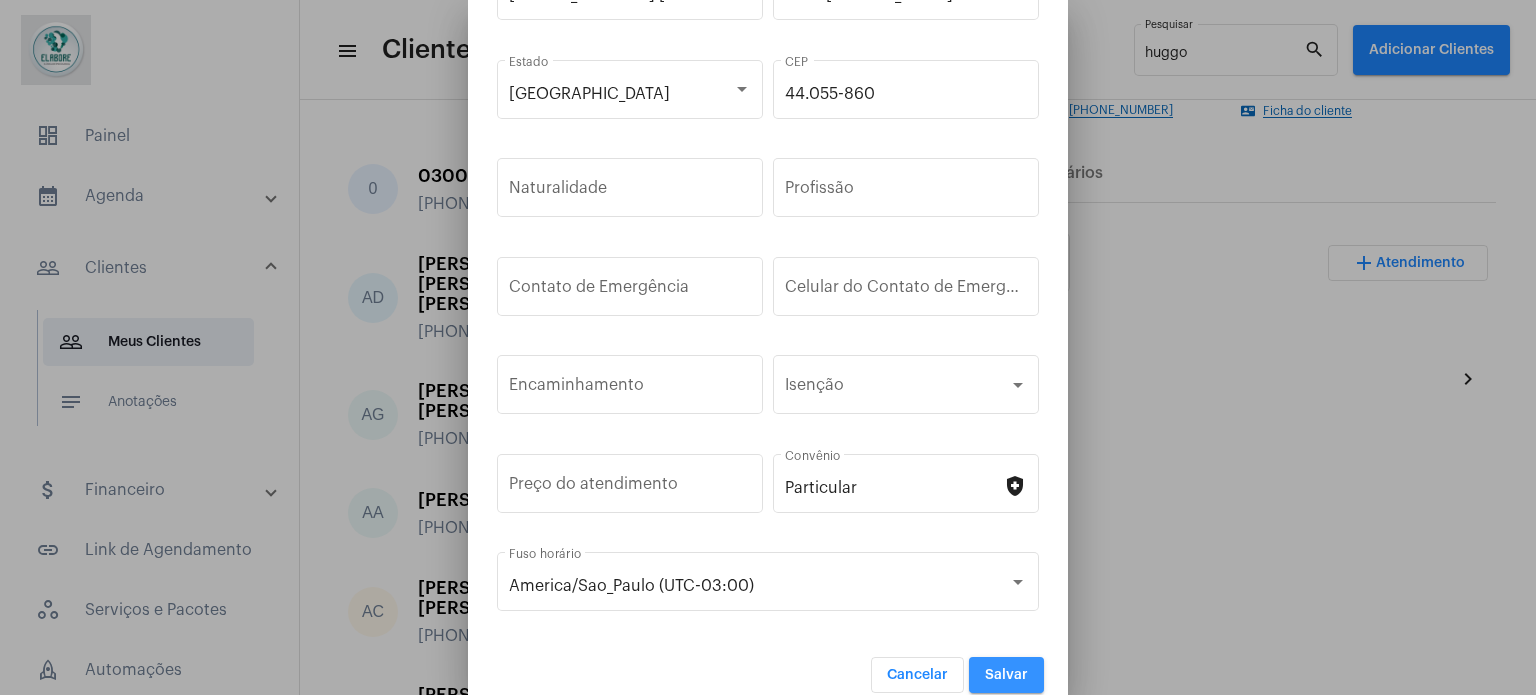 click on "Salvar" at bounding box center (1006, 675) 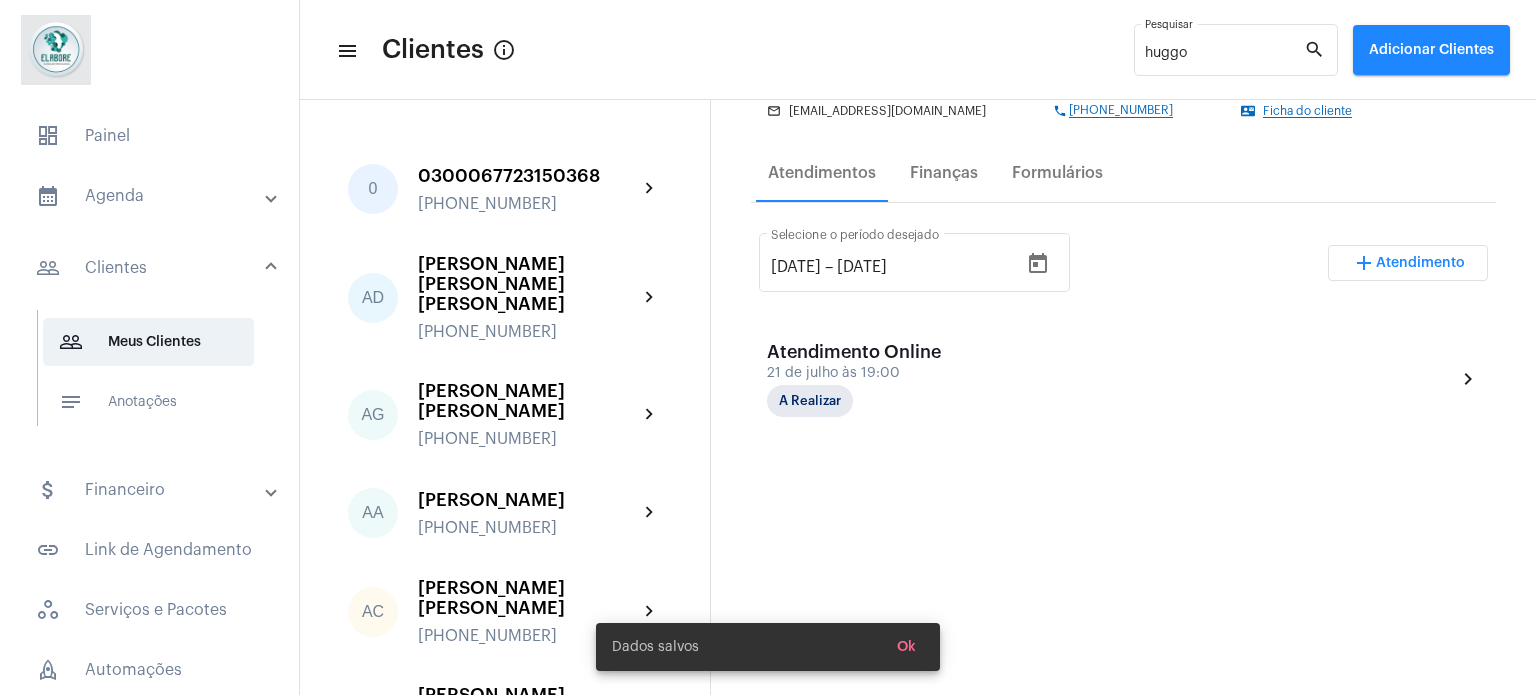 drag, startPoint x: 906, startPoint y: 643, endPoint x: 905, endPoint y: 604, distance: 39.012817 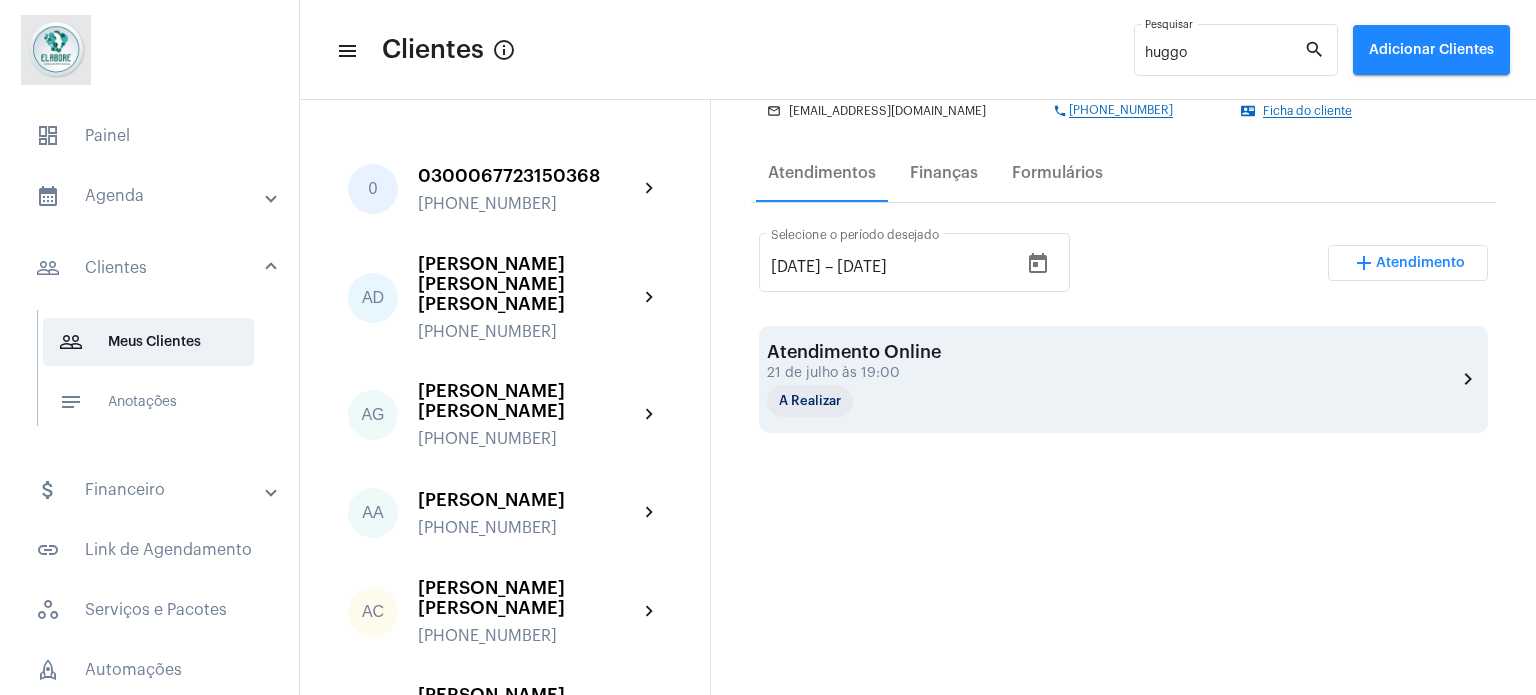 click on "21 de julho às 19:00" at bounding box center [867, 373] 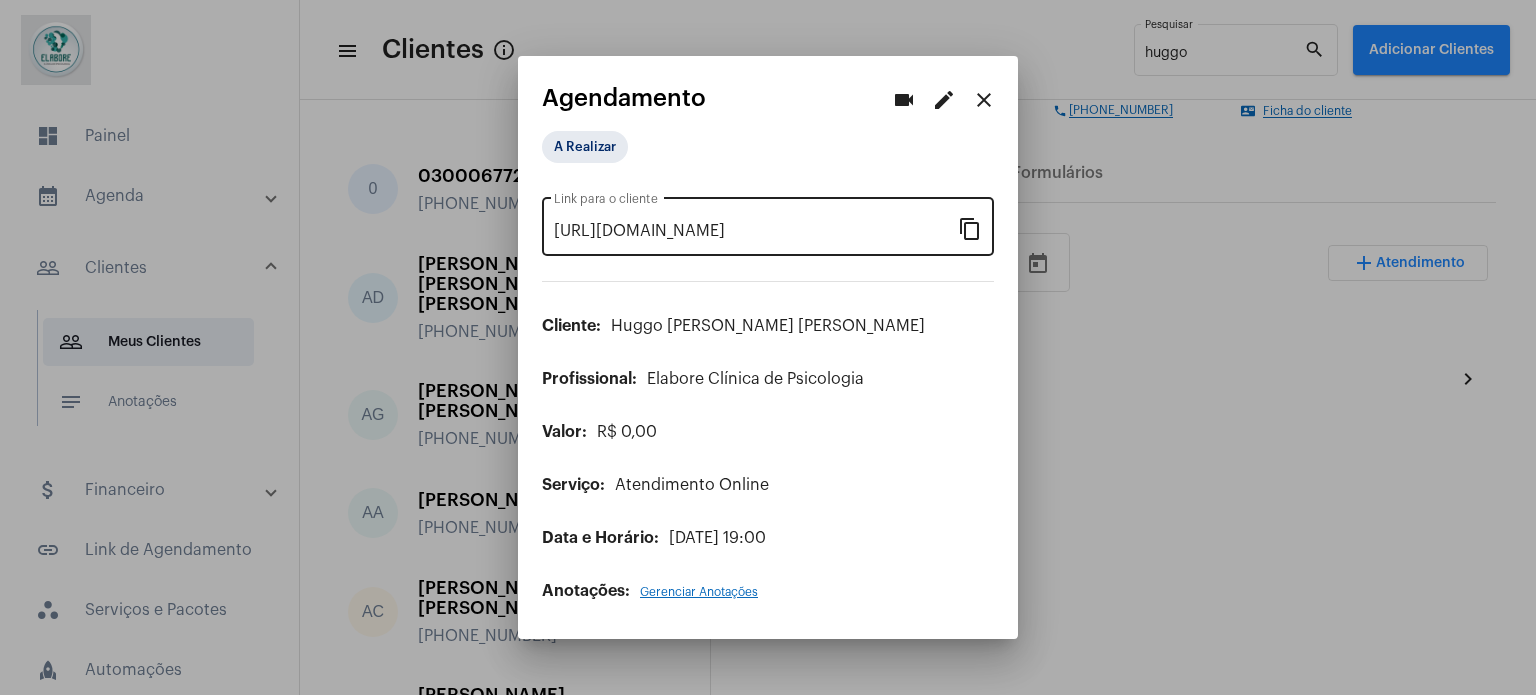 click on "content_copy" at bounding box center [970, 228] 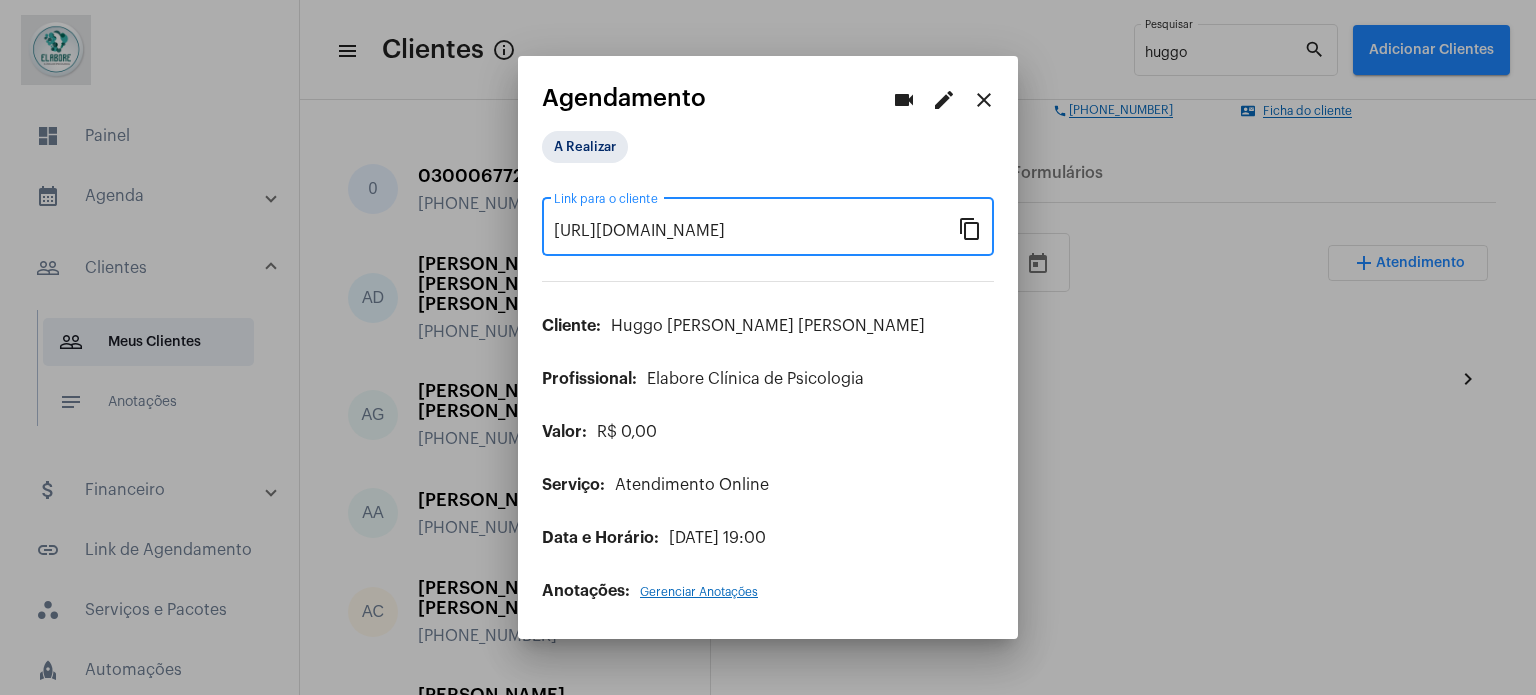 scroll, scrollTop: 0, scrollLeft: 0, axis: both 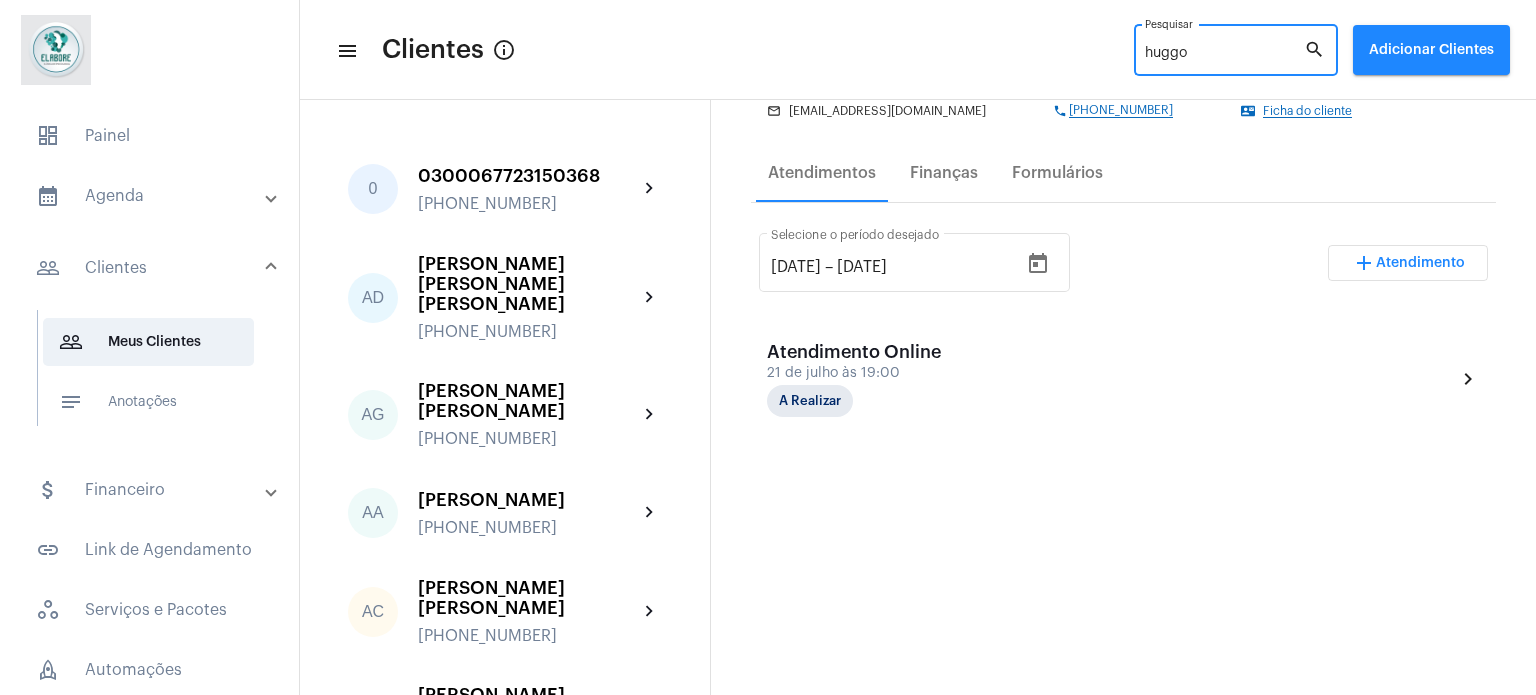 drag, startPoint x: 1142, startPoint y: 58, endPoint x: 1131, endPoint y: 58, distance: 11 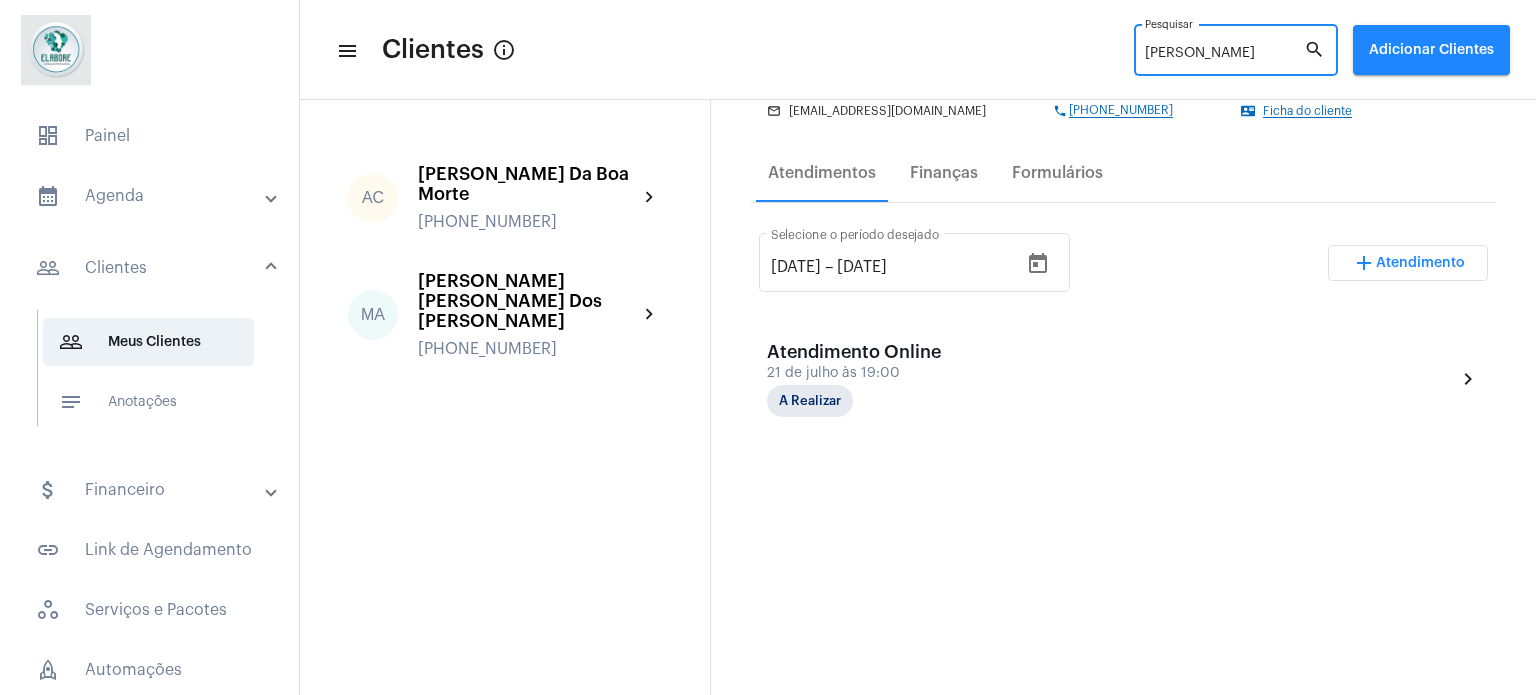 type on "[PERSON_NAME]" 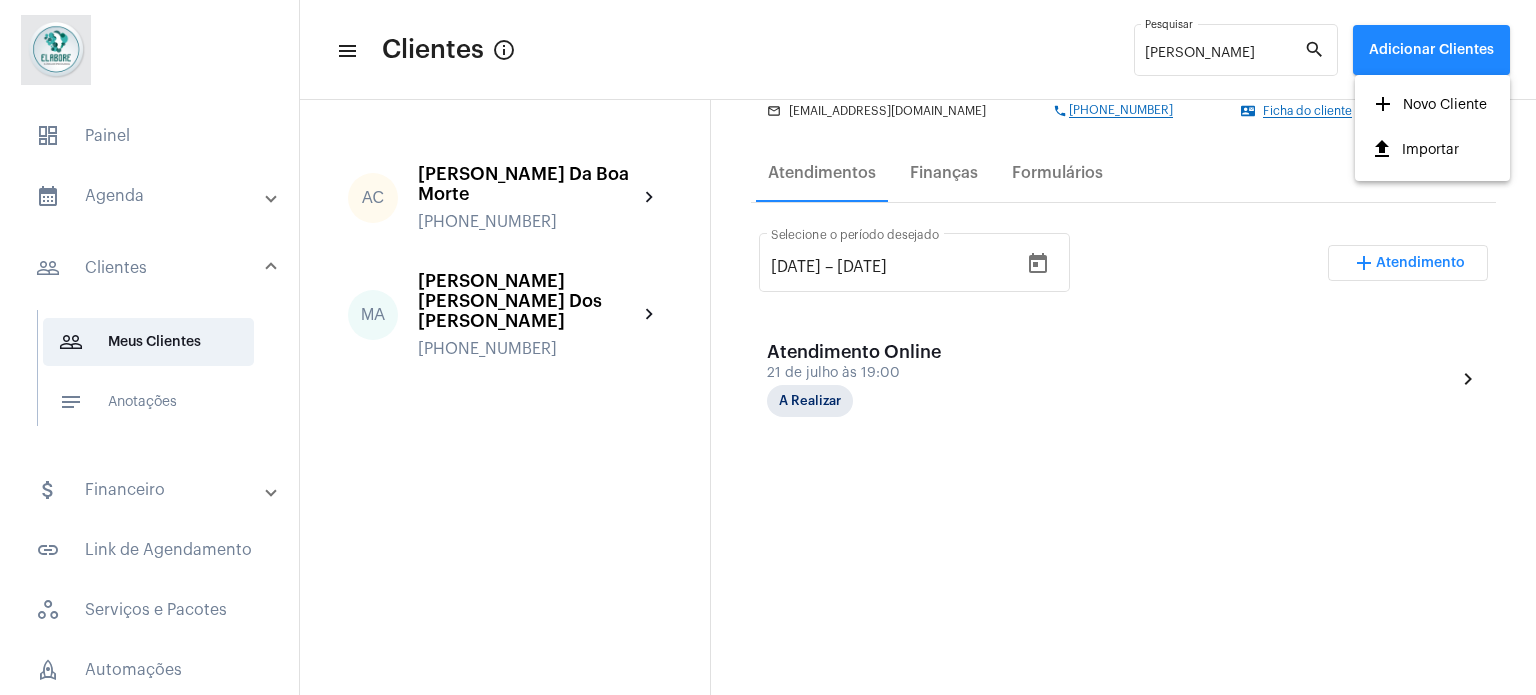 click on "add  Novo Cliente" at bounding box center [1429, 105] 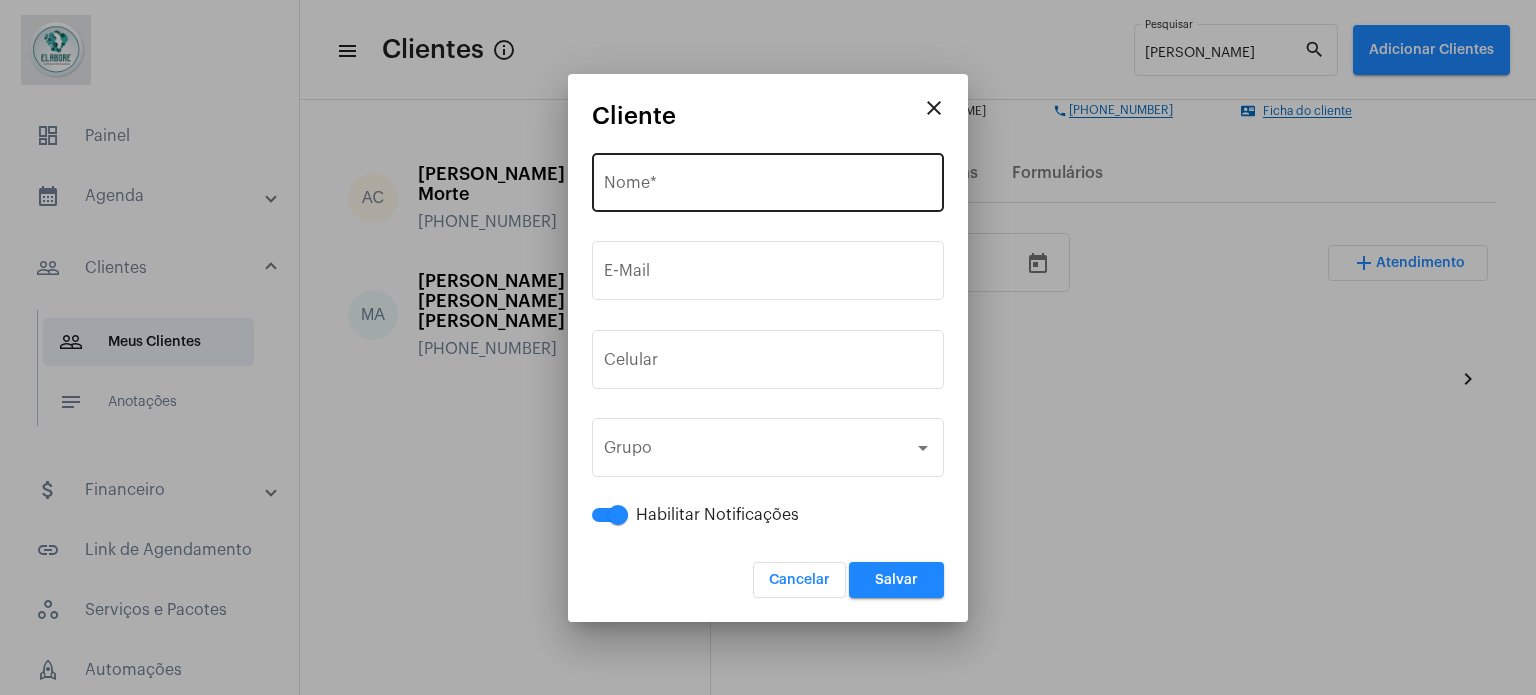 click on "Nome  *" at bounding box center [768, 180] 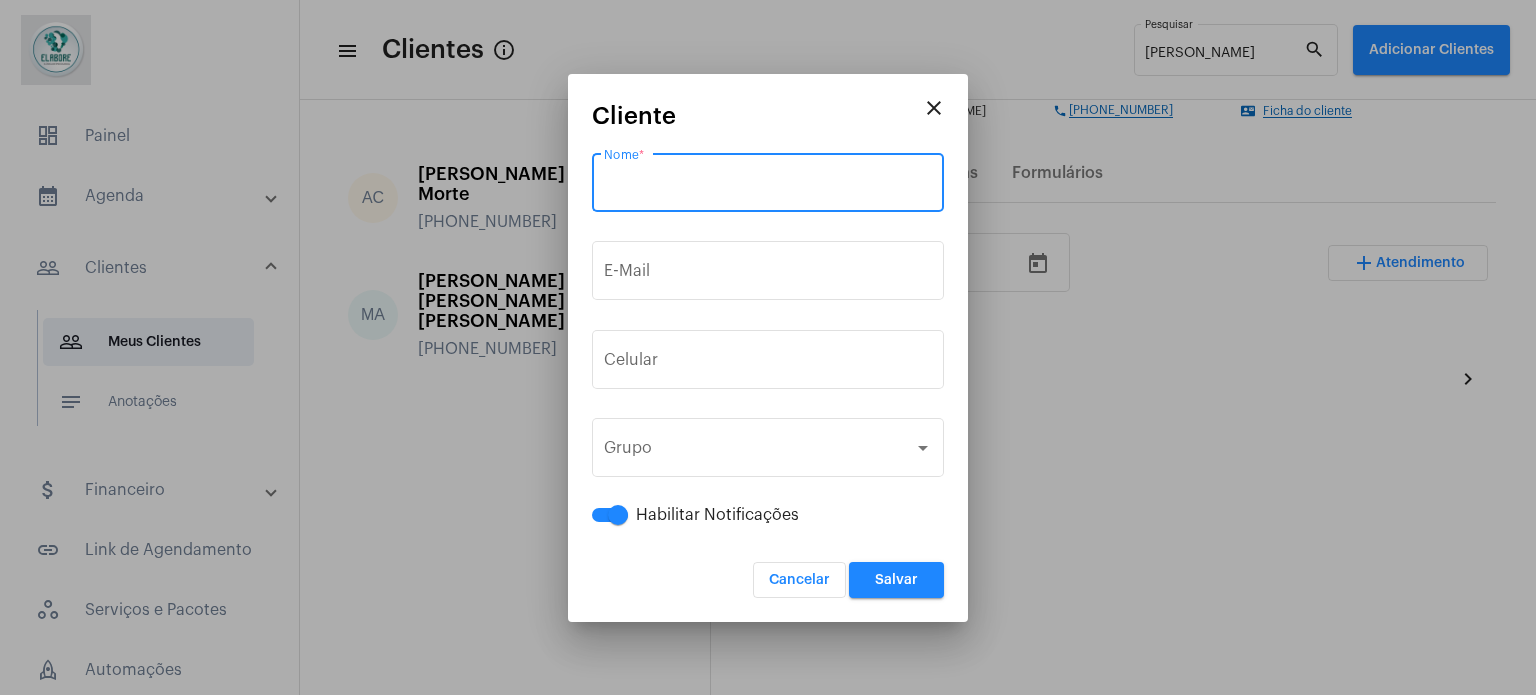 paste on "[PERSON_NAME] [PERSON_NAME]" 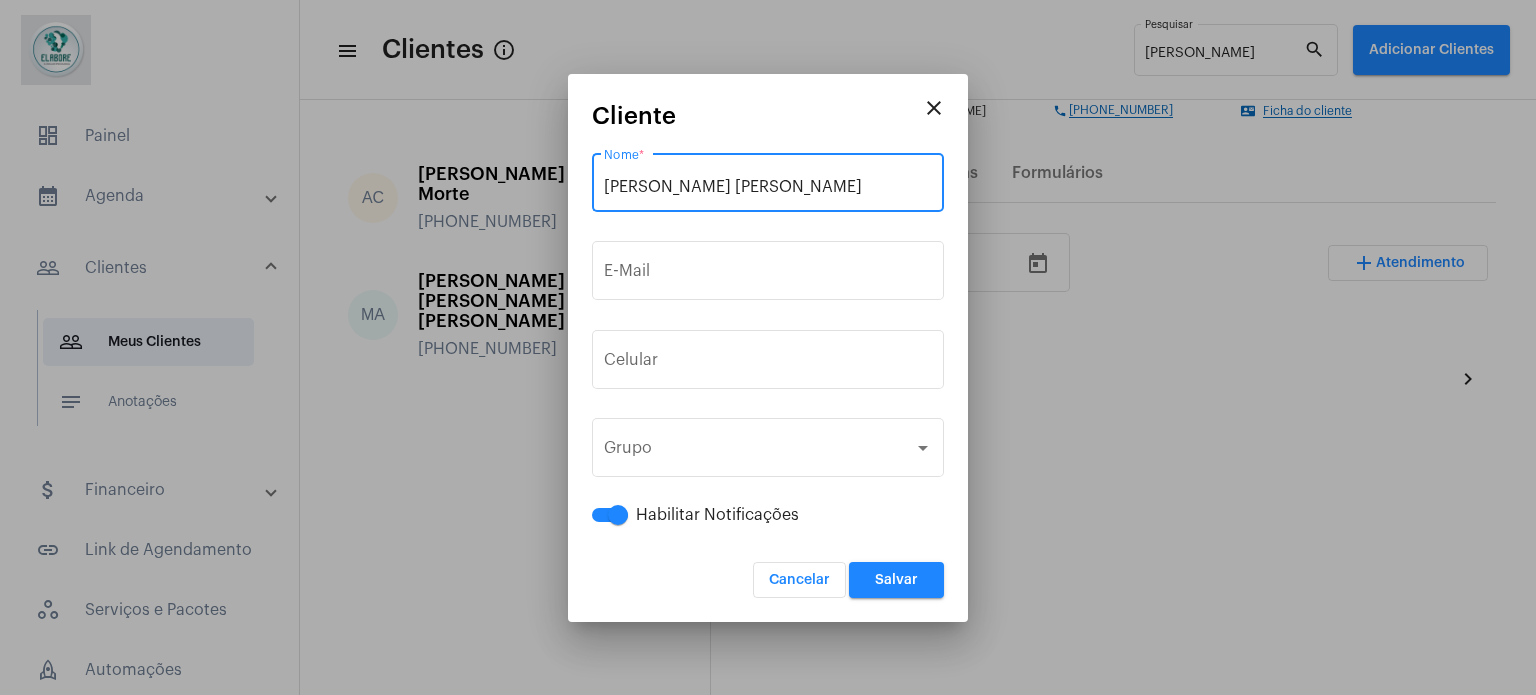 type on "[PERSON_NAME] [PERSON_NAME]" 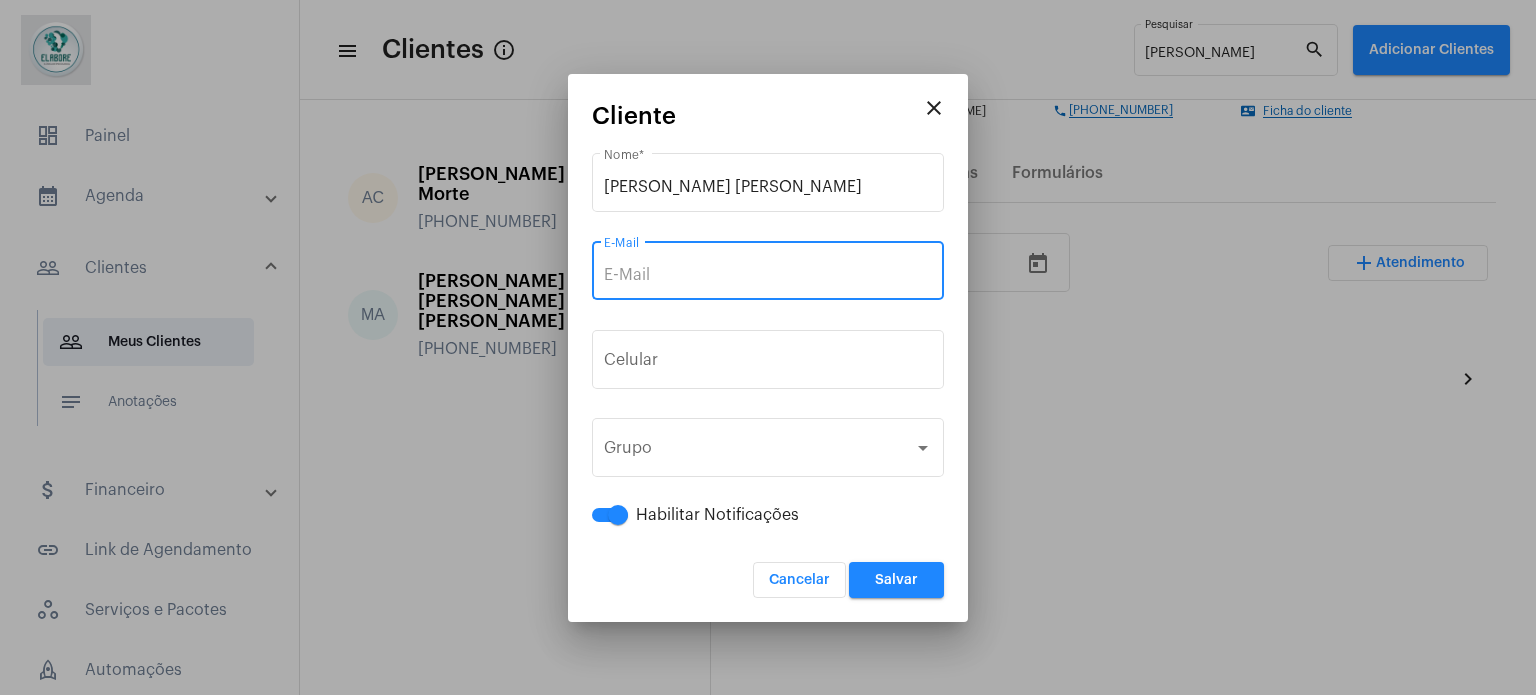 click on "E-Mail" at bounding box center (768, 275) 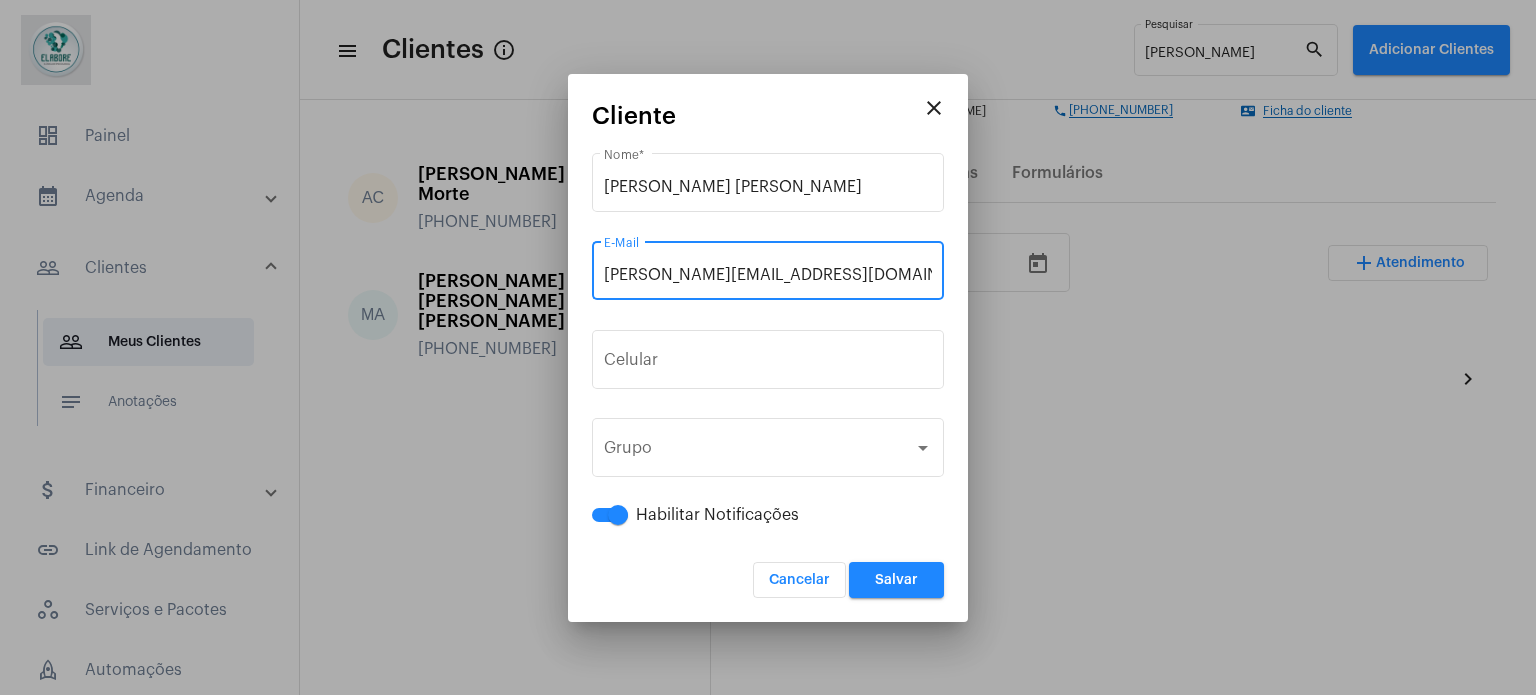 type on "[PERSON_NAME][EMAIL_ADDRESS][DOMAIN_NAME]" 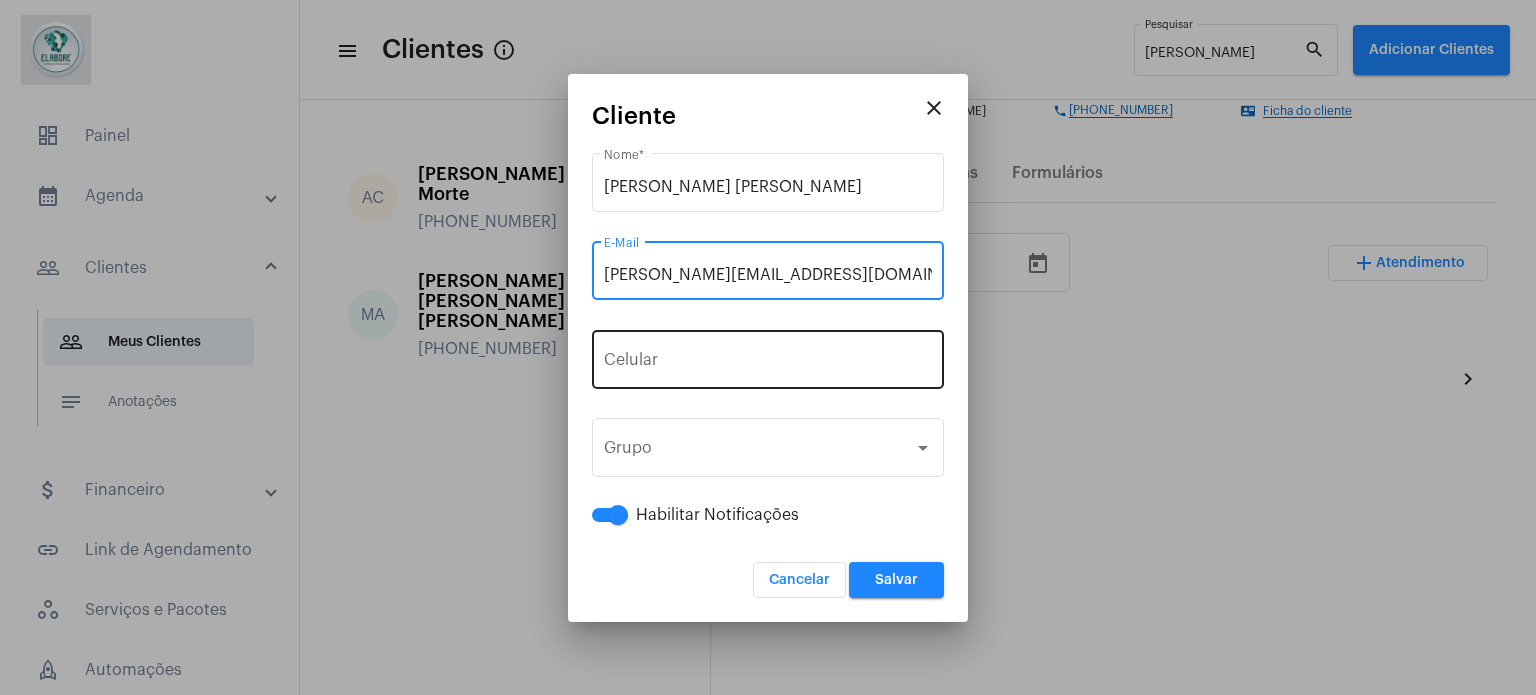 click at bounding box center (768, 364) 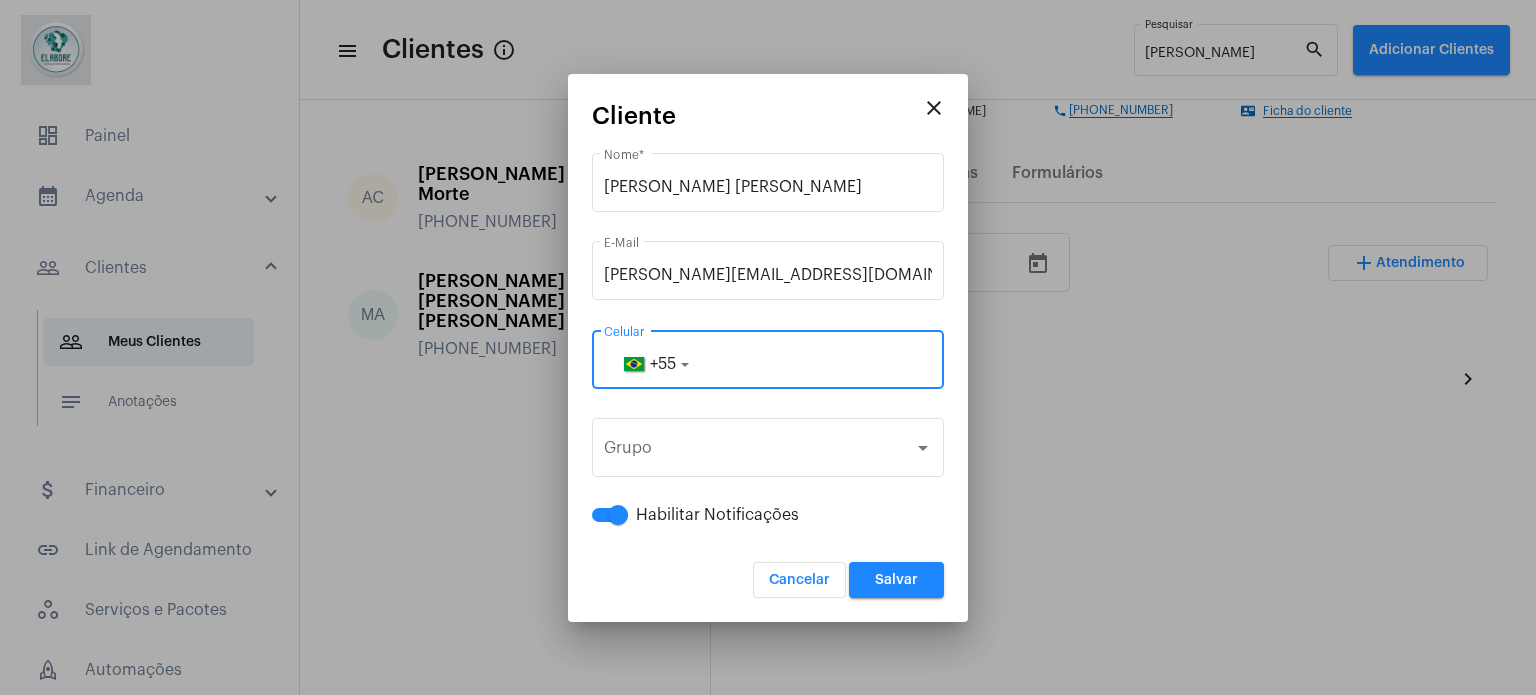 paste on "75991737760" 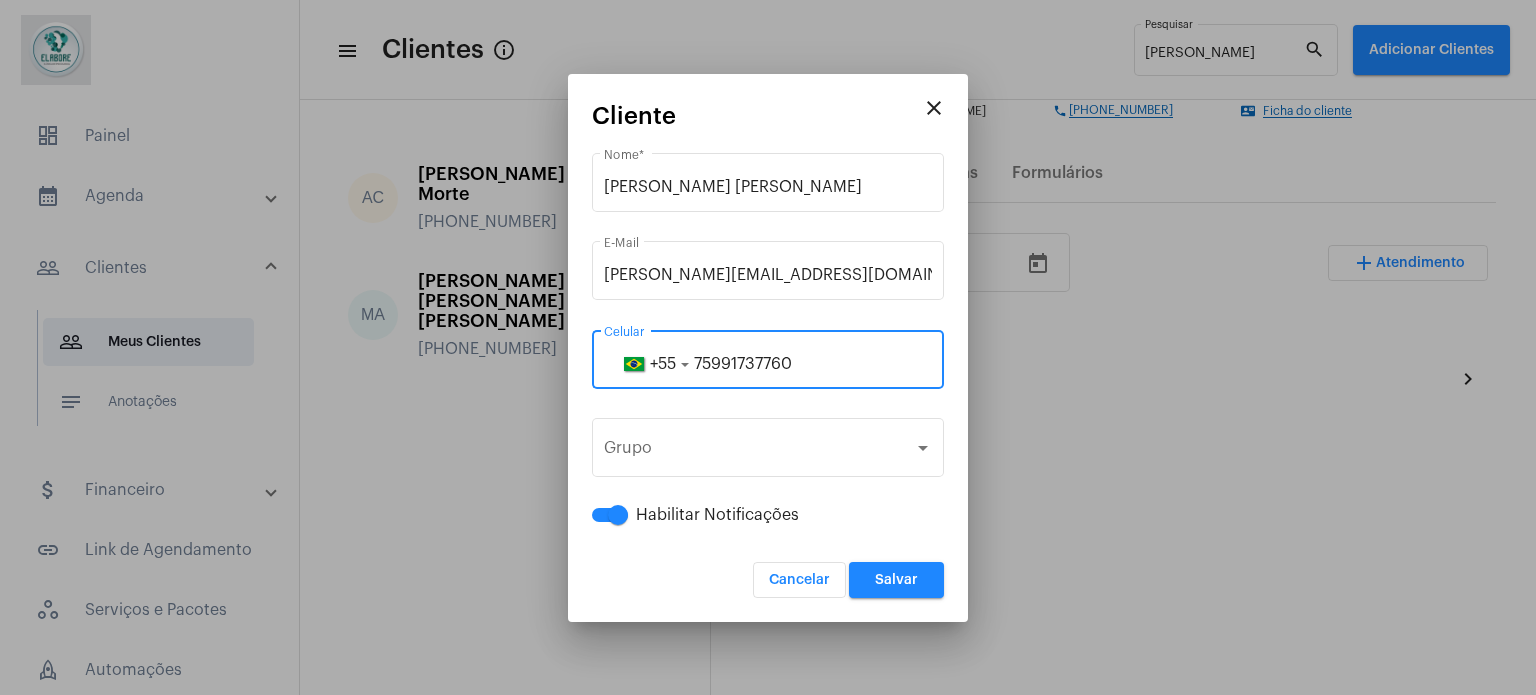 type on "75991737760" 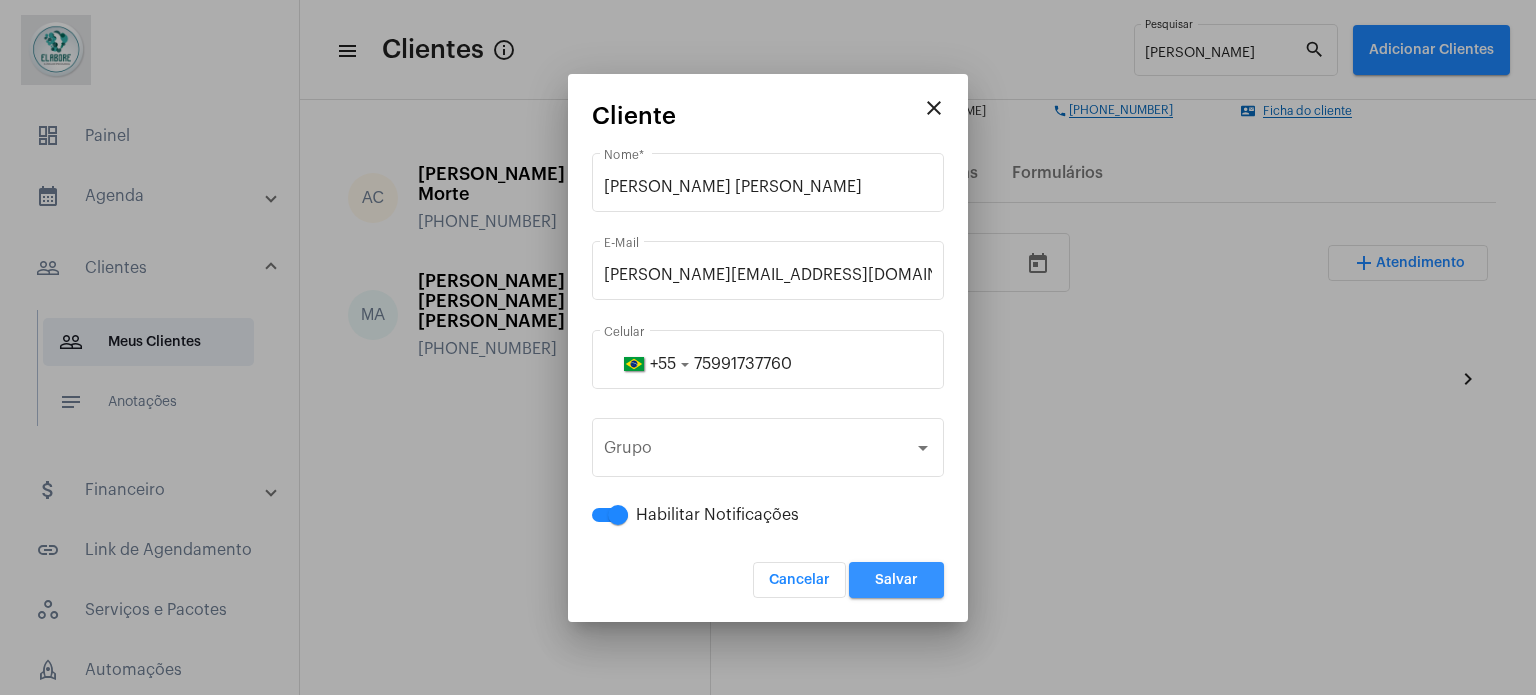 click on "Salvar" at bounding box center (896, 580) 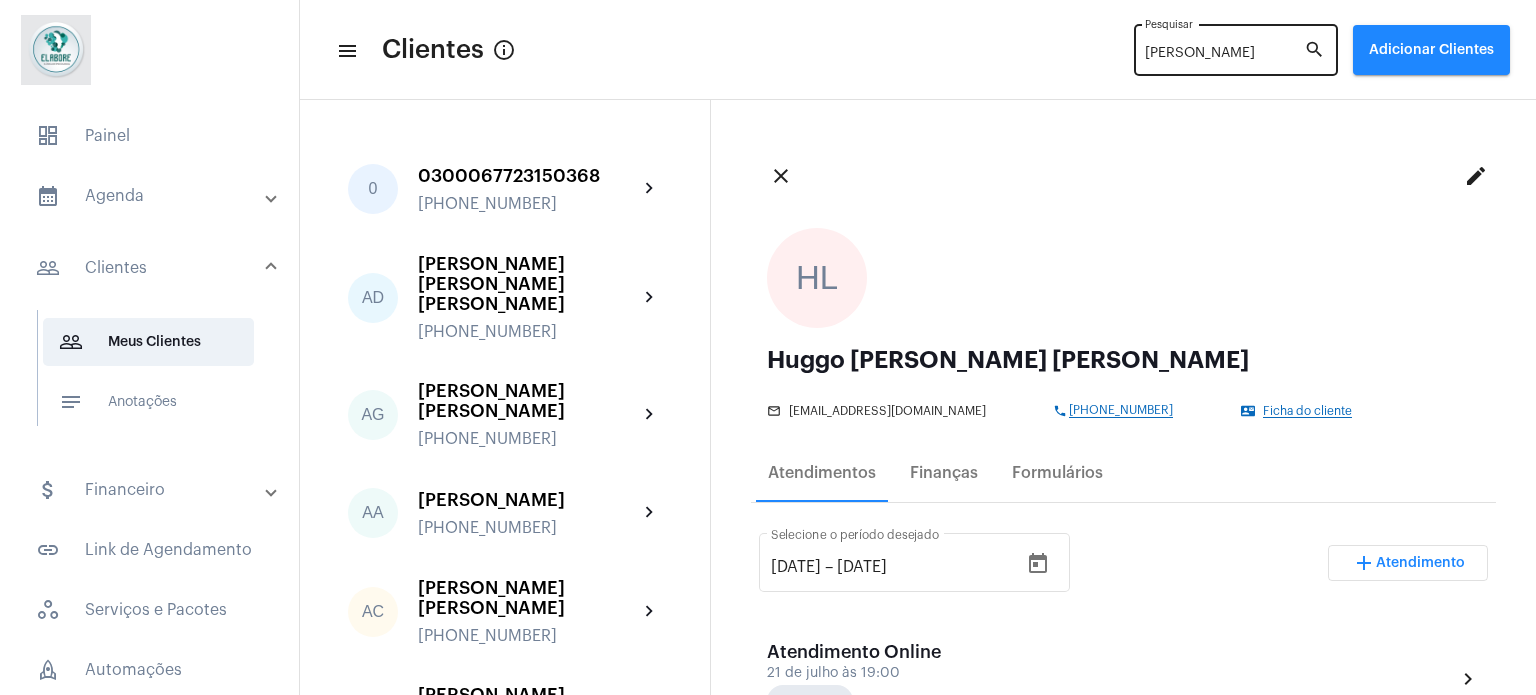 click on "[PERSON_NAME]" at bounding box center [1224, 54] 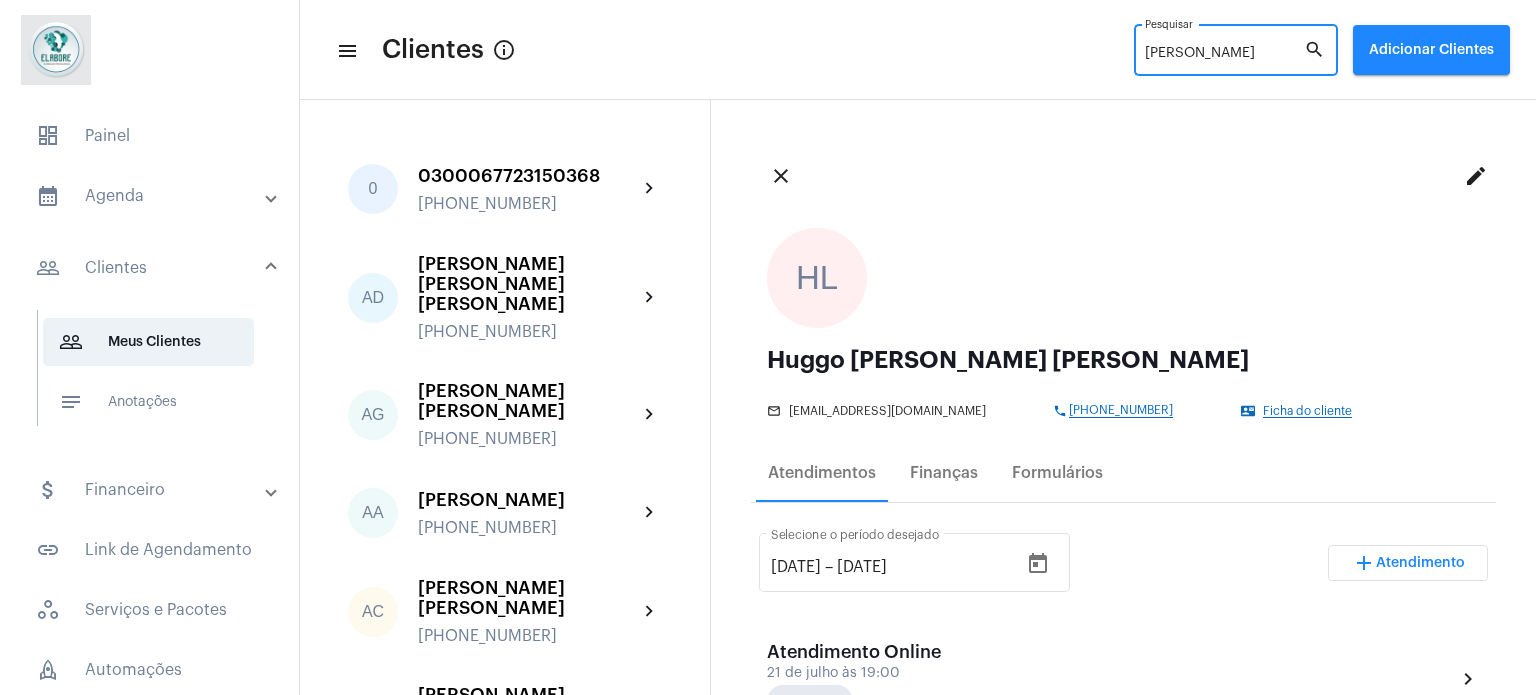 click on "search" 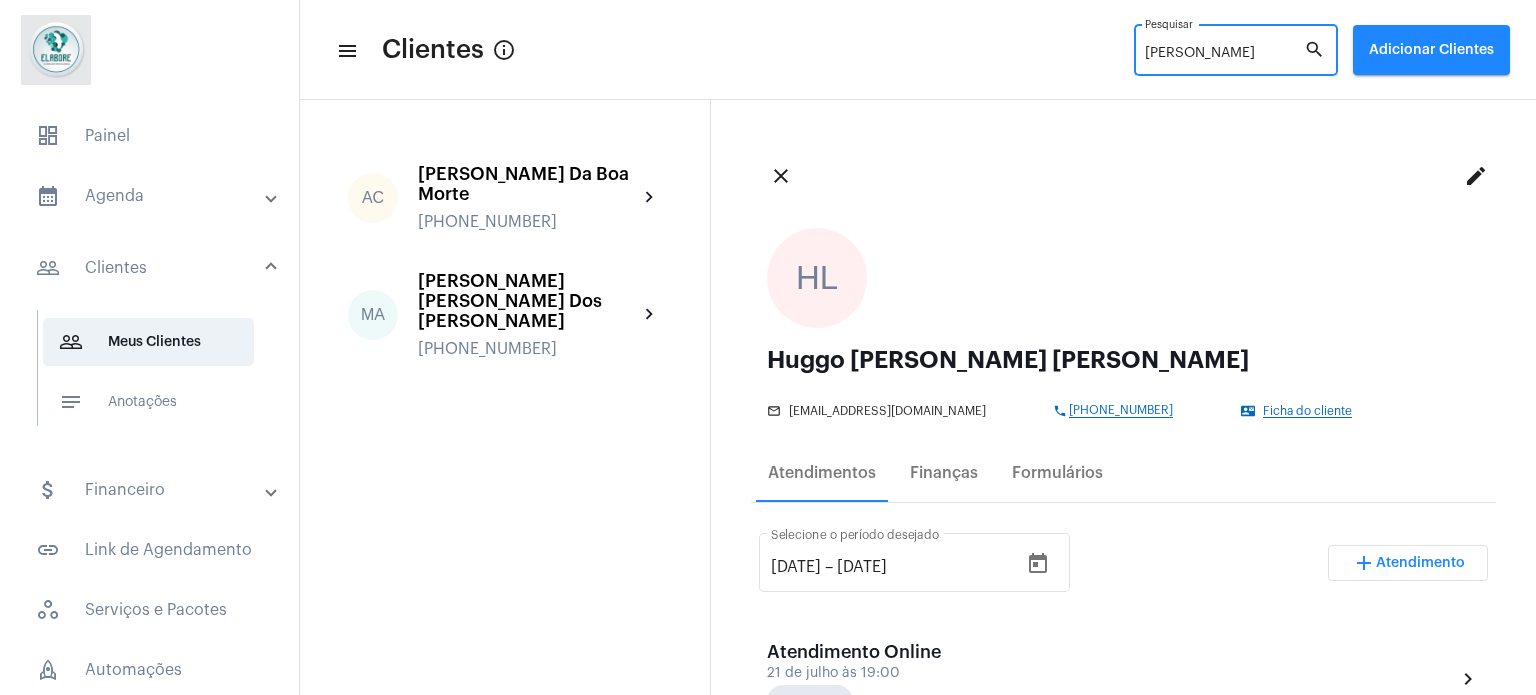 drag, startPoint x: 1207, startPoint y: 56, endPoint x: 1117, endPoint y: 49, distance: 90.27181 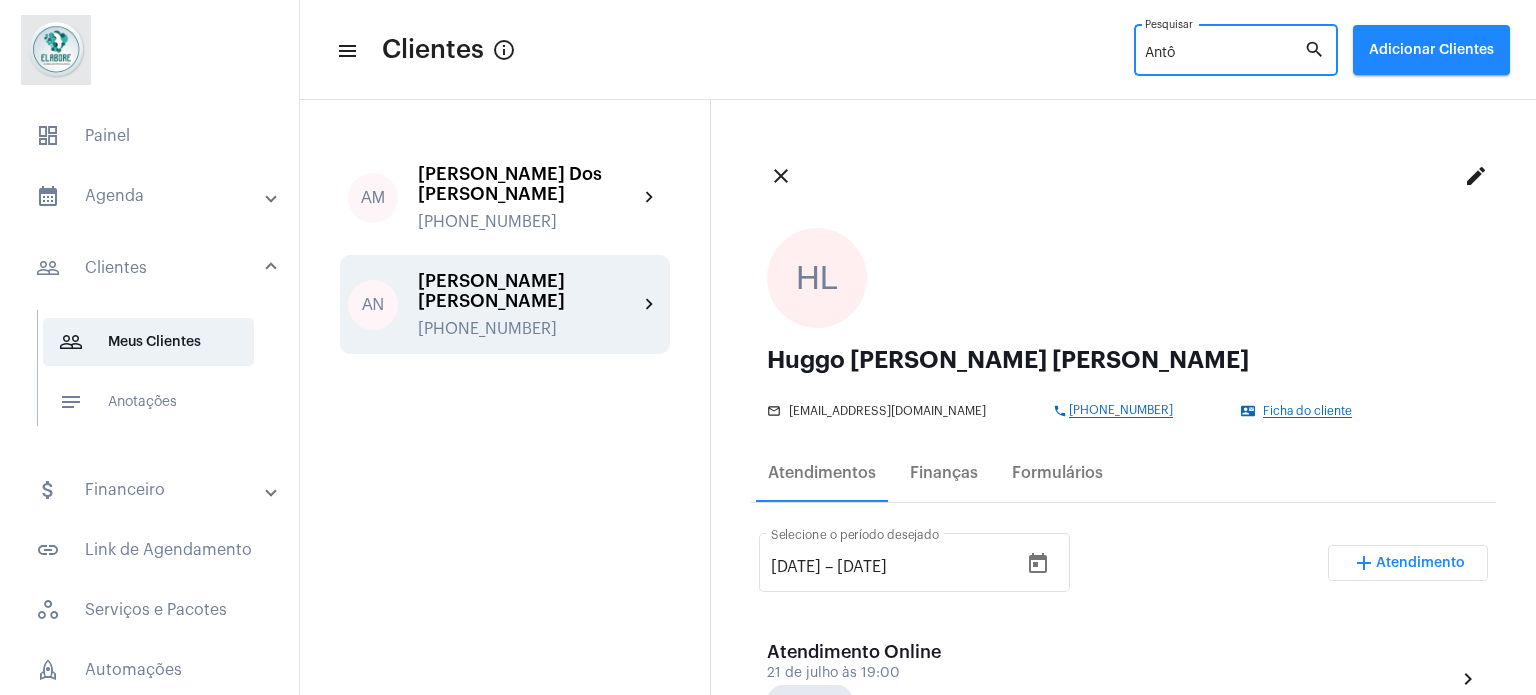type on "Antô" 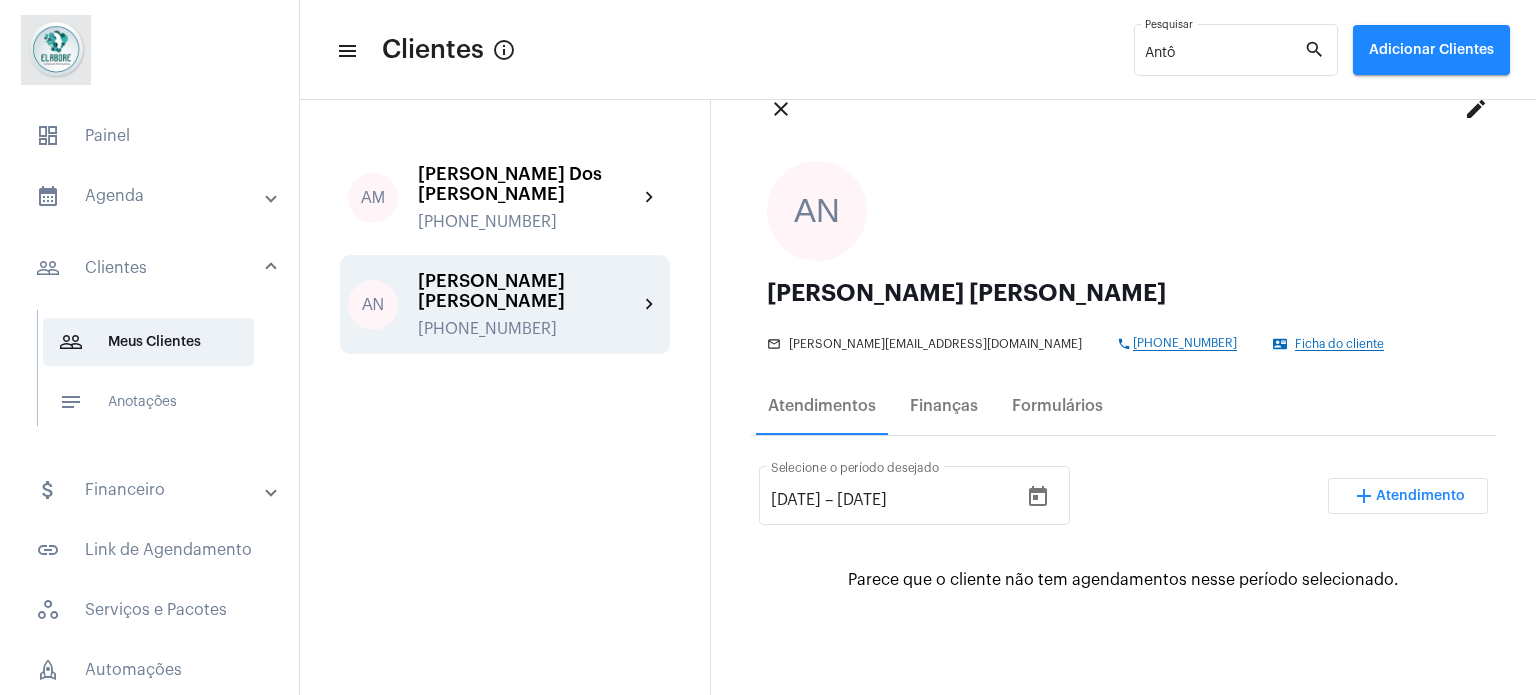 scroll, scrollTop: 100, scrollLeft: 0, axis: vertical 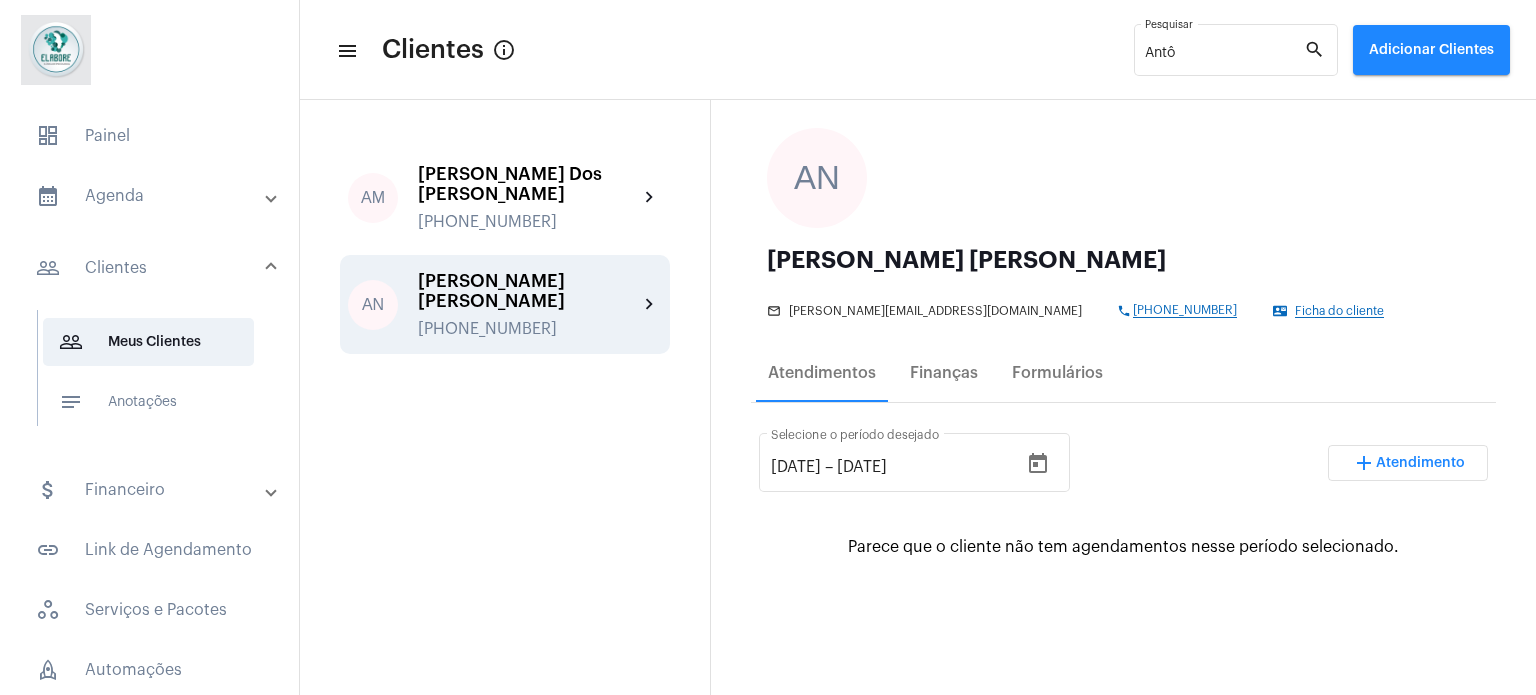 click on "mail_outline [PERSON_NAME][EMAIL_ADDRESS][DOMAIN_NAME] phone [PHONE_NUMBER] contact_mail Ficha do cliente" 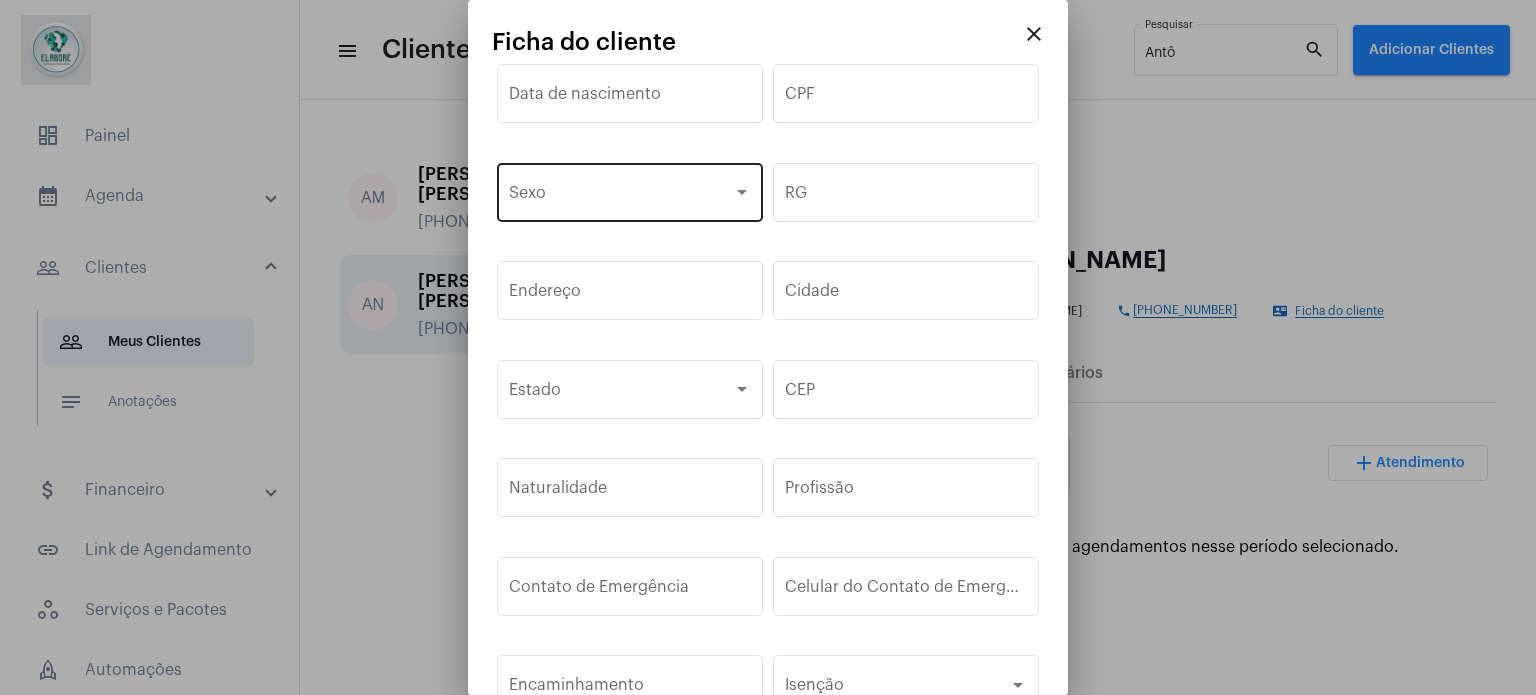 drag, startPoint x: 640, startPoint y: 181, endPoint x: 640, endPoint y: 170, distance: 11 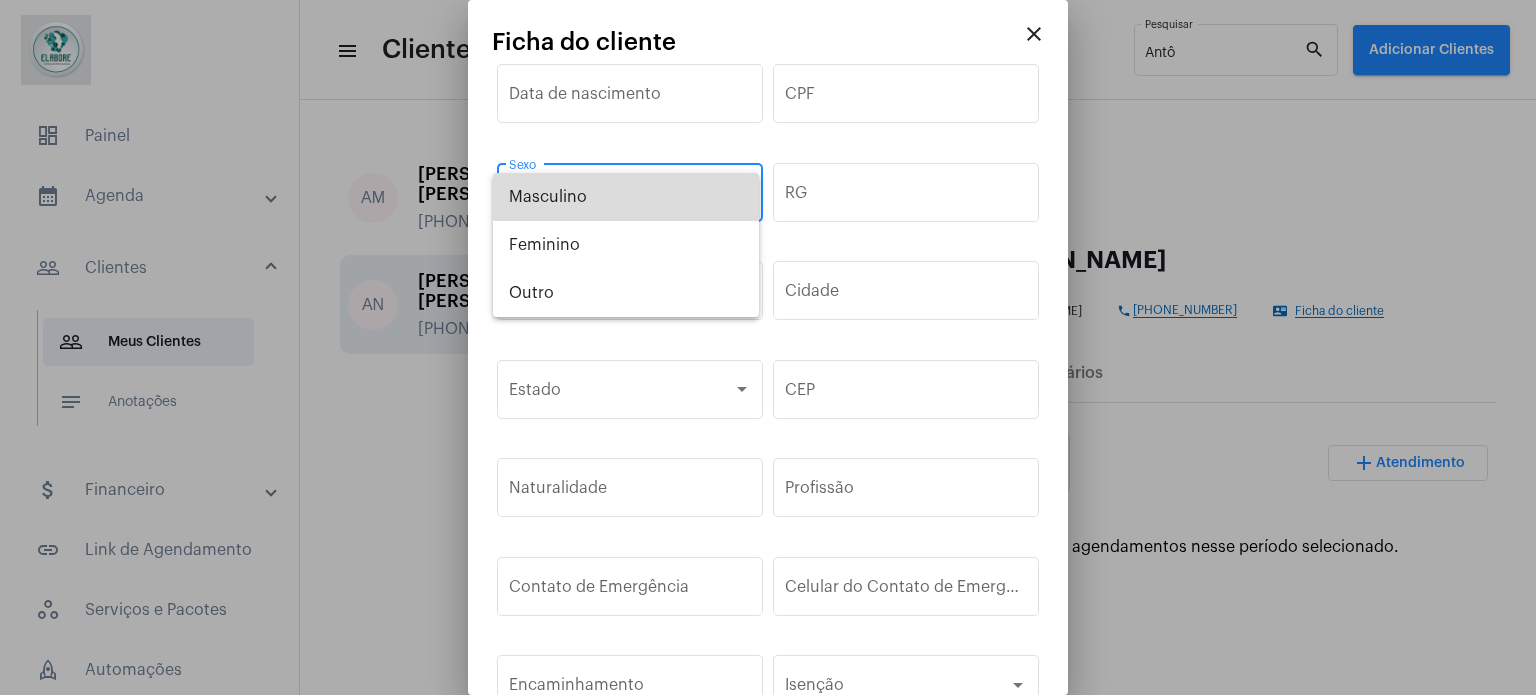 click on "Masculino" at bounding box center (626, 197) 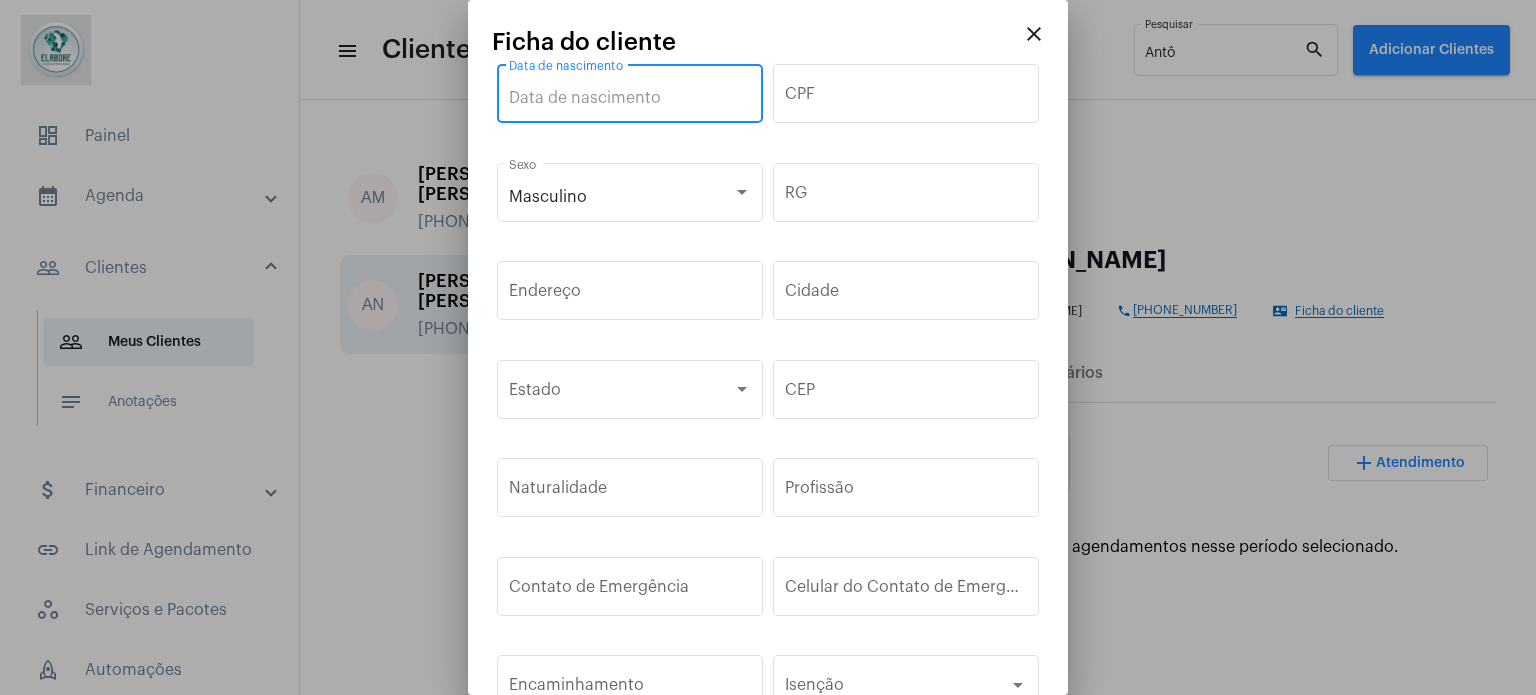 click on "Data de nascimento" at bounding box center [630, 98] 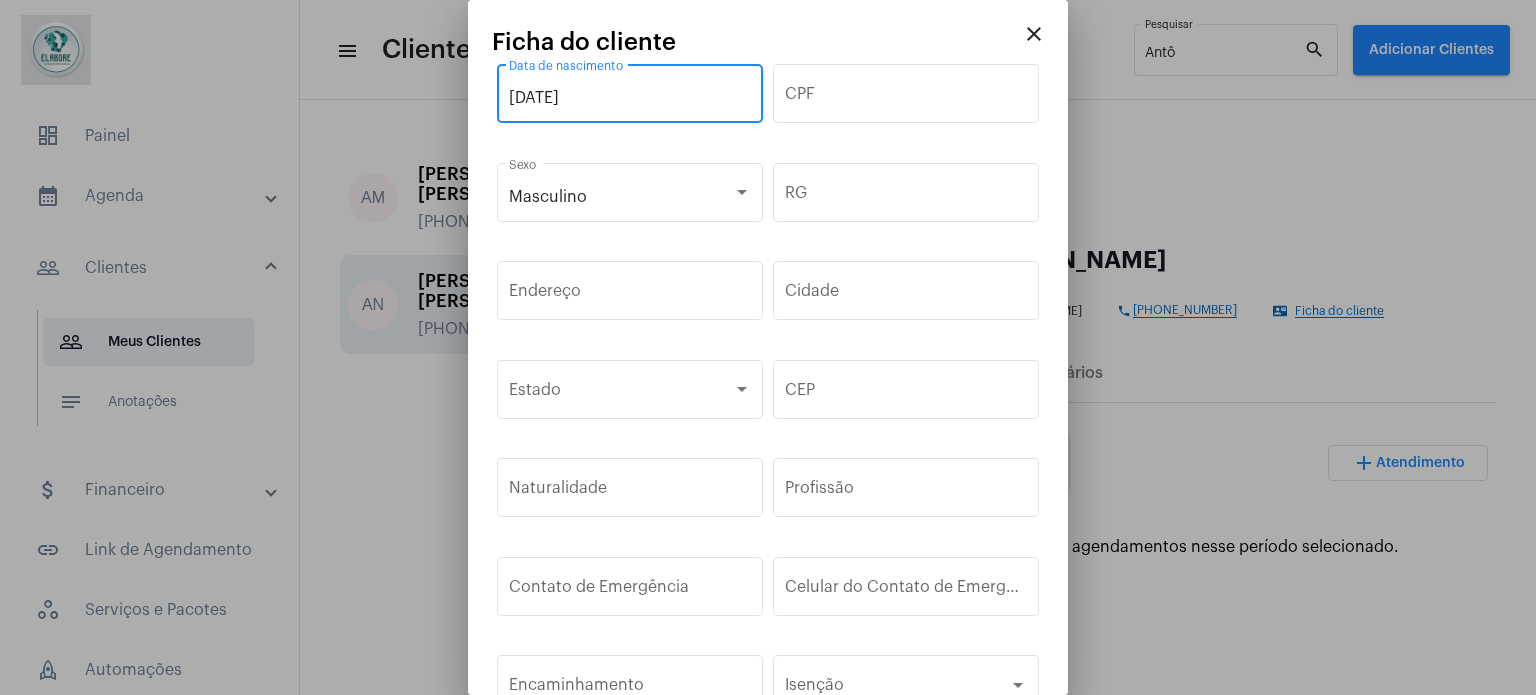type on "[DATE]" 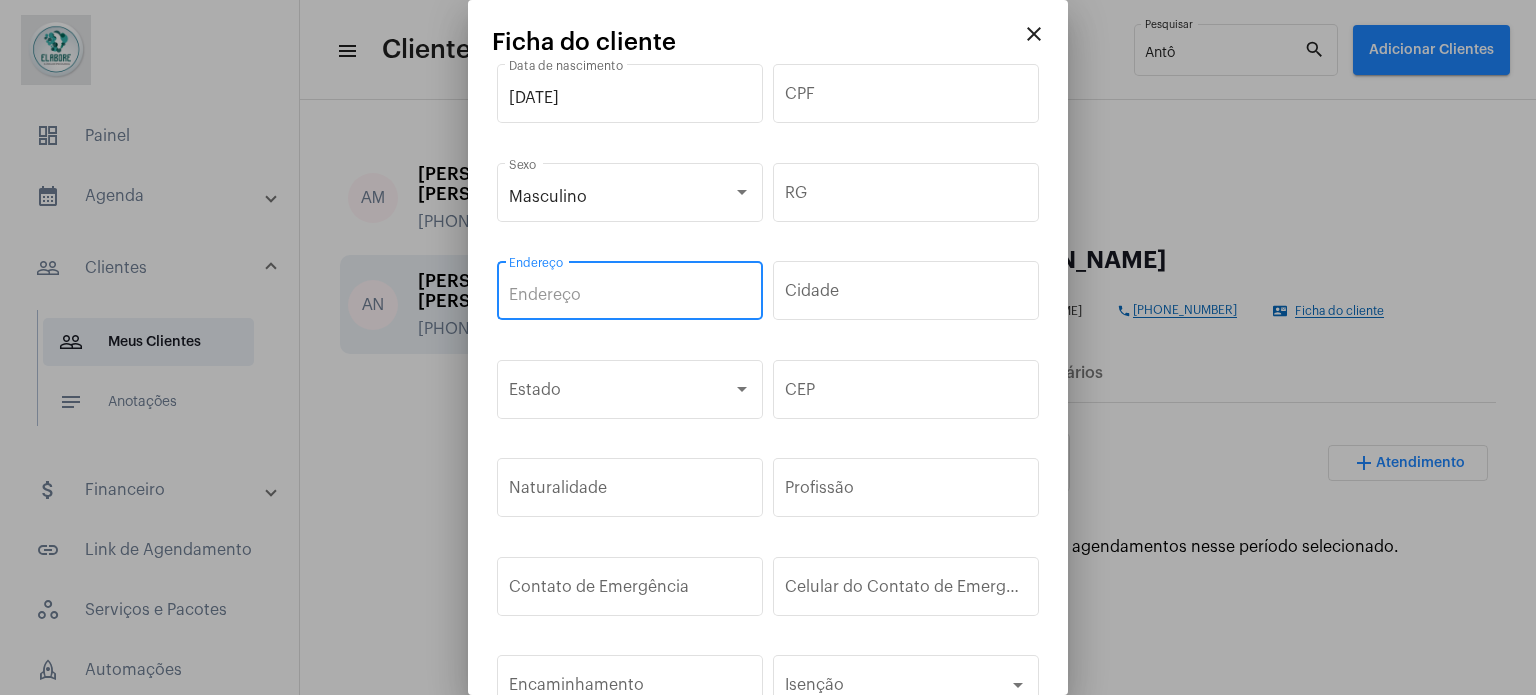 click on "Endereço" at bounding box center [630, 295] 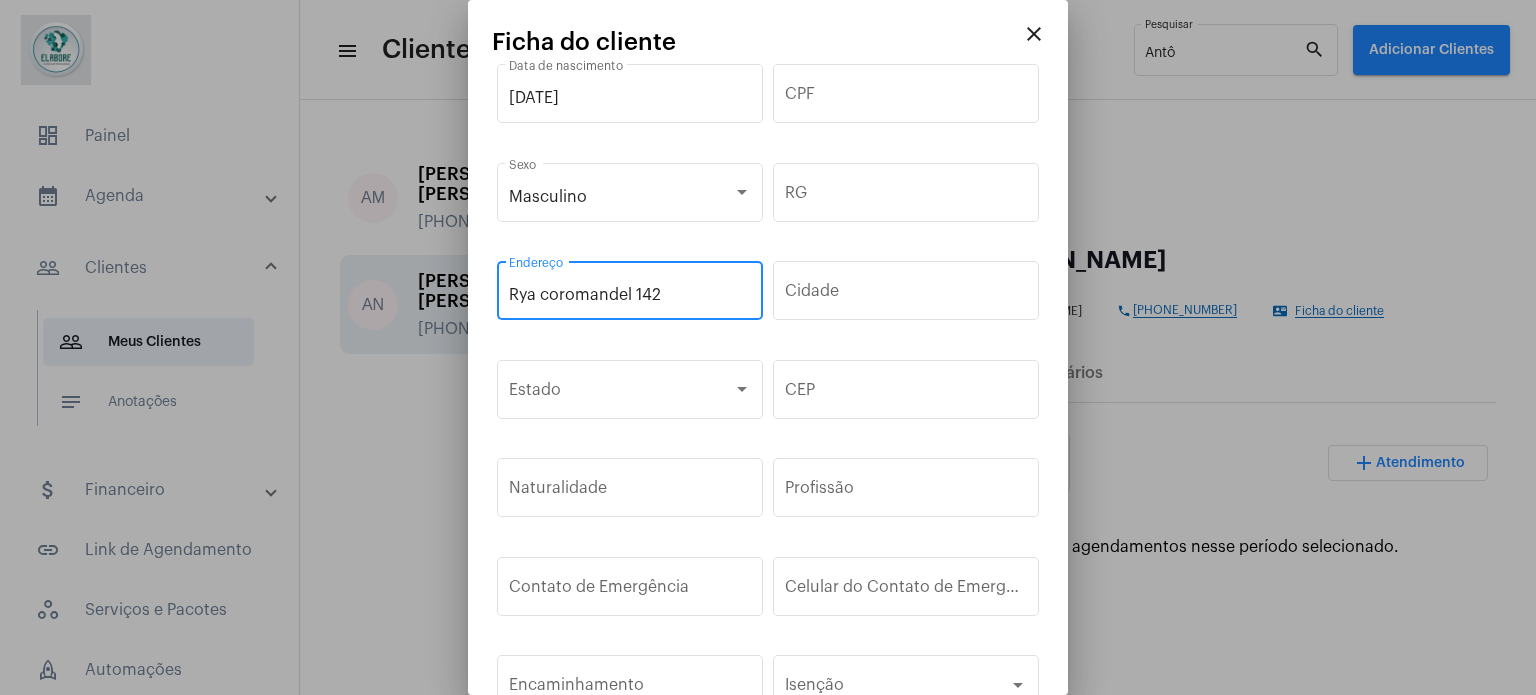 click on "Rya coromandel 142" at bounding box center [630, 295] 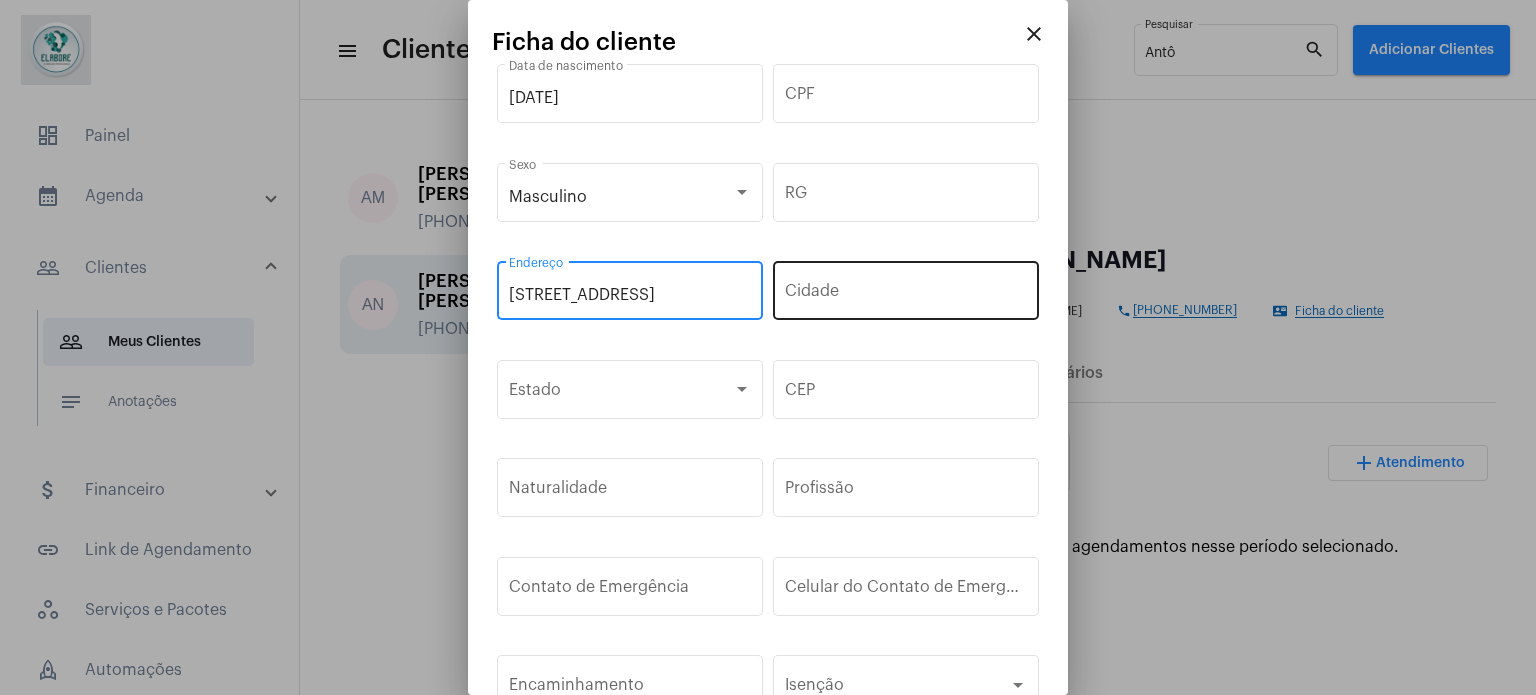 type on "[STREET_ADDRESS]" 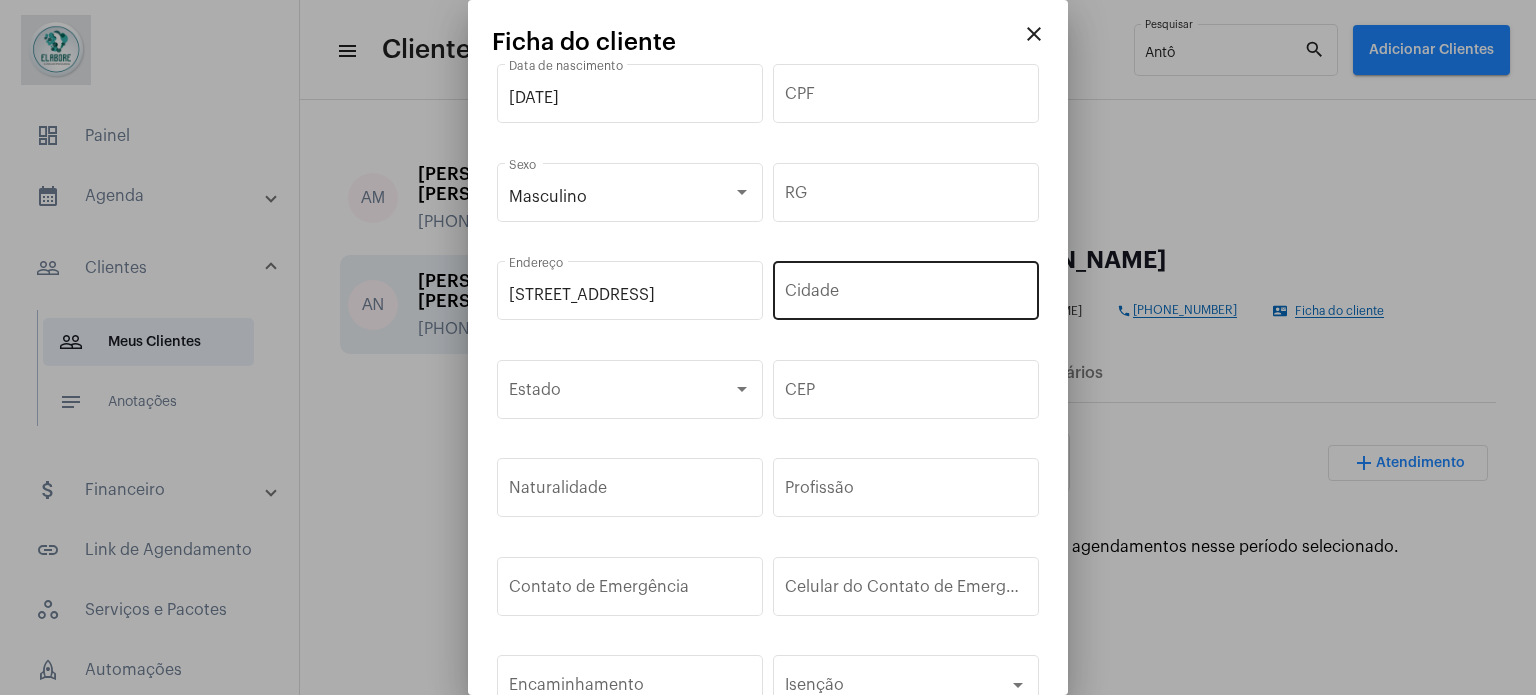 click on "Cidade" at bounding box center [906, 288] 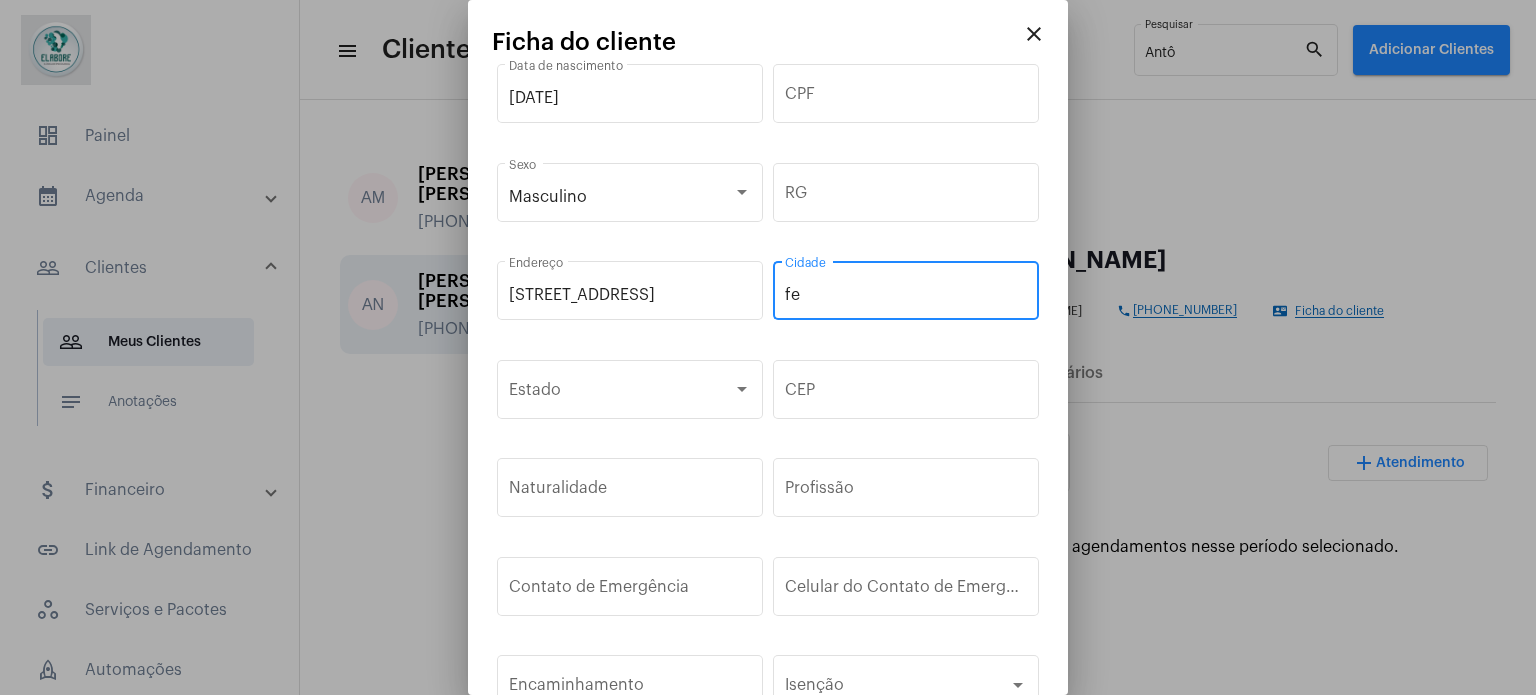type on "f" 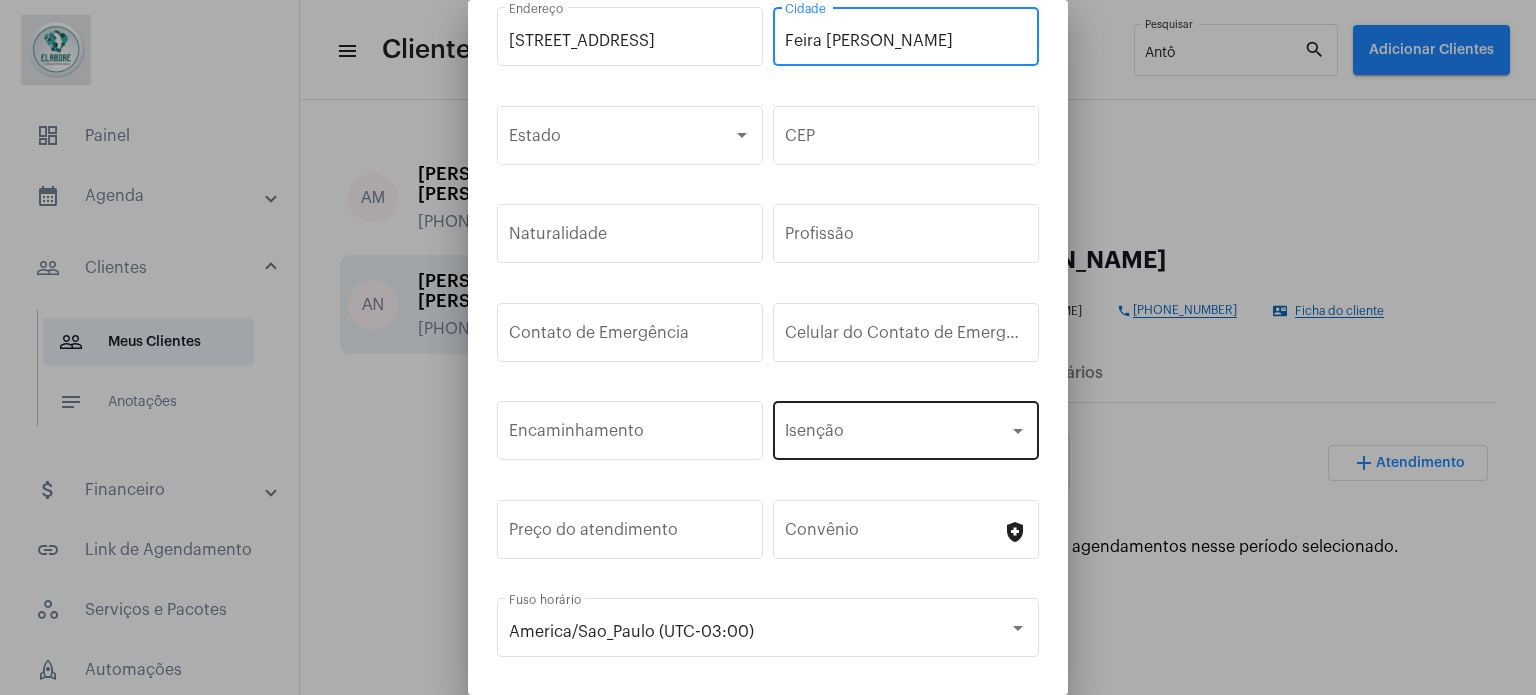scroll, scrollTop: 300, scrollLeft: 0, axis: vertical 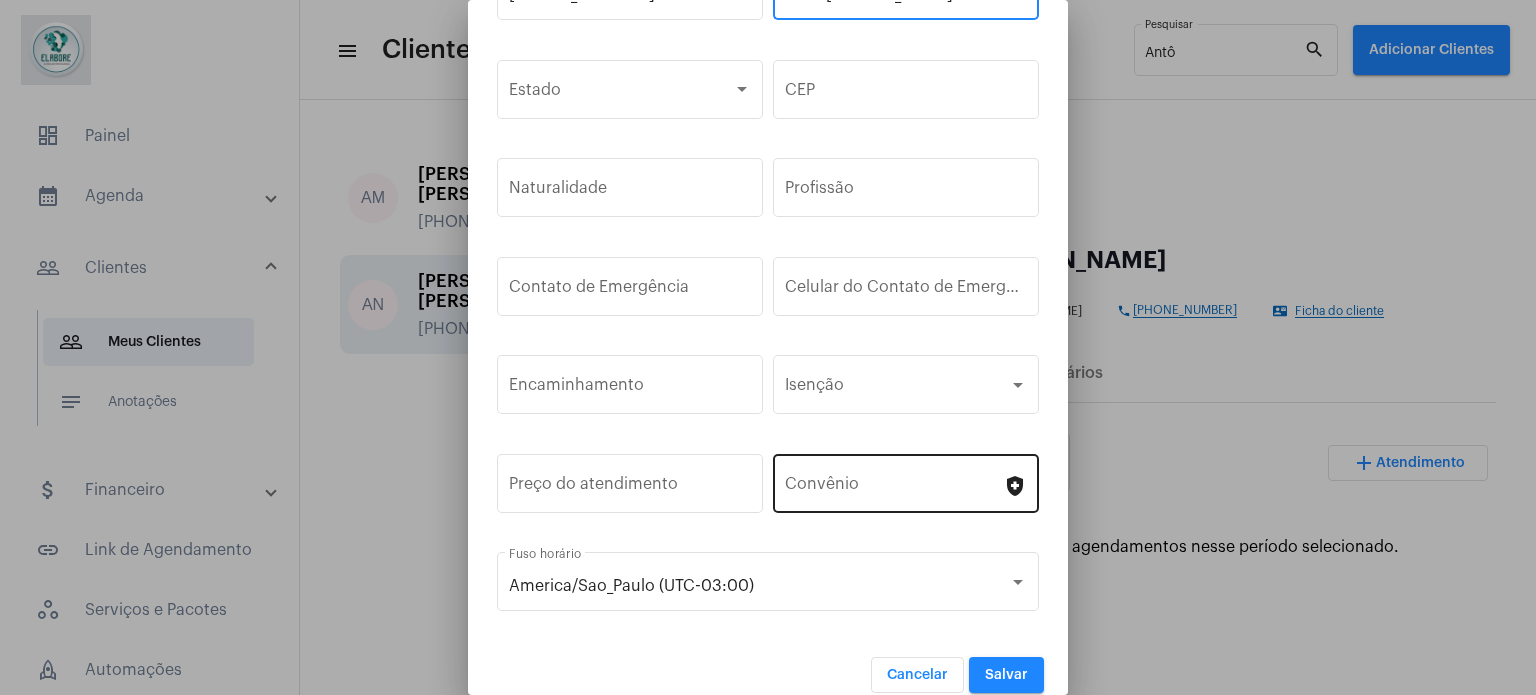 type on "Feira [PERSON_NAME]" 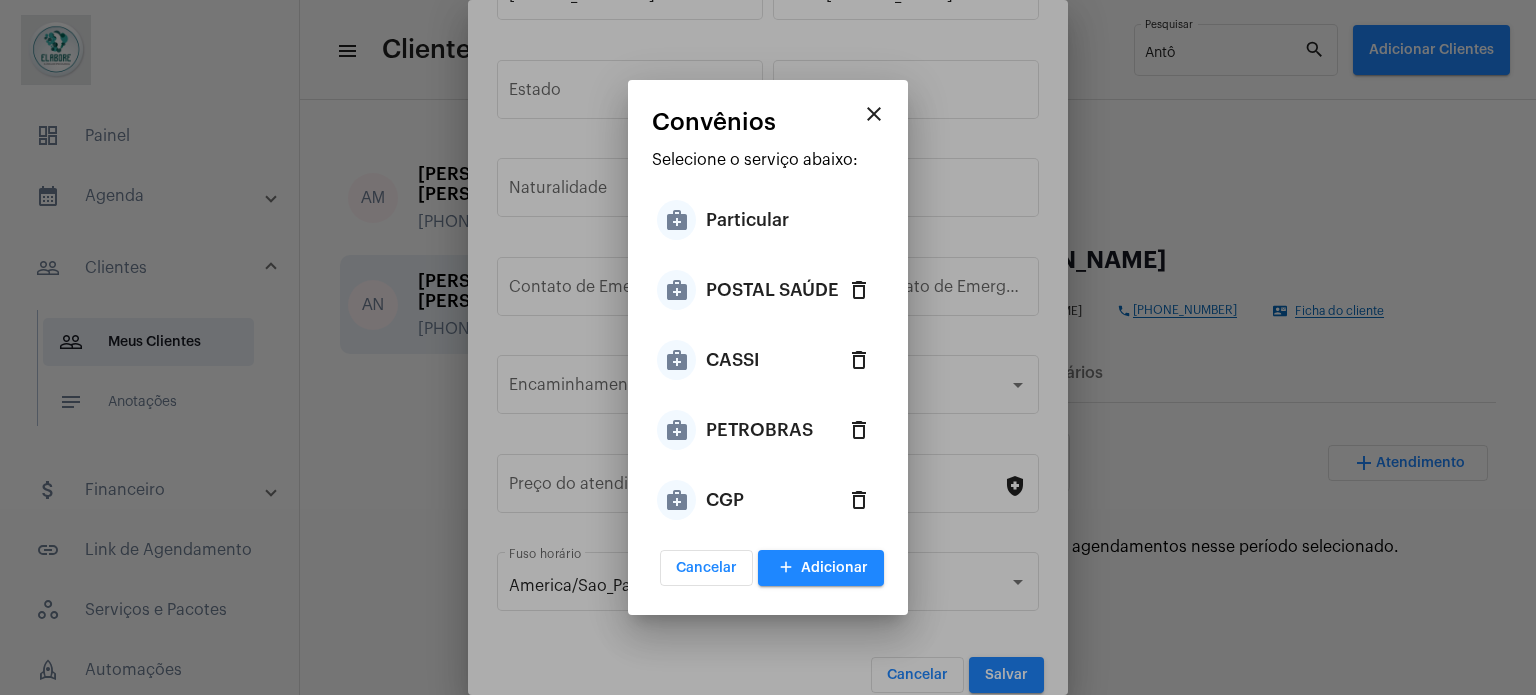 drag, startPoint x: 726, startPoint y: 425, endPoint x: 779, endPoint y: 491, distance: 84.646324 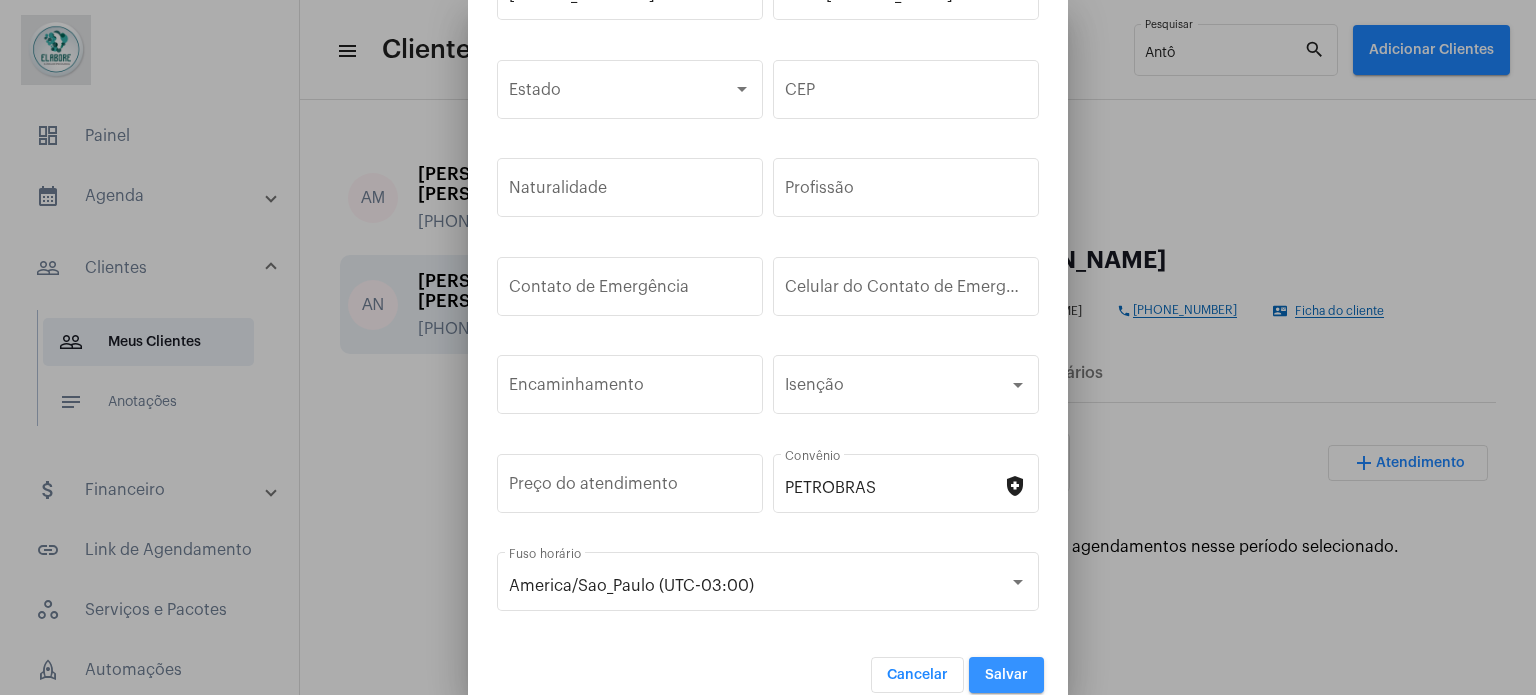 click on "Salvar" at bounding box center [1006, 675] 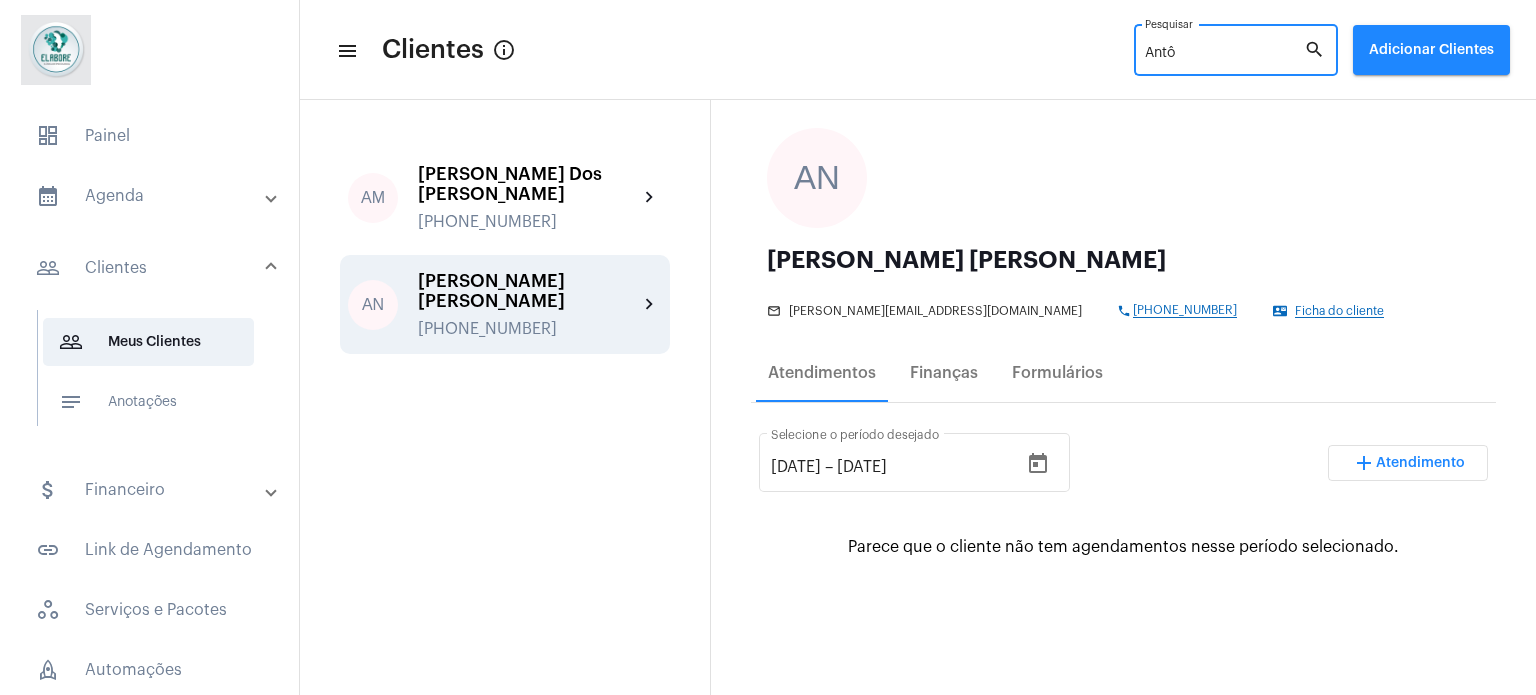 drag, startPoint x: 1205, startPoint y: 57, endPoint x: 1151, endPoint y: 43, distance: 55.7853 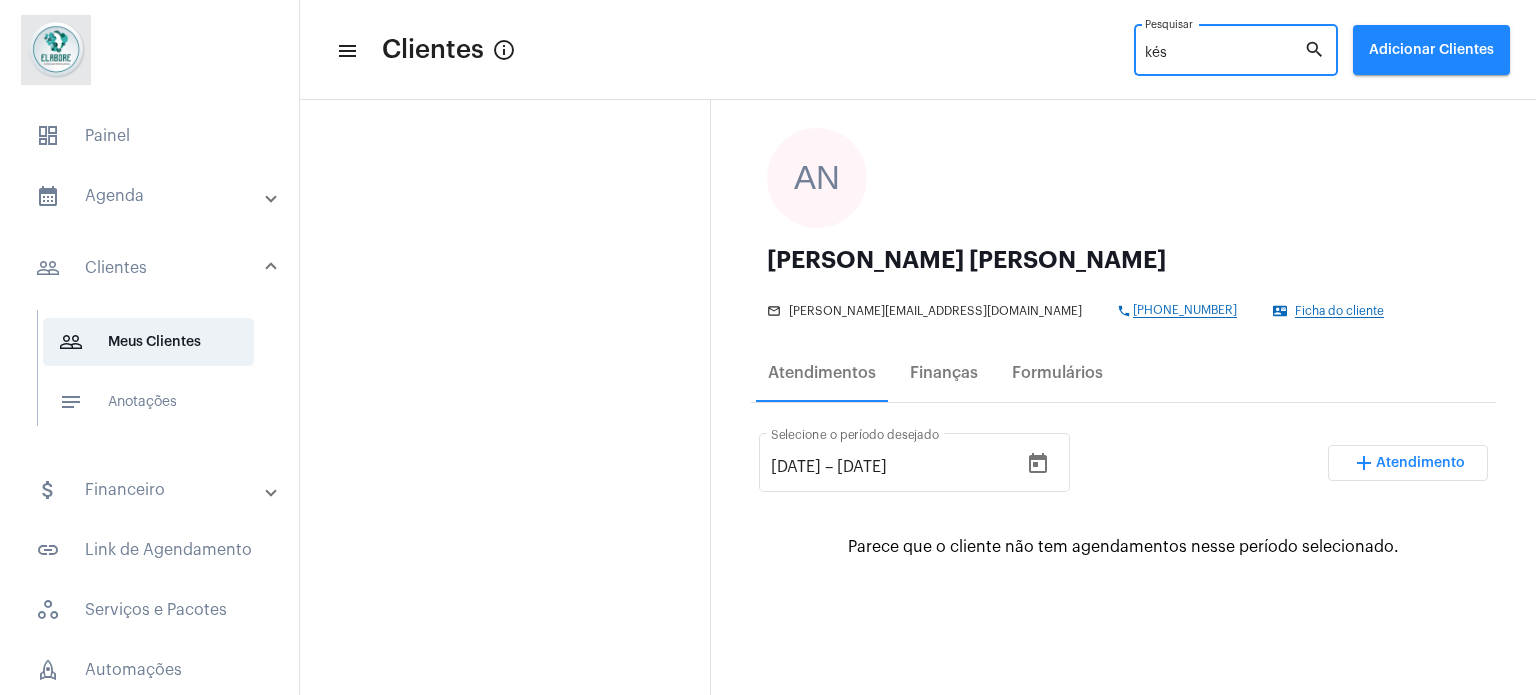 type on "kés" 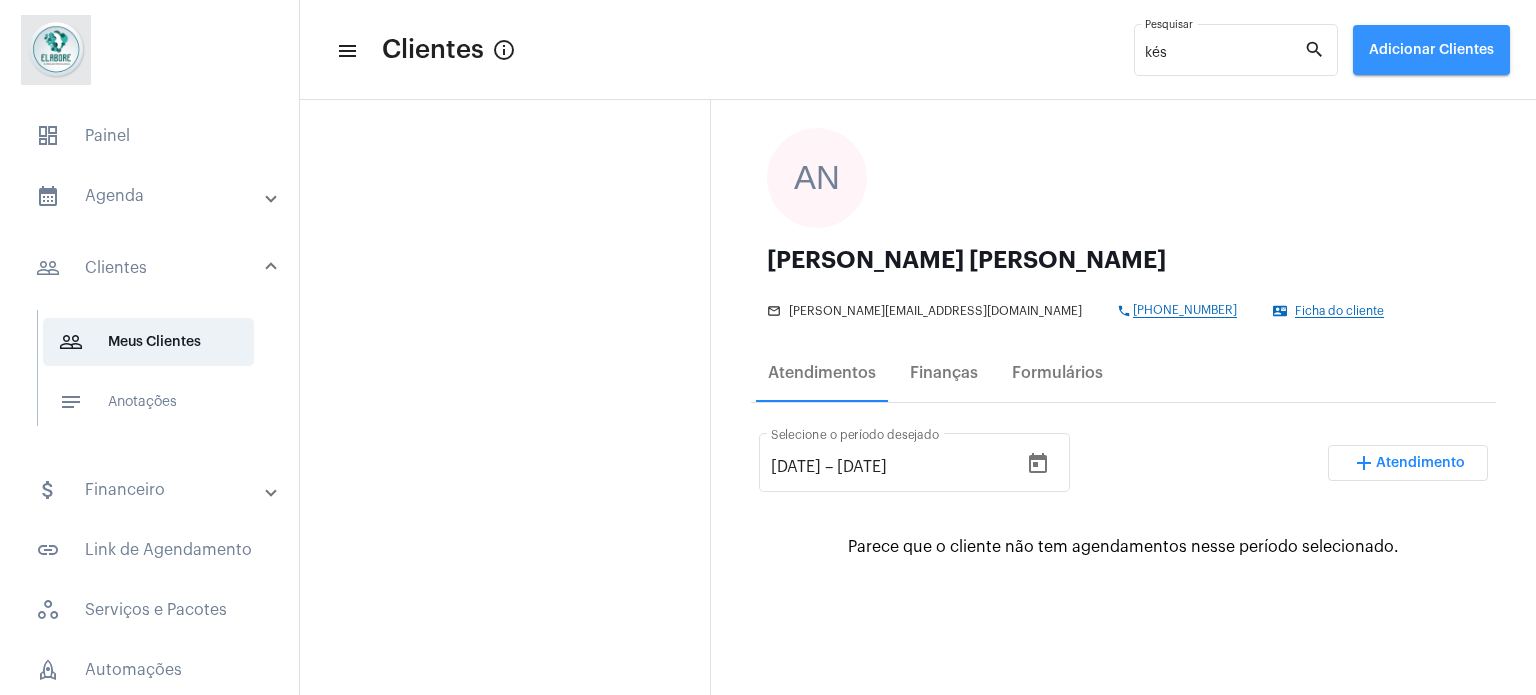 click on "Adicionar Clientes" 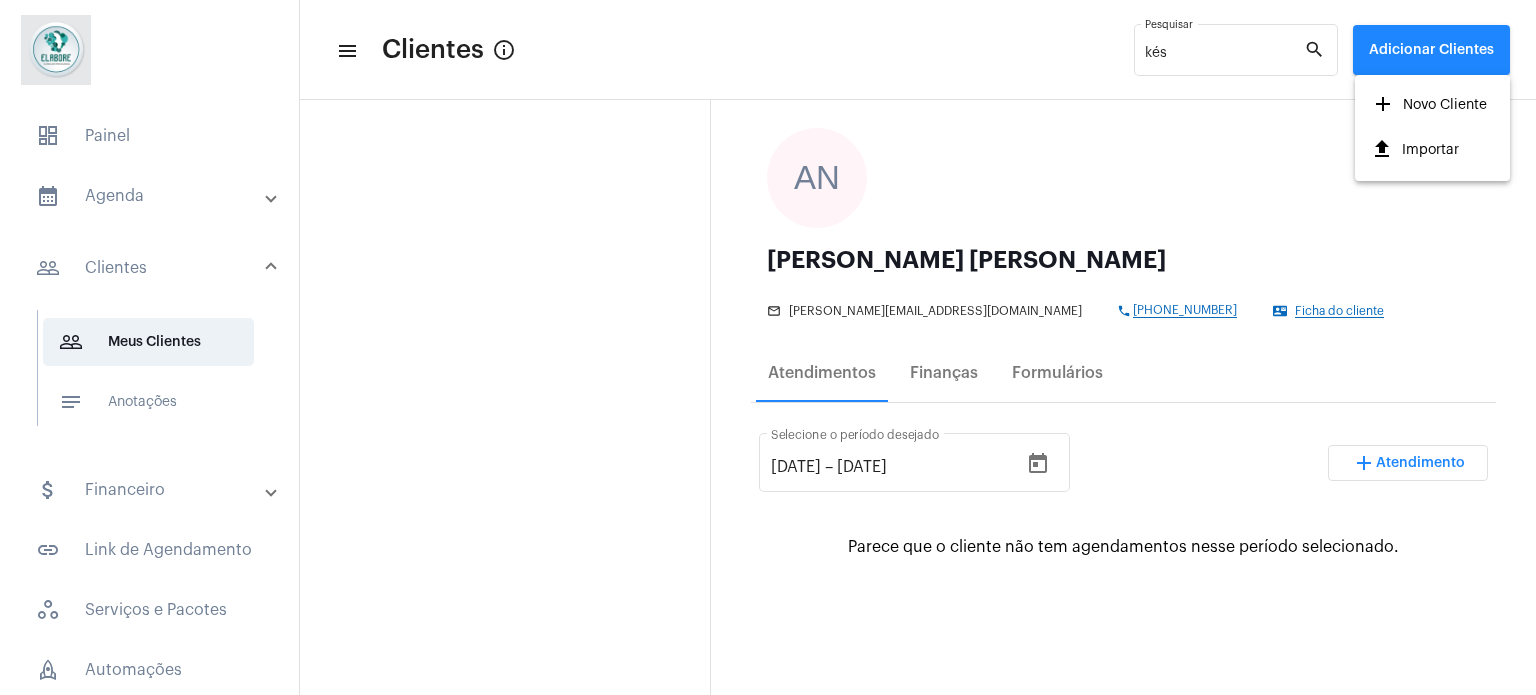 click on "add  Novo Cliente" at bounding box center (1429, 105) 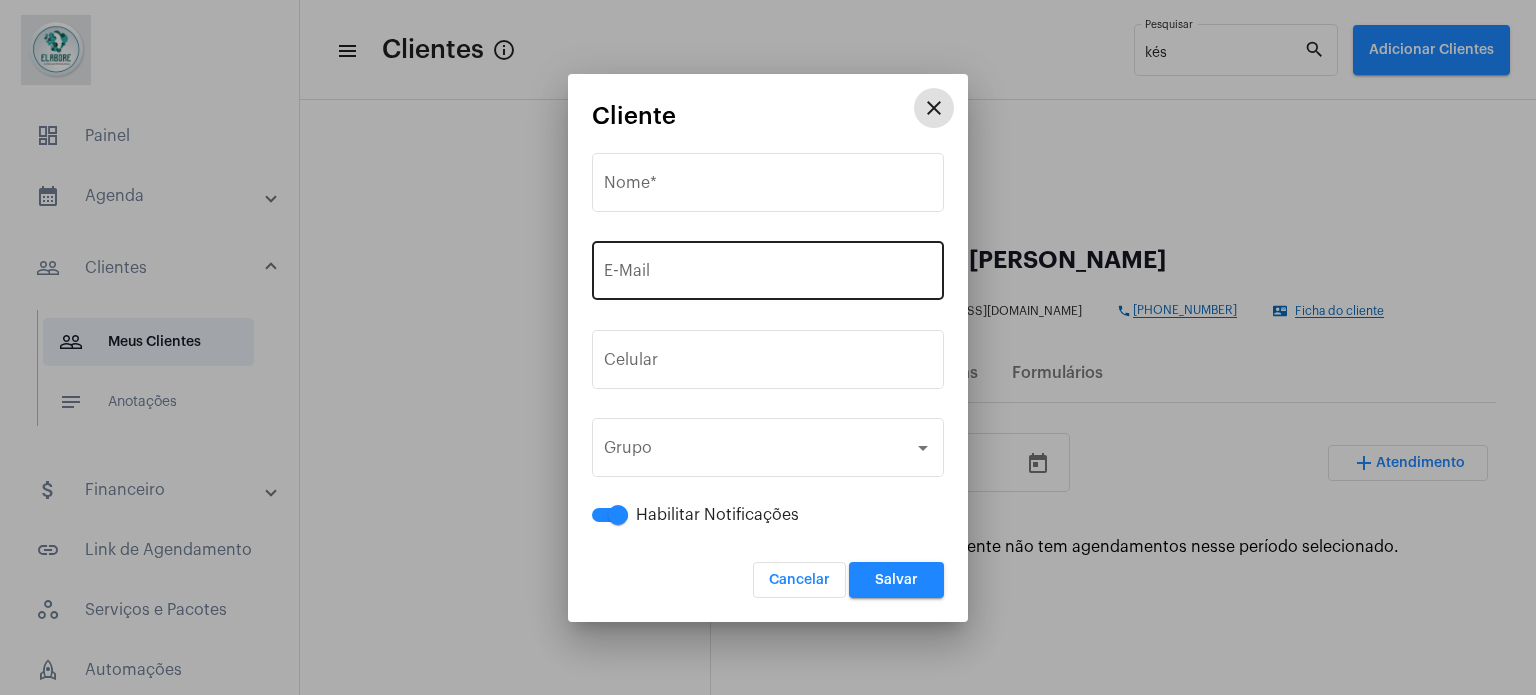 type 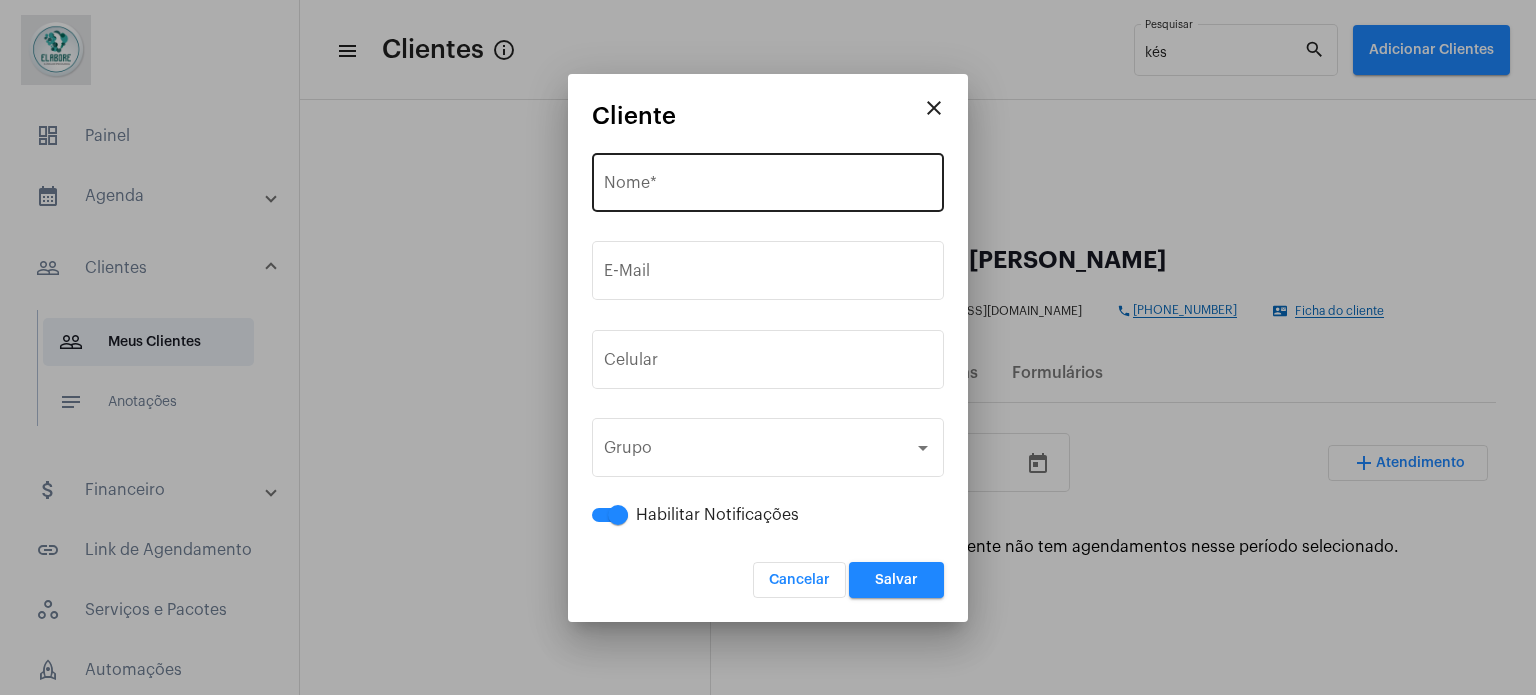 click on "Nome  *" at bounding box center (768, 180) 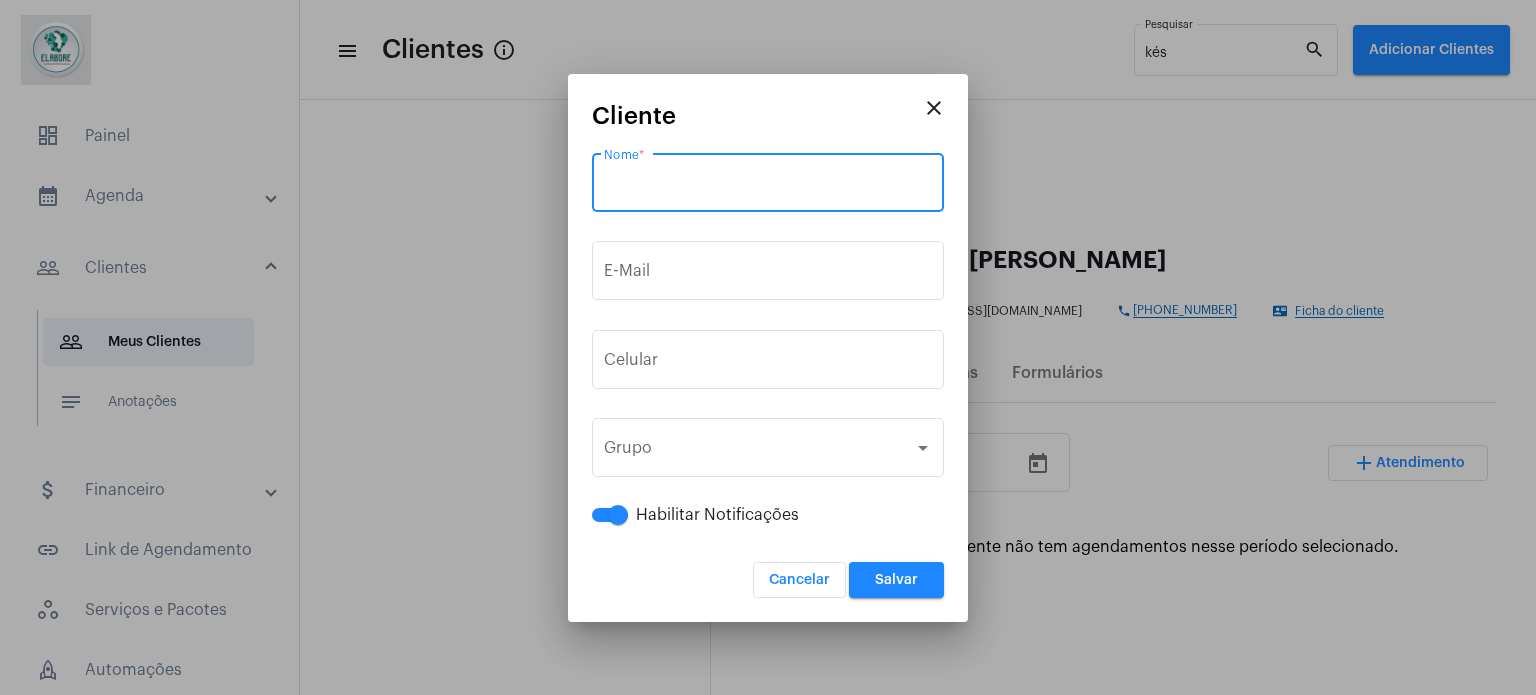 paste on "[PERSON_NAME]" 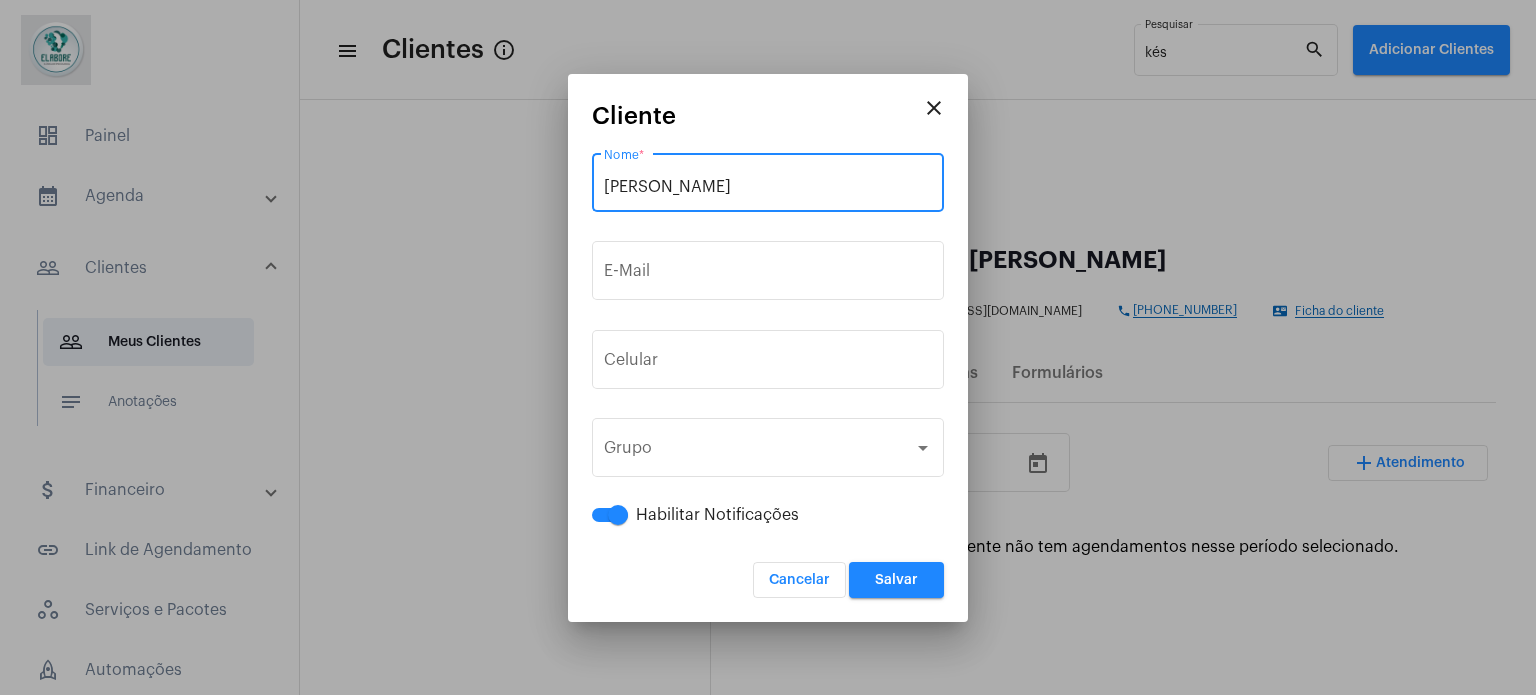type on "[PERSON_NAME]" 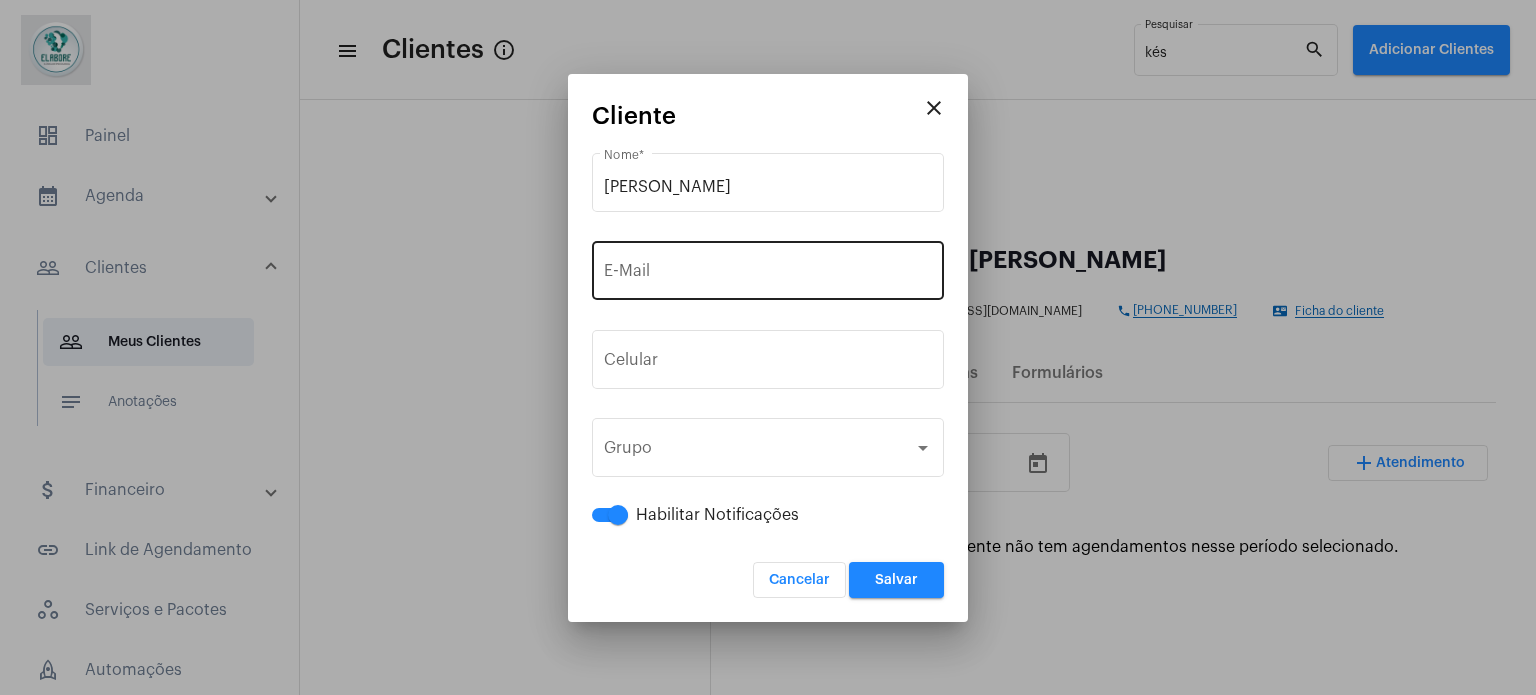 click on "E-Mail" at bounding box center (768, 268) 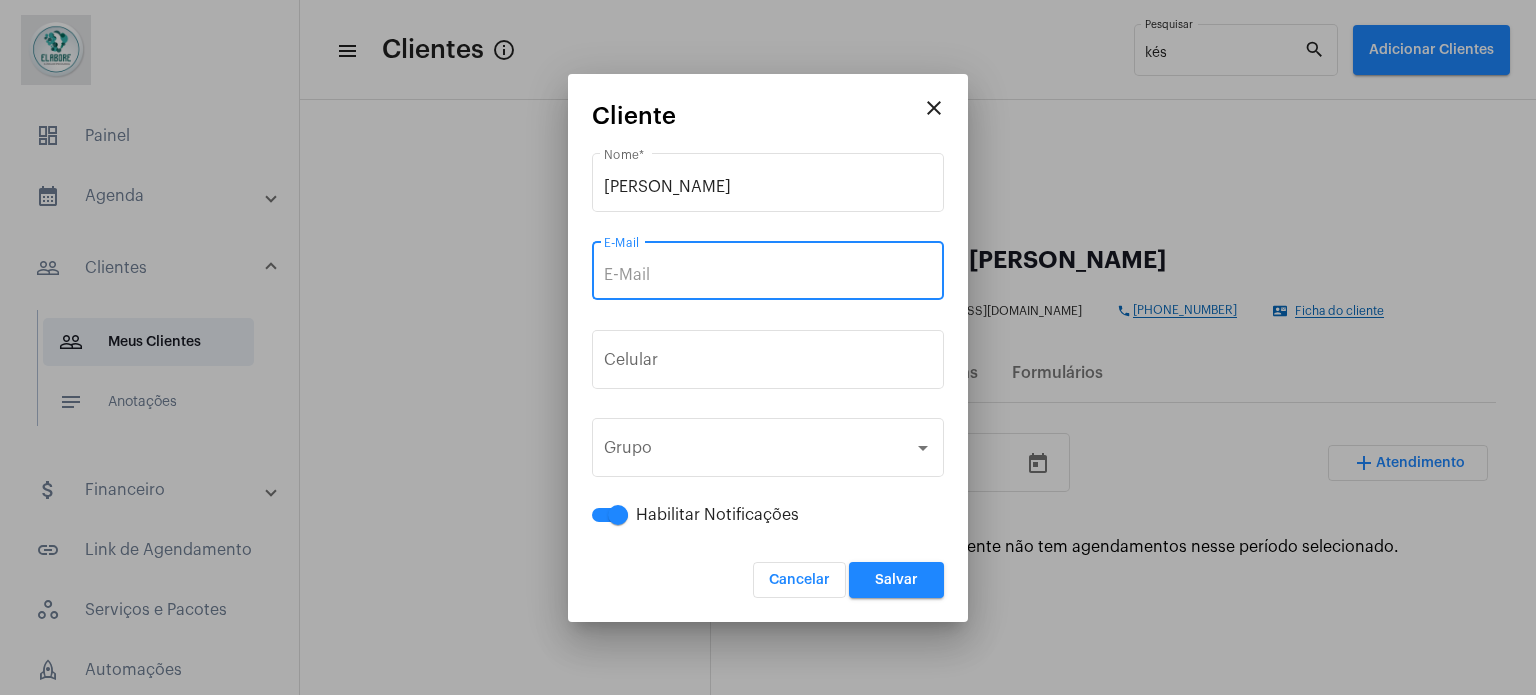 paste on "[PERSON_NAME][EMAIL_ADDRESS][DOMAIN_NAME]" 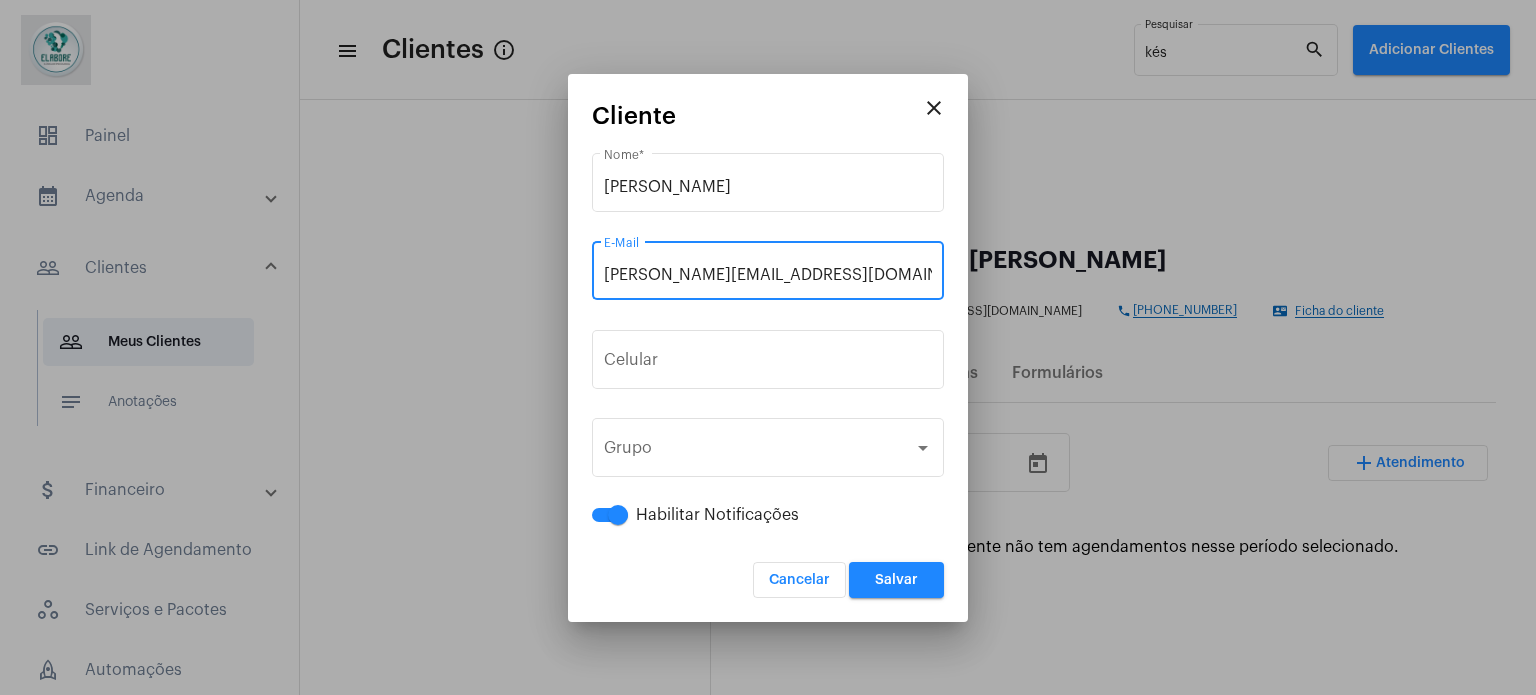 type on "[PERSON_NAME][EMAIL_ADDRESS][DOMAIN_NAME]" 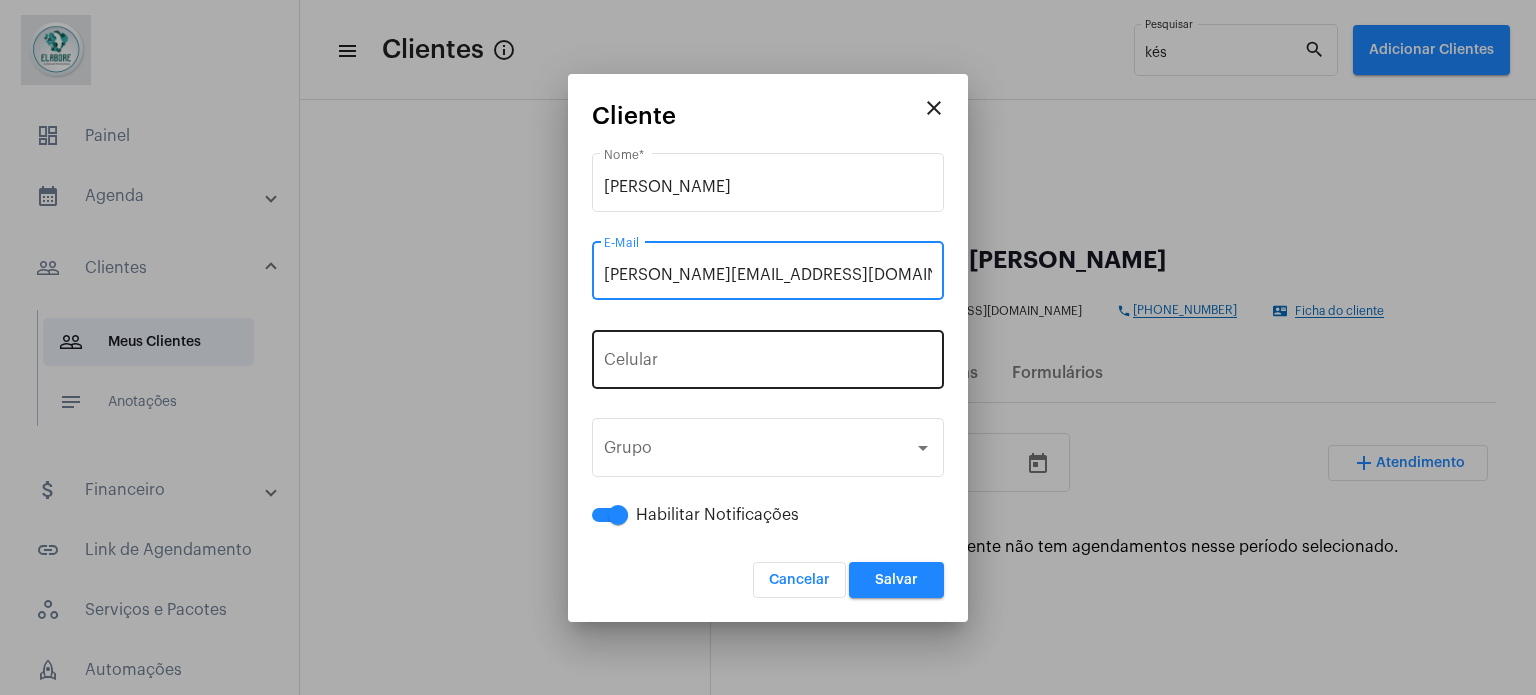 click at bounding box center [768, 364] 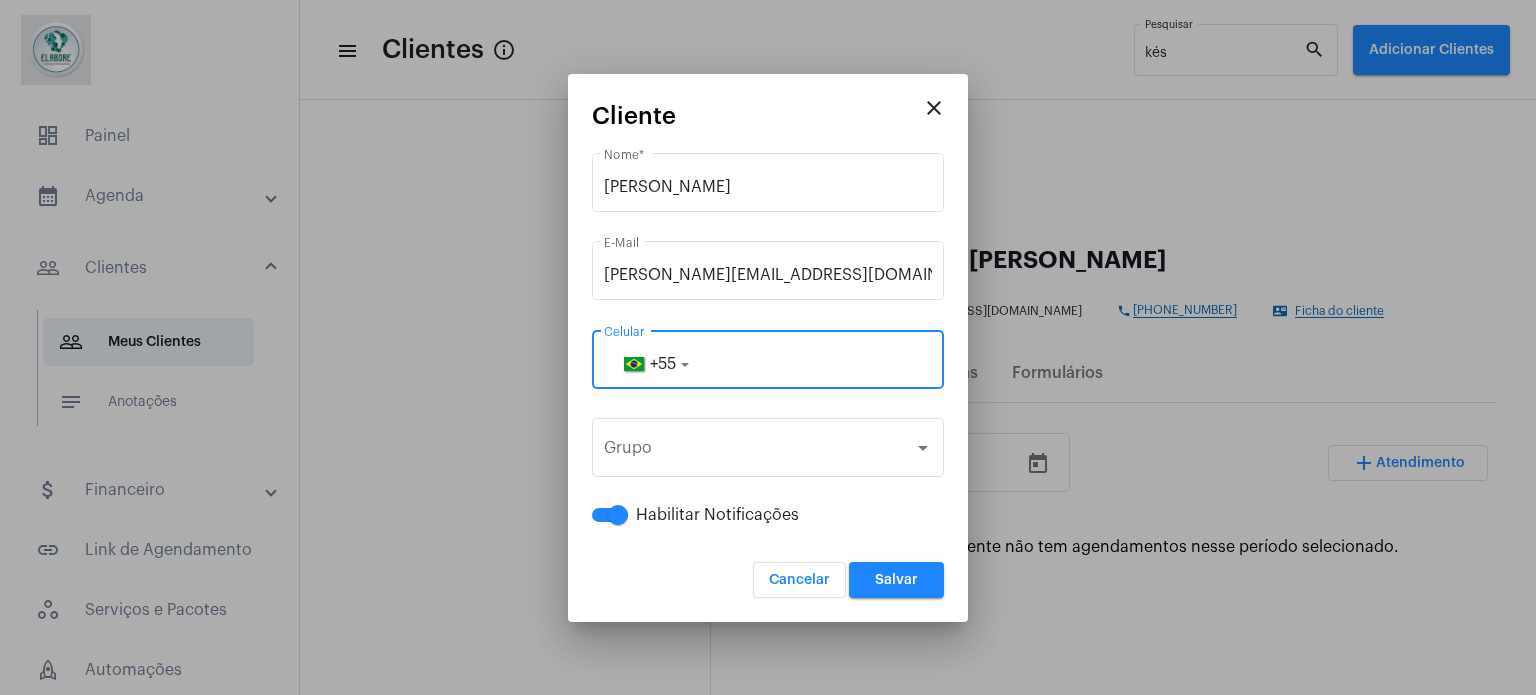 paste on "75992130688" 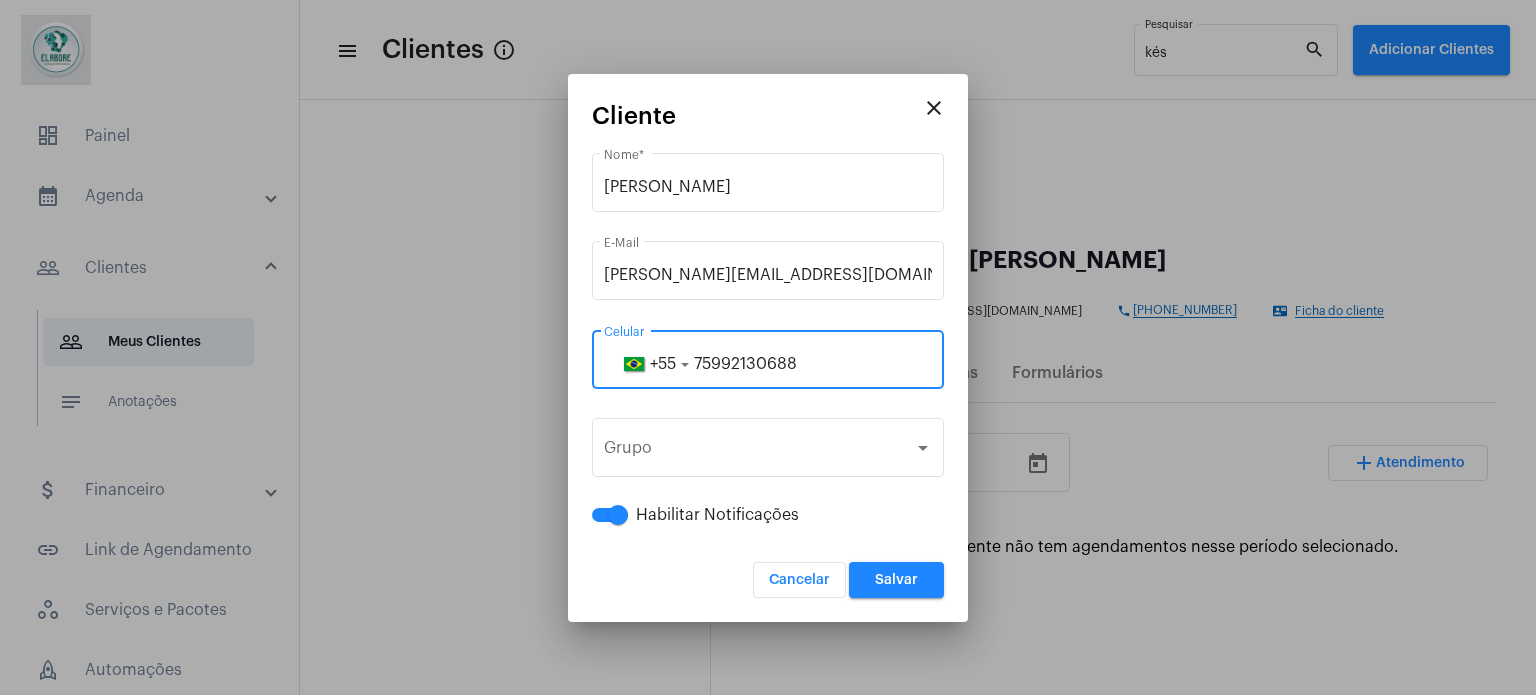 type on "75992130688" 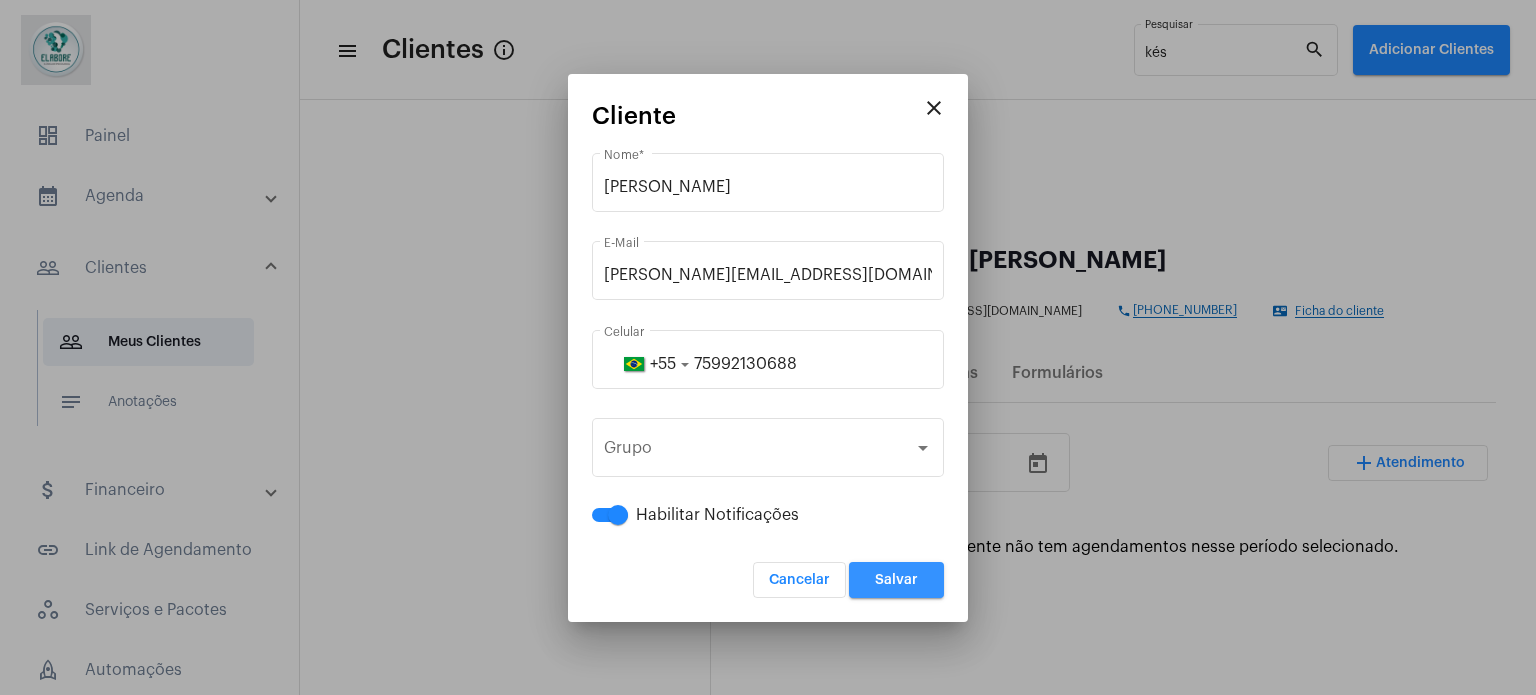 click on "Salvar" at bounding box center (896, 580) 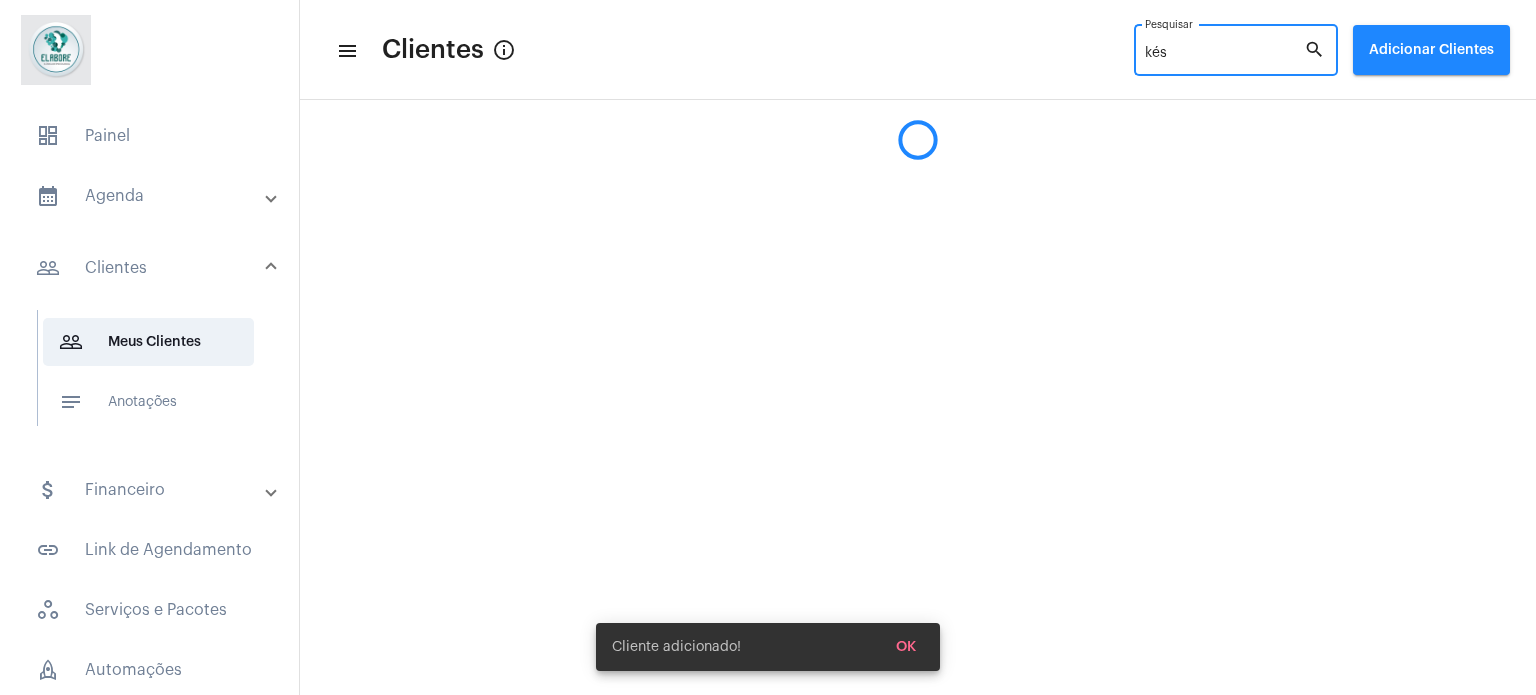 click on "kés" at bounding box center (1224, 54) 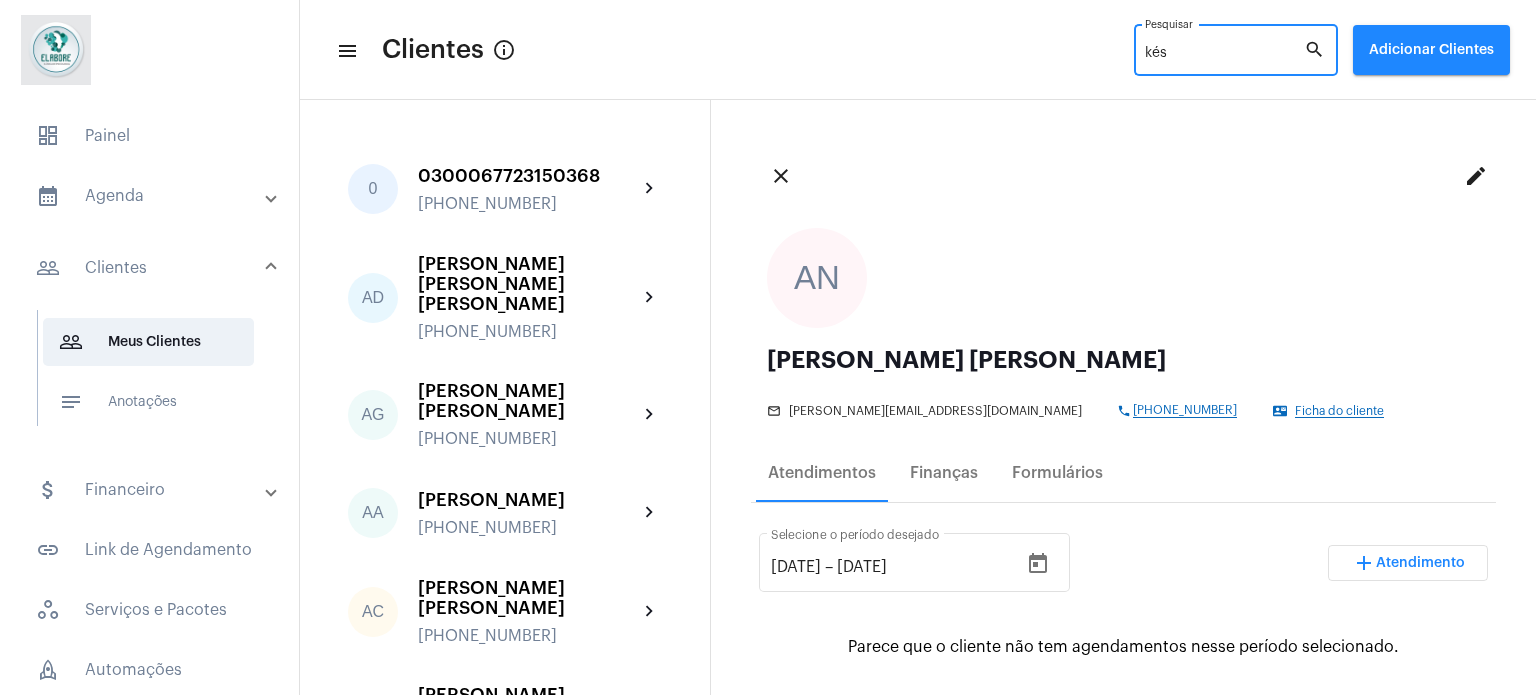 click on "kés" at bounding box center (1224, 54) 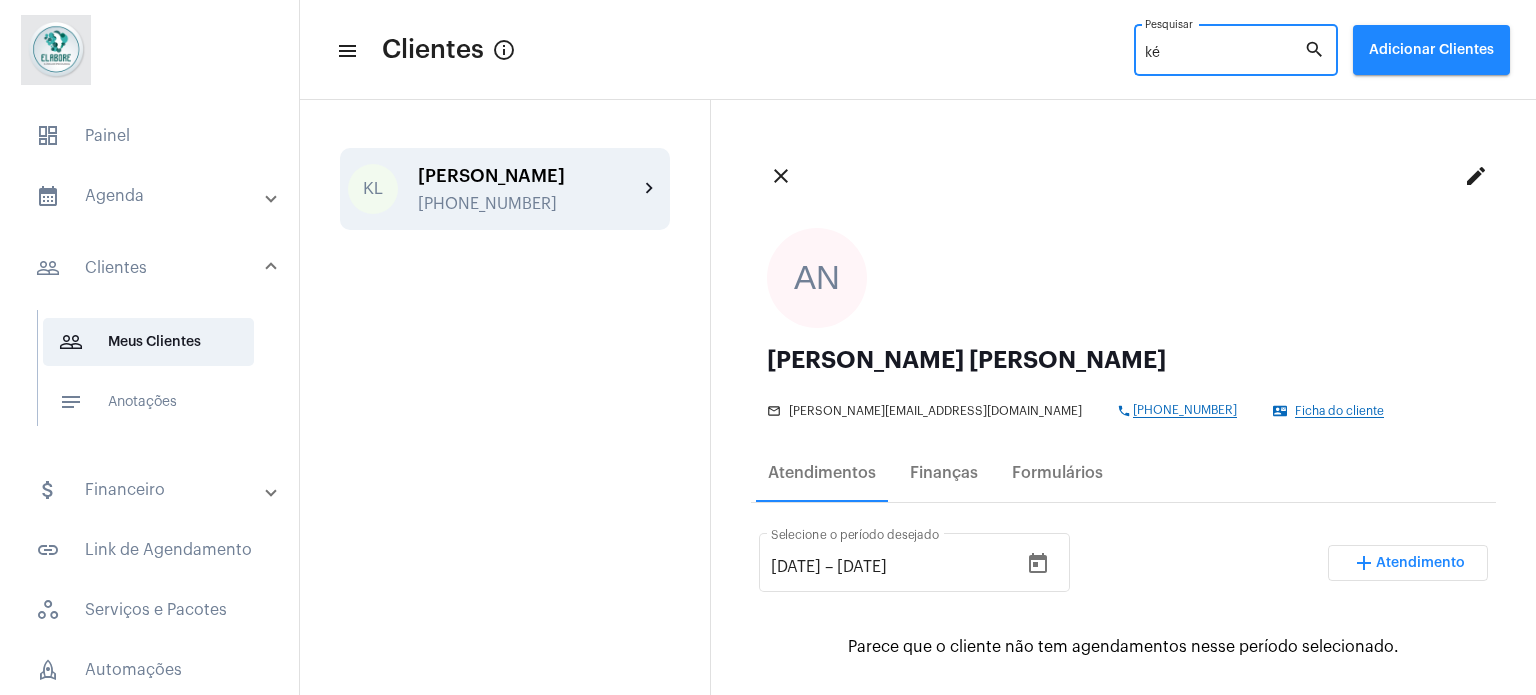 type on "ké" 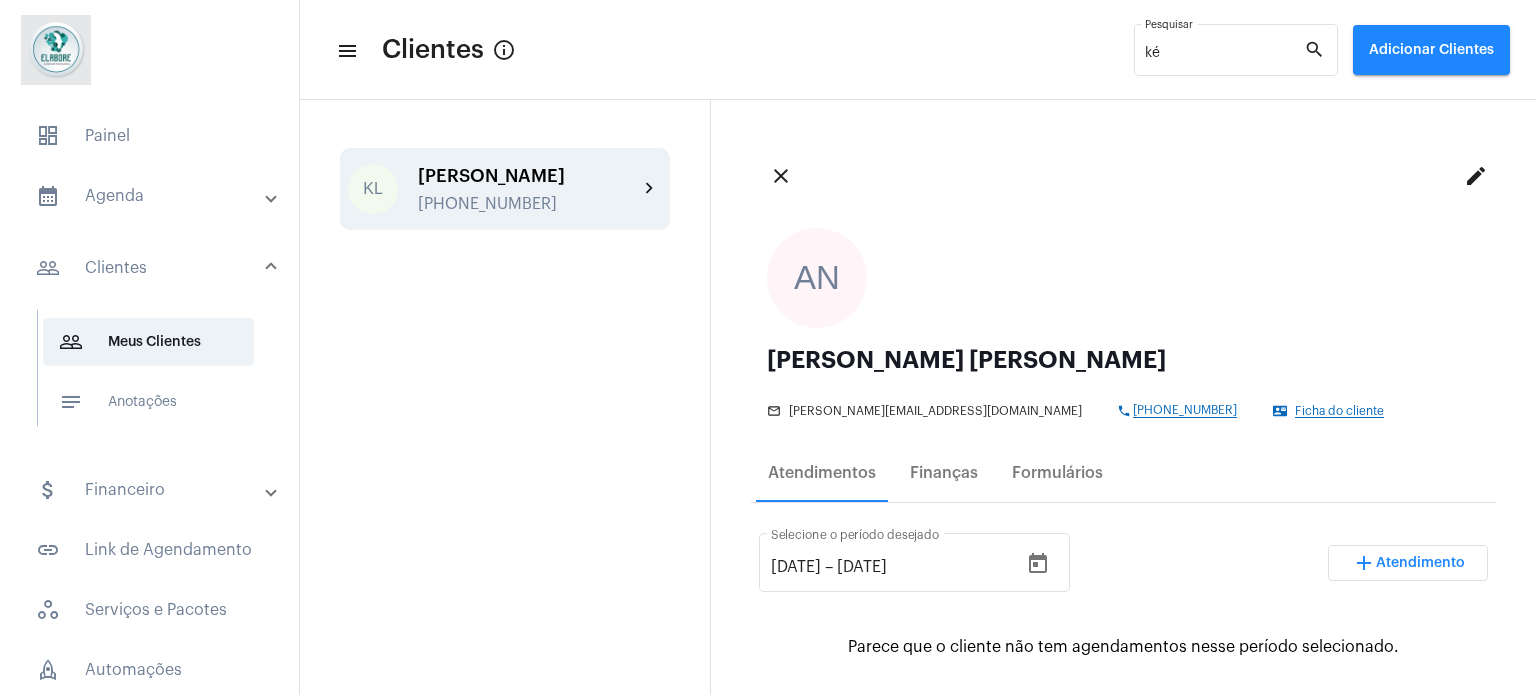 click on "chevron_right" 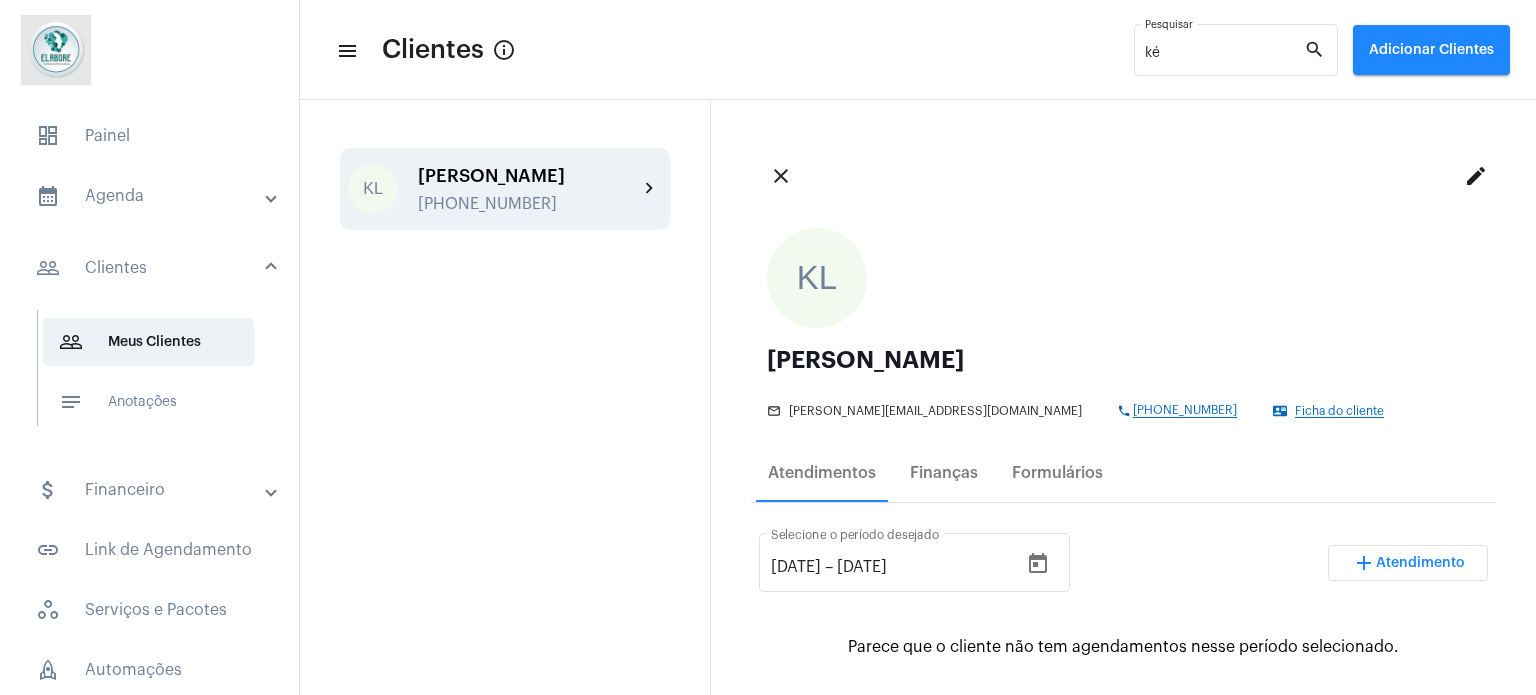 click on "Ficha do cliente" 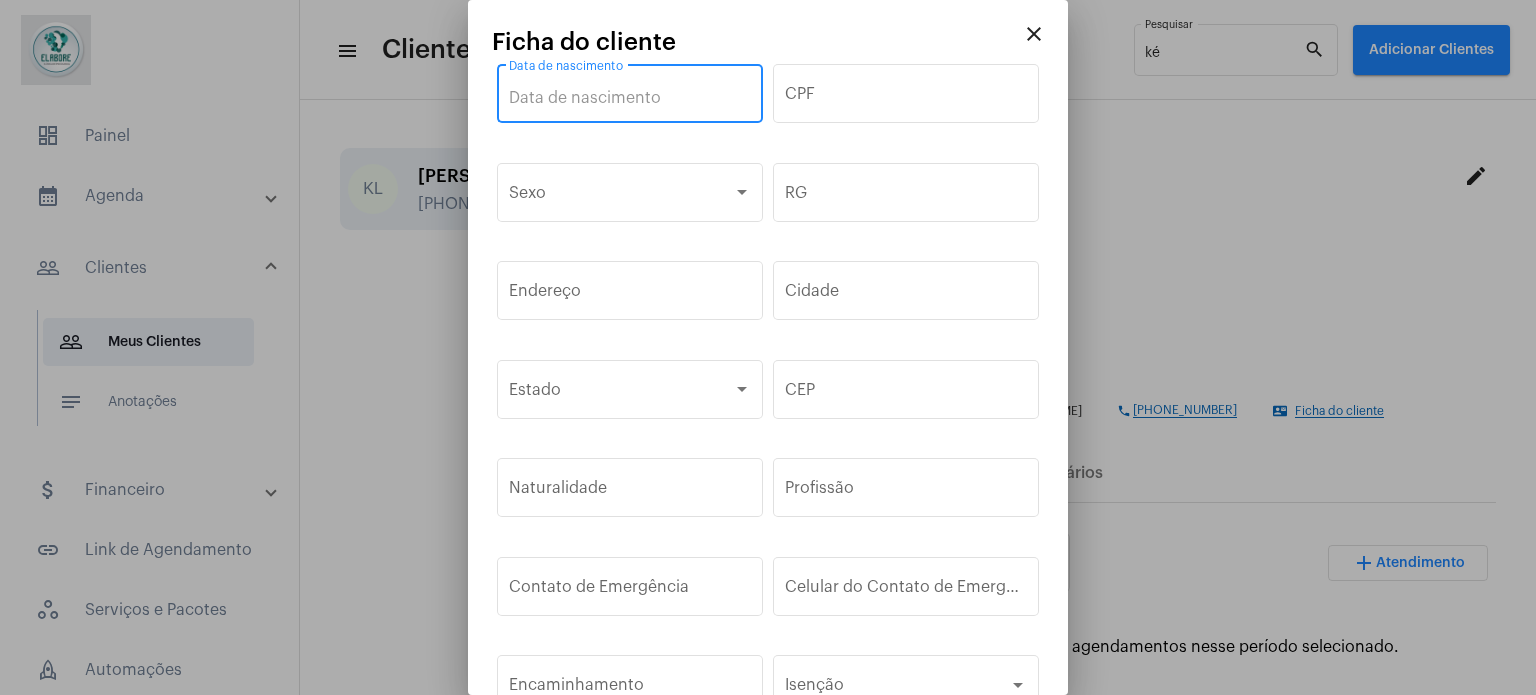 click on "Data de nascimento" at bounding box center (630, 98) 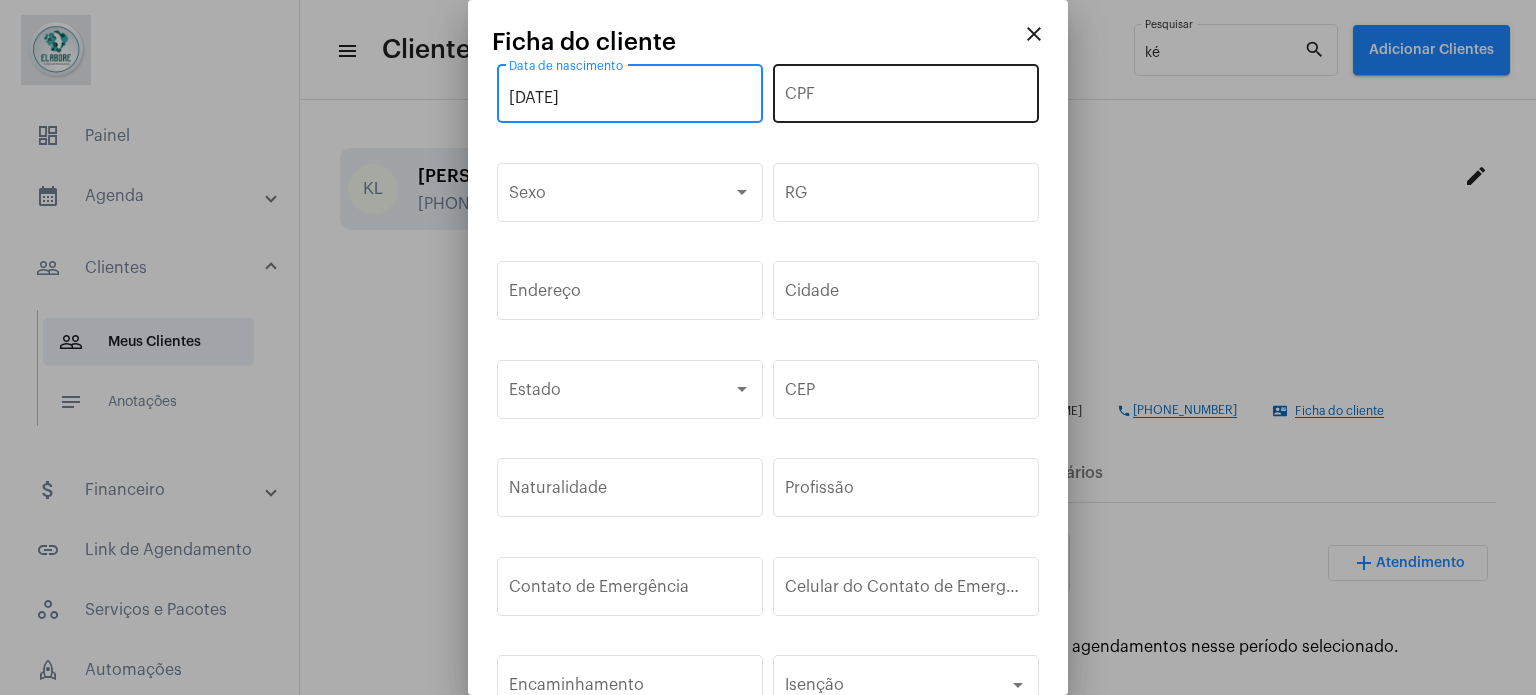 type on "[DATE]" 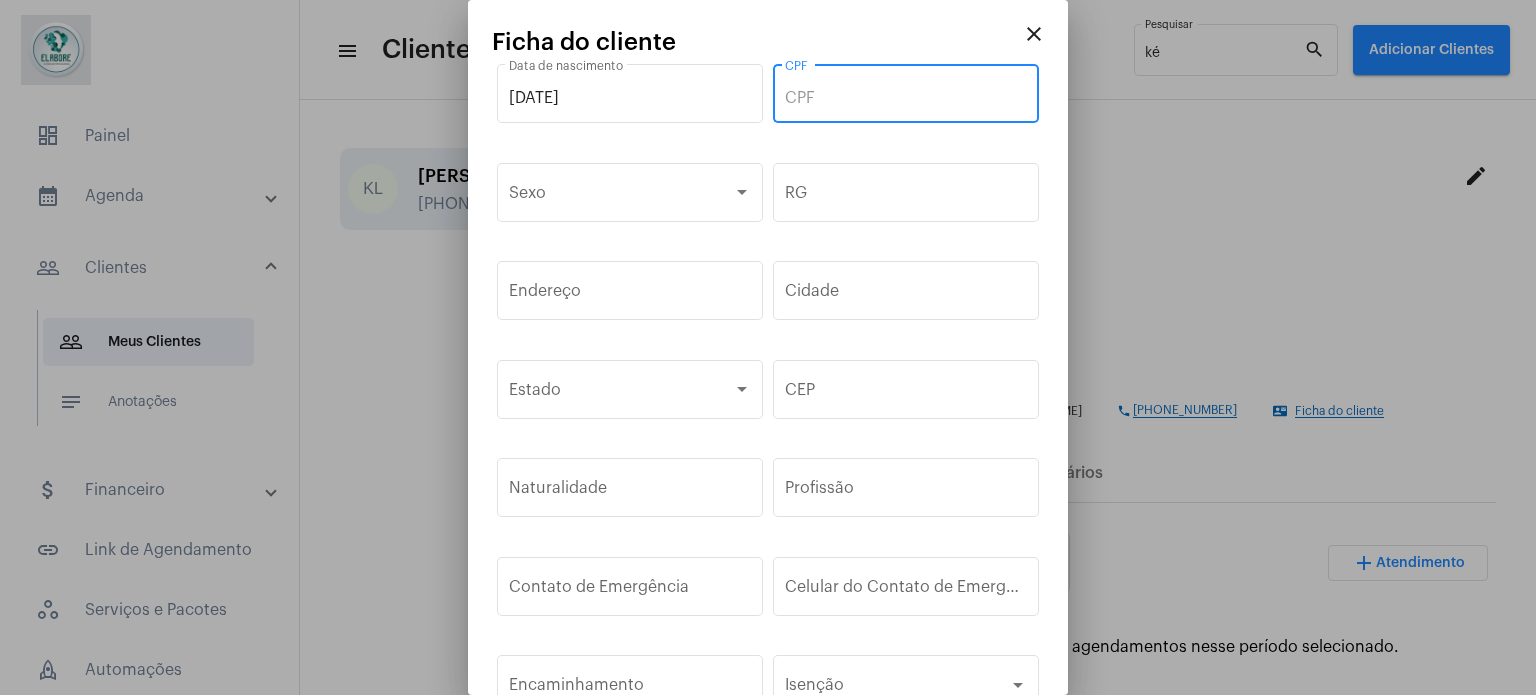 click on "CPF" at bounding box center [906, 98] 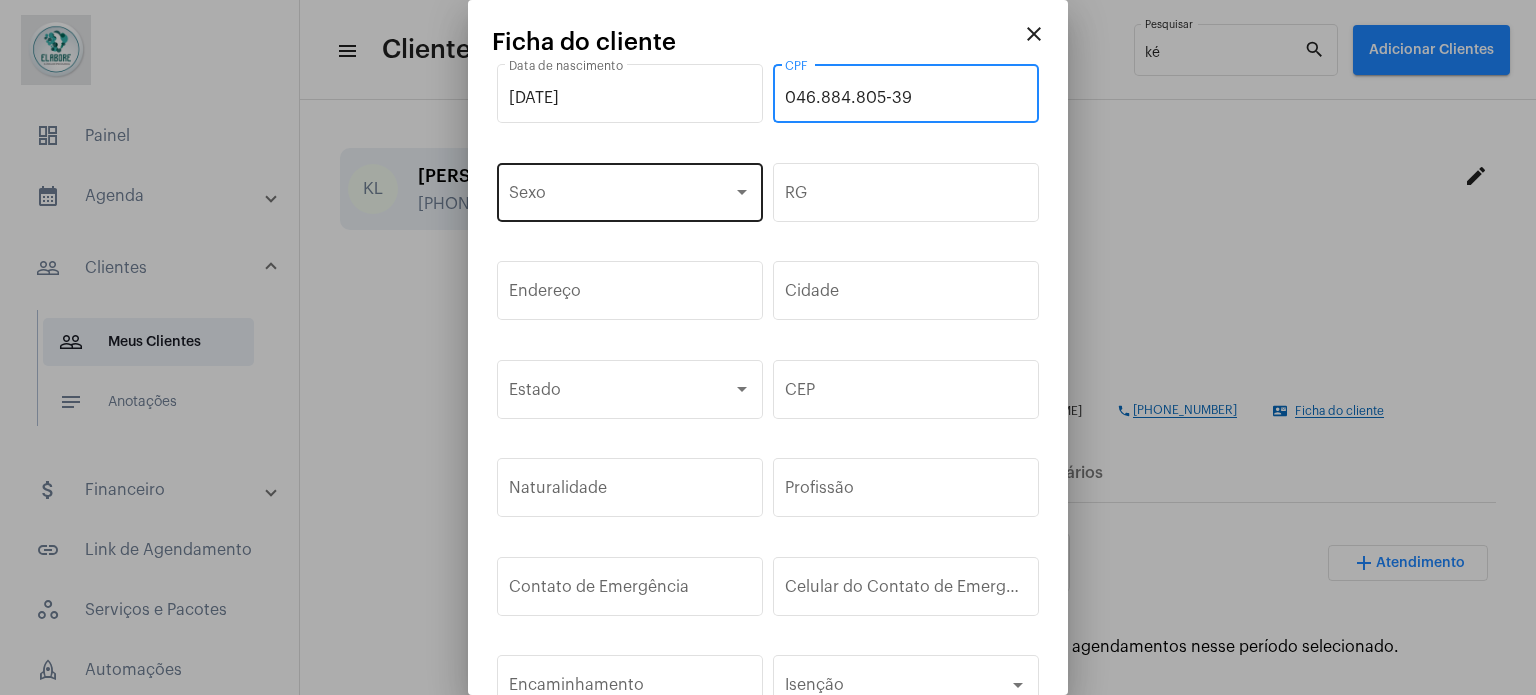 type on "046.884.805-39" 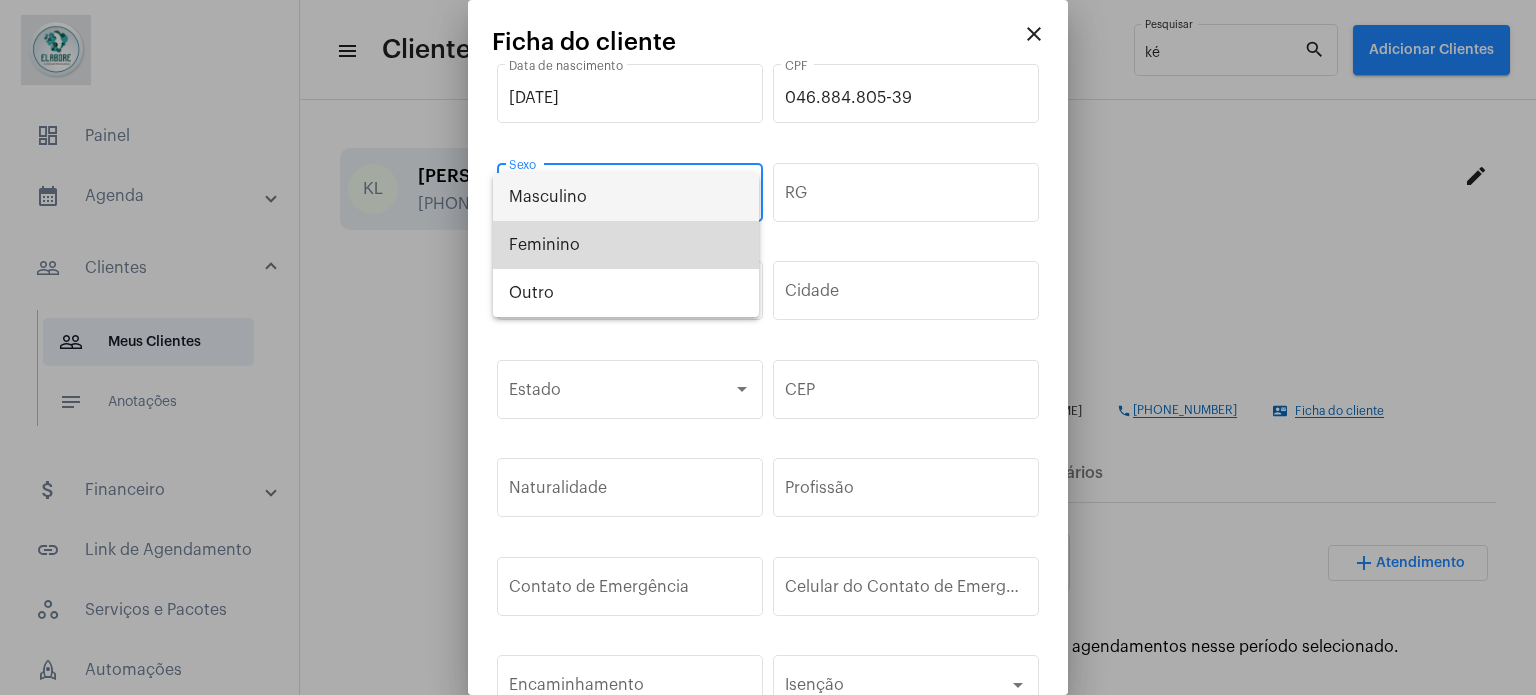 click on "Feminino" at bounding box center (626, 245) 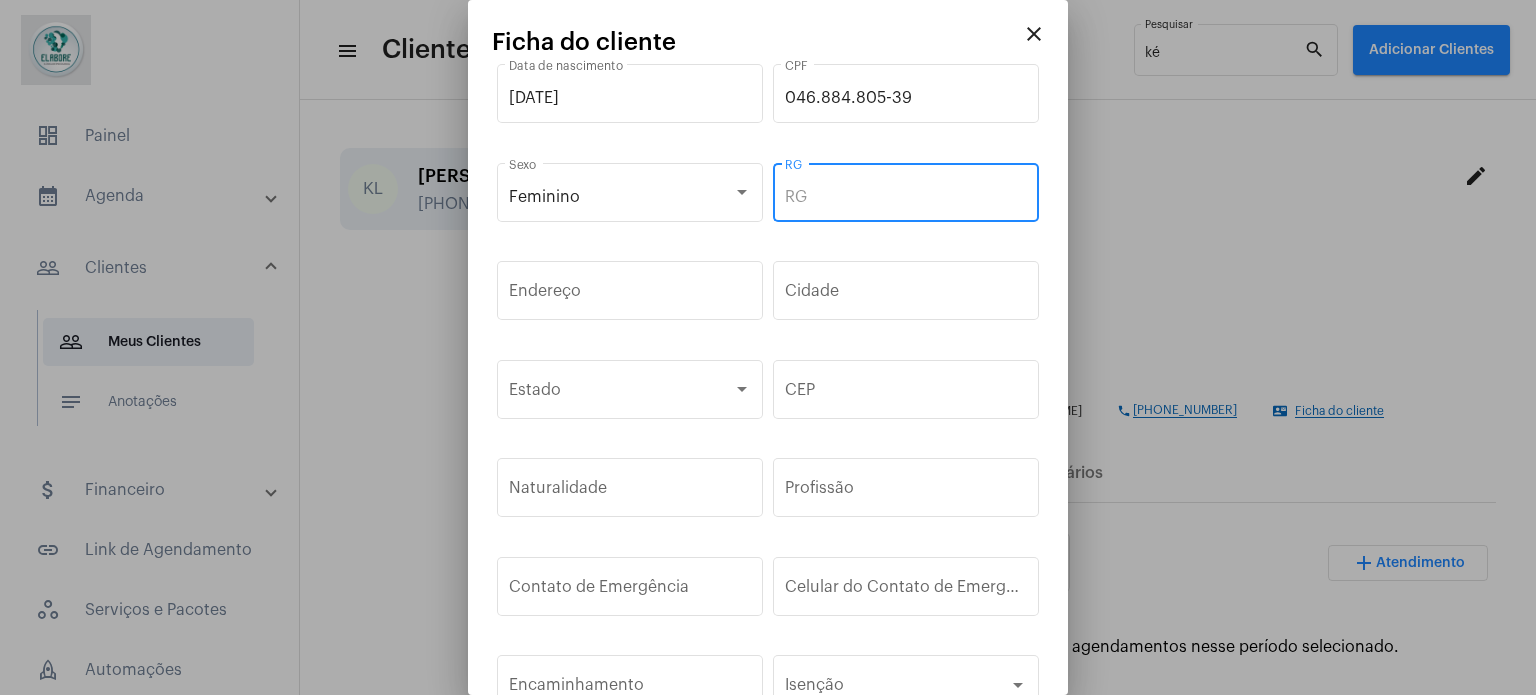 click on "RG" at bounding box center [906, 197] 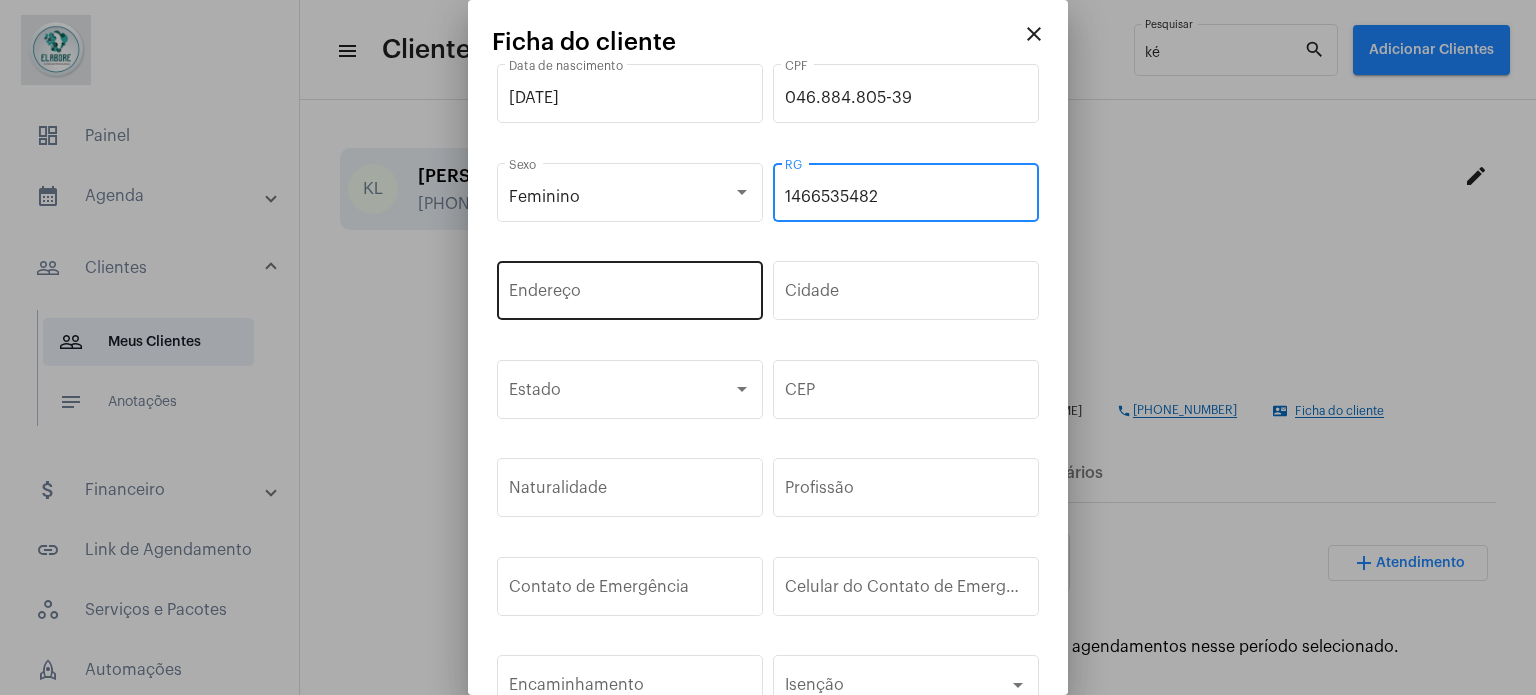 type on "1466535482" 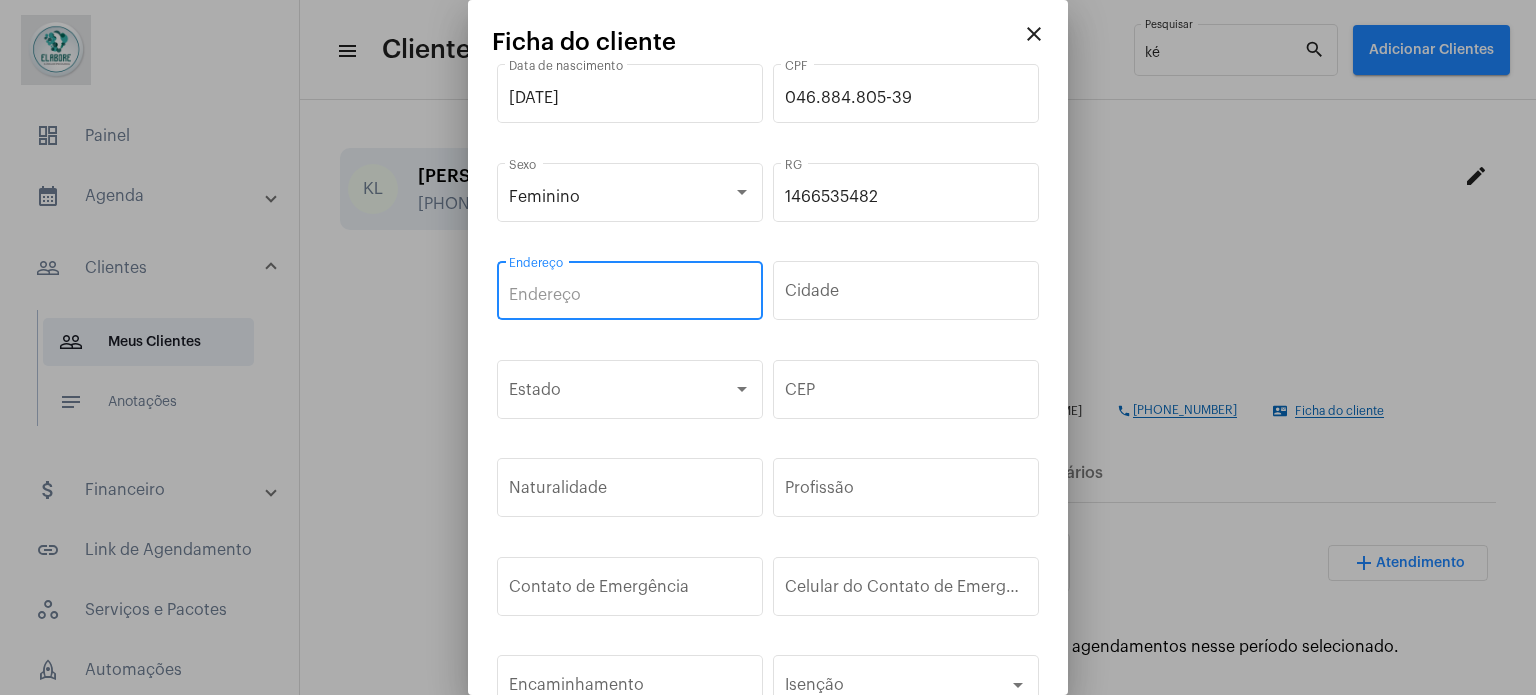 click on "Endereço" at bounding box center (630, 295) 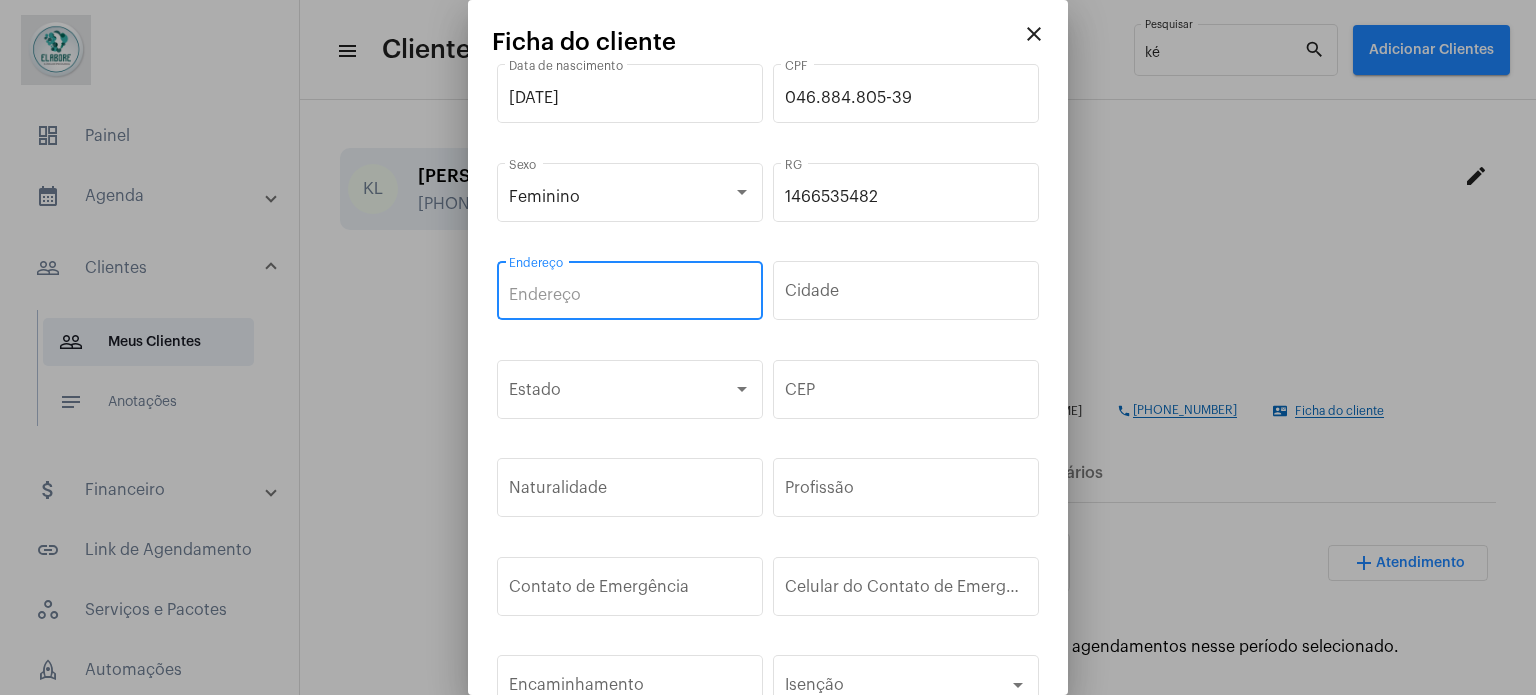 paste on "Rua [PERSON_NAME]" 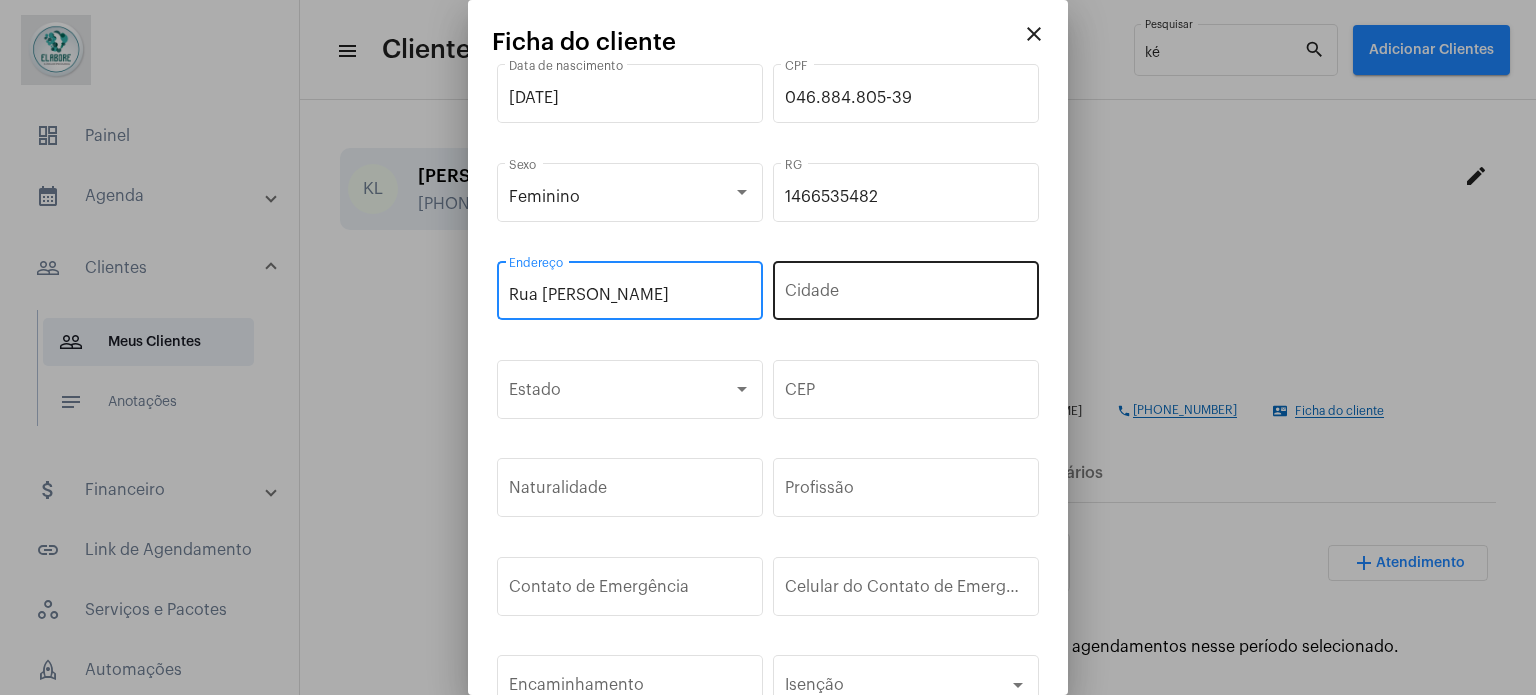 type on "Rua [PERSON_NAME]" 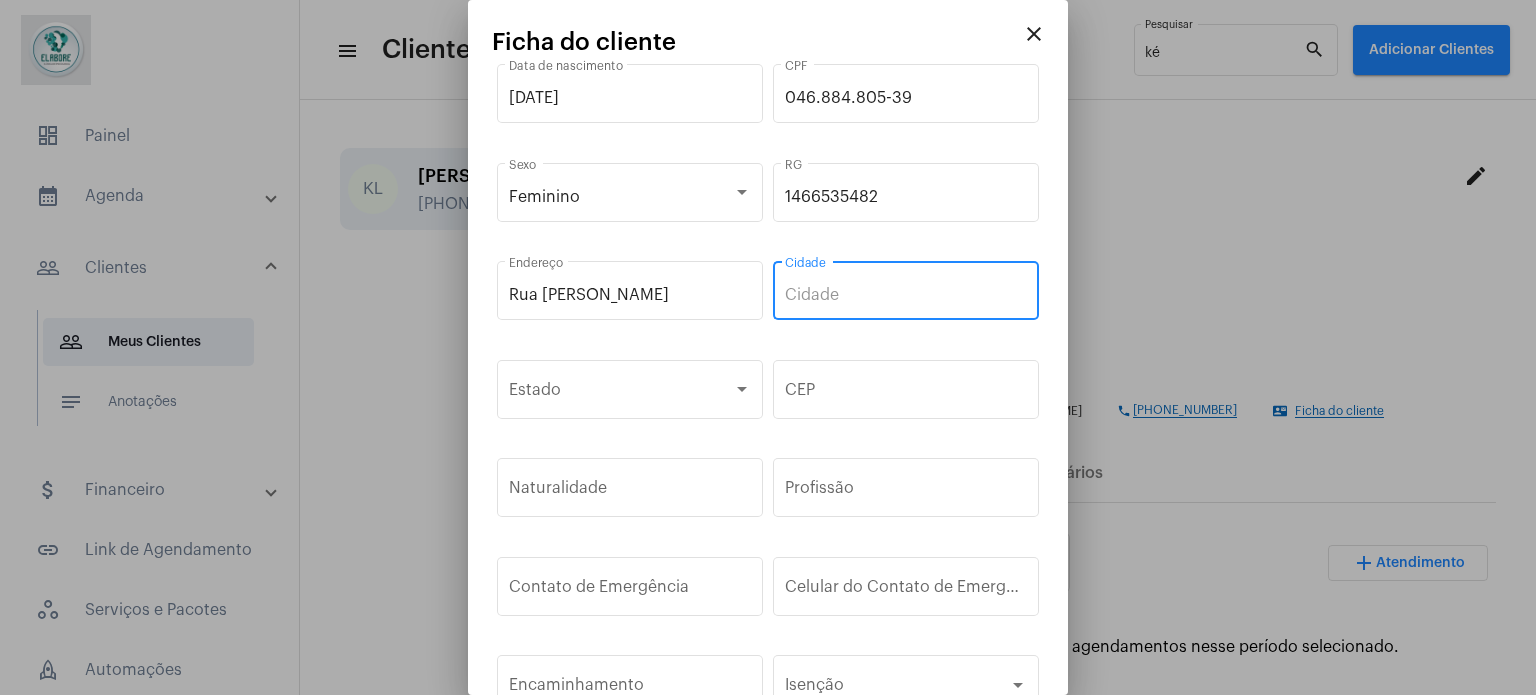 click on "Cidade" at bounding box center [906, 295] 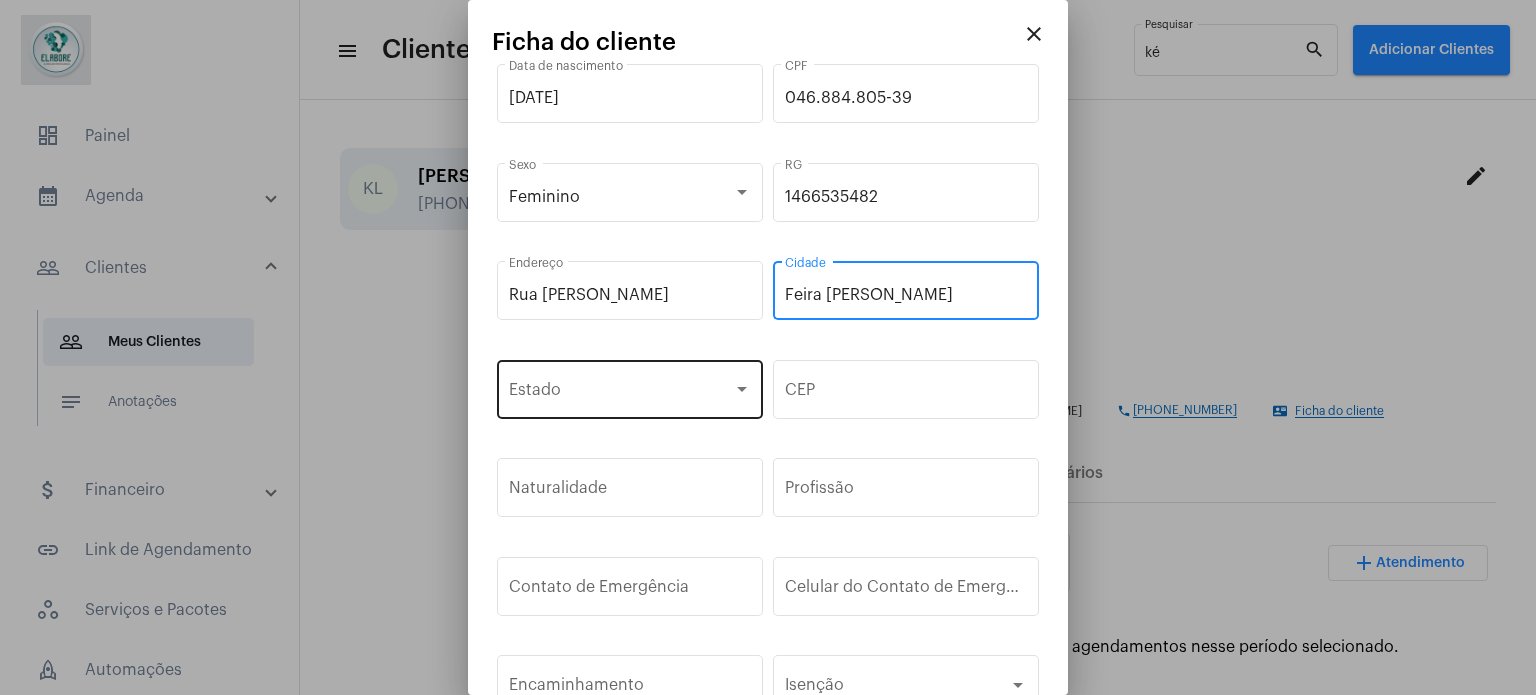 type on "Feira [PERSON_NAME]" 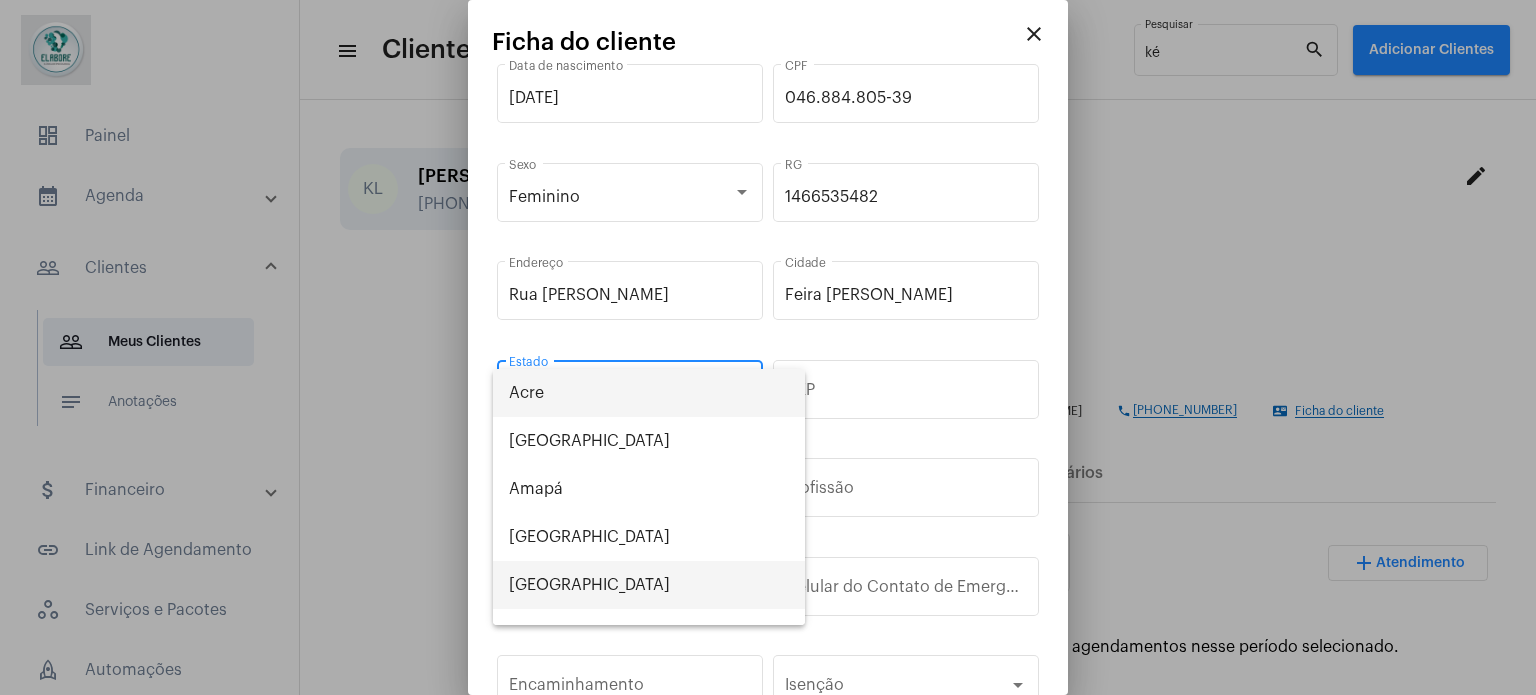 click on "[GEOGRAPHIC_DATA]" at bounding box center [649, 585] 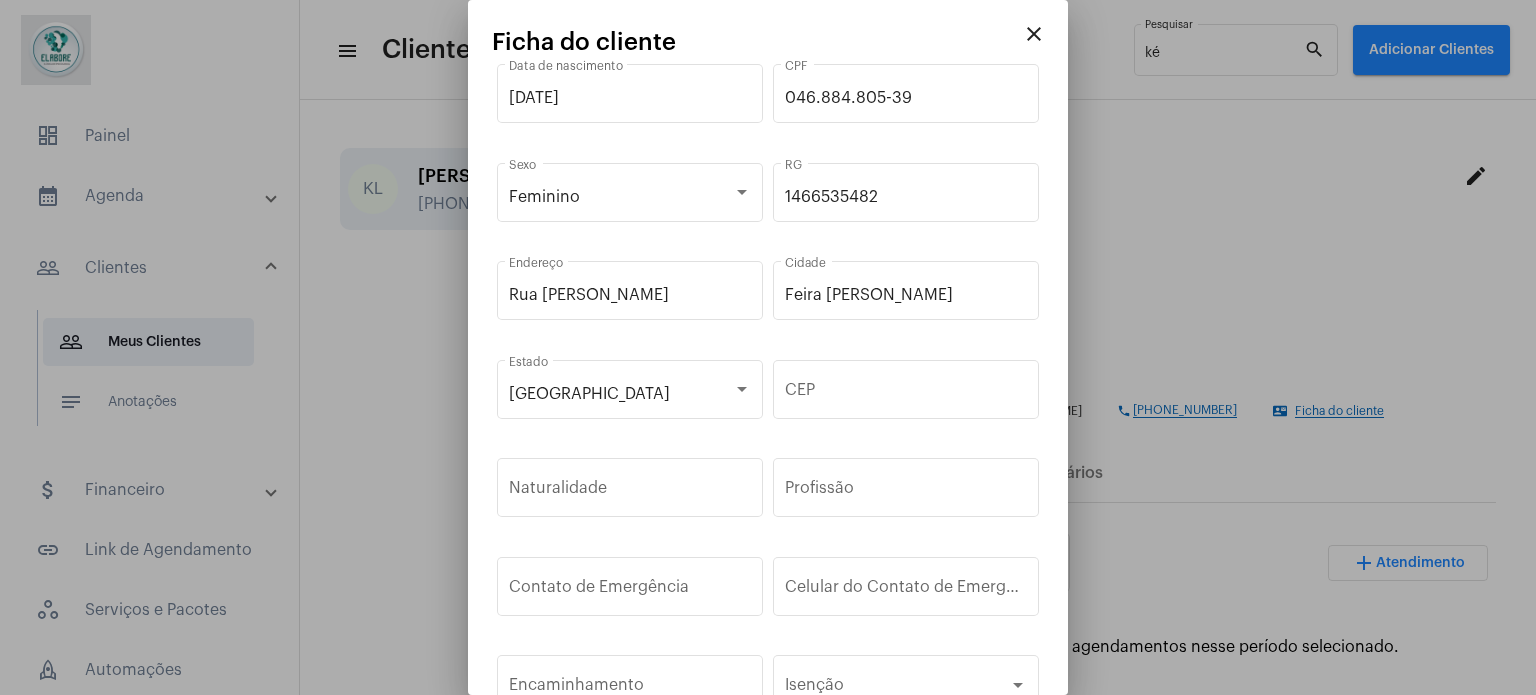 drag, startPoint x: 832, startPoint y: 375, endPoint x: 505, endPoint y: 126, distance: 411.01096 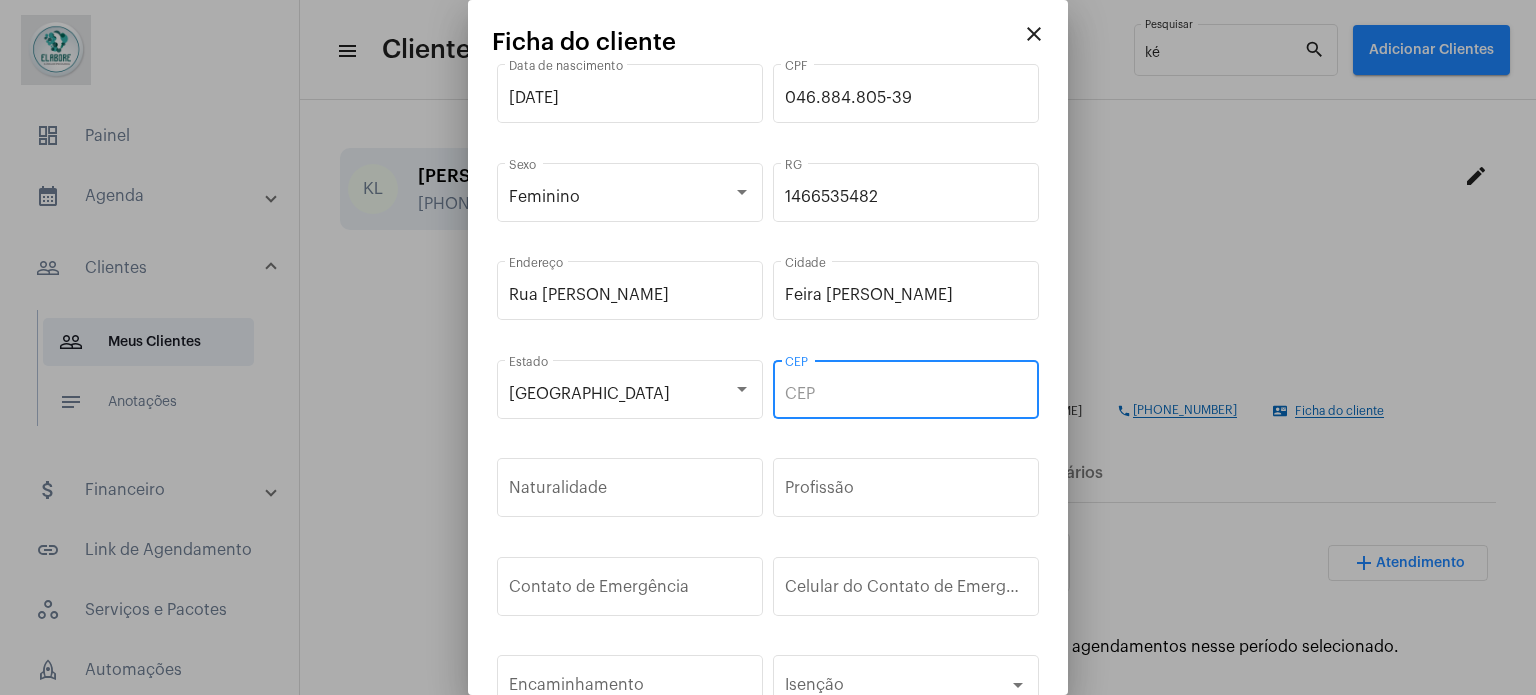 paste on "44.050-072" 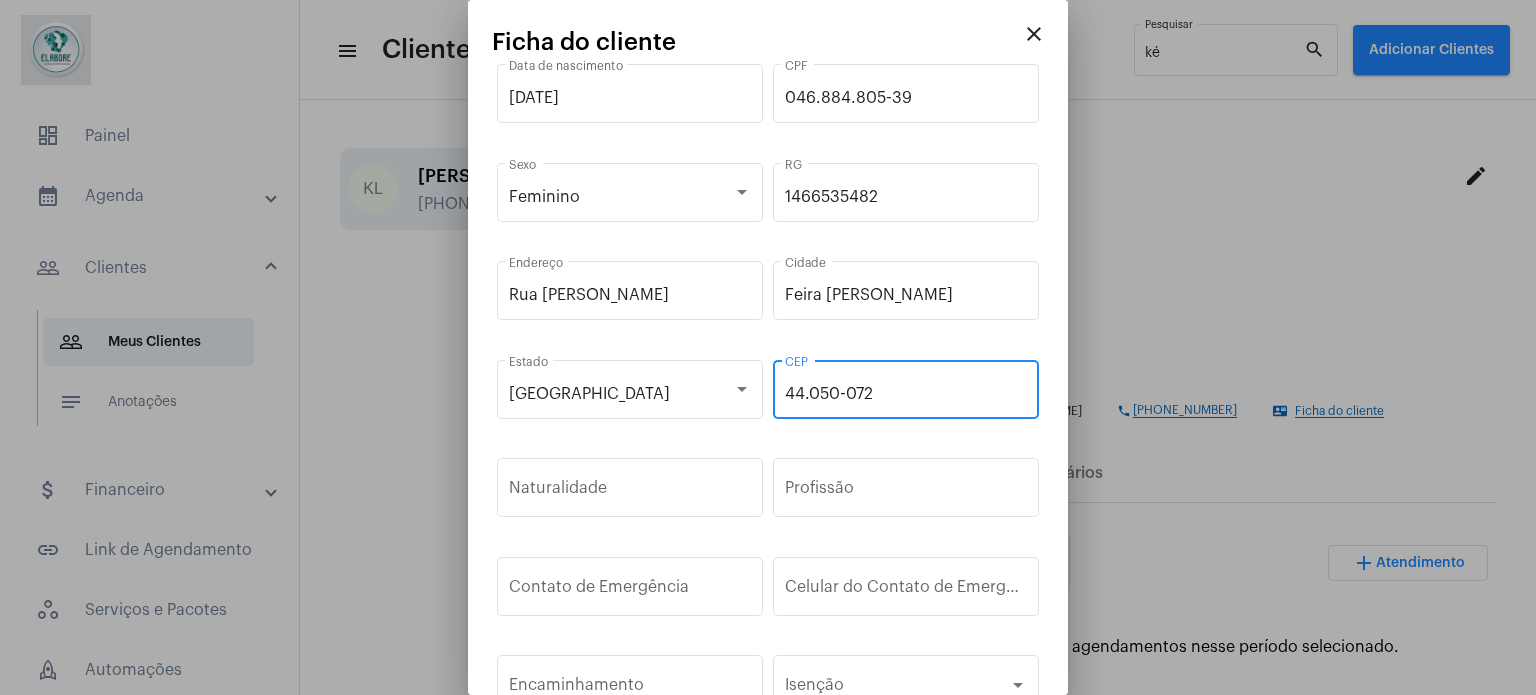 type on "44.050-072" 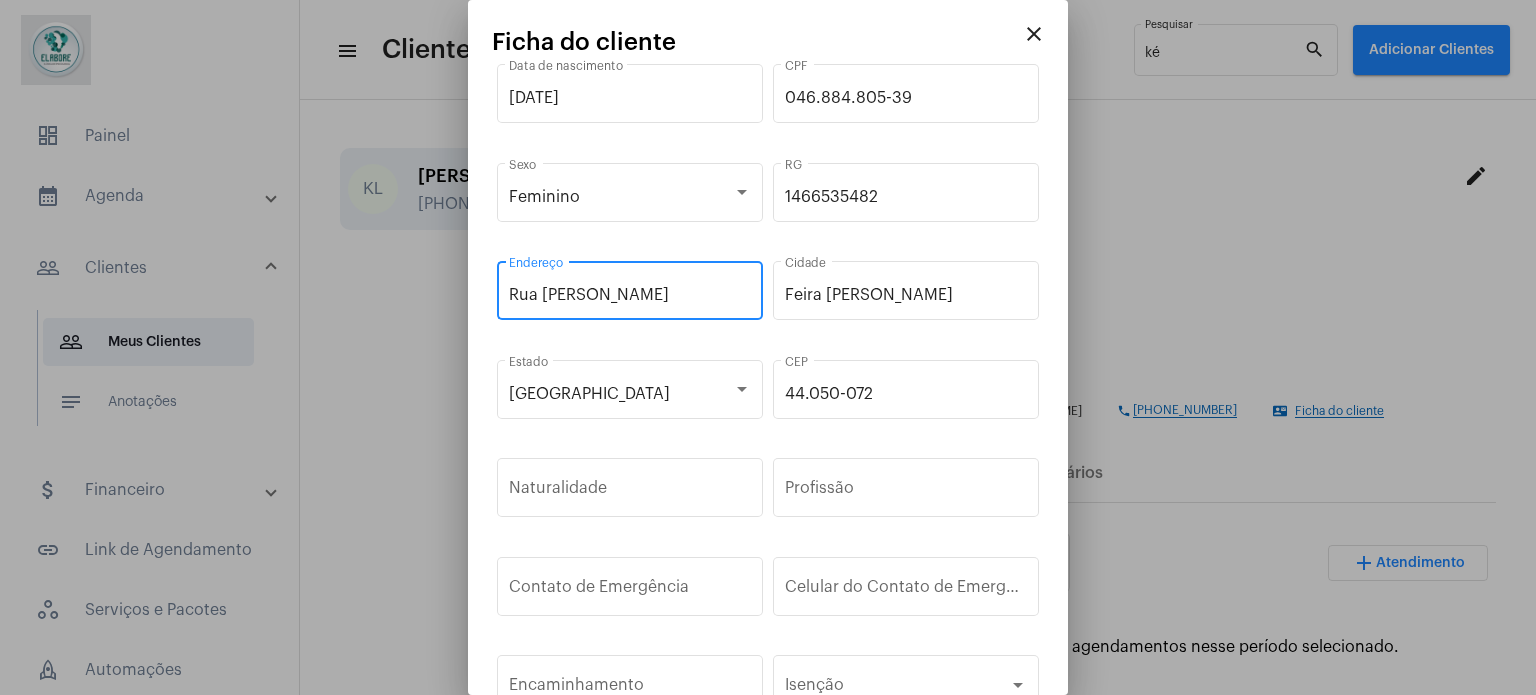 click on "Rua [PERSON_NAME]" at bounding box center [630, 295] 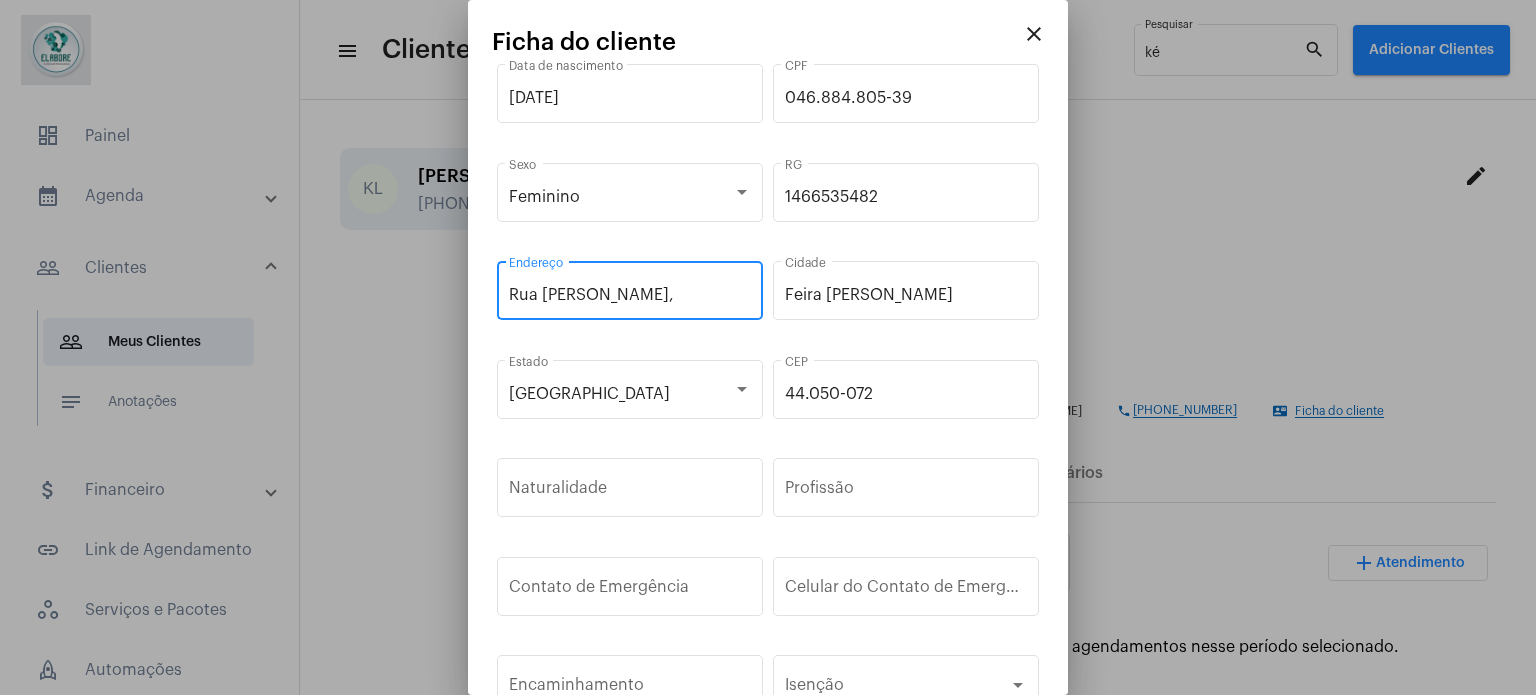 type on "Rua [PERSON_NAME]," 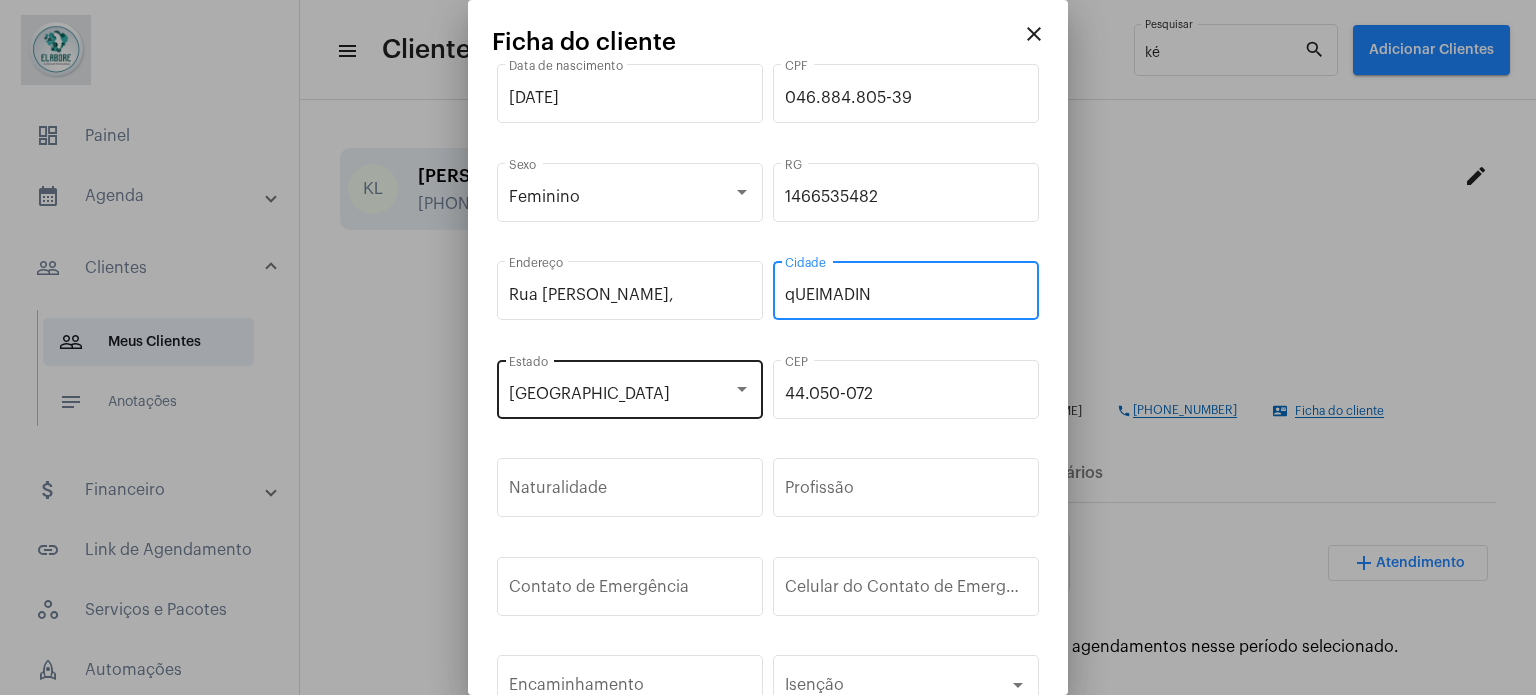 type on "Feira [PERSON_NAME]" 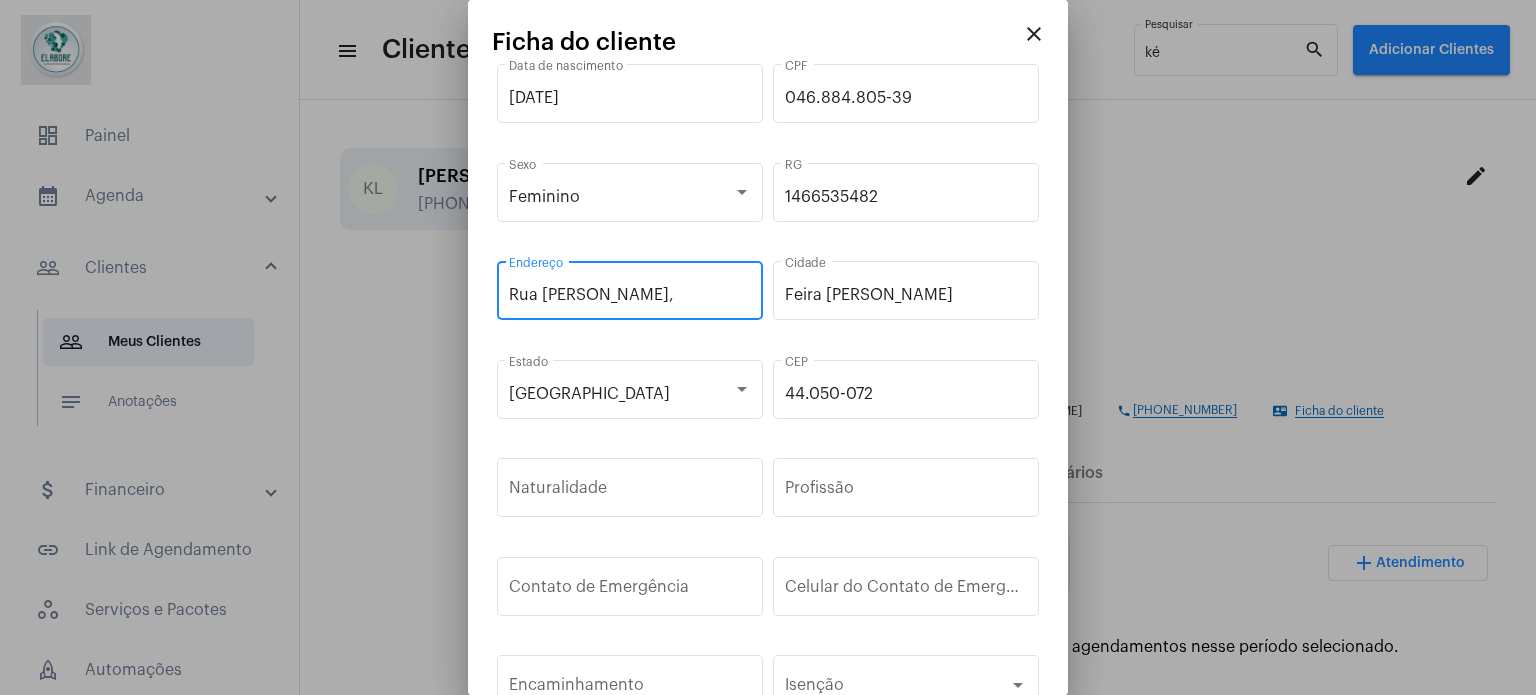 click on "Rua [PERSON_NAME]," at bounding box center (630, 295) 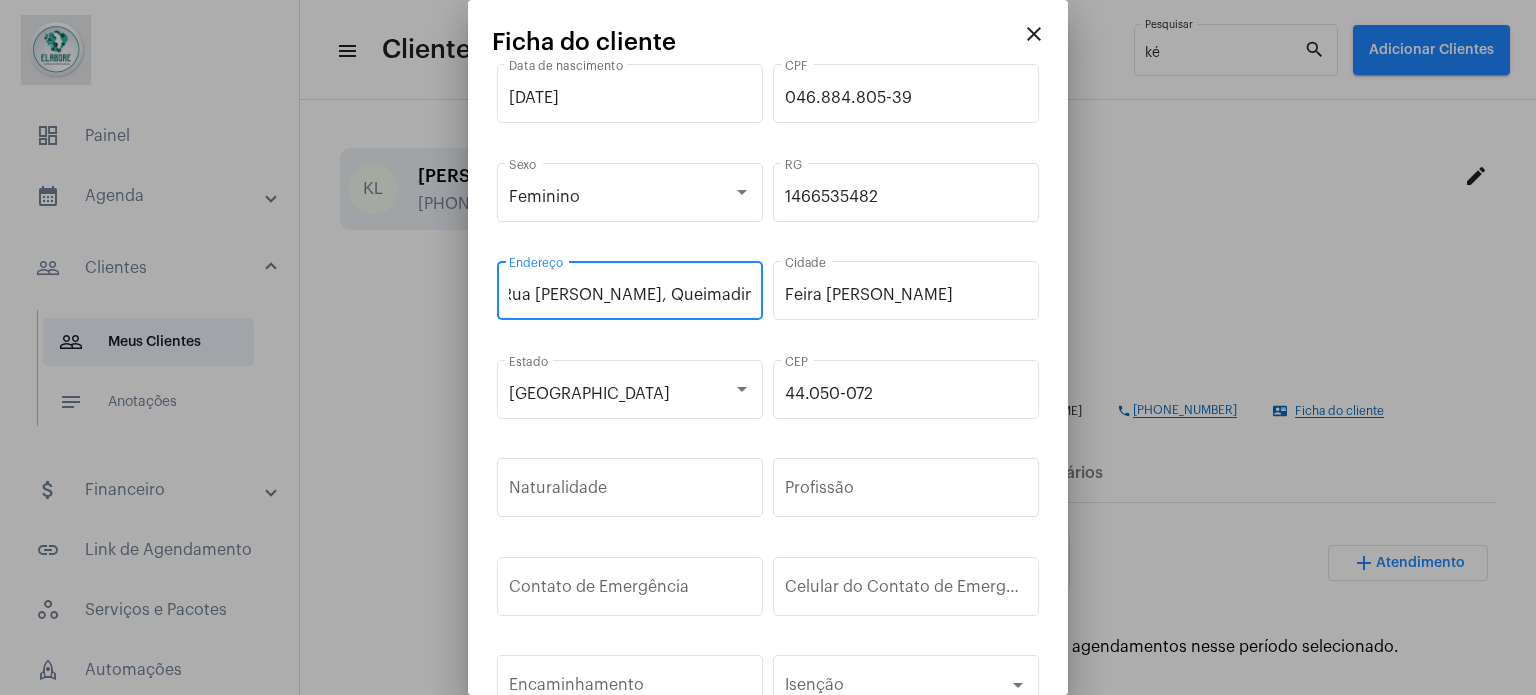 scroll, scrollTop: 0, scrollLeft: 25, axis: horizontal 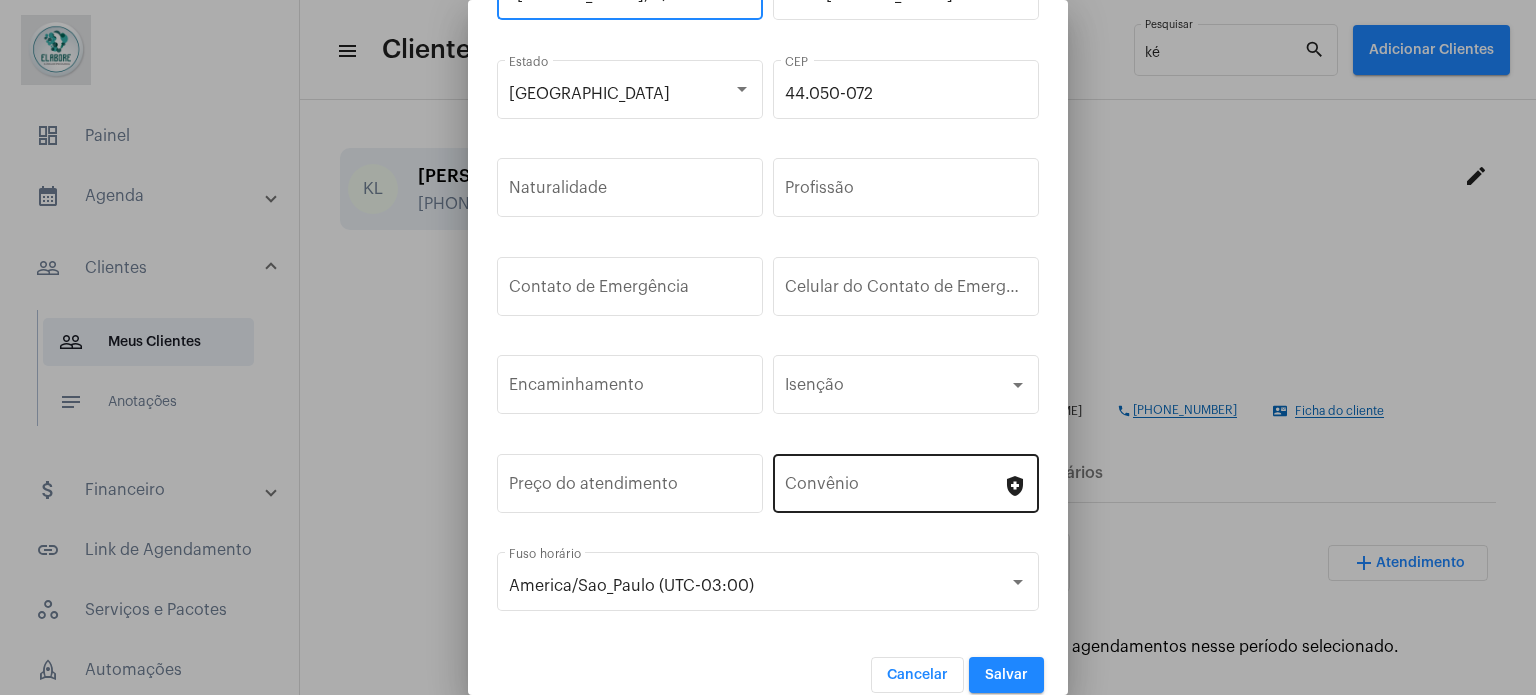 type on "Rua [PERSON_NAME], Queimadinha" 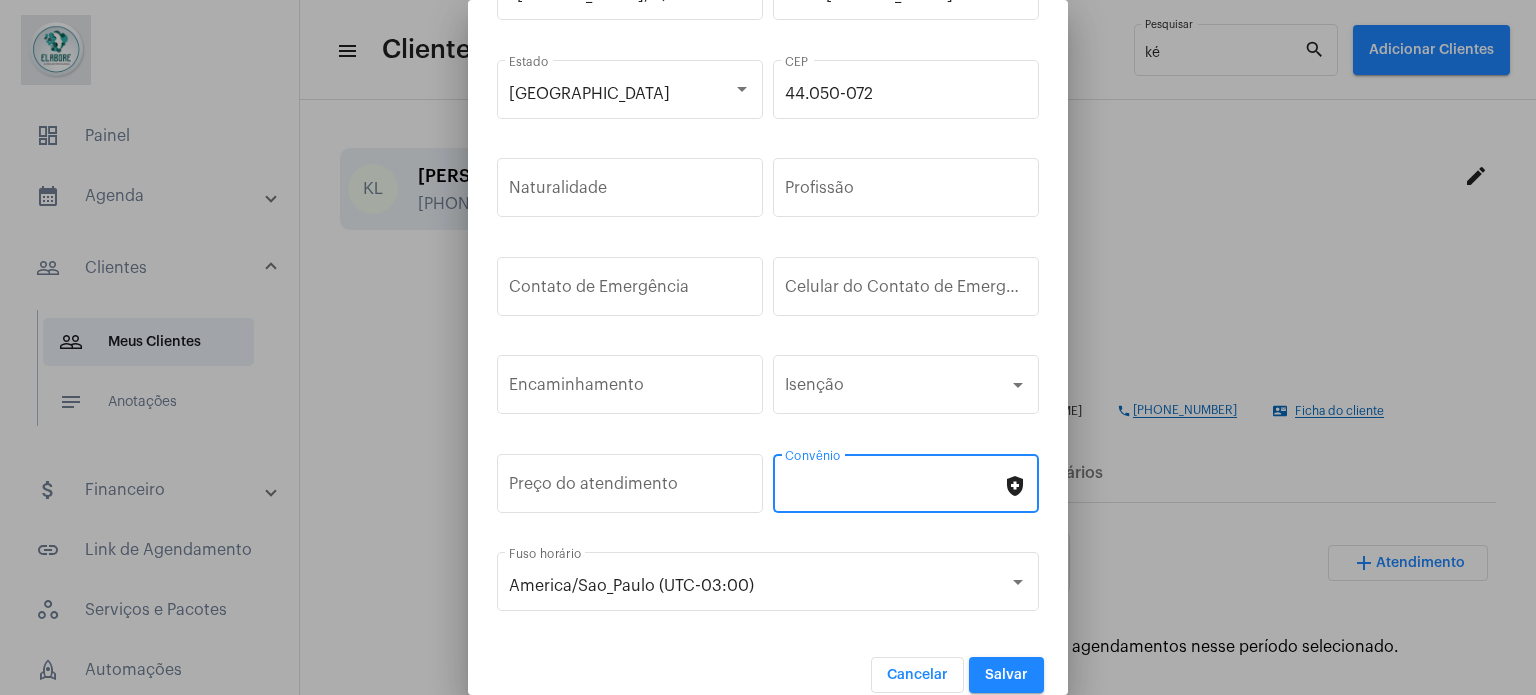 scroll, scrollTop: 0, scrollLeft: 0, axis: both 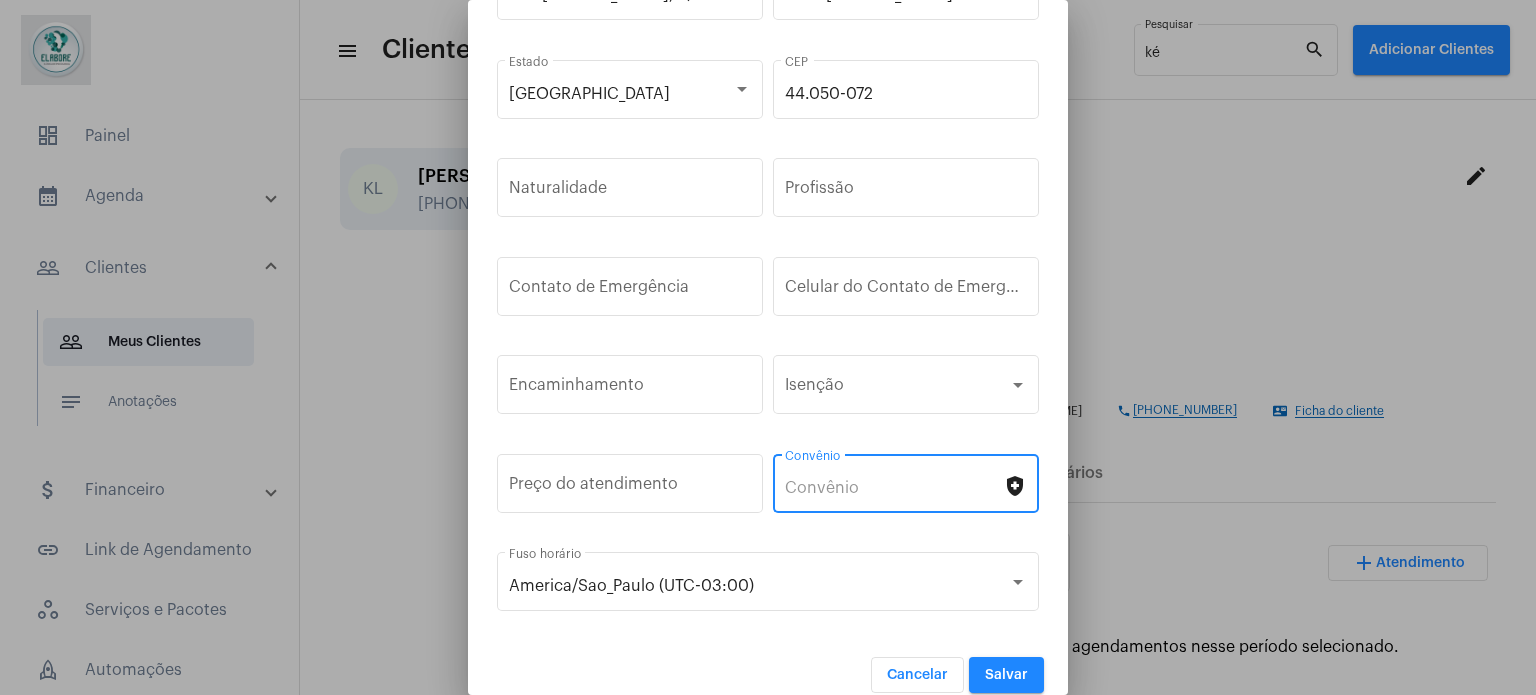 click on "Convênio" at bounding box center (894, 488) 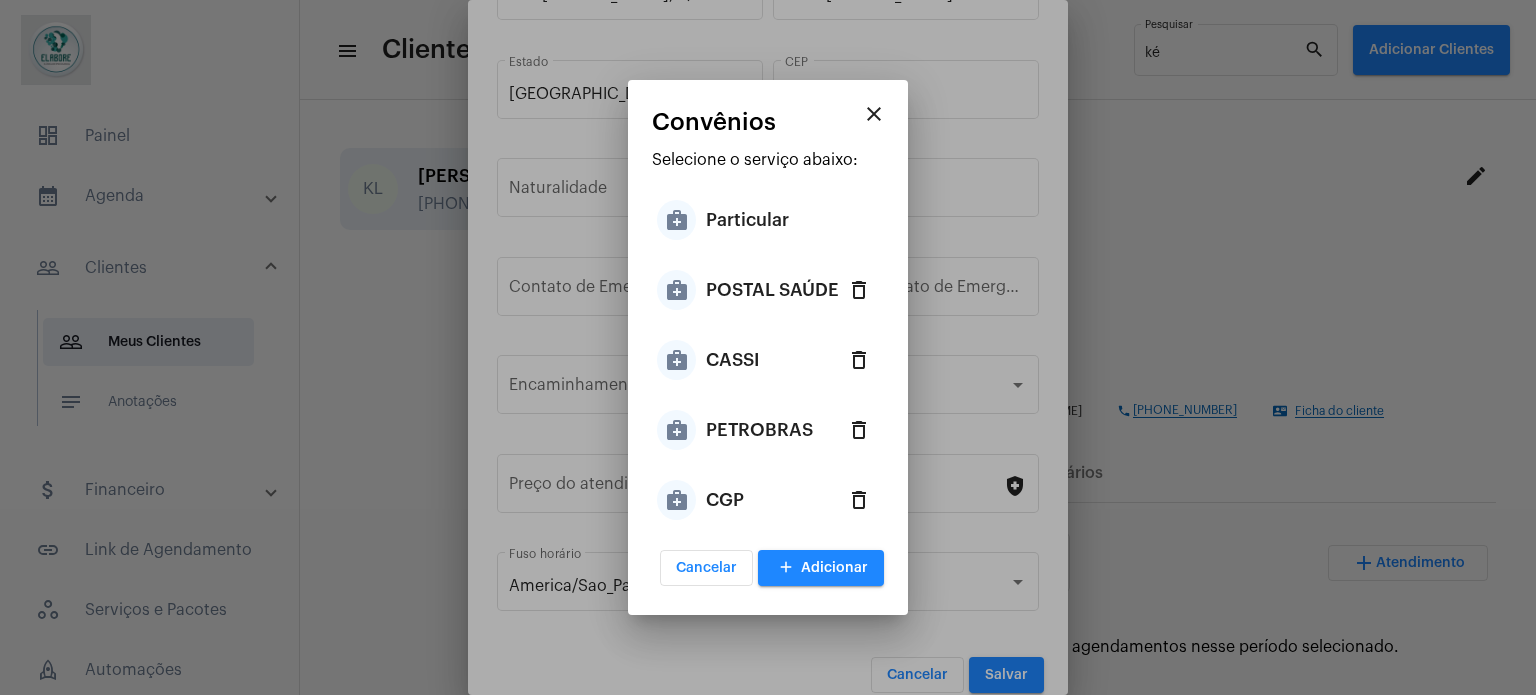 click on "Particular" at bounding box center (747, 220) 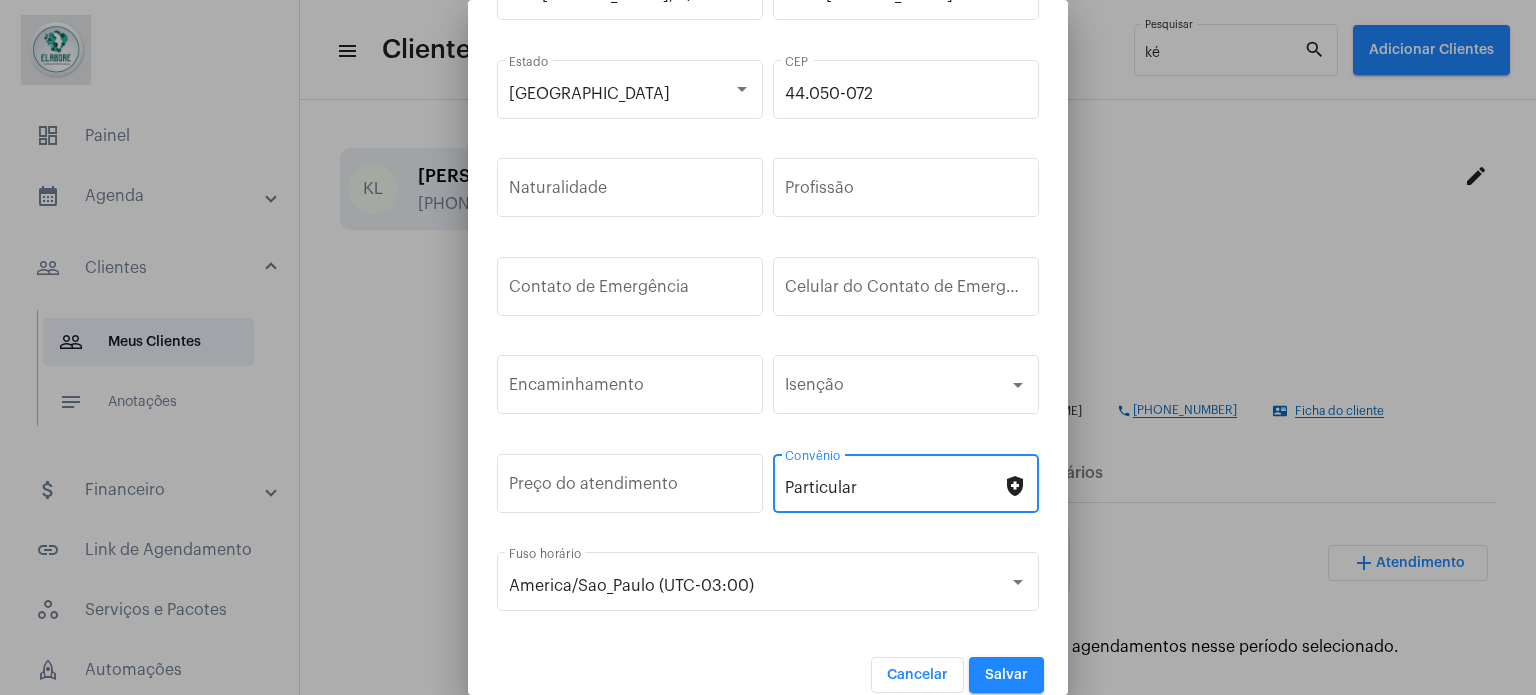 click on "Salvar" at bounding box center [1006, 675] 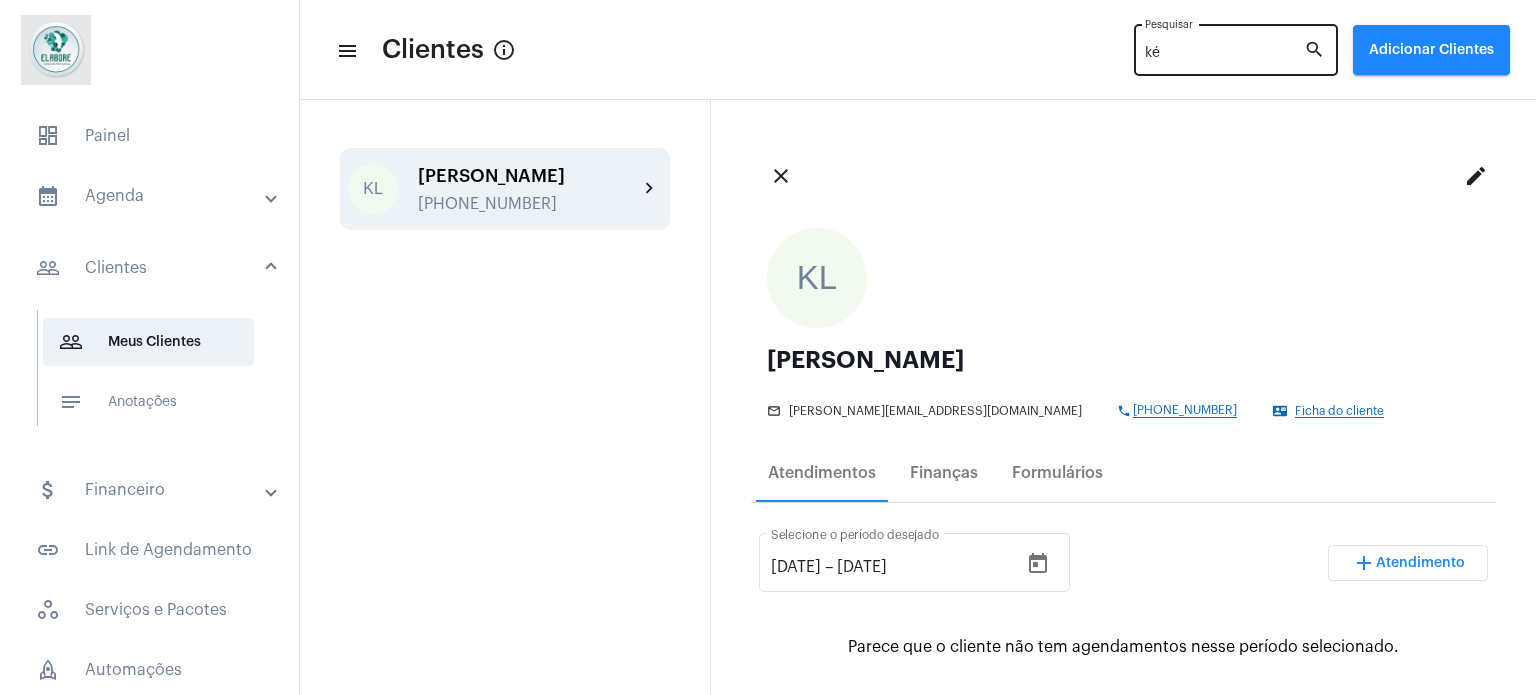 drag, startPoint x: 1213, startPoint y: 67, endPoint x: 1191, endPoint y: 59, distance: 23.409399 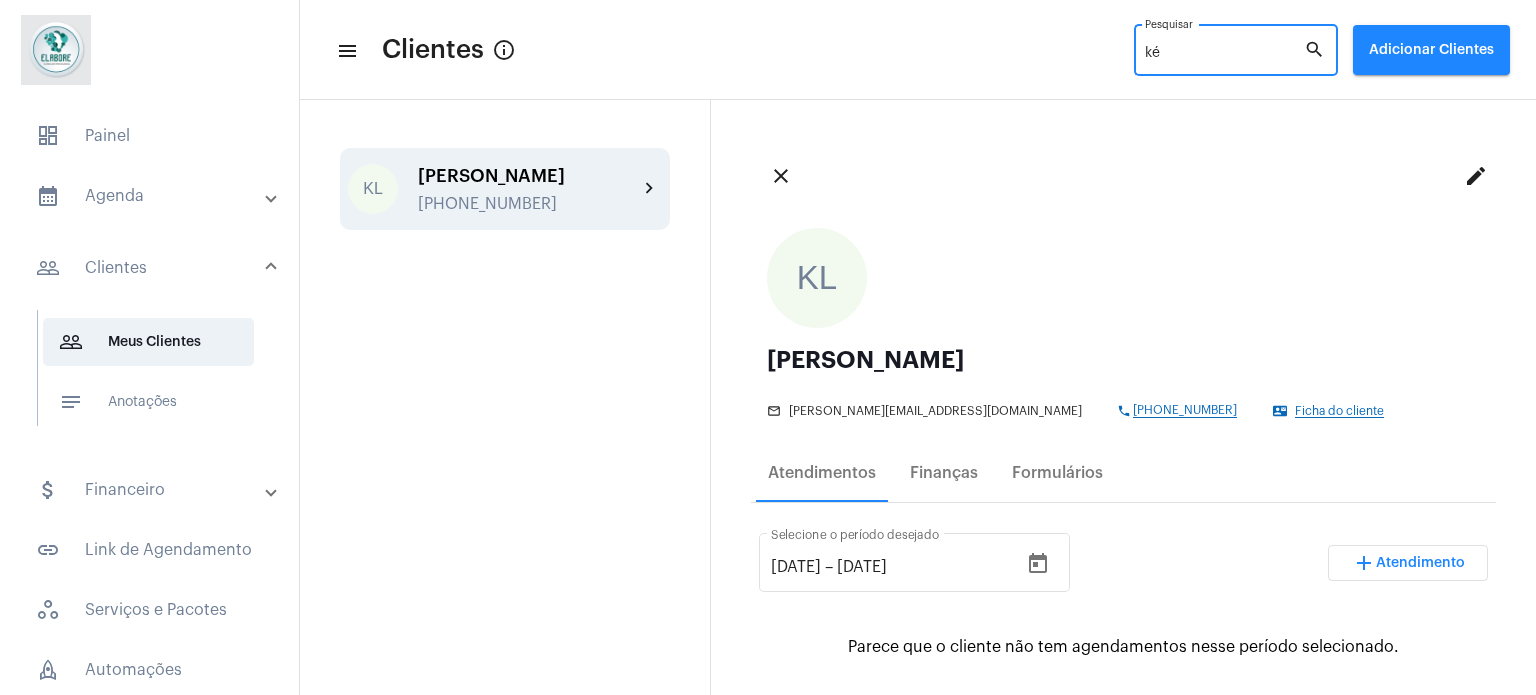 drag, startPoint x: 1191, startPoint y: 59, endPoint x: 1108, endPoint y: 55, distance: 83.09633 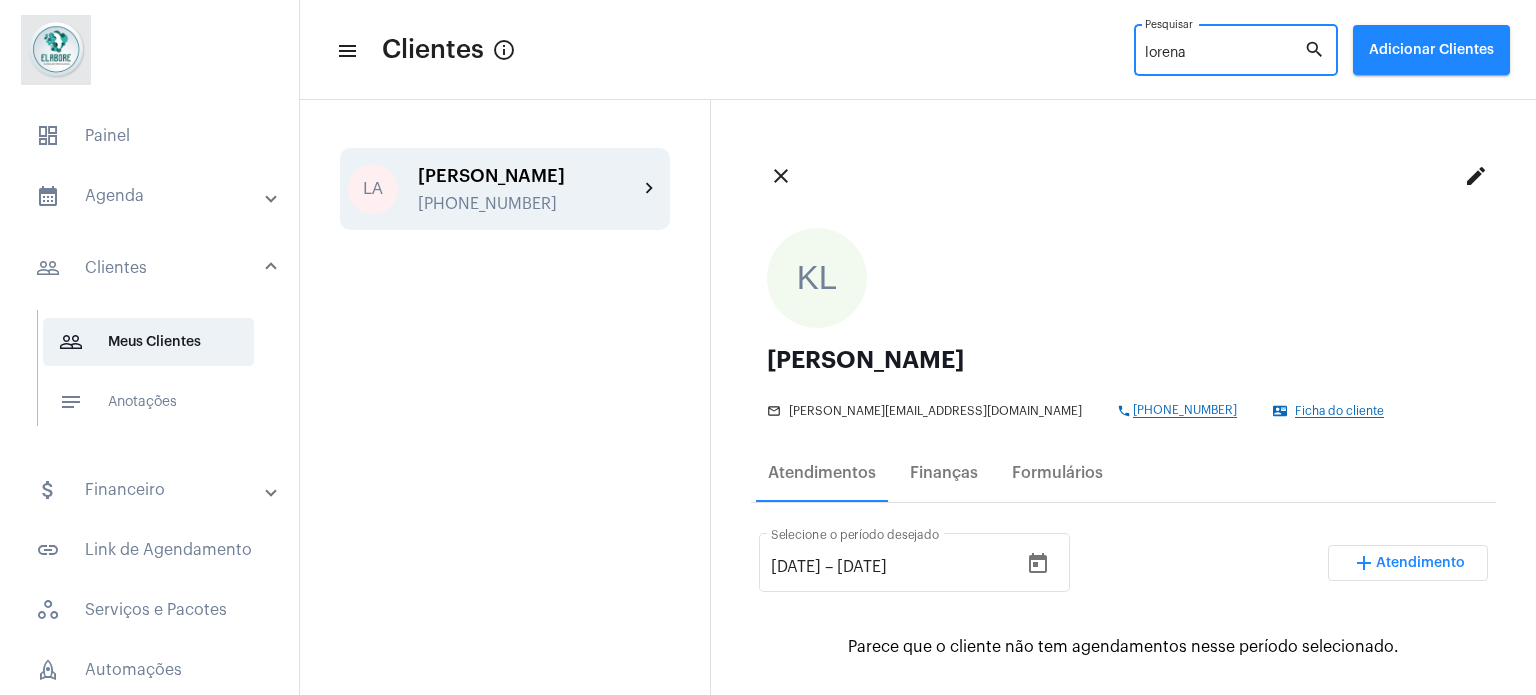 click on "LA  [PERSON_NAME] [PHONE_NUMBER] chevron_right" 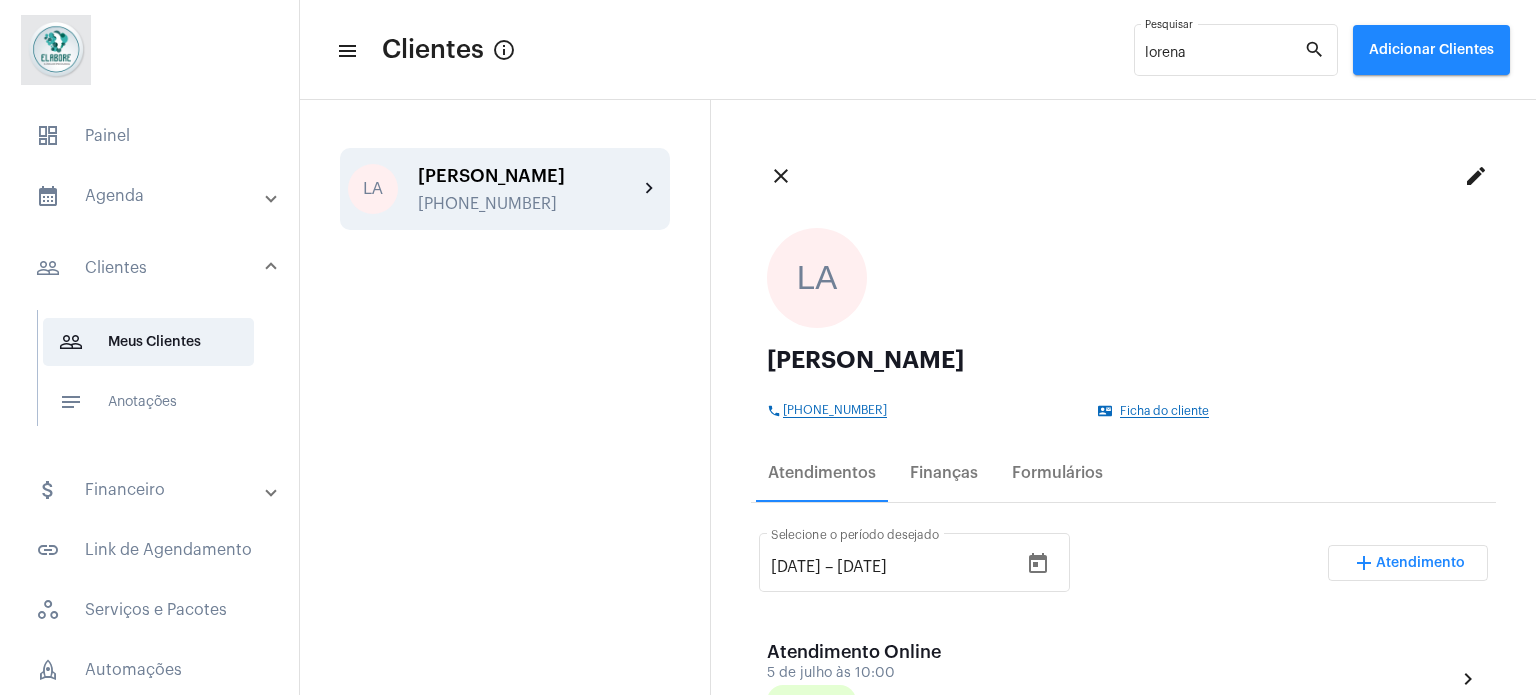 click on "LA   [PERSON_NAME] phone [PHONE_NUMBER] contact_mail Ficha do cliente" 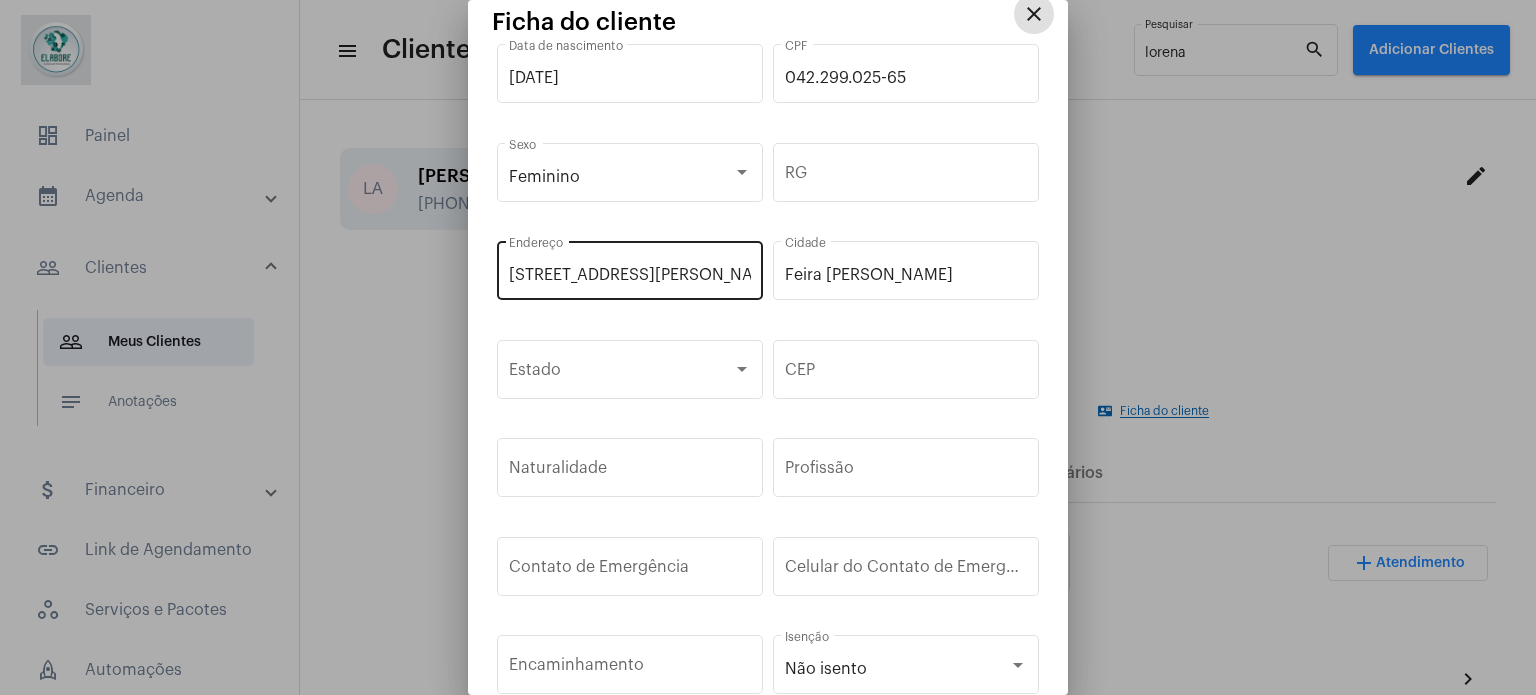 scroll, scrollTop: 0, scrollLeft: 0, axis: both 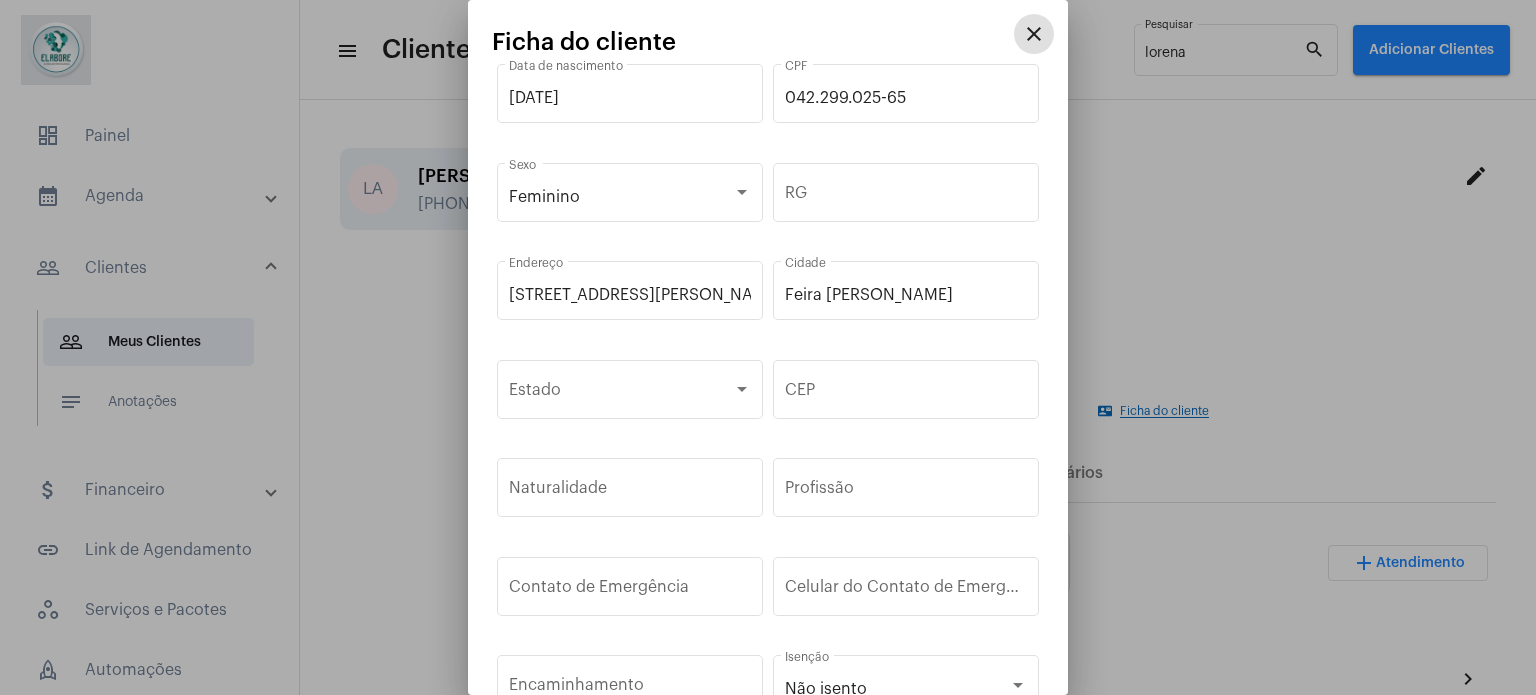click on "close" at bounding box center [1034, 34] 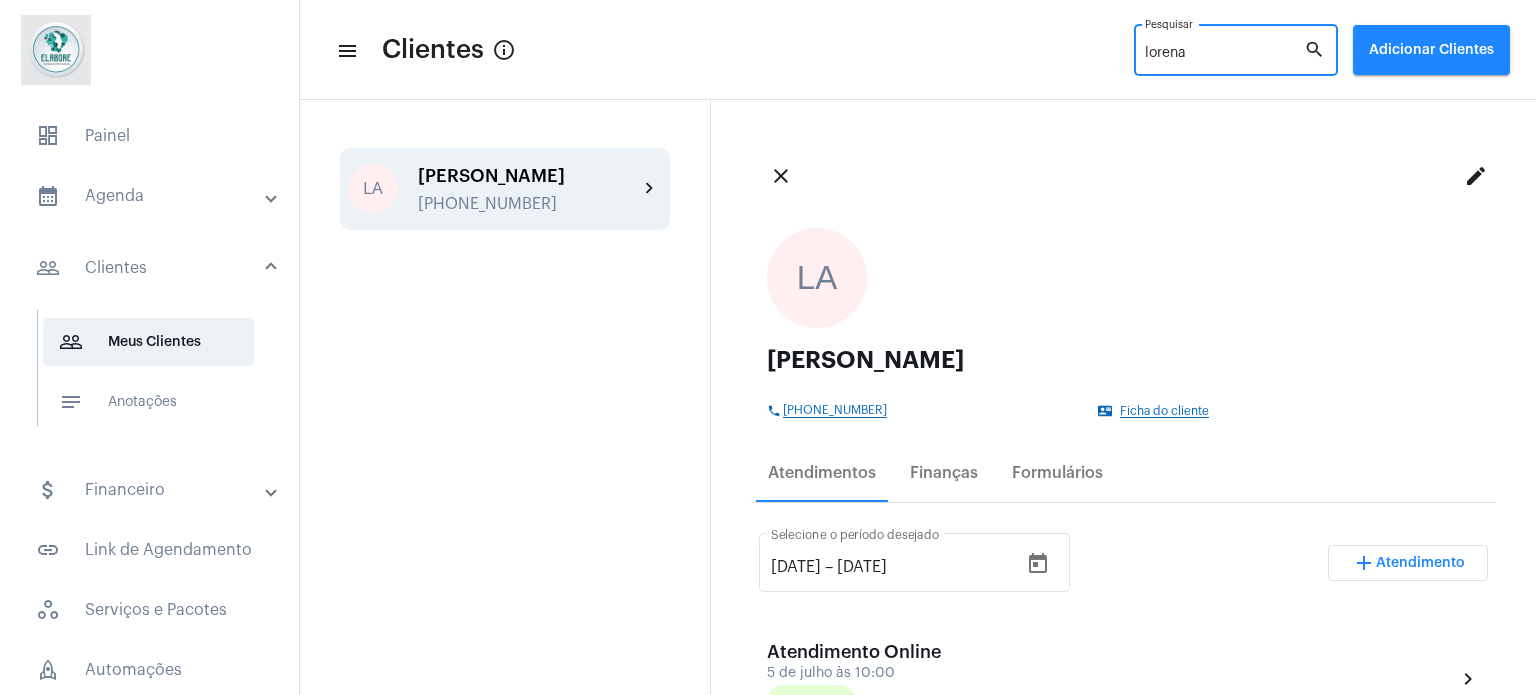 drag, startPoint x: 1220, startPoint y: 55, endPoint x: 1080, endPoint y: 55, distance: 140 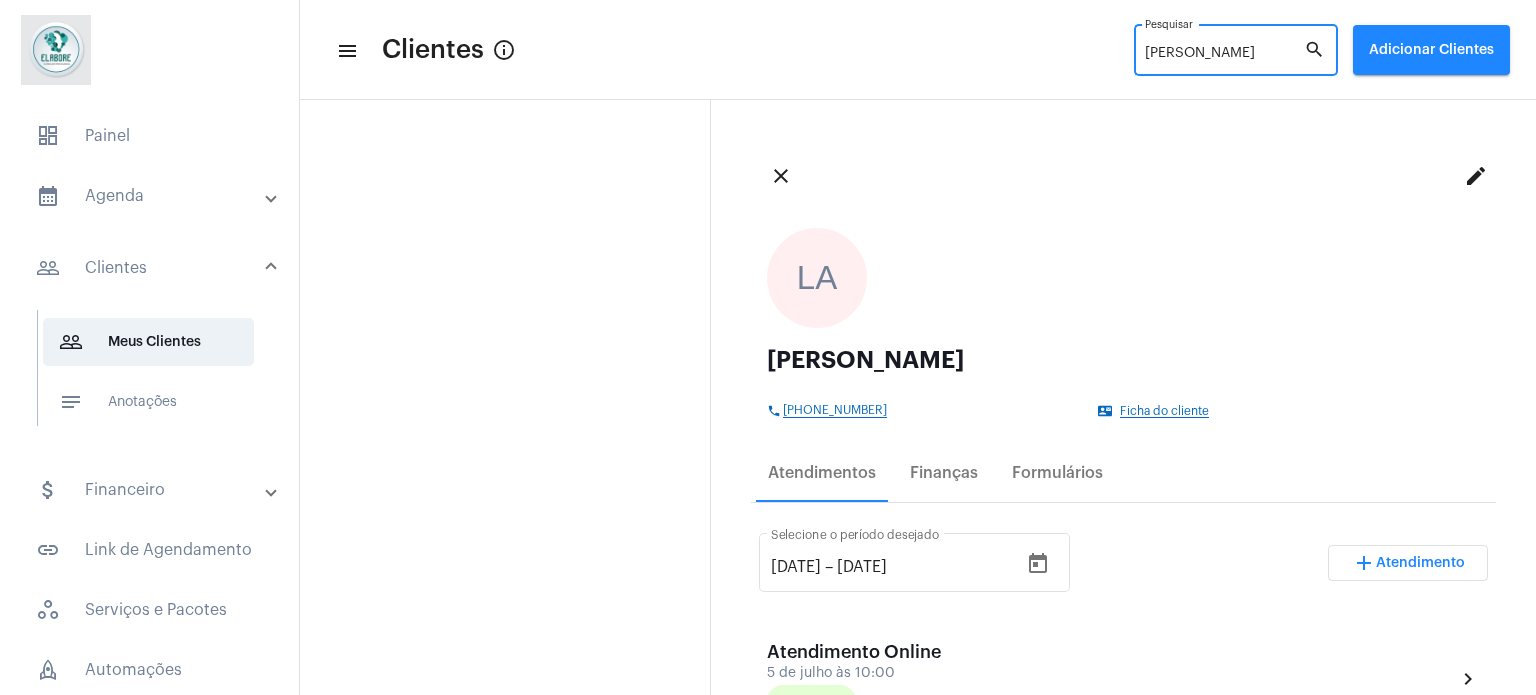 type on "[PERSON_NAME]" 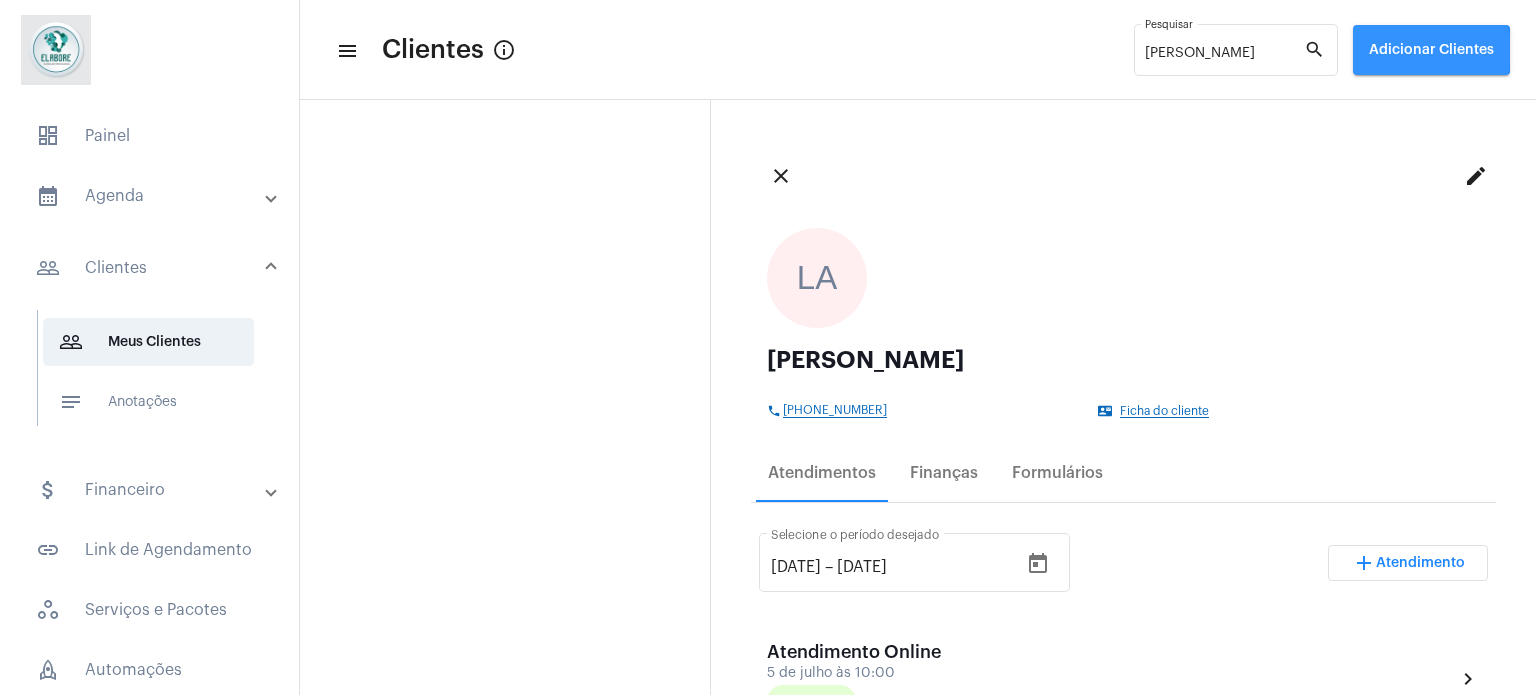 click on "Adicionar Clientes" 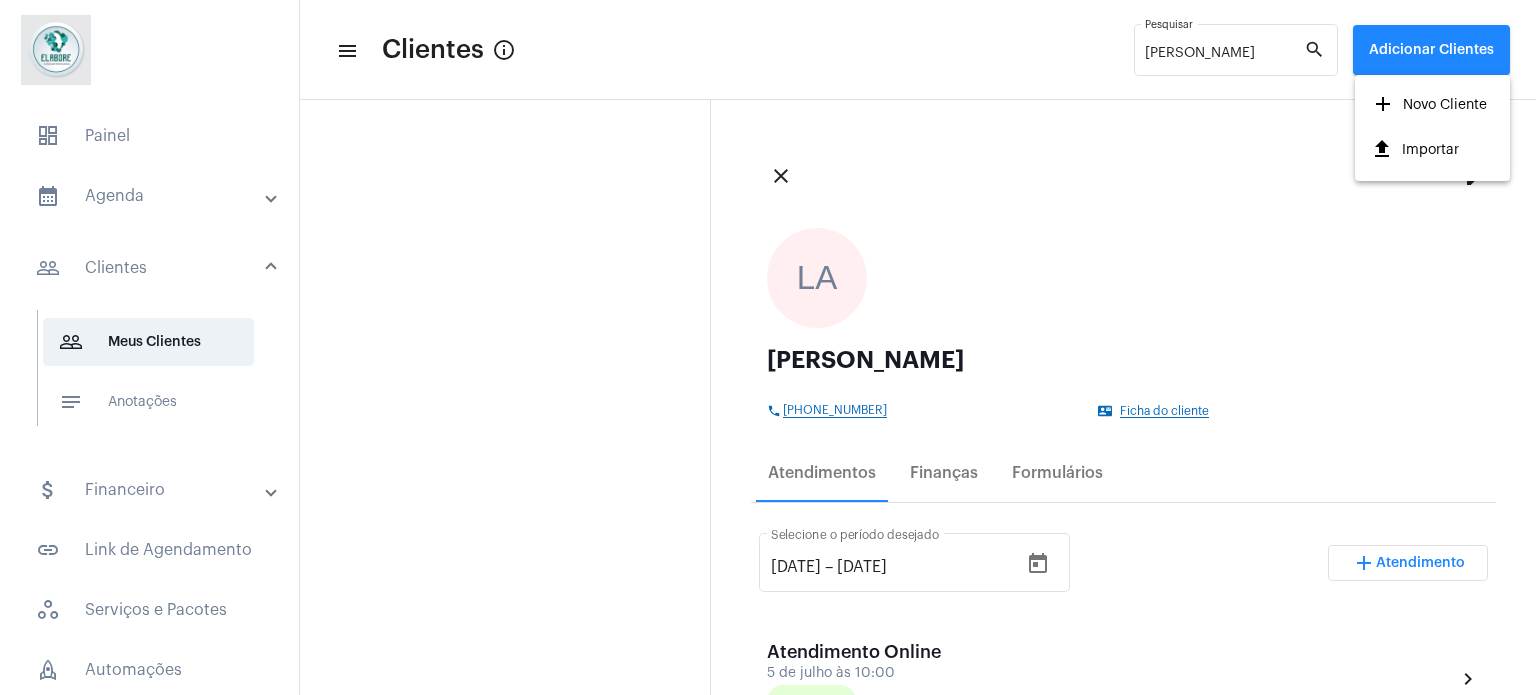 click on "add  Novo Cliente" at bounding box center [1429, 105] 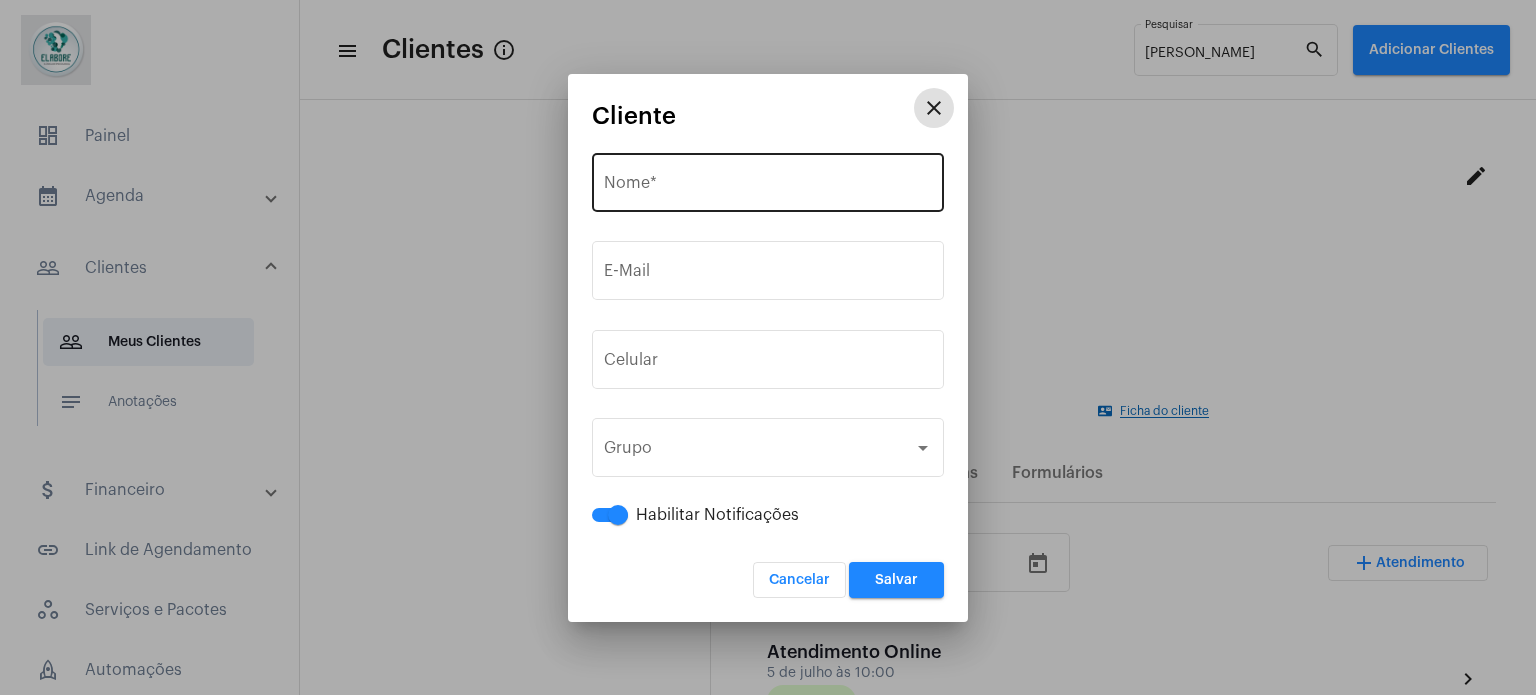 click on "Nome  *" at bounding box center [768, 187] 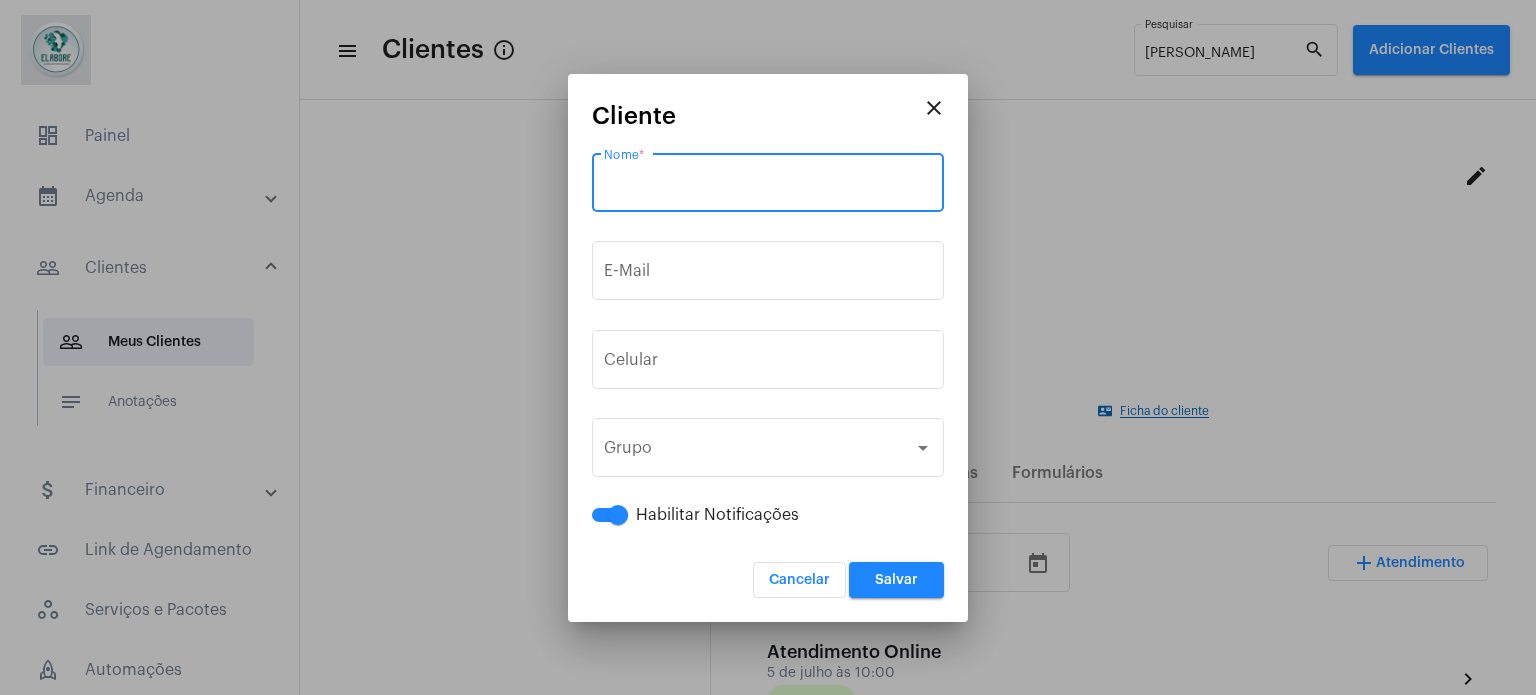 paste on "[PERSON_NAME] [PERSON_NAME]" 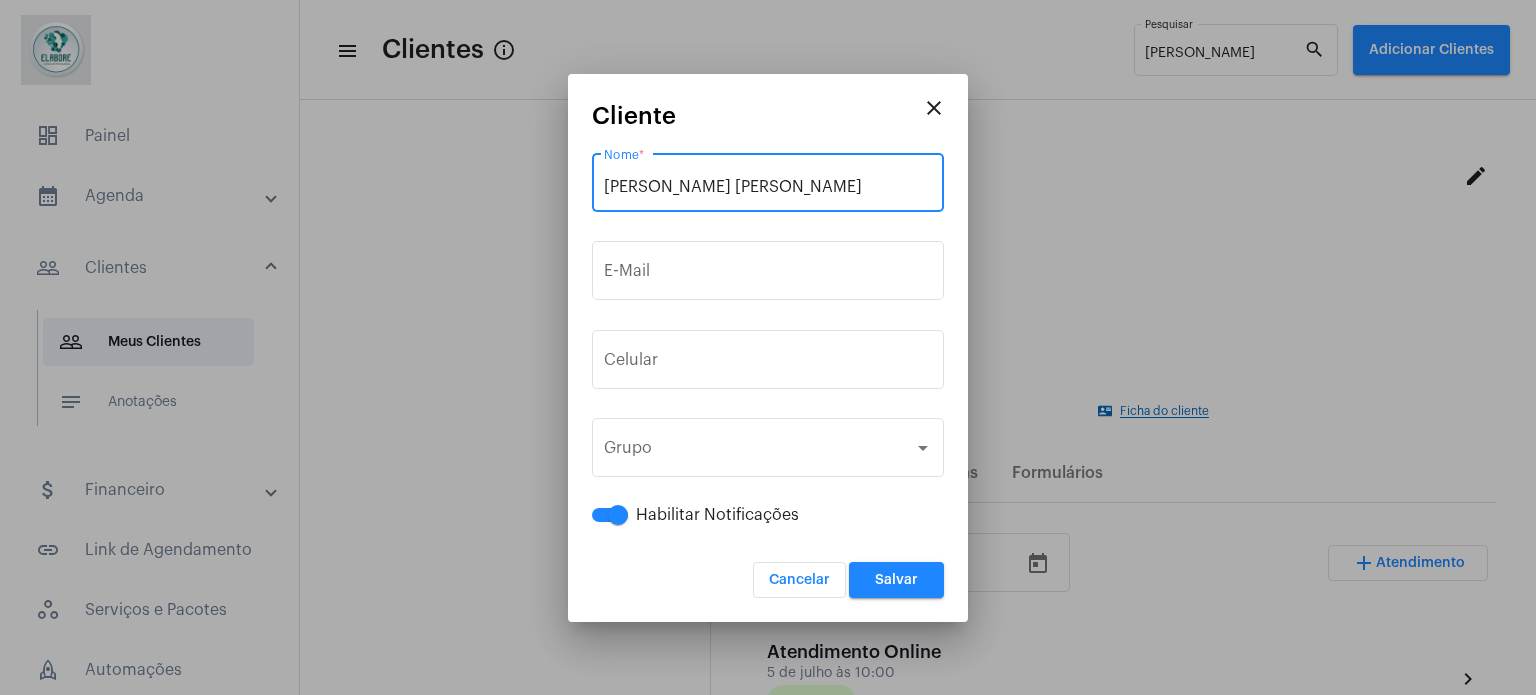 type on "[PERSON_NAME] [PERSON_NAME]" 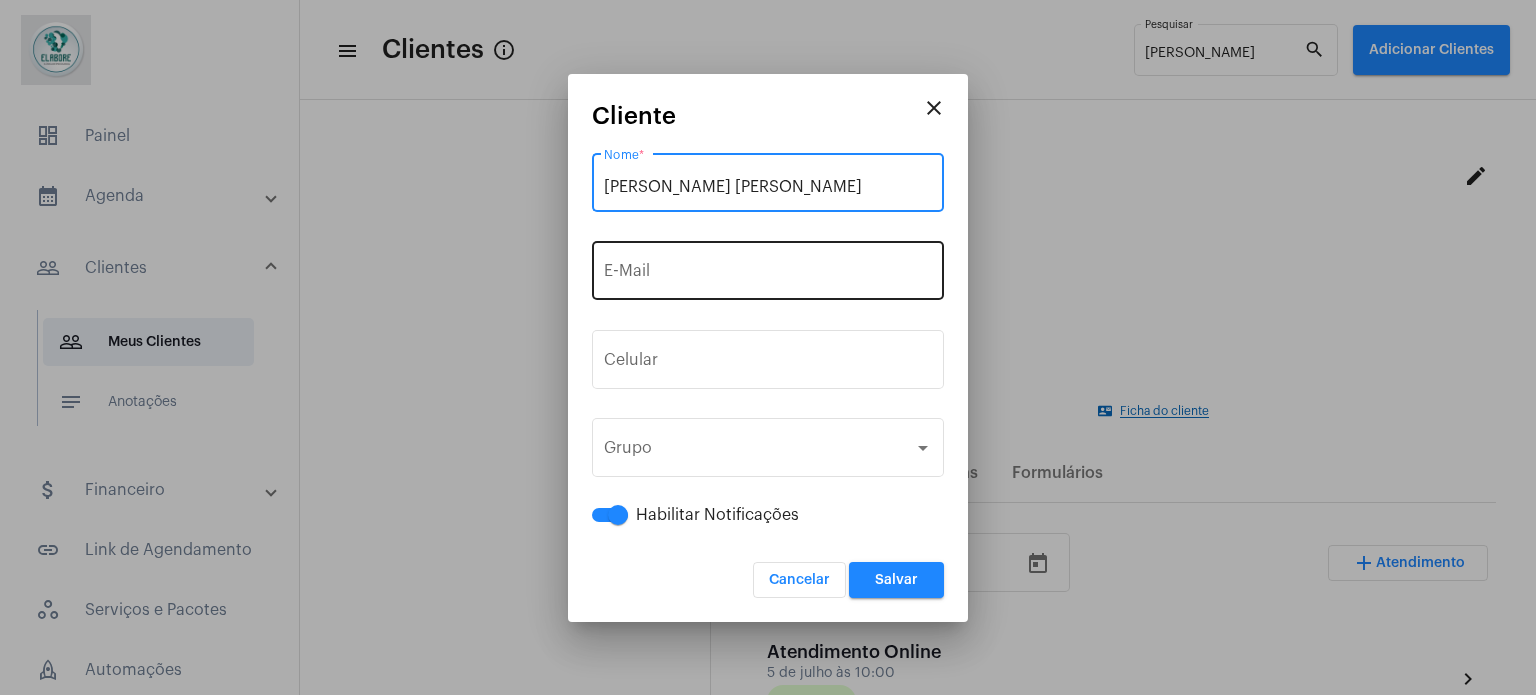 click on "E-Mail" at bounding box center [768, 268] 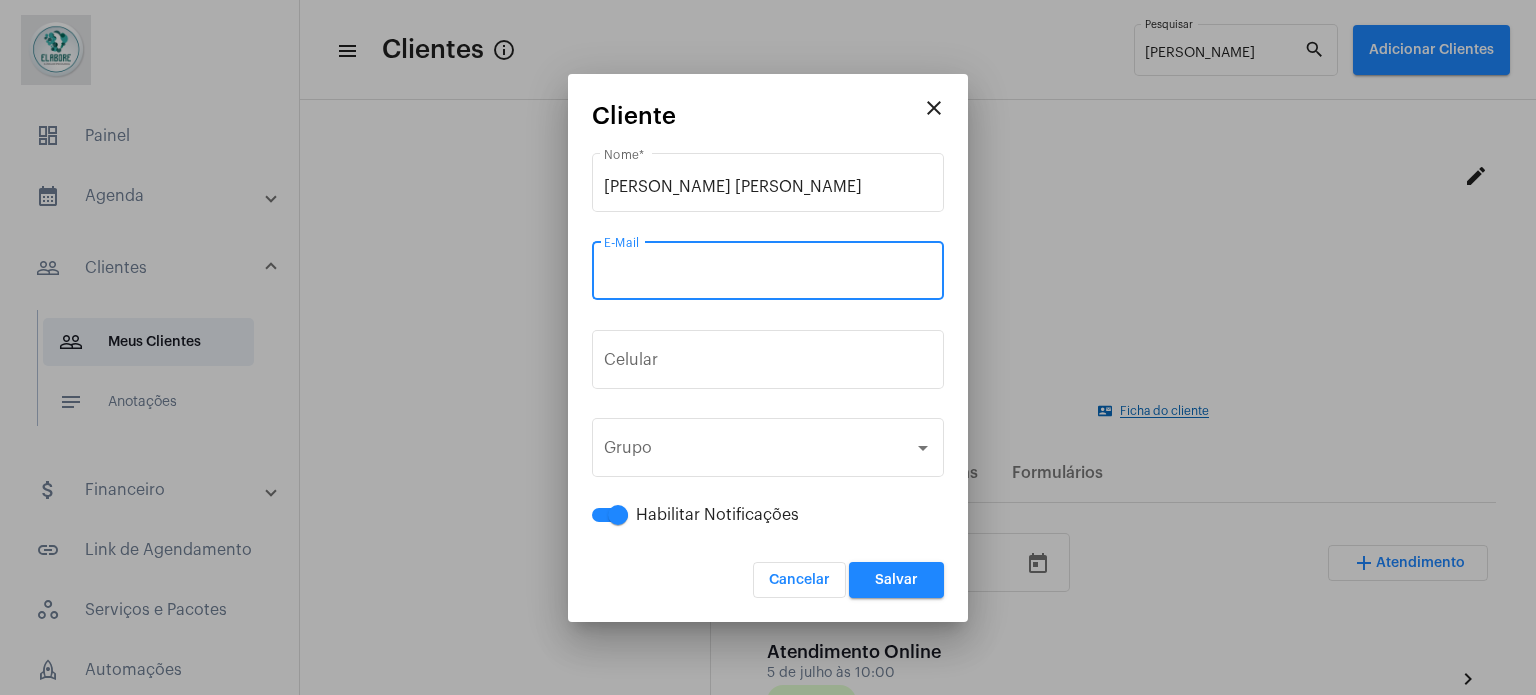paste on "[EMAIL_ADDRESS][DOMAIN_NAME]" 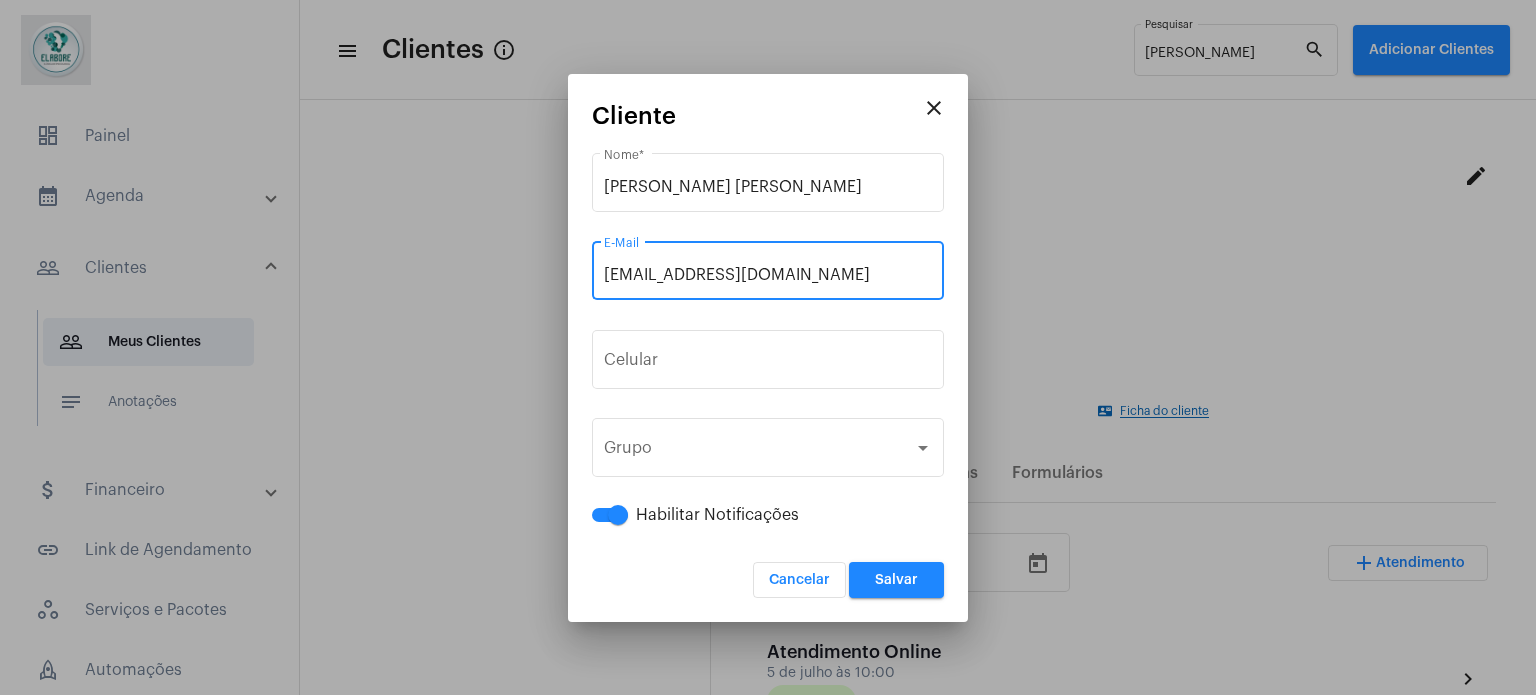 type on "[EMAIL_ADDRESS][DOMAIN_NAME]" 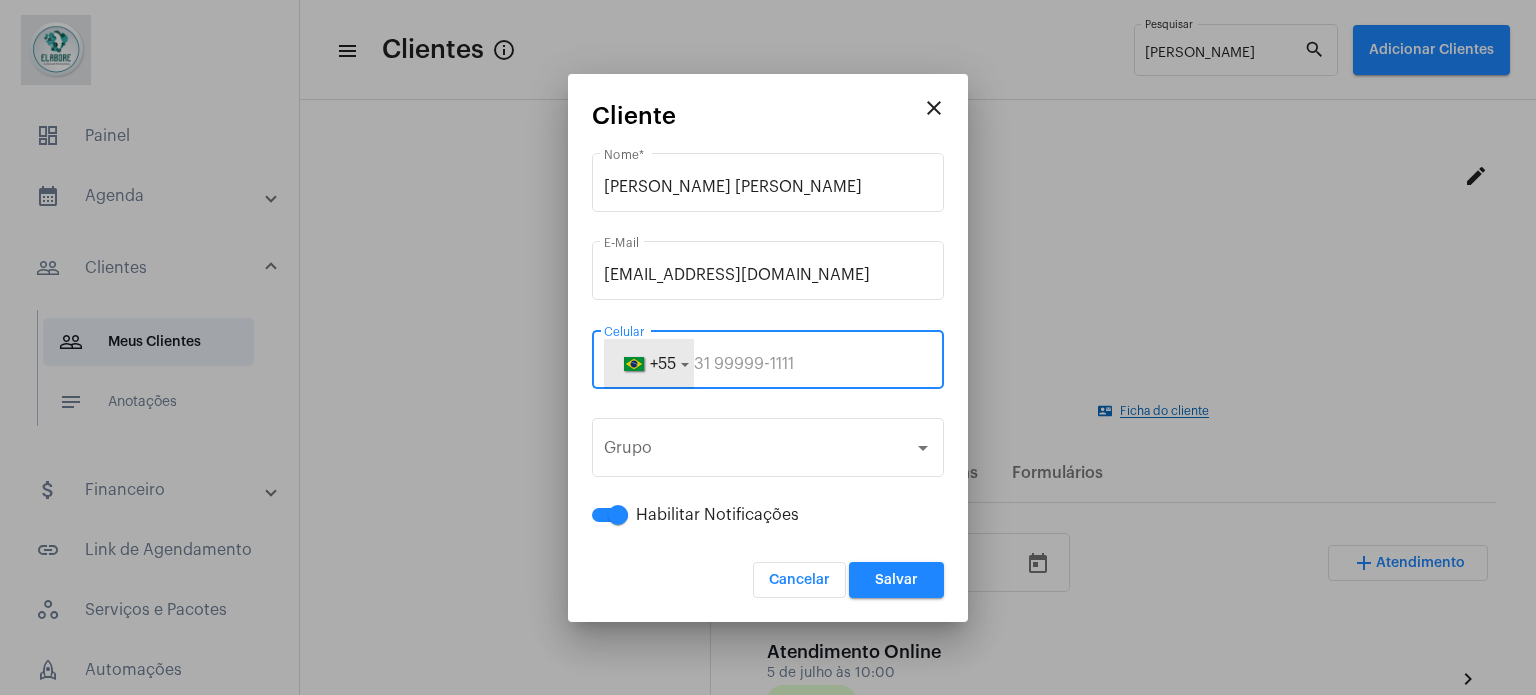 click on "+55" at bounding box center [663, 364] 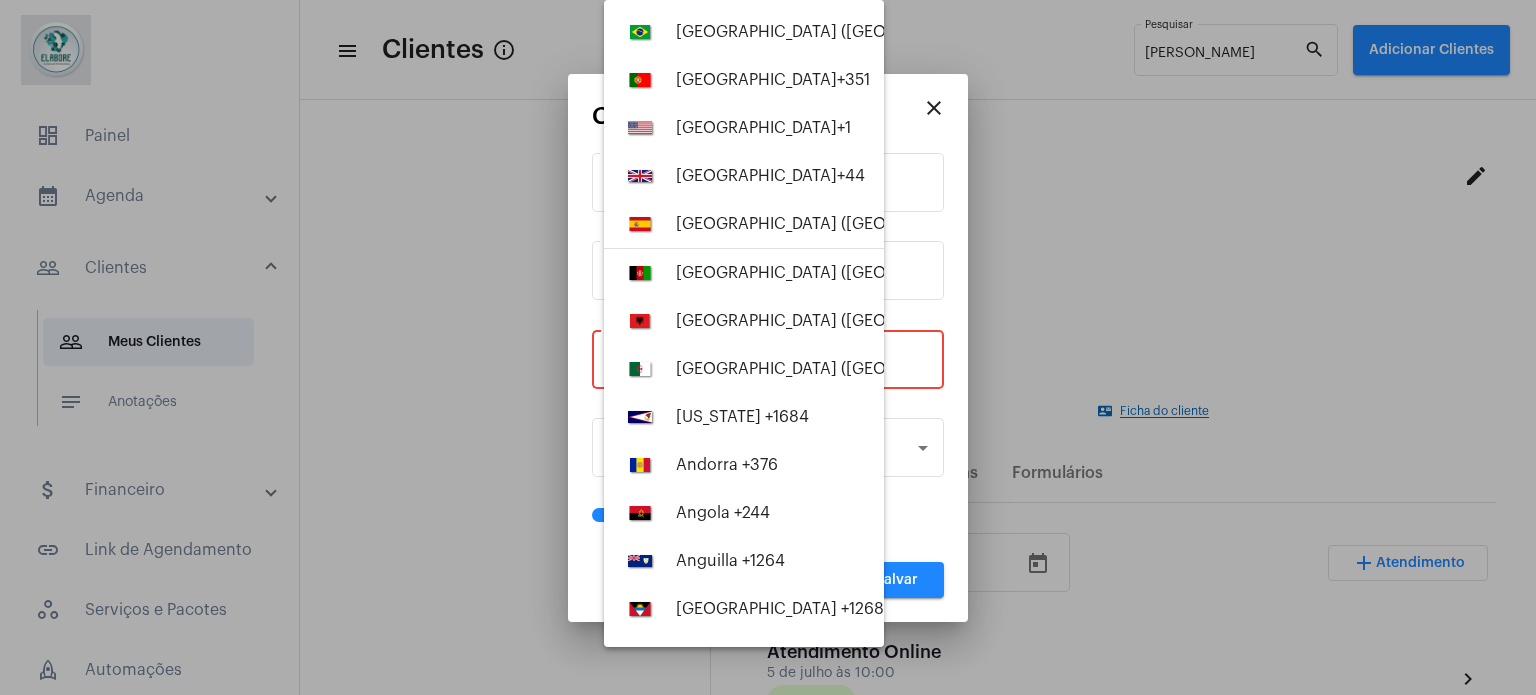 paste on "75992615757" 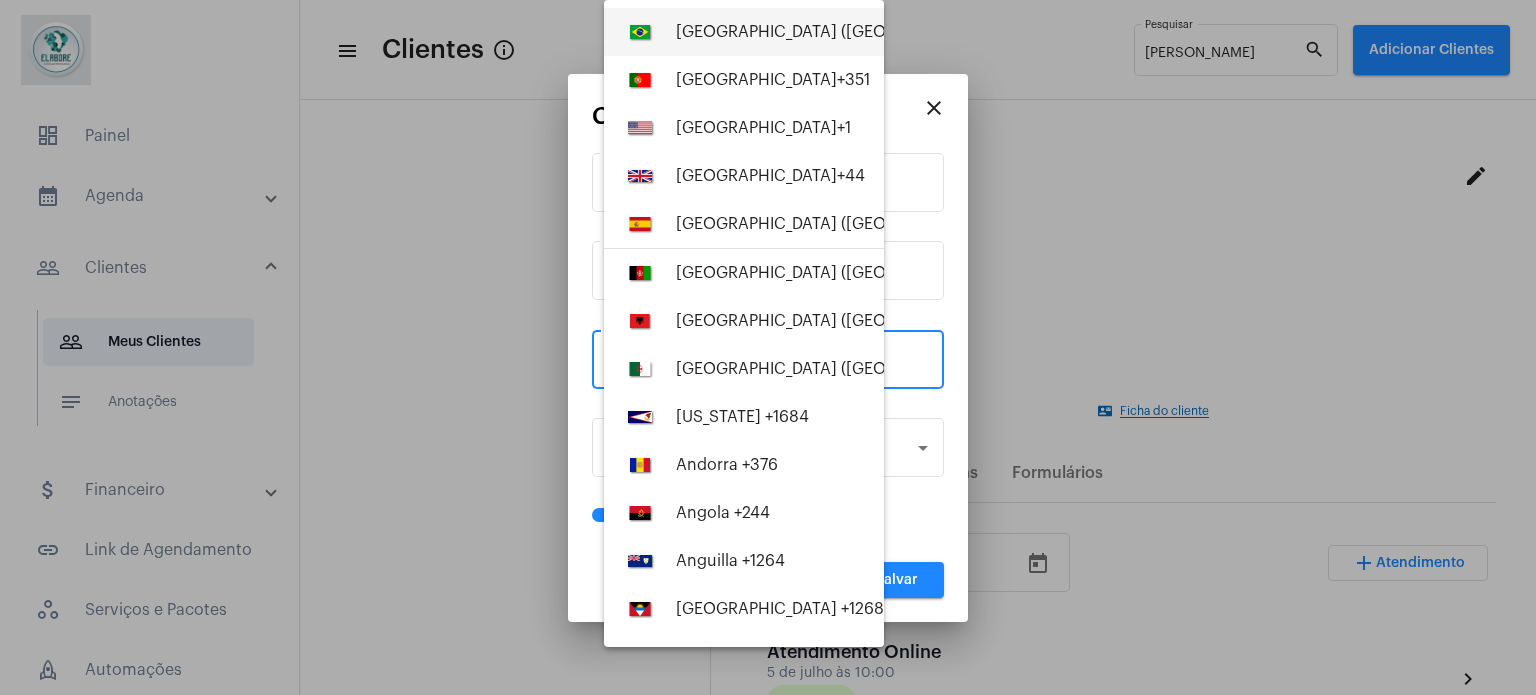 type on "75992615757" 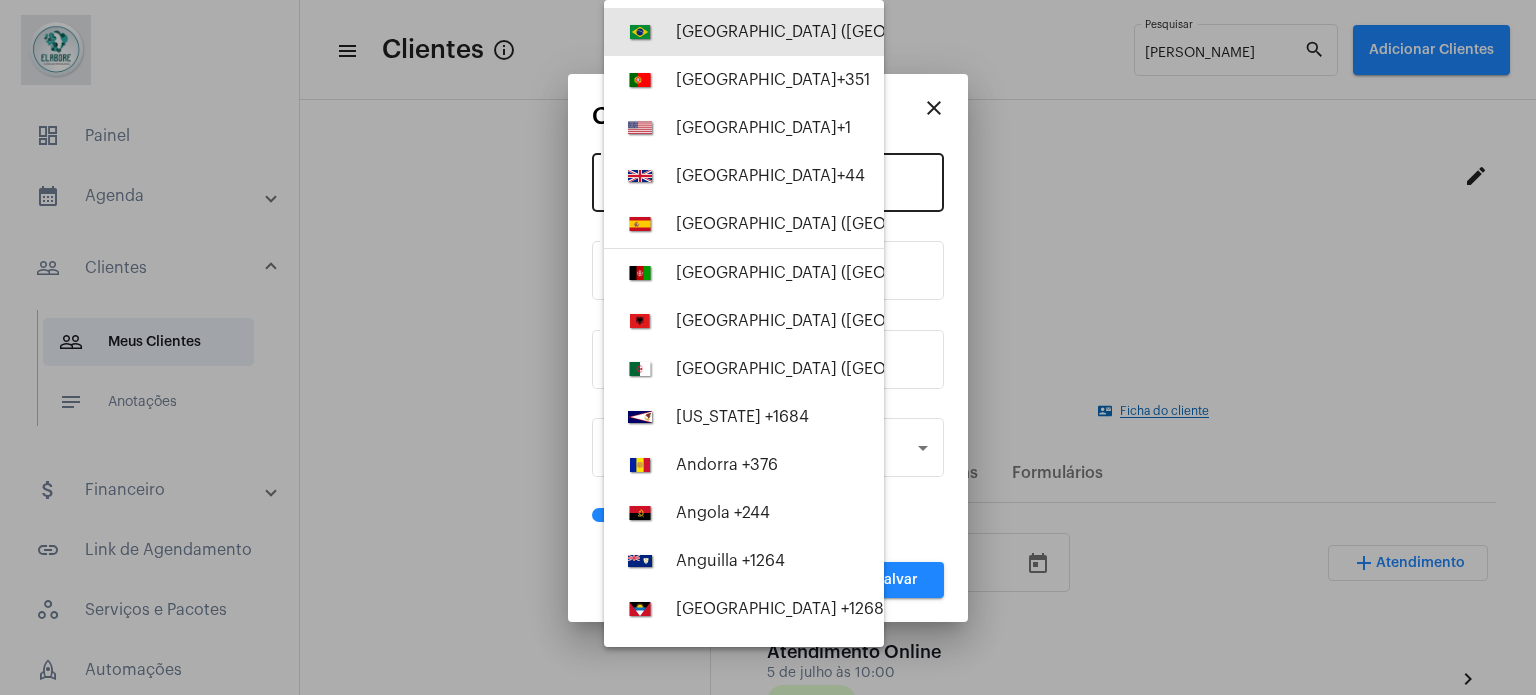 drag, startPoint x: 789, startPoint y: 26, endPoint x: 764, endPoint y: 174, distance: 150.09663 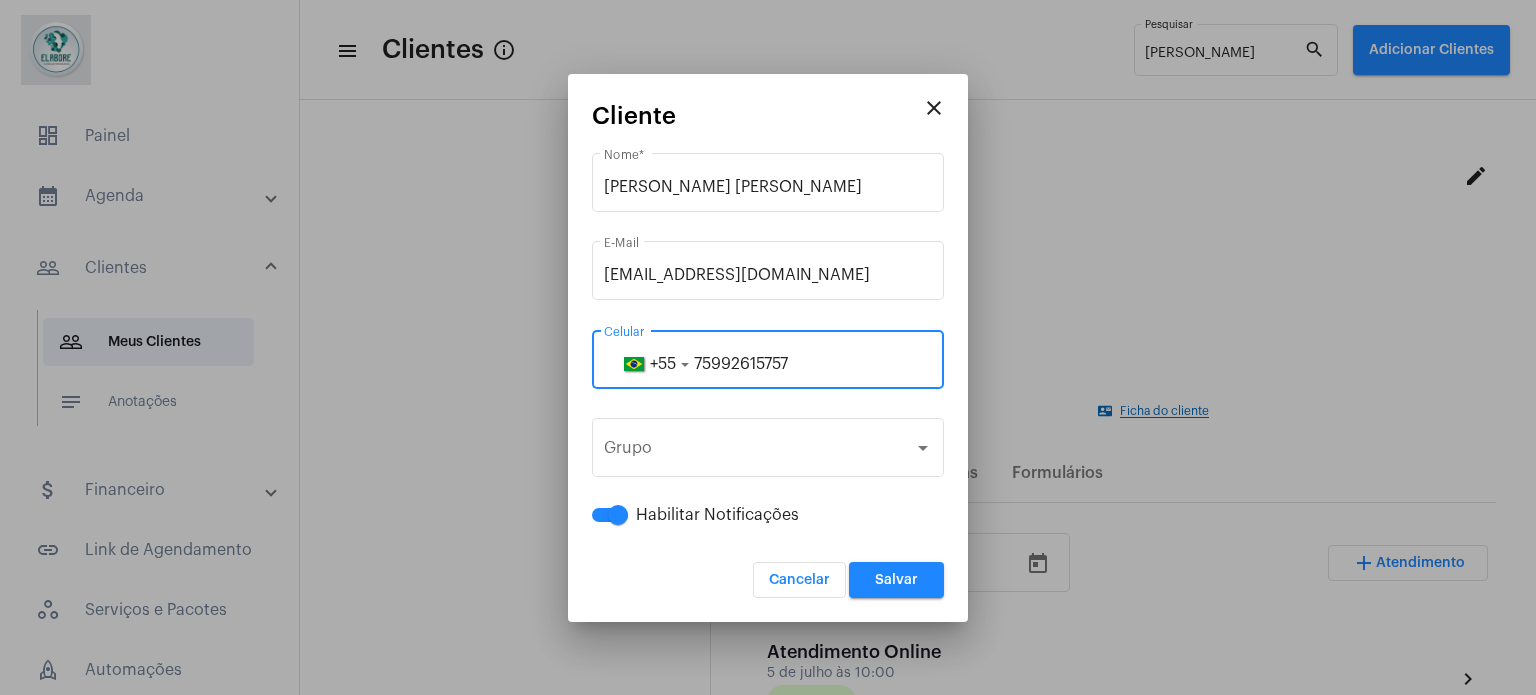 click on "Salvar" at bounding box center (896, 580) 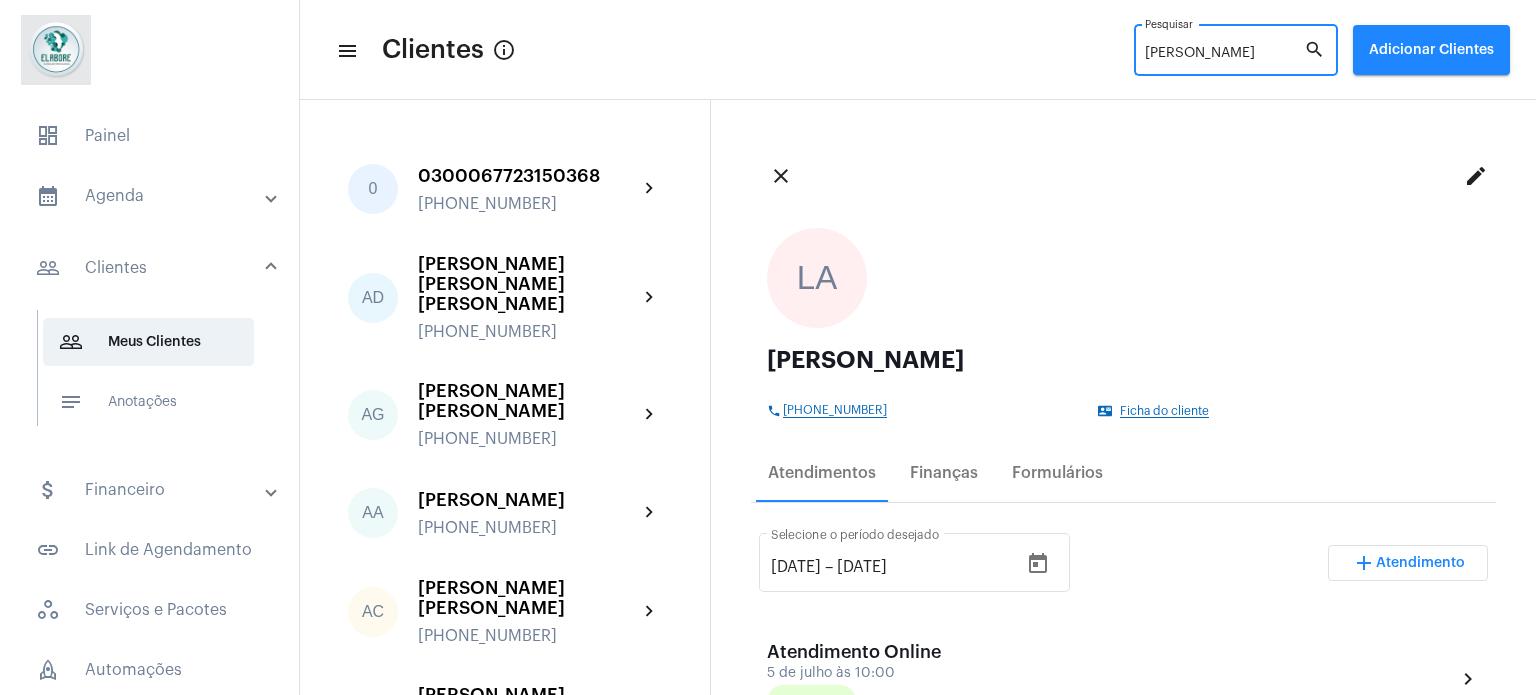 click on "[PERSON_NAME]" at bounding box center [1224, 54] 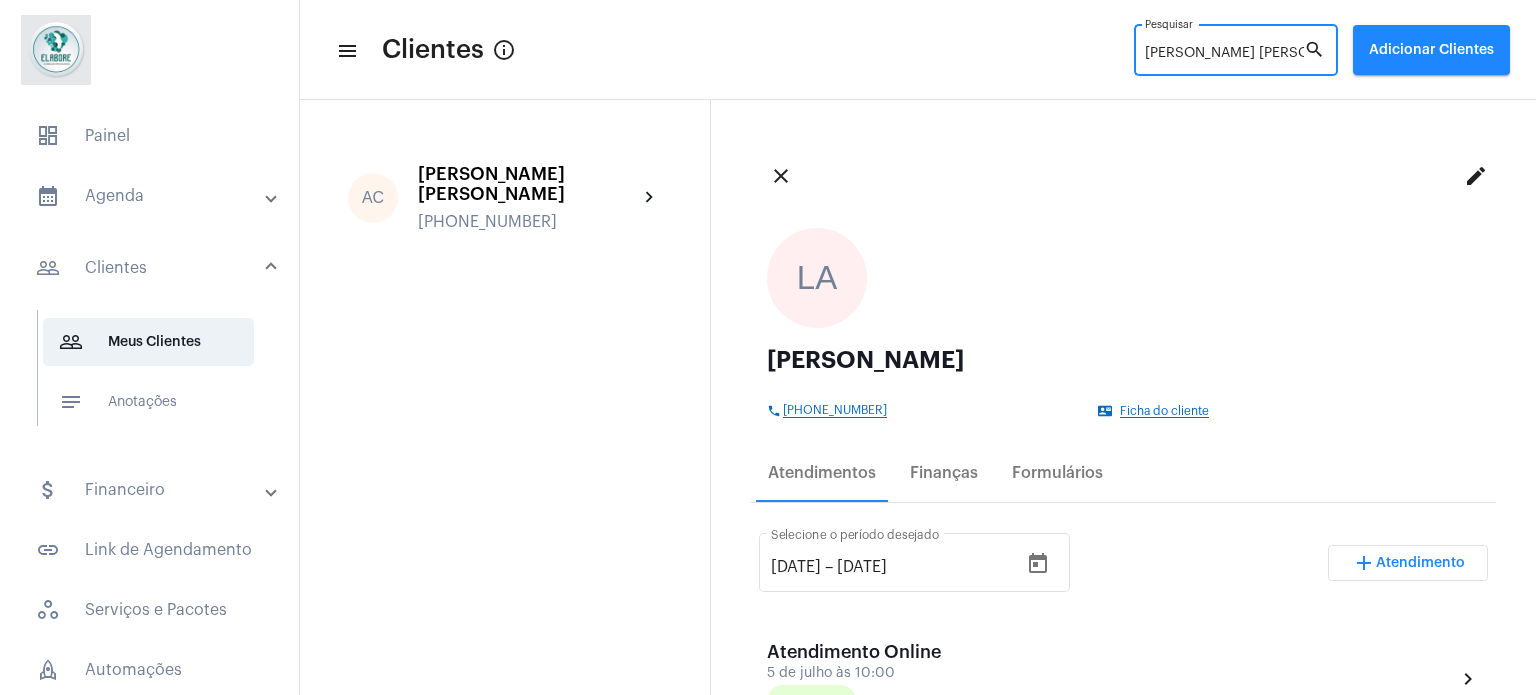 type on "[PERSON_NAME]" 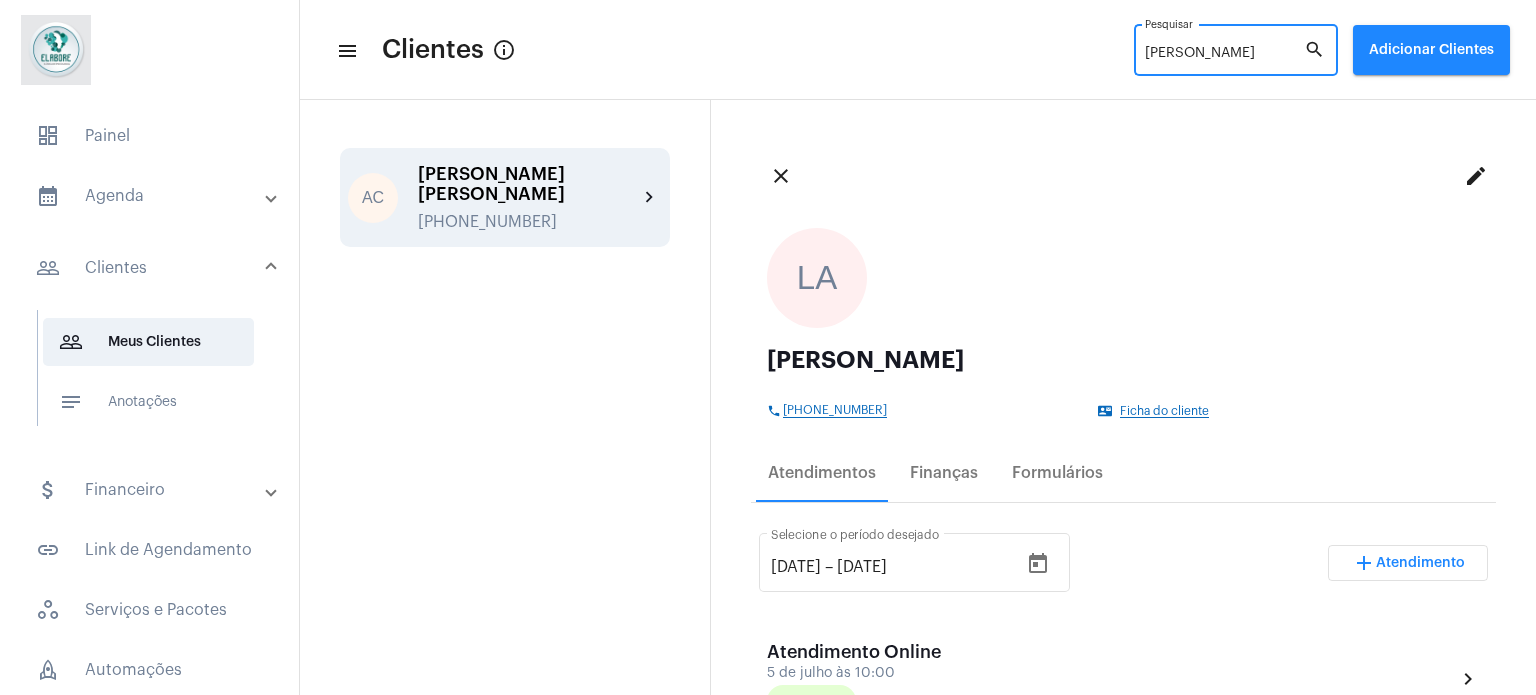 click on "[PERSON_NAME] [PERSON_NAME]" 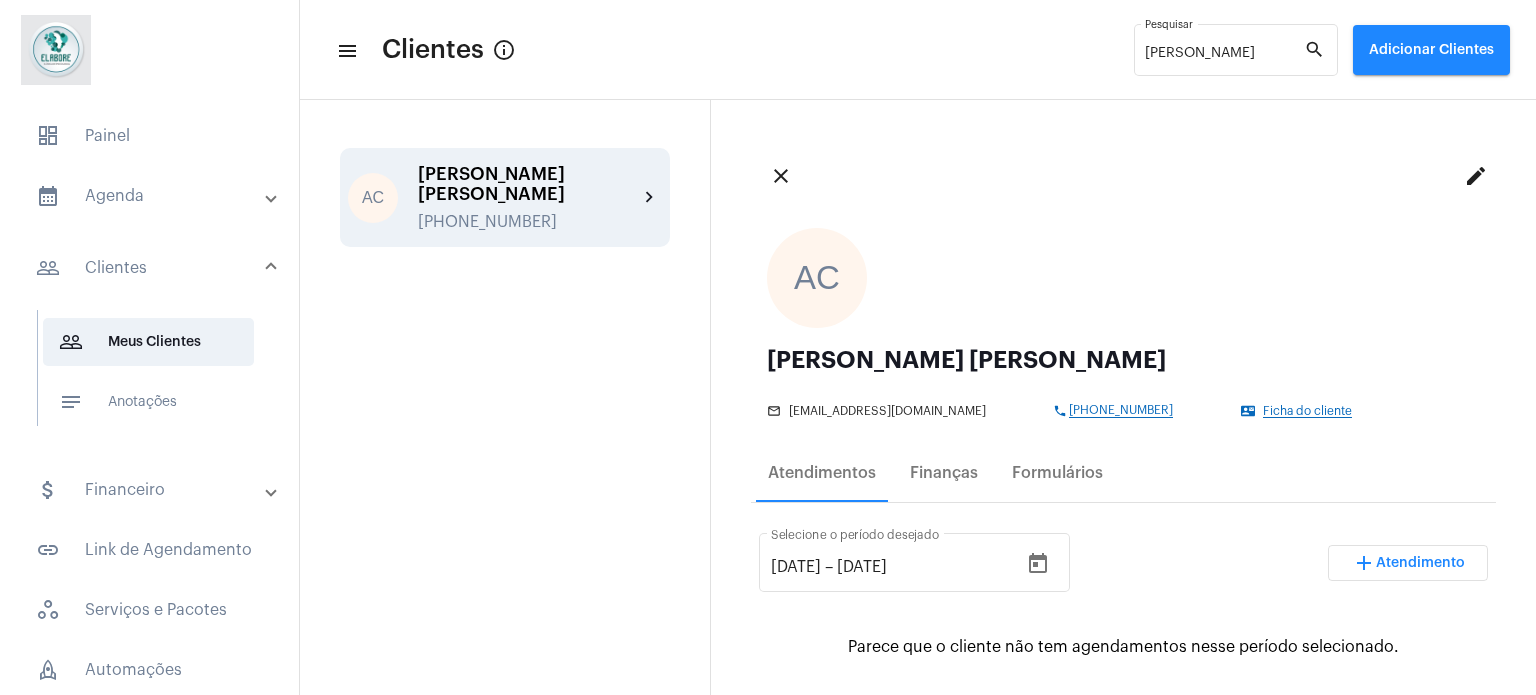 click on "Ficha do cliente" 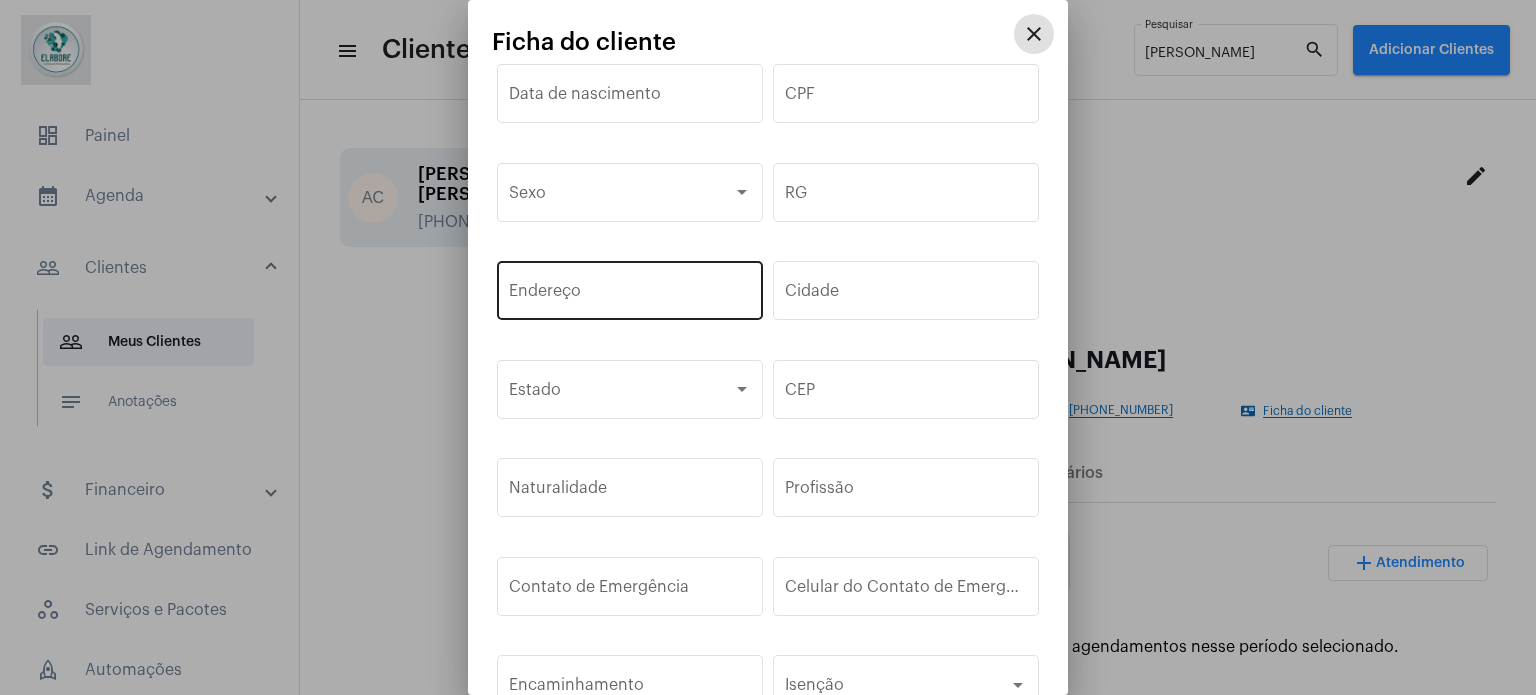 click on "Endereço" at bounding box center [630, 288] 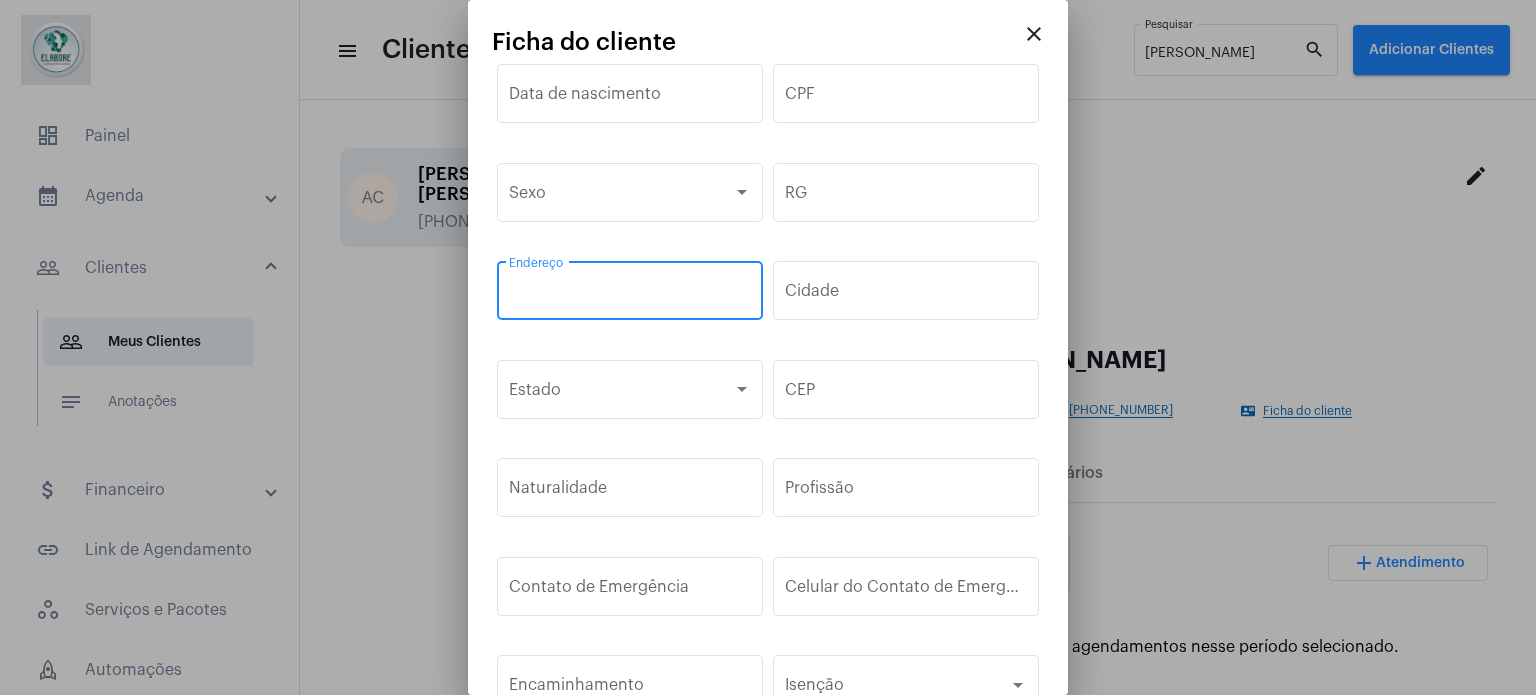 paste on "[STREET_ADDRESS][PERSON_NAME][PERSON_NAME]" 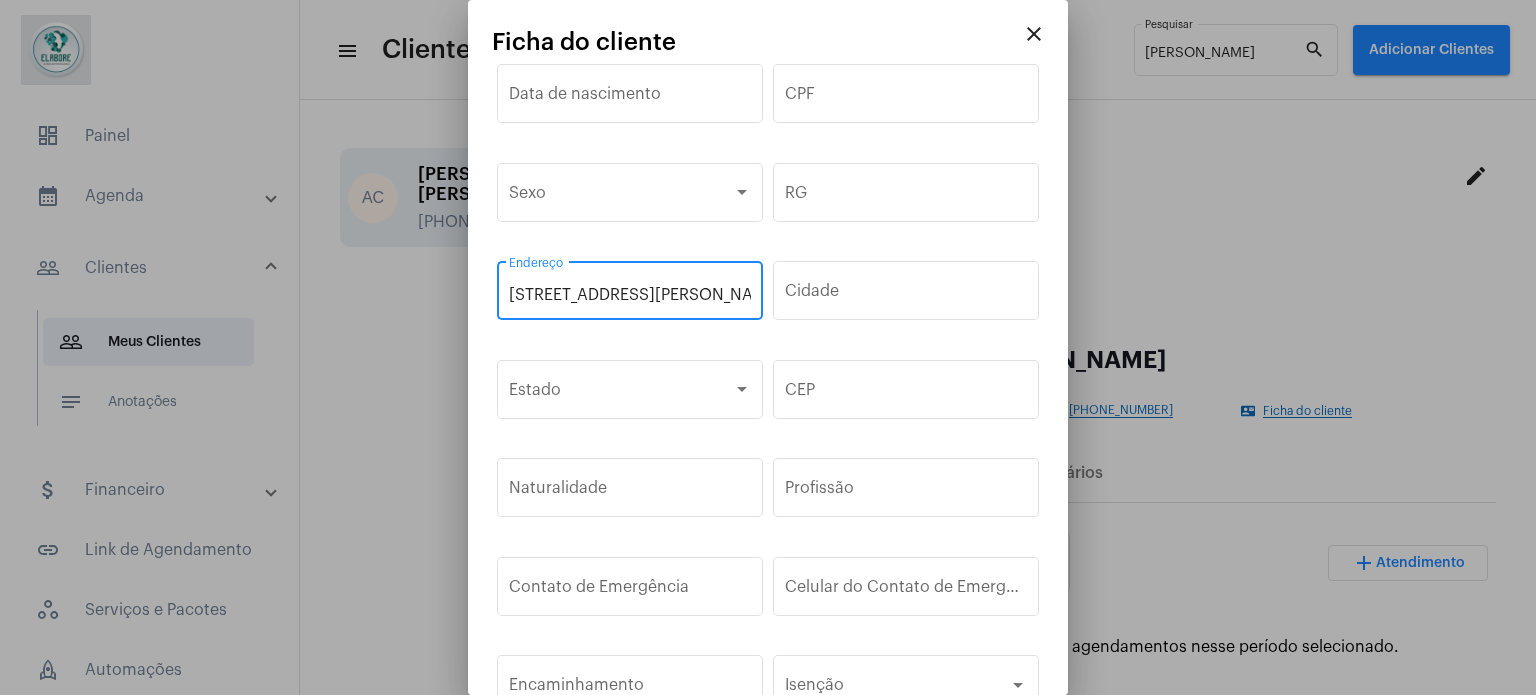 scroll, scrollTop: 0, scrollLeft: 473, axis: horizontal 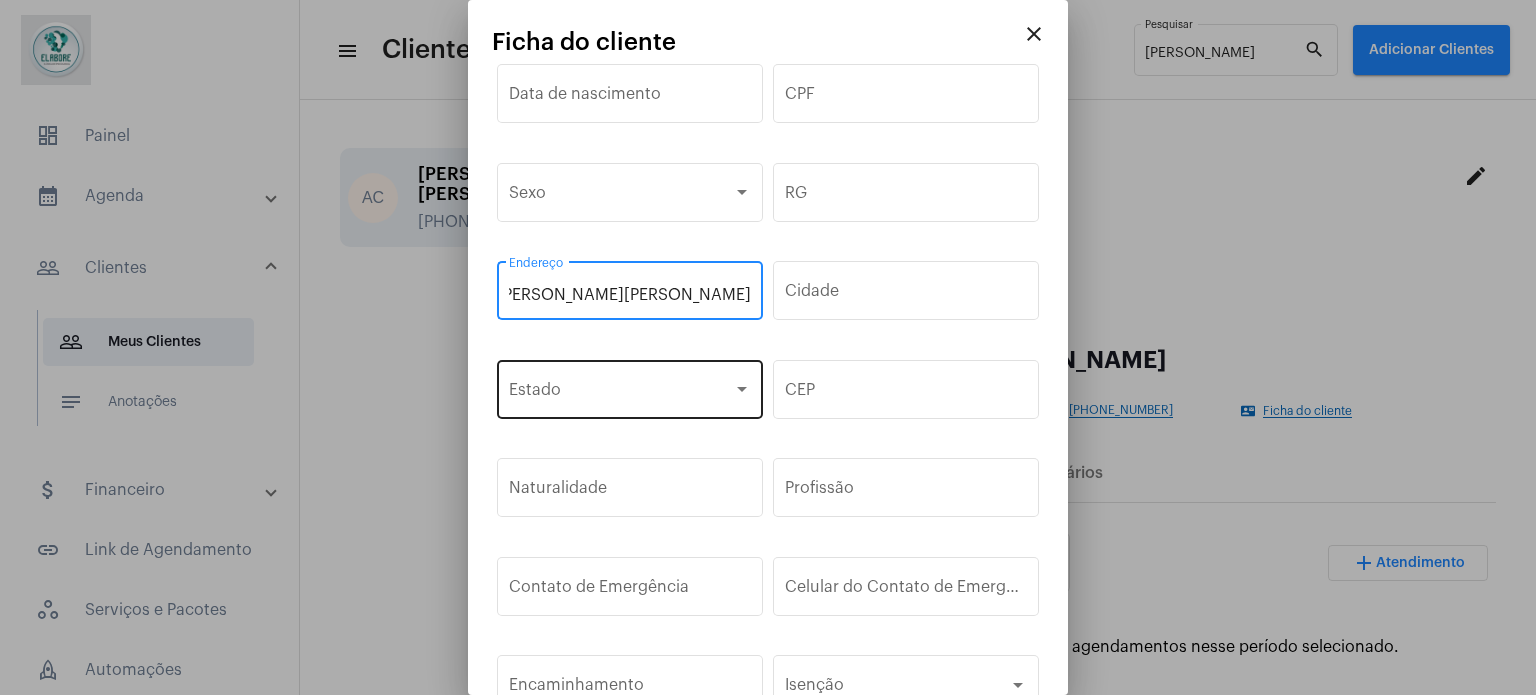 type on "[STREET_ADDRESS][PERSON_NAME][PERSON_NAME]" 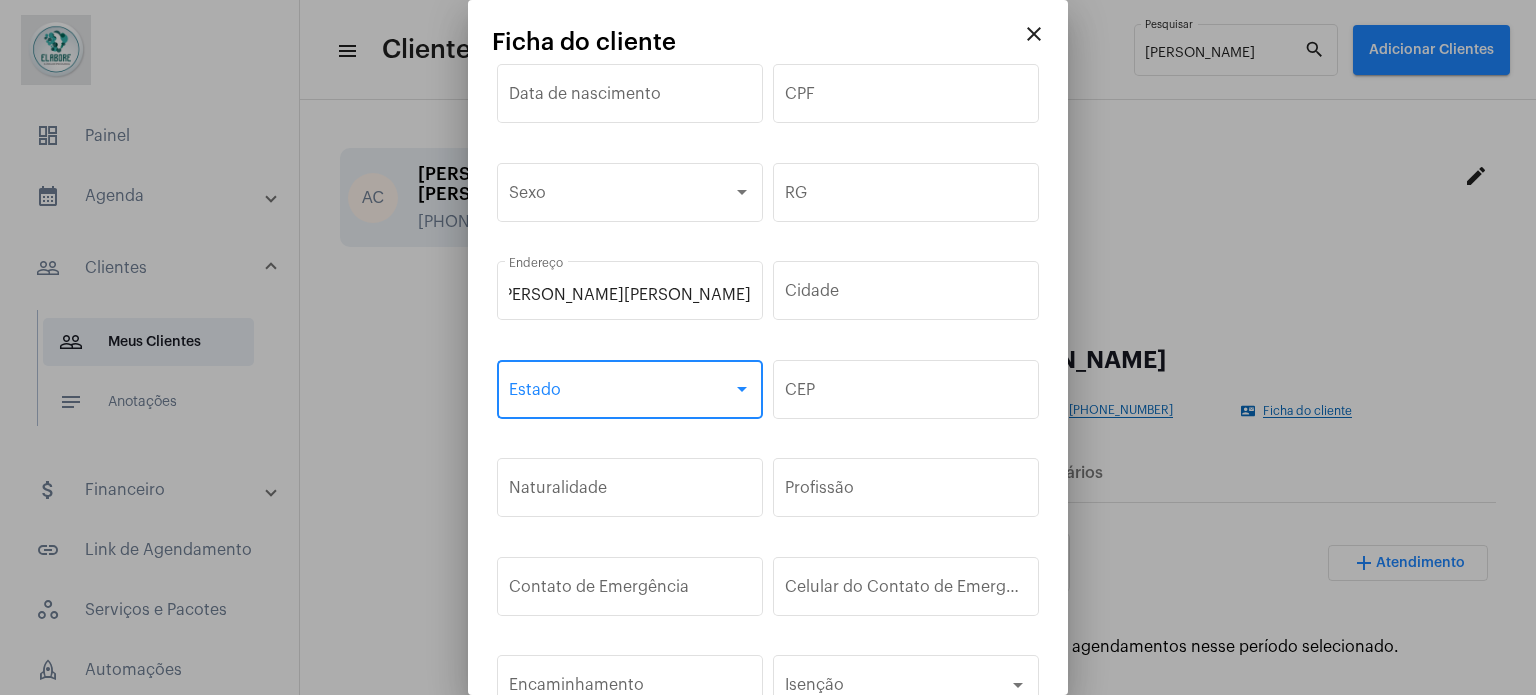 click at bounding box center (621, 394) 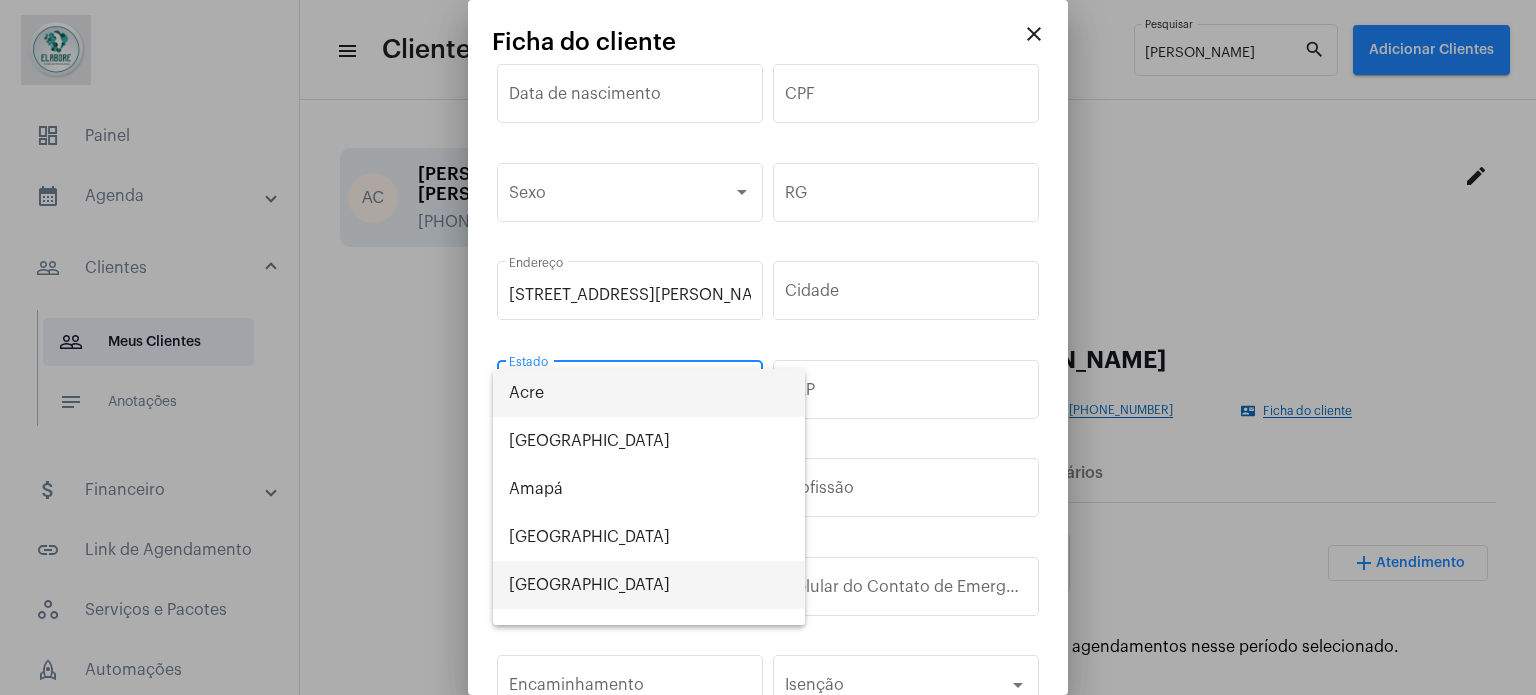 click on "[GEOGRAPHIC_DATA]" at bounding box center (649, 585) 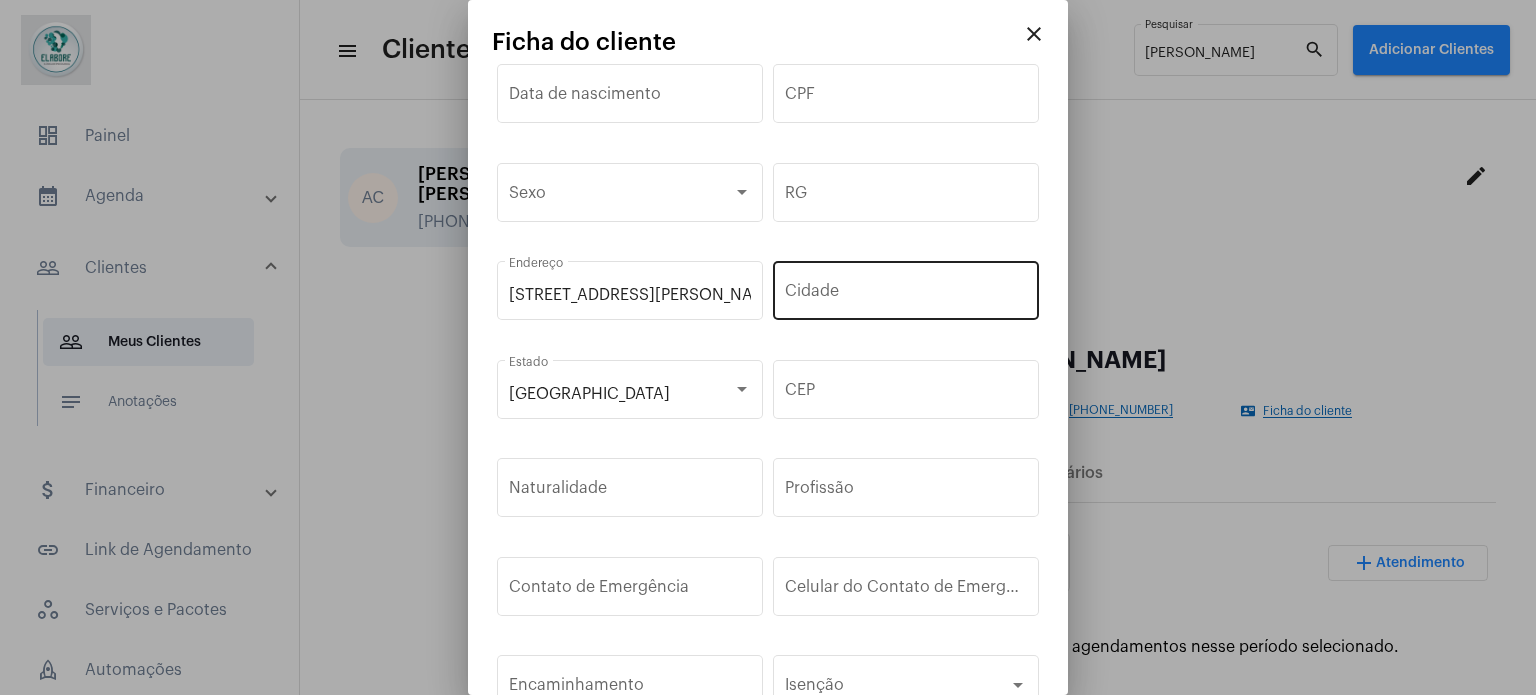 click on "Cidade" at bounding box center (906, 288) 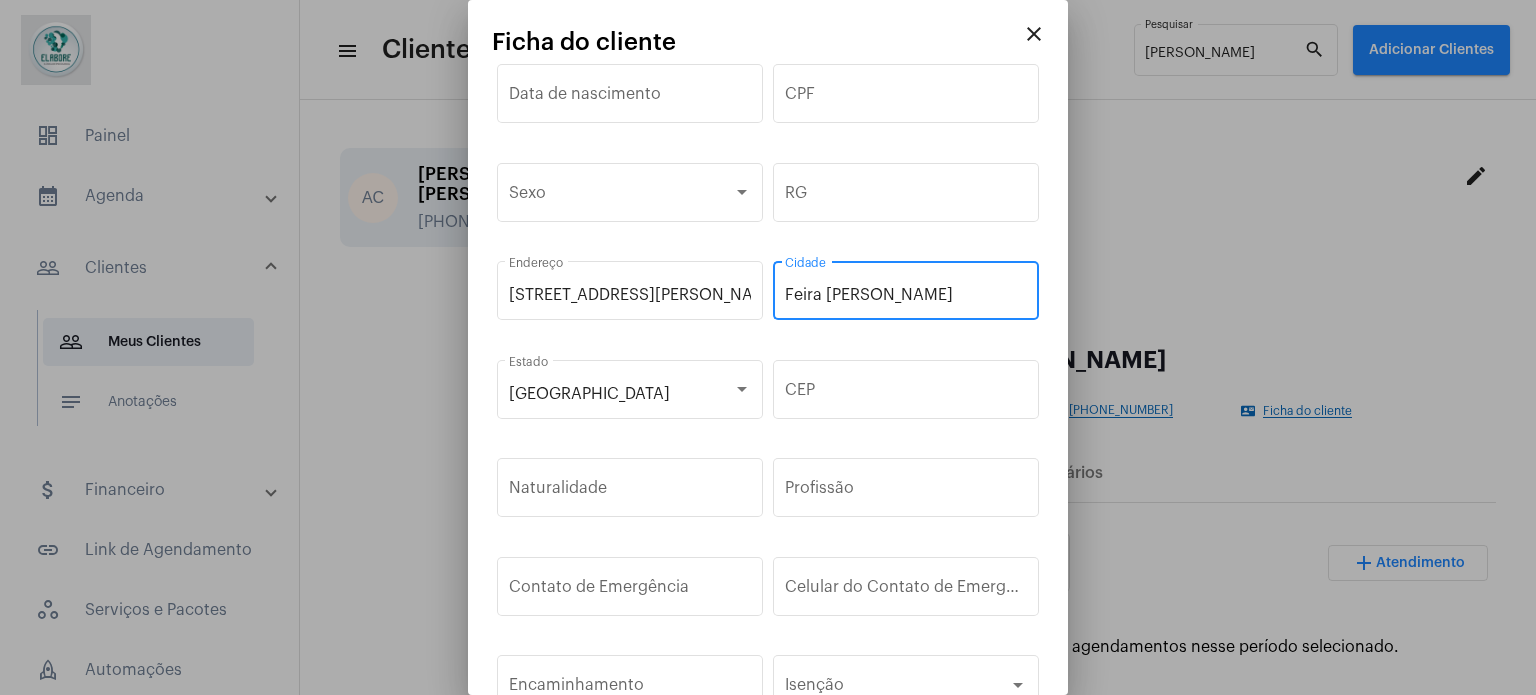 type on "Feira [PERSON_NAME]" 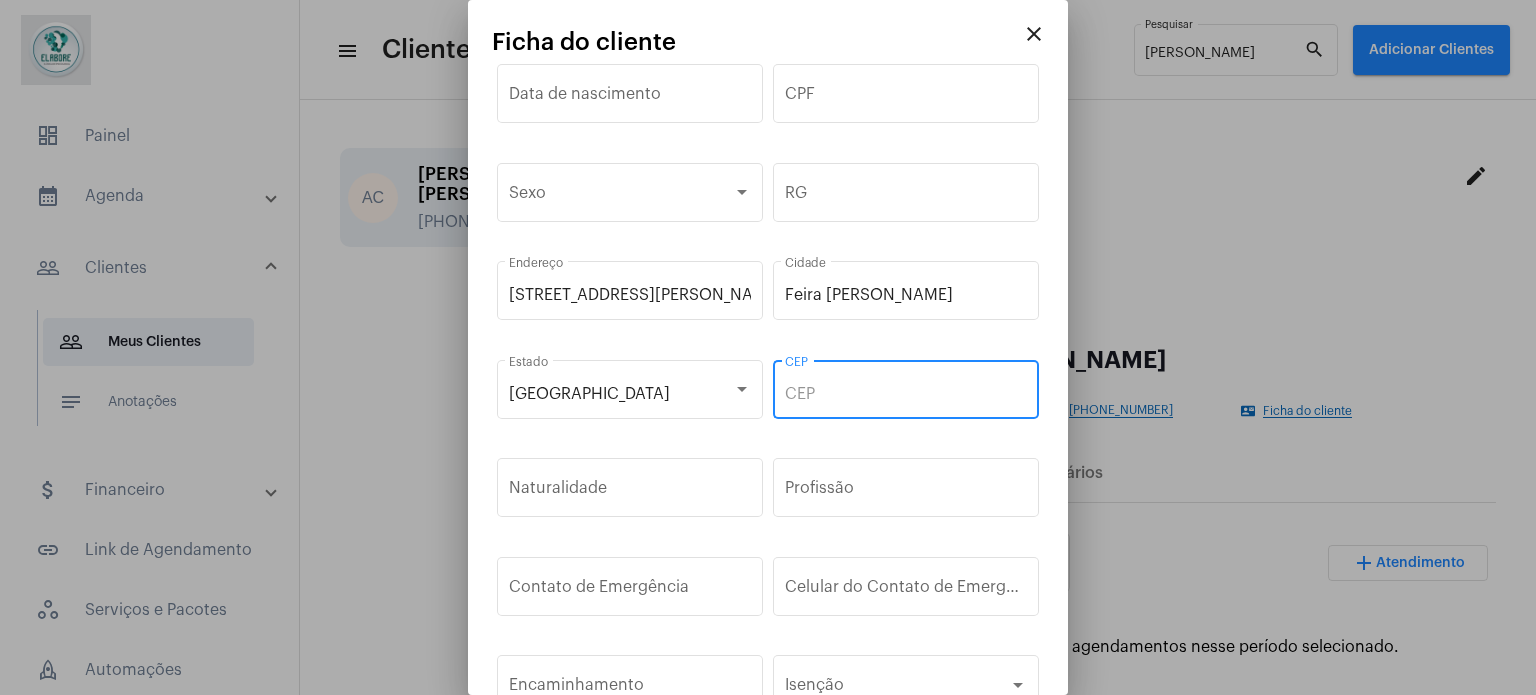 click on "CEP" at bounding box center (906, 394) 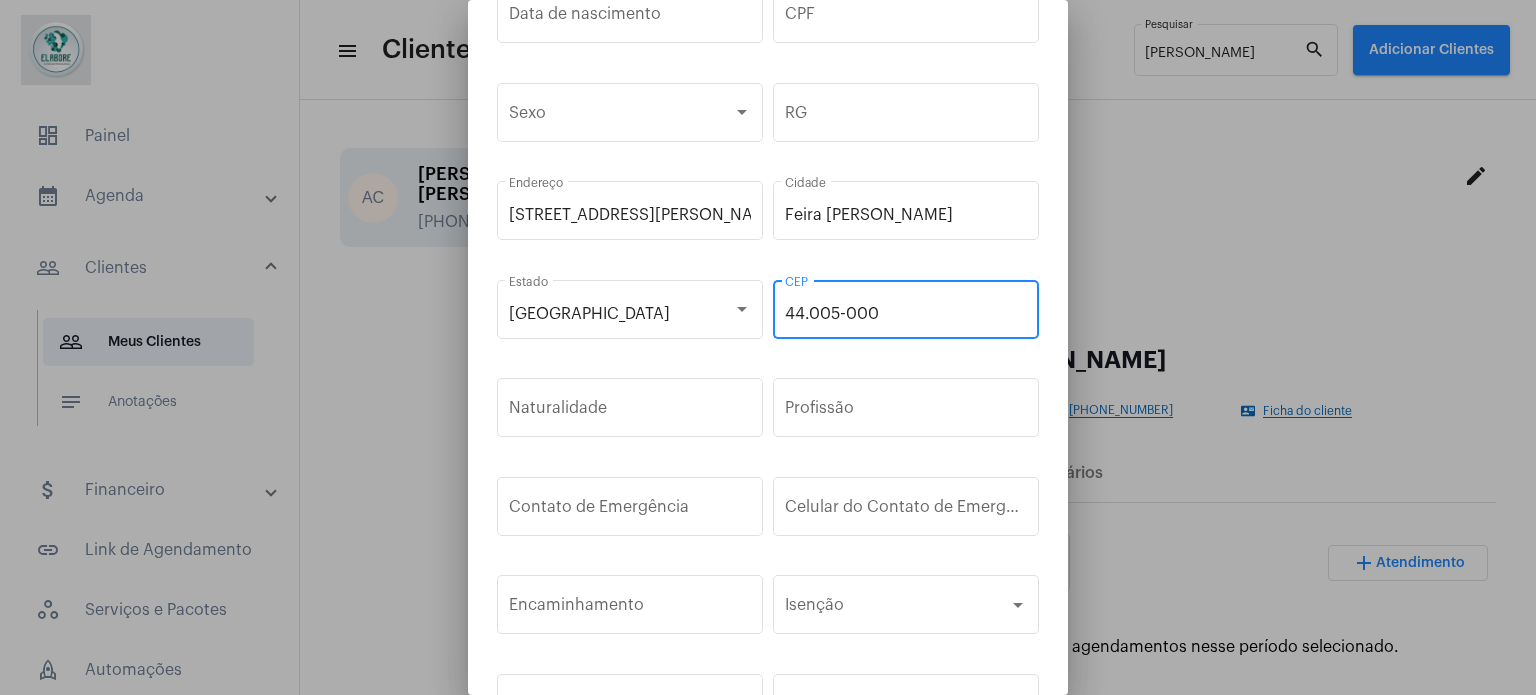 scroll, scrollTop: 100, scrollLeft: 0, axis: vertical 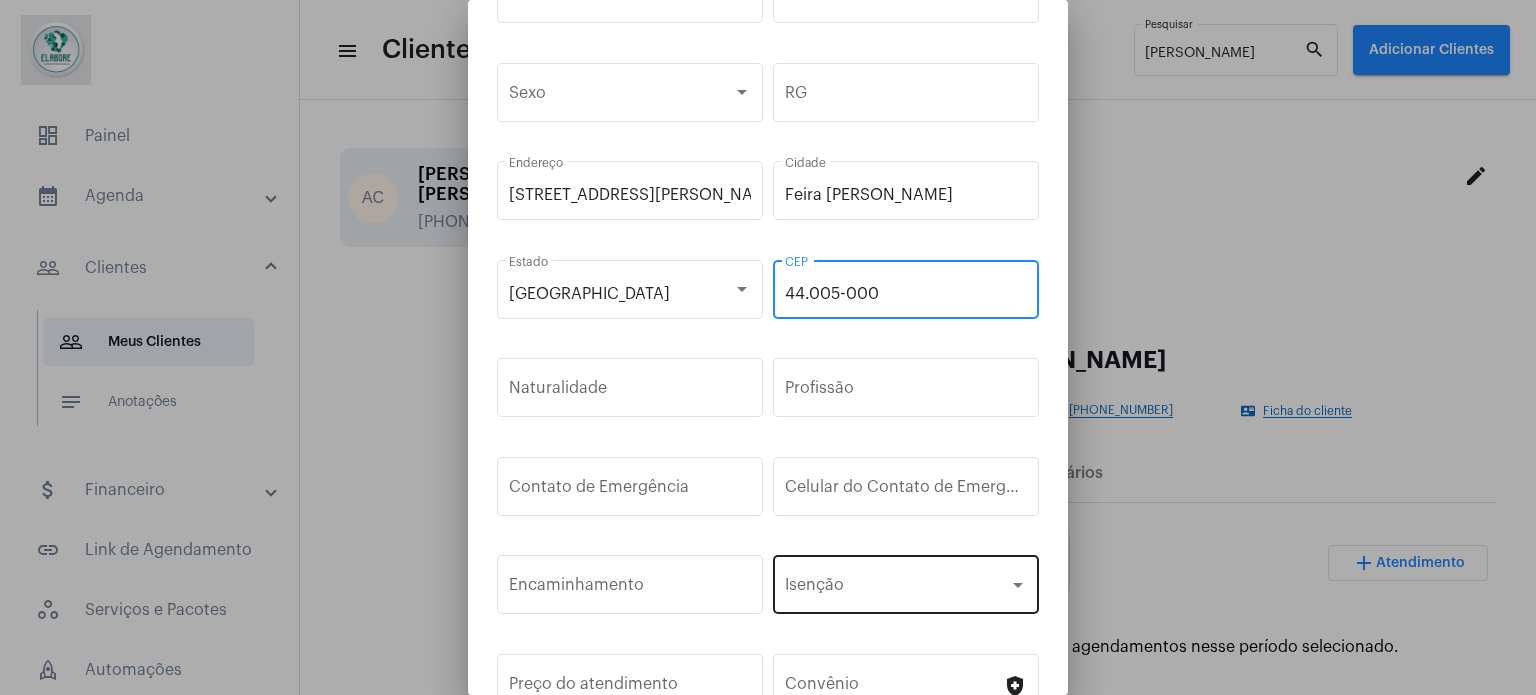 type on "44.005-000" 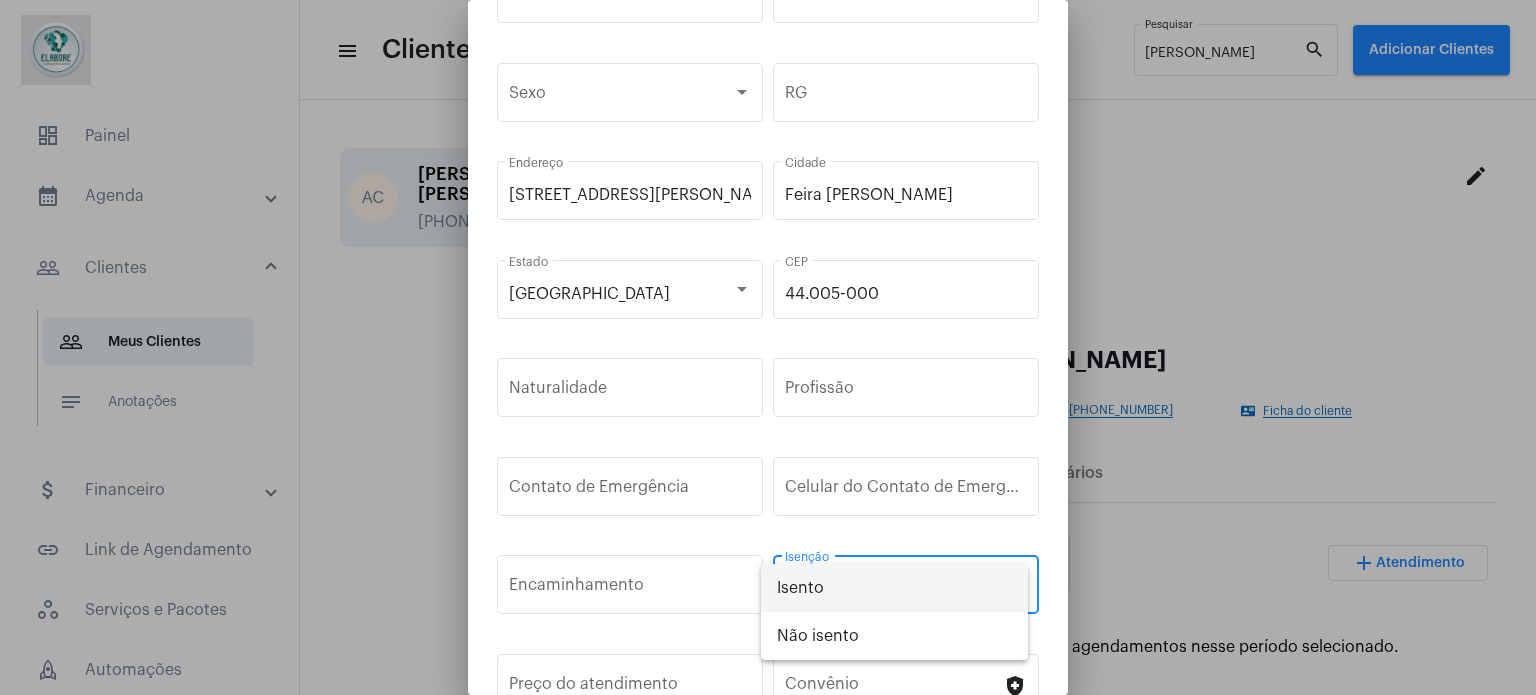click at bounding box center [768, 347] 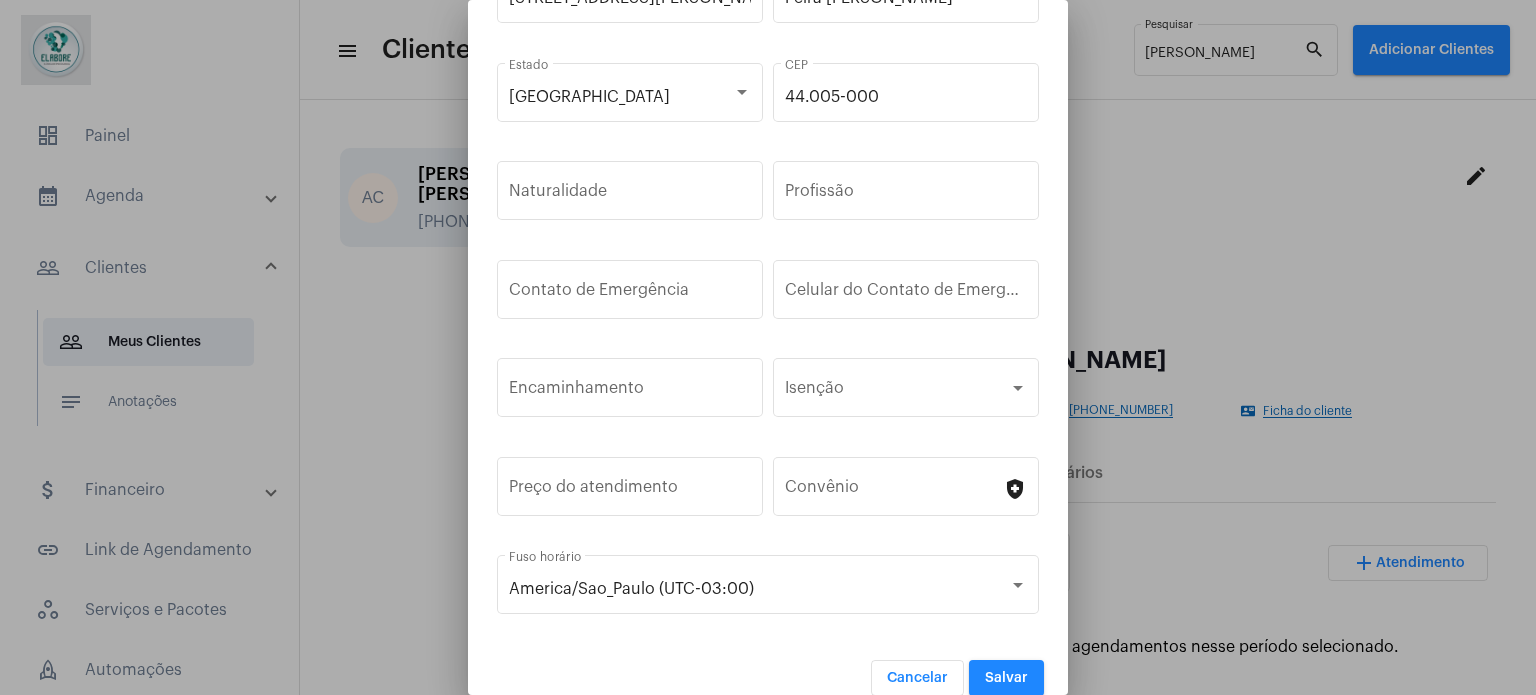scroll, scrollTop: 300, scrollLeft: 0, axis: vertical 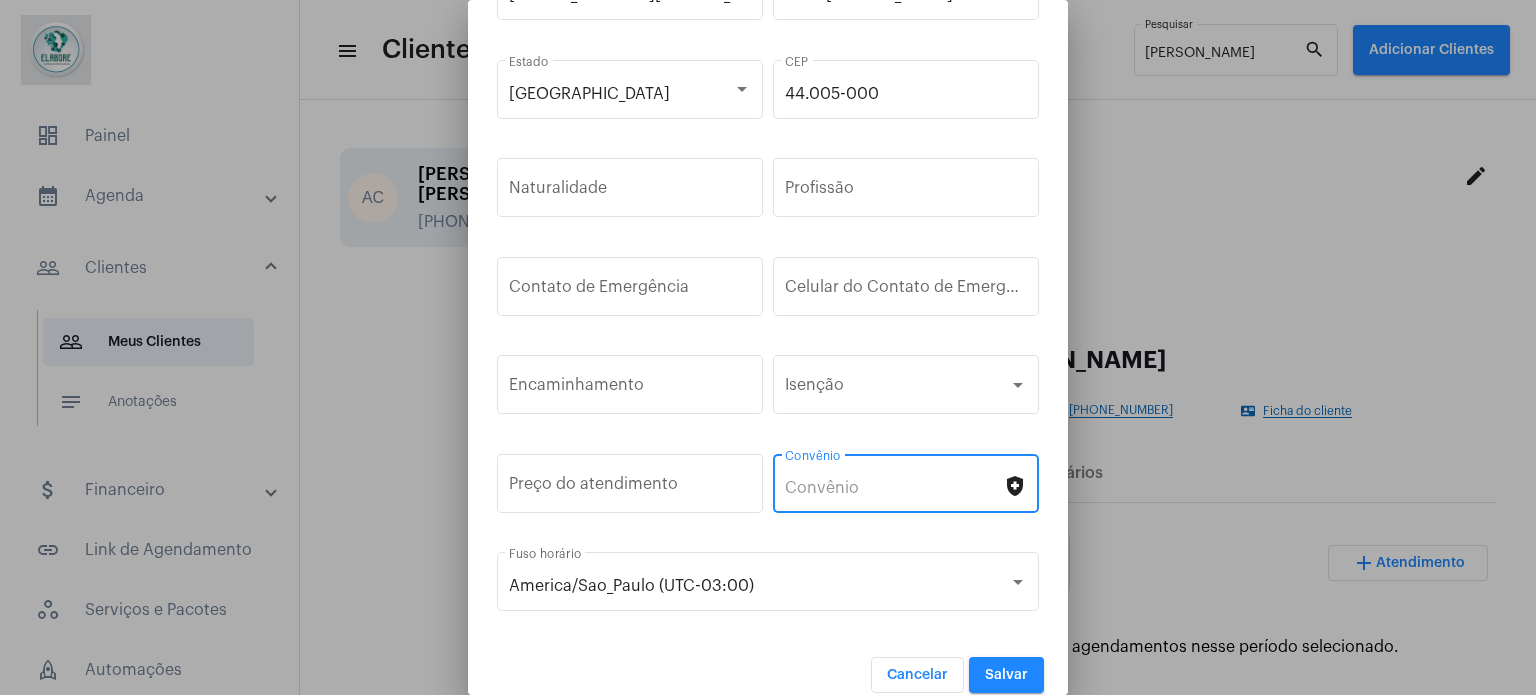 click on "Convênio" at bounding box center (894, 488) 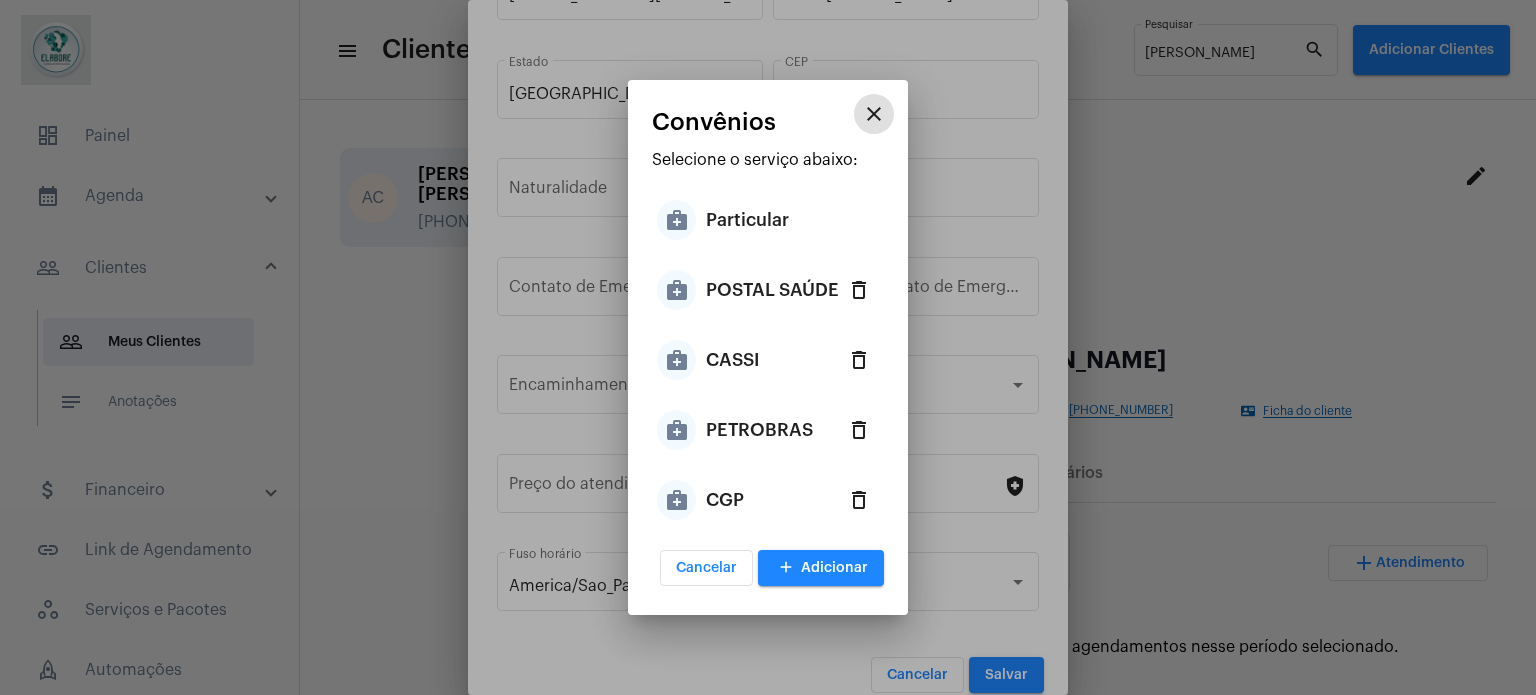click on "CASSI" at bounding box center (733, 360) 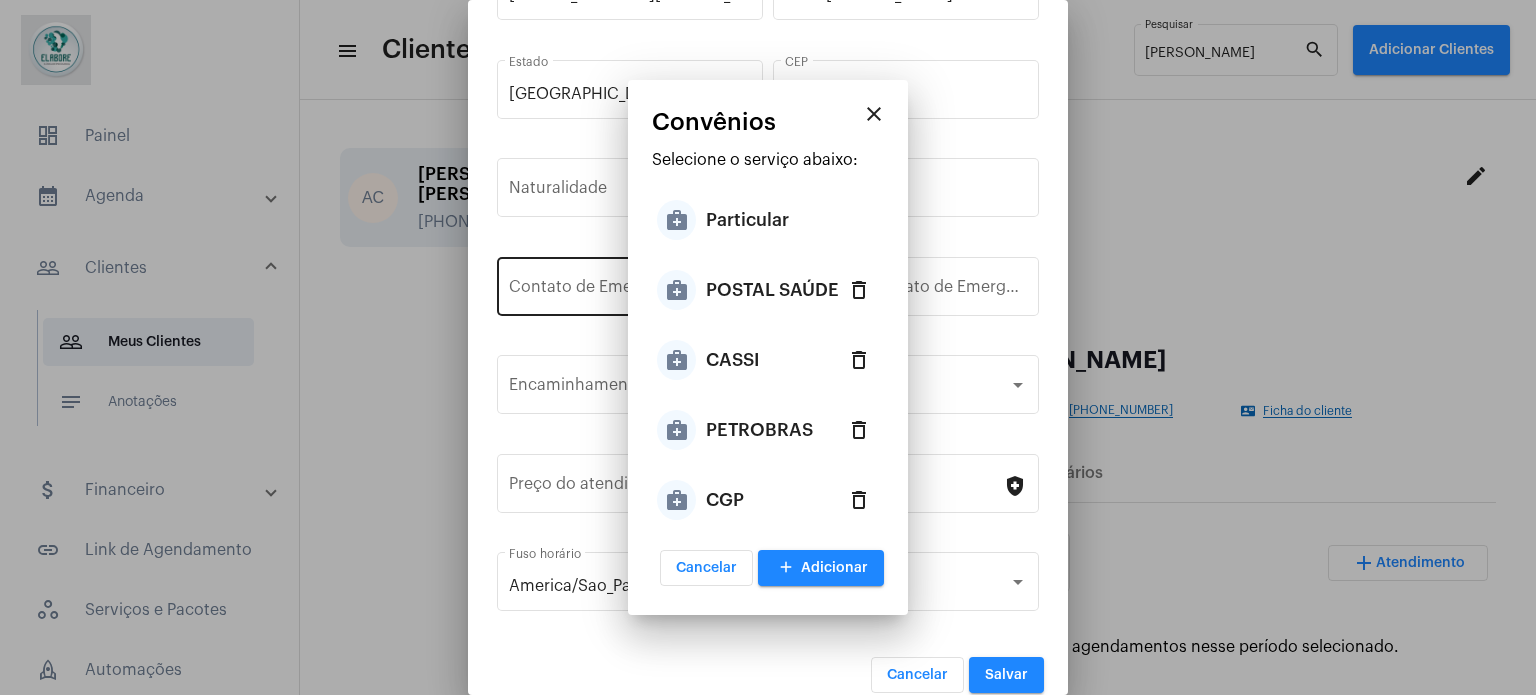 type on "CASSI" 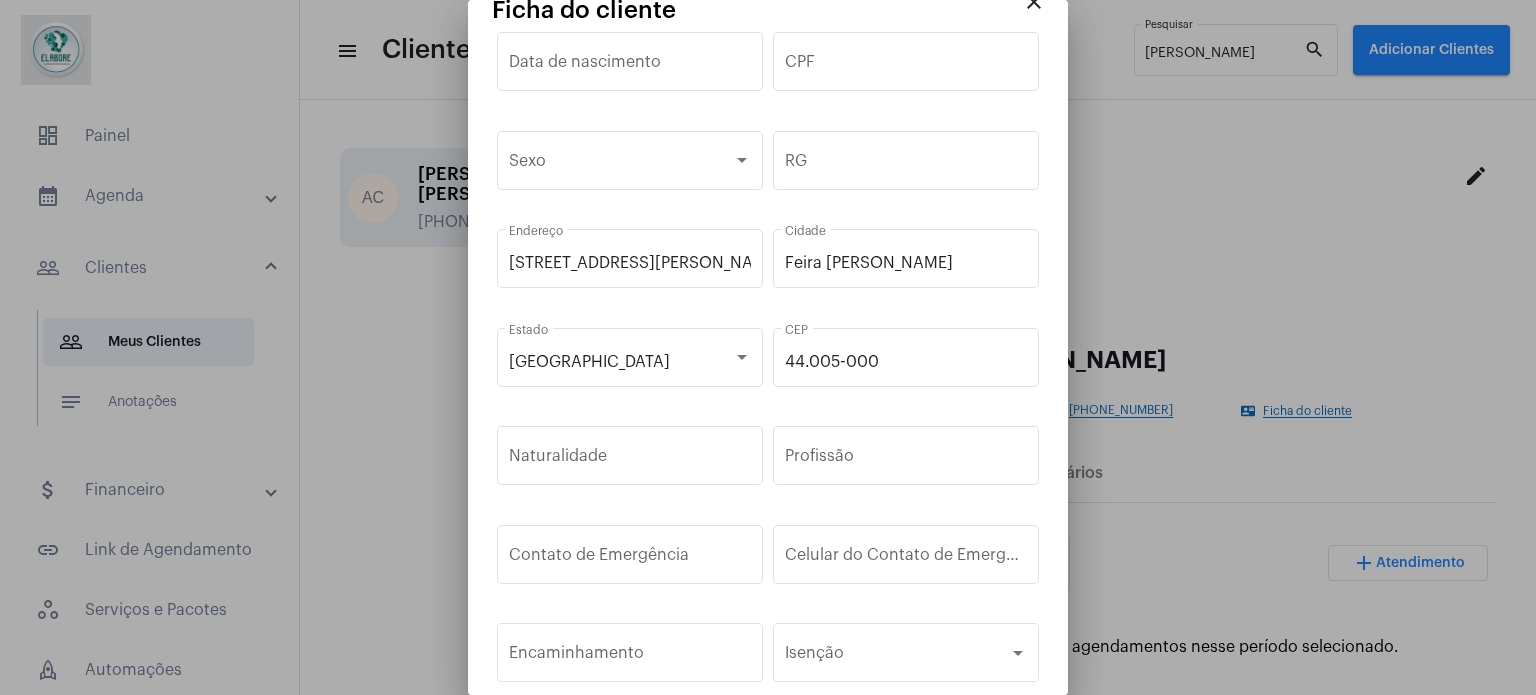 scroll, scrollTop: 0, scrollLeft: 0, axis: both 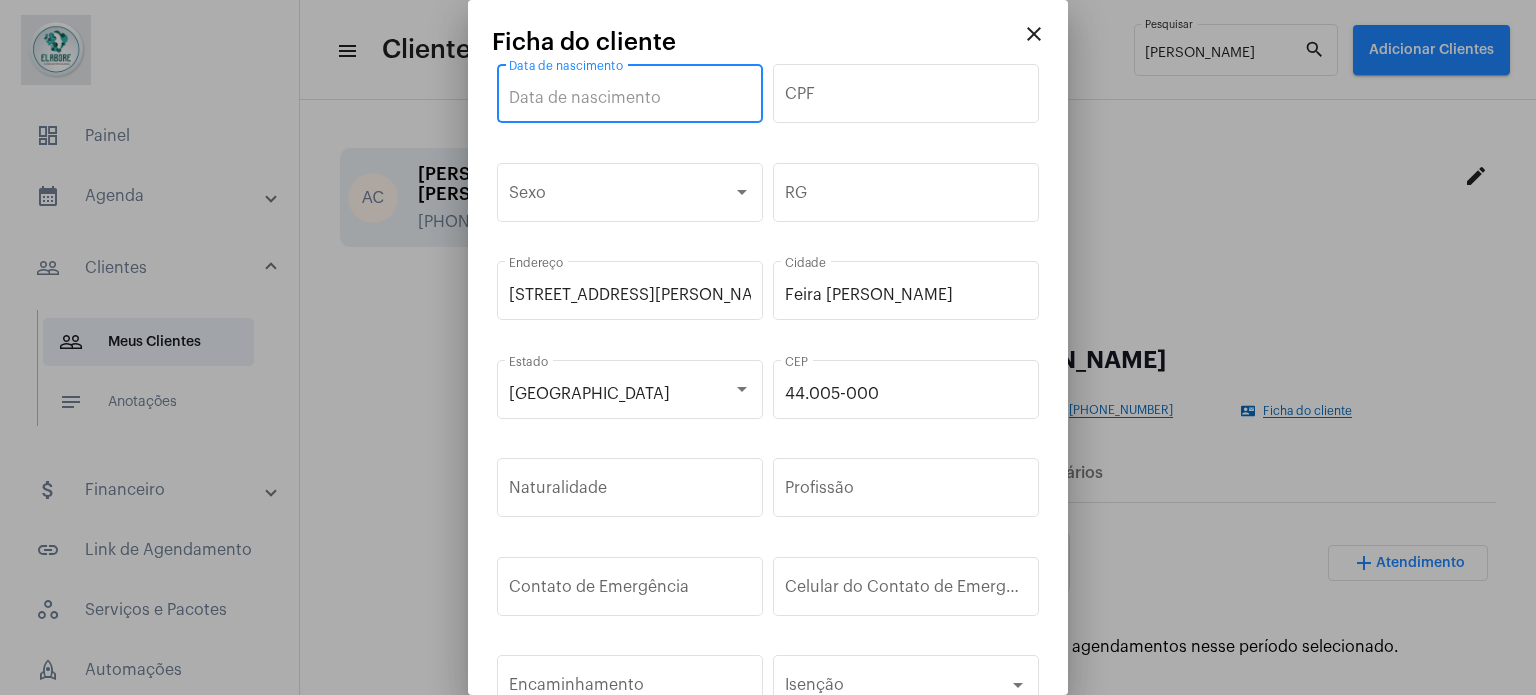 click on "Data de nascimento" at bounding box center (630, 98) 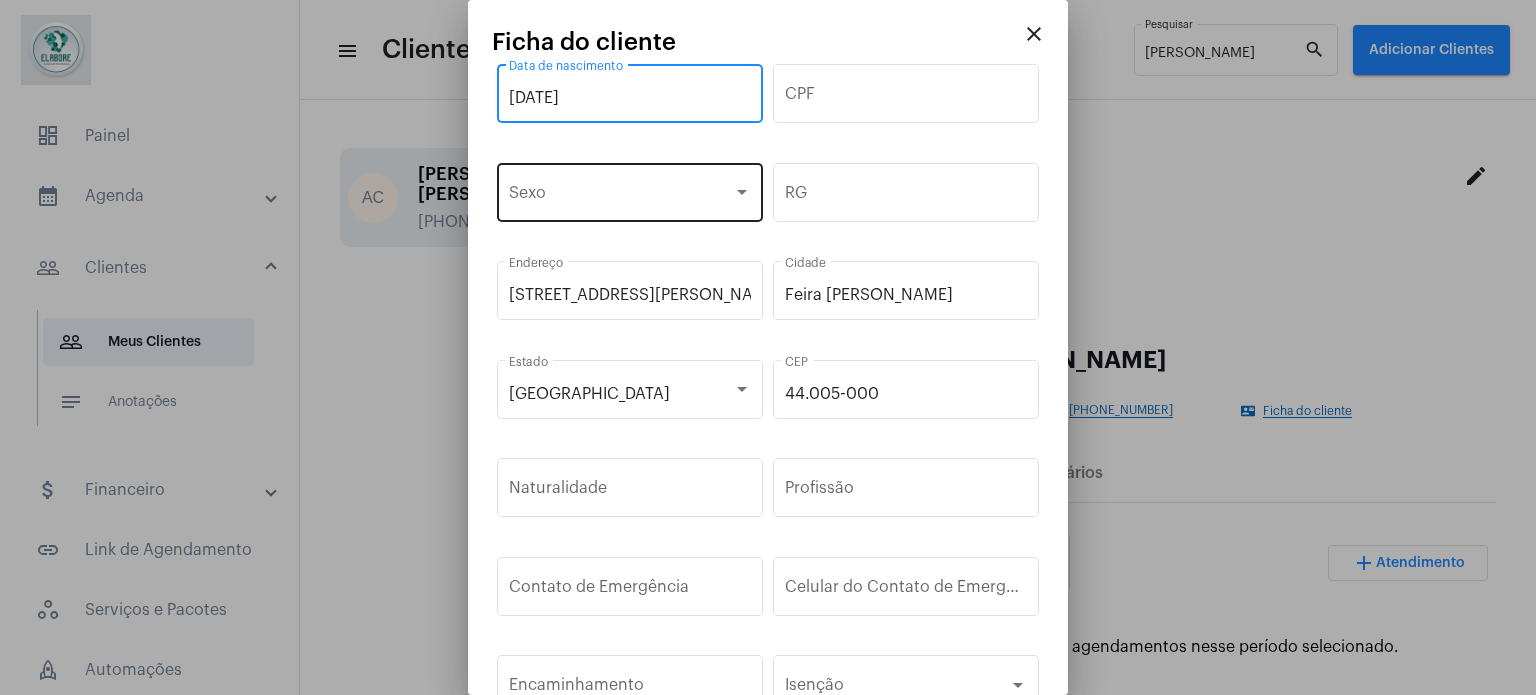 type on "[DATE]" 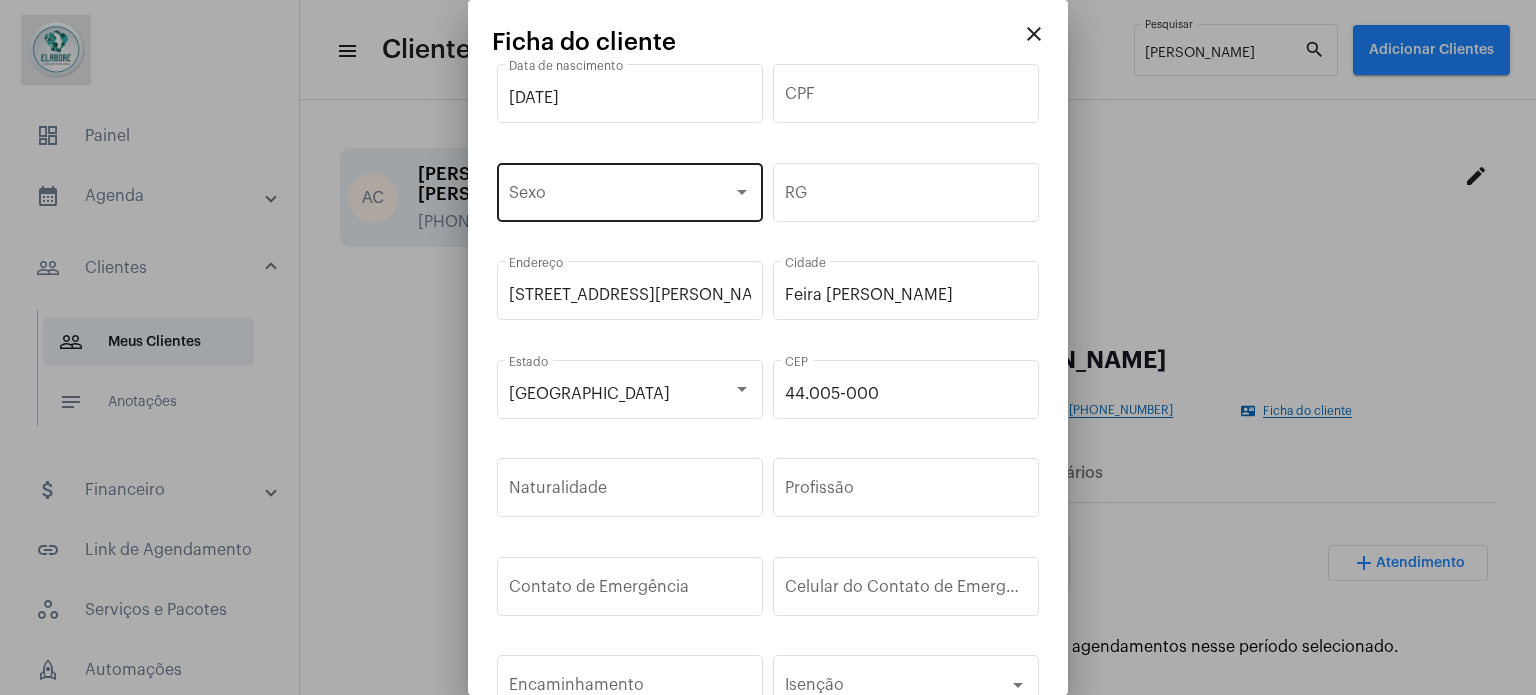 click on "Sexo" at bounding box center [630, 190] 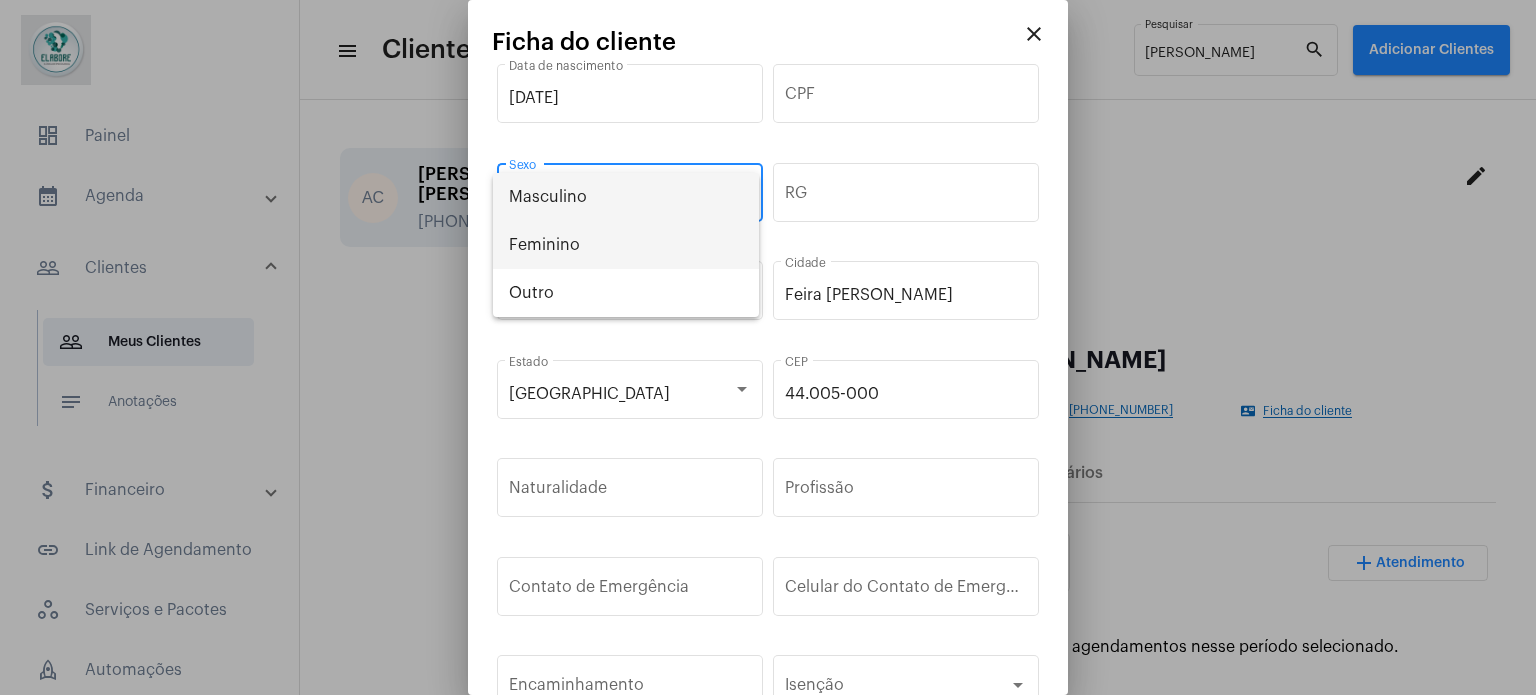 click on "Feminino" at bounding box center [626, 245] 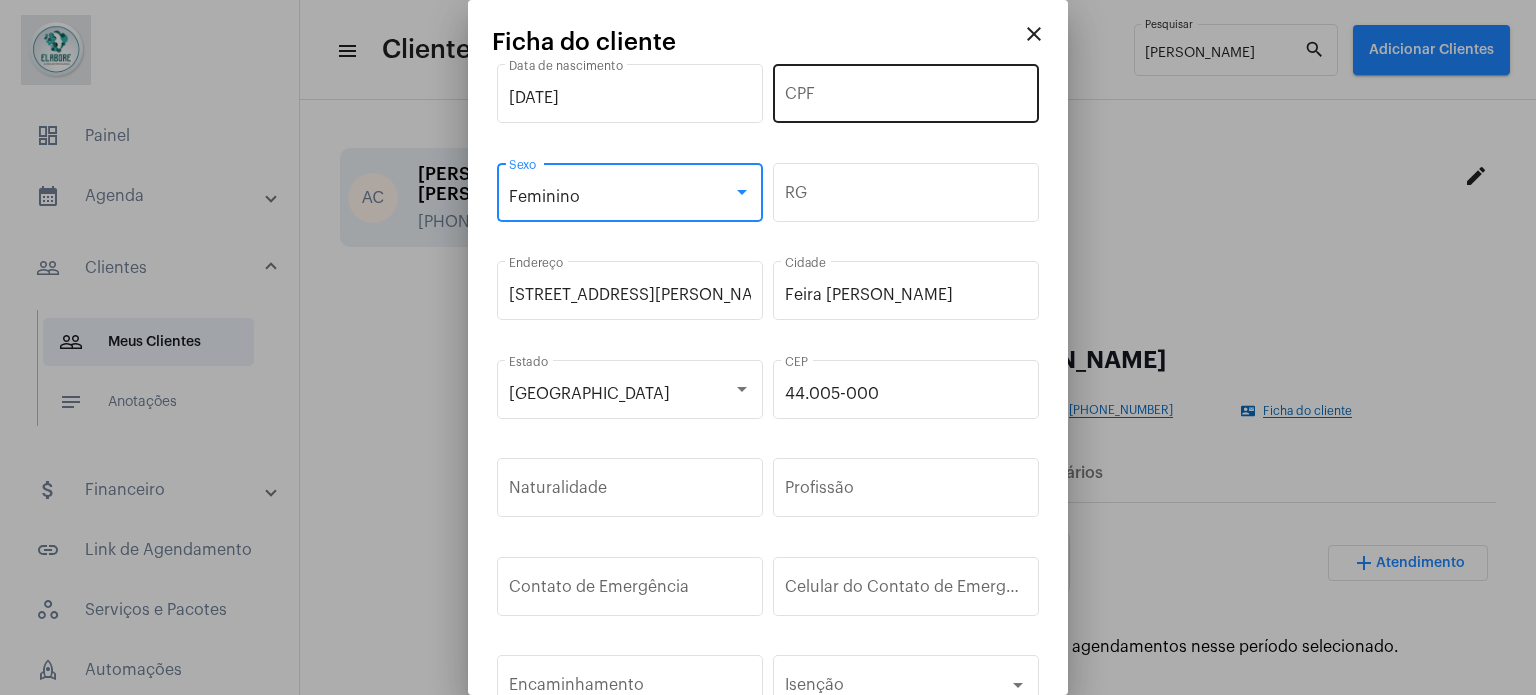 click on "CPF" at bounding box center [906, 98] 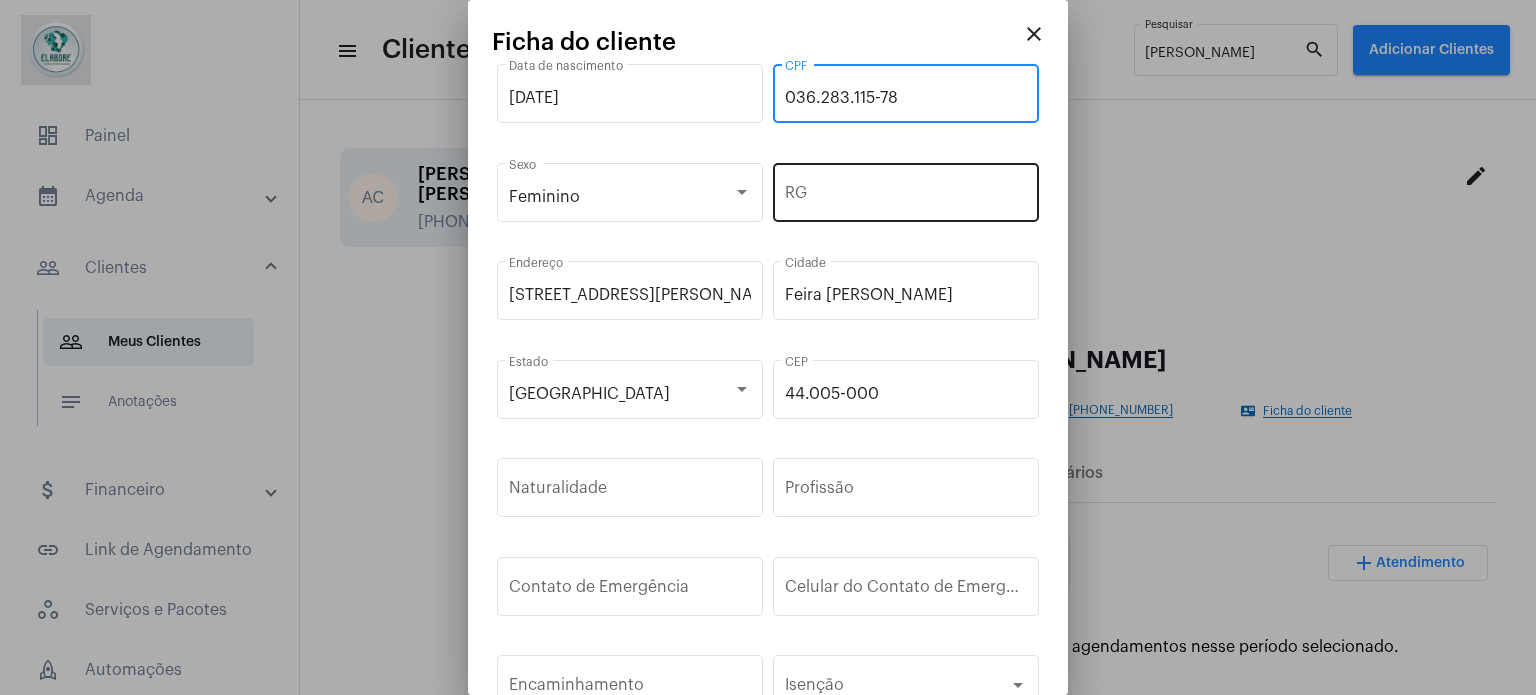 type on "036.283.115-78" 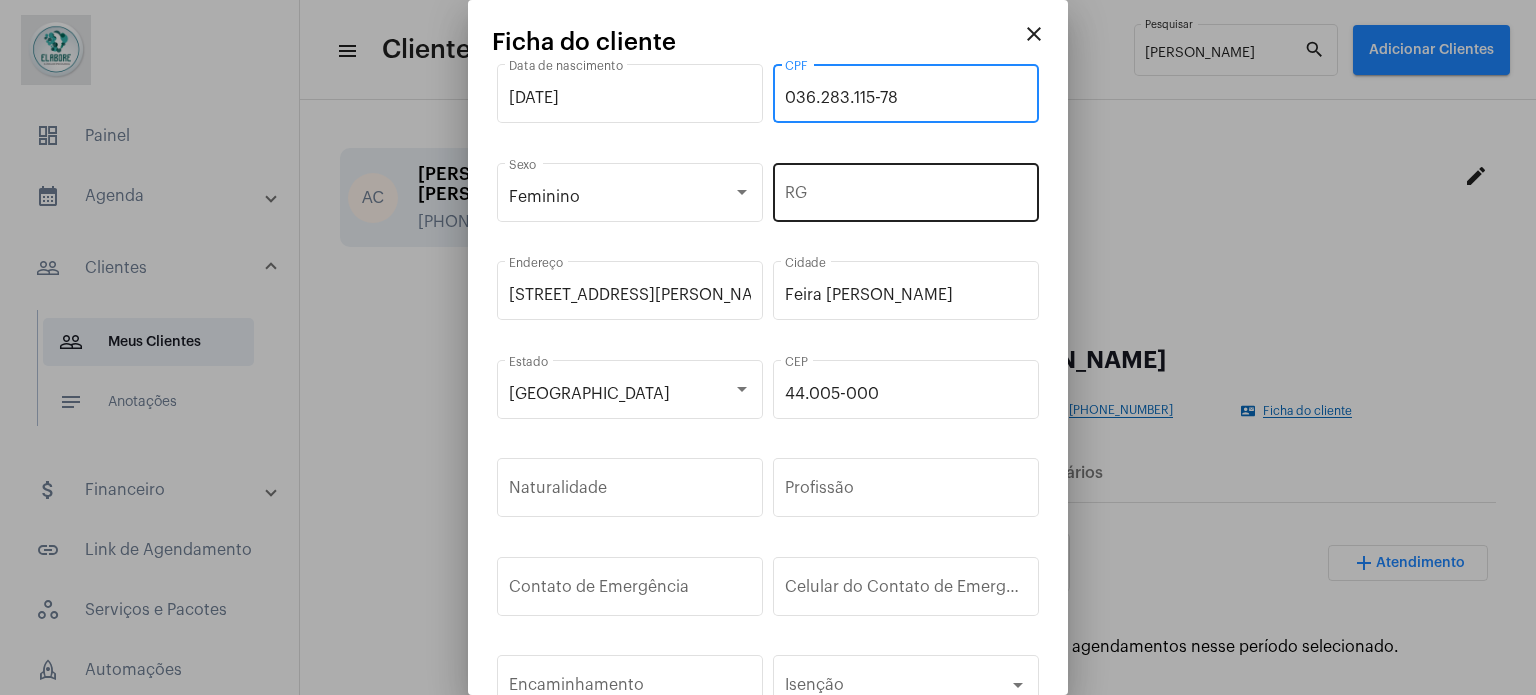 click on "RG" at bounding box center (906, 197) 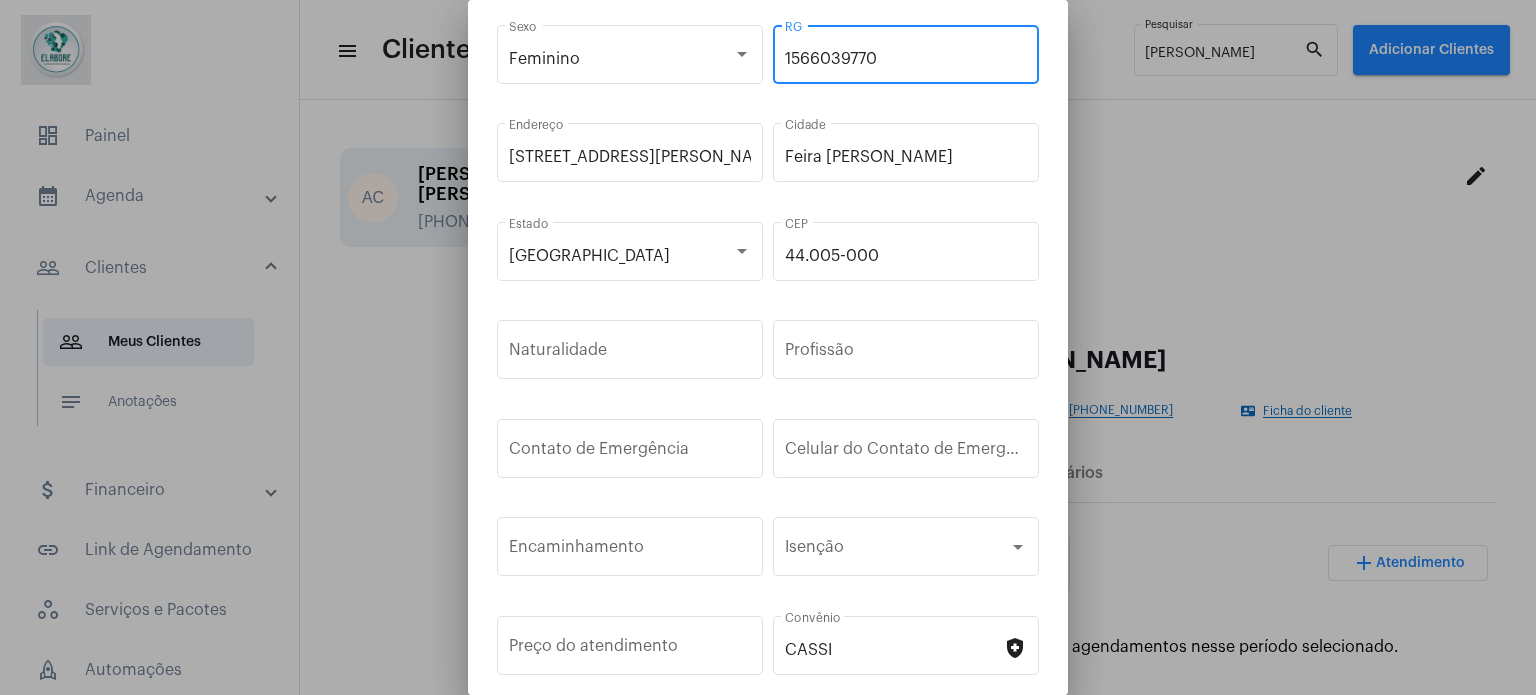 scroll, scrollTop: 300, scrollLeft: 0, axis: vertical 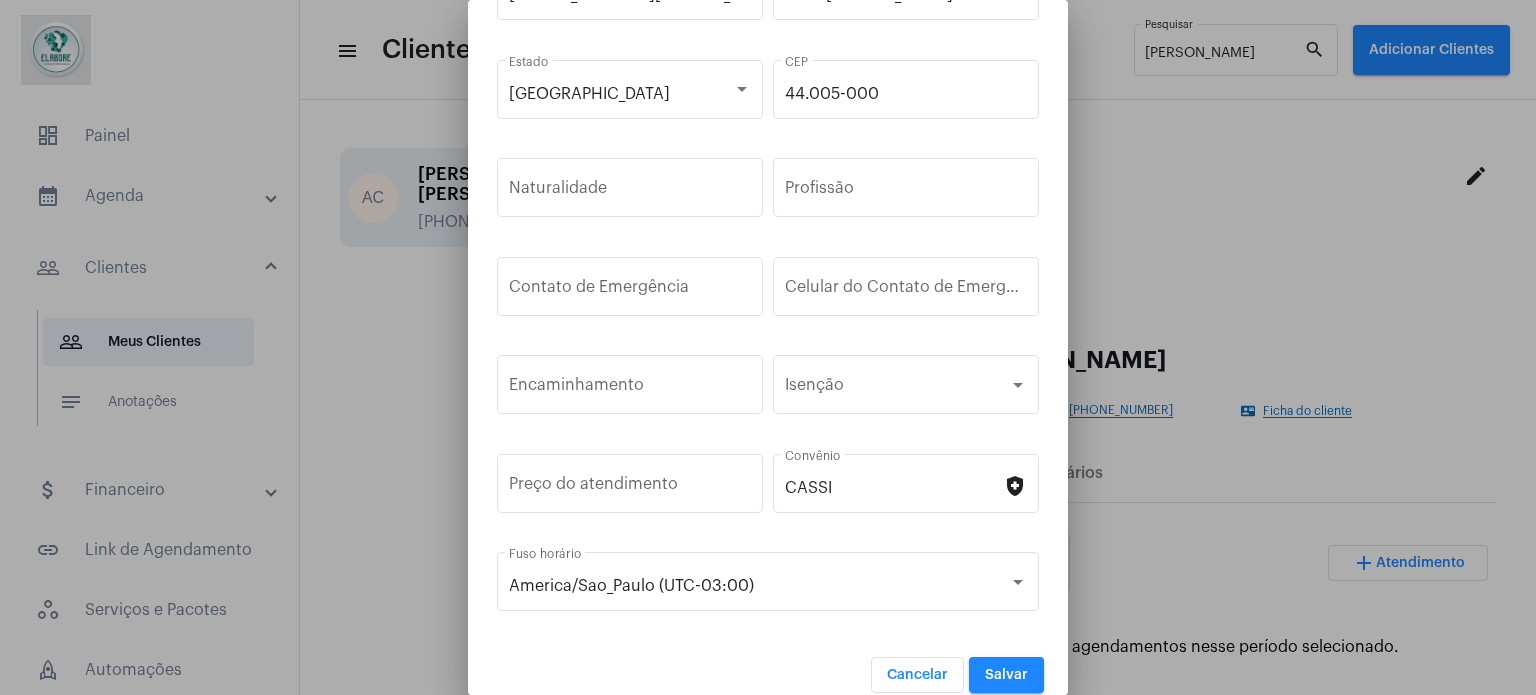 type on "1566039770" 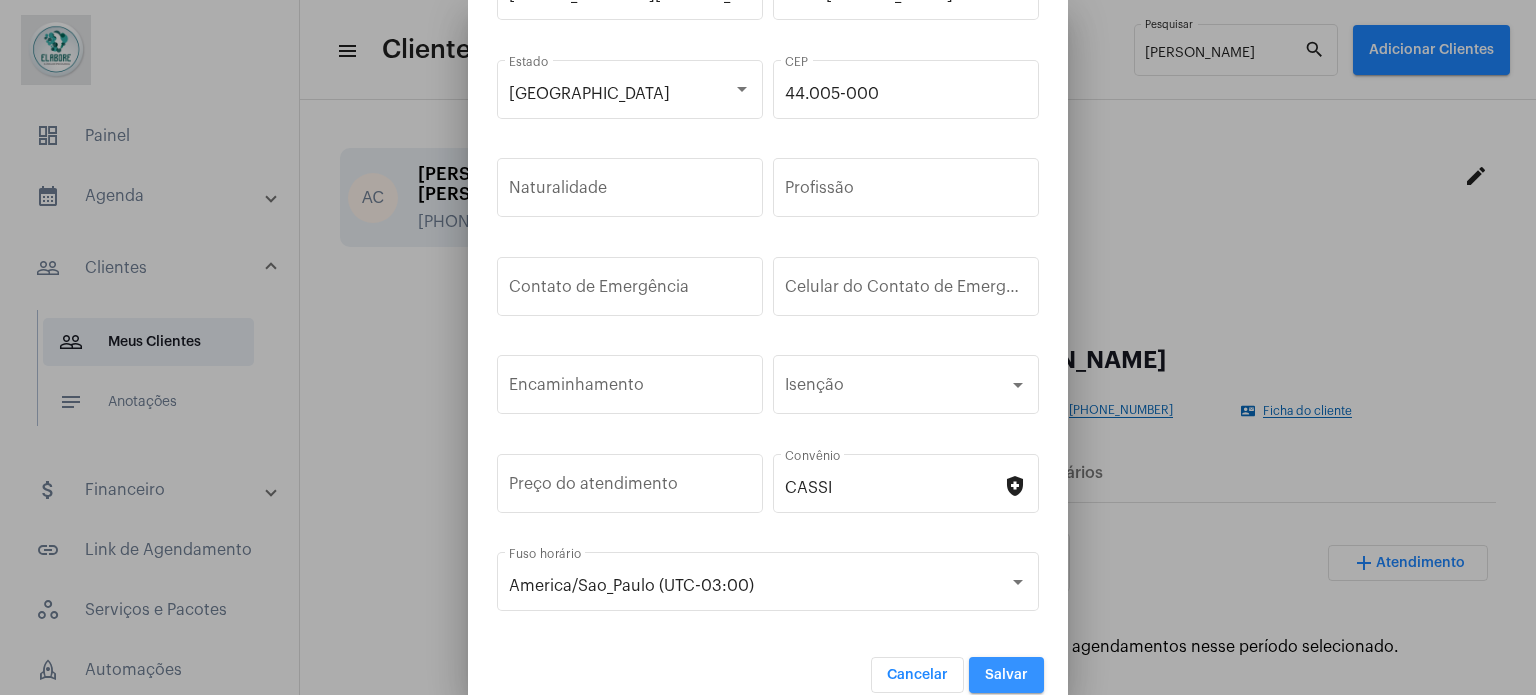 click on "Salvar" at bounding box center [1006, 675] 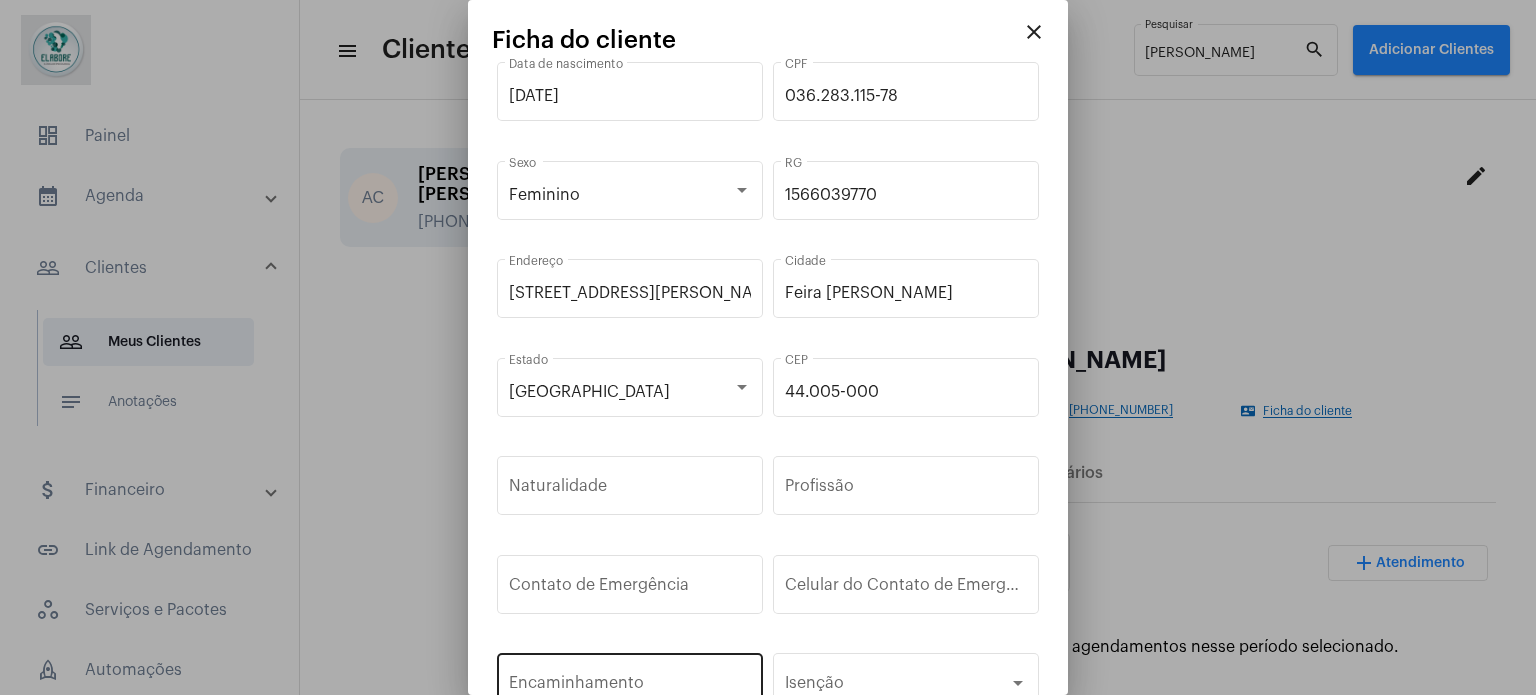 scroll, scrollTop: 0, scrollLeft: 0, axis: both 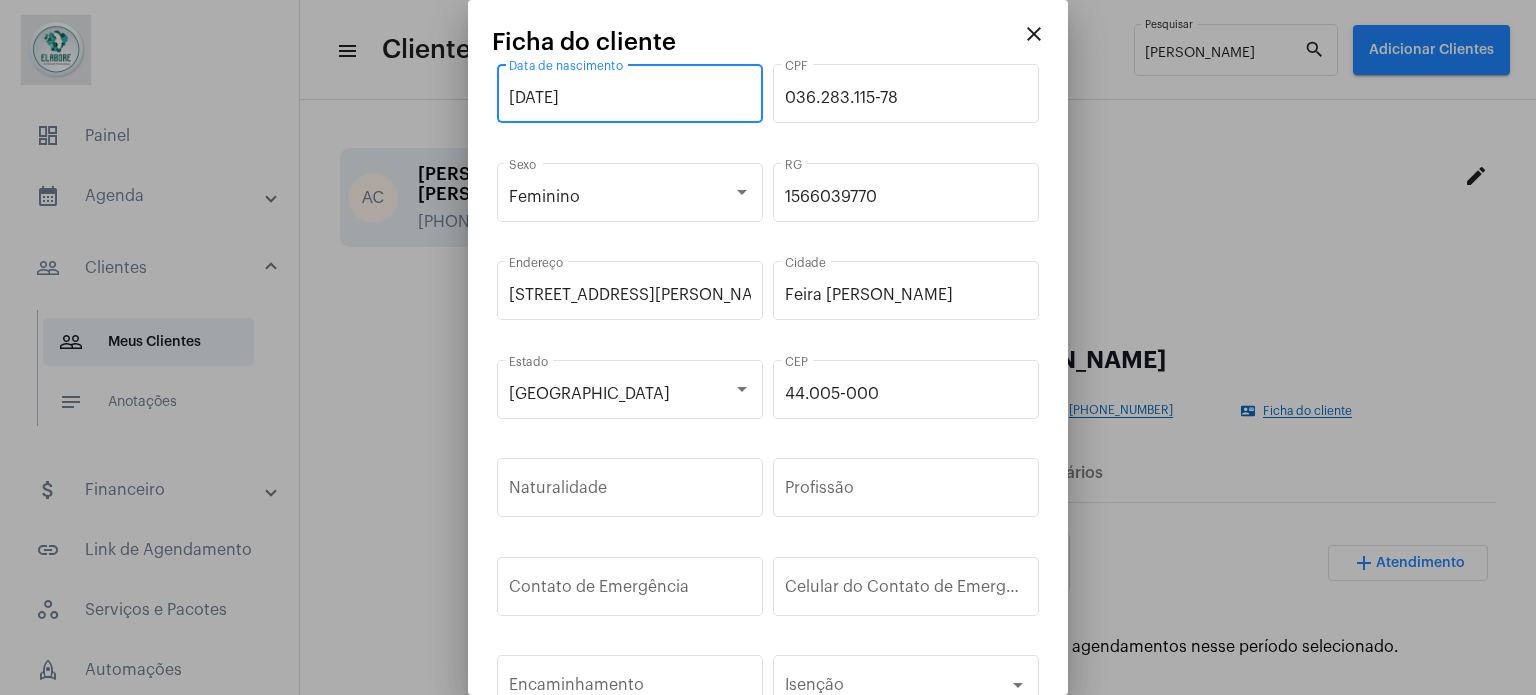 drag, startPoint x: 605, startPoint y: 98, endPoint x: 511, endPoint y: 92, distance: 94.19129 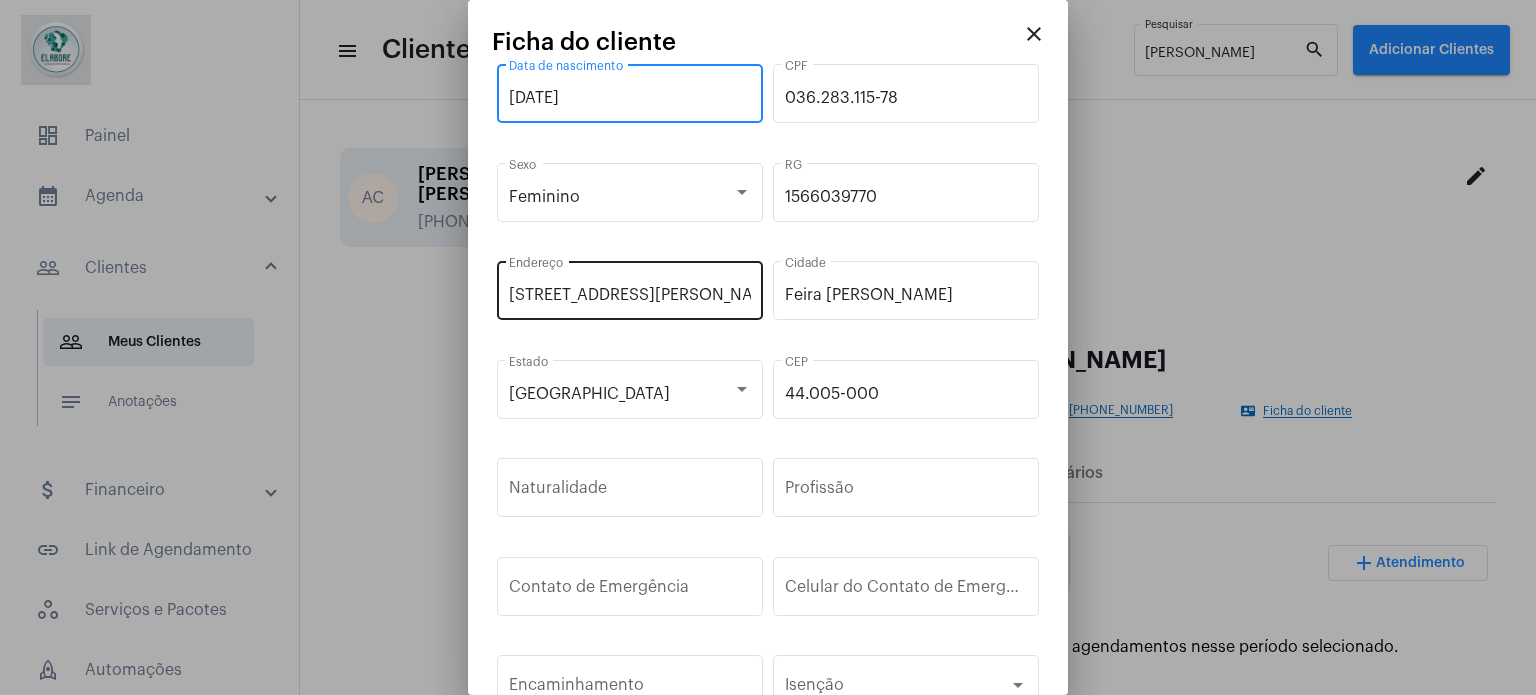 type on "[DATE]" 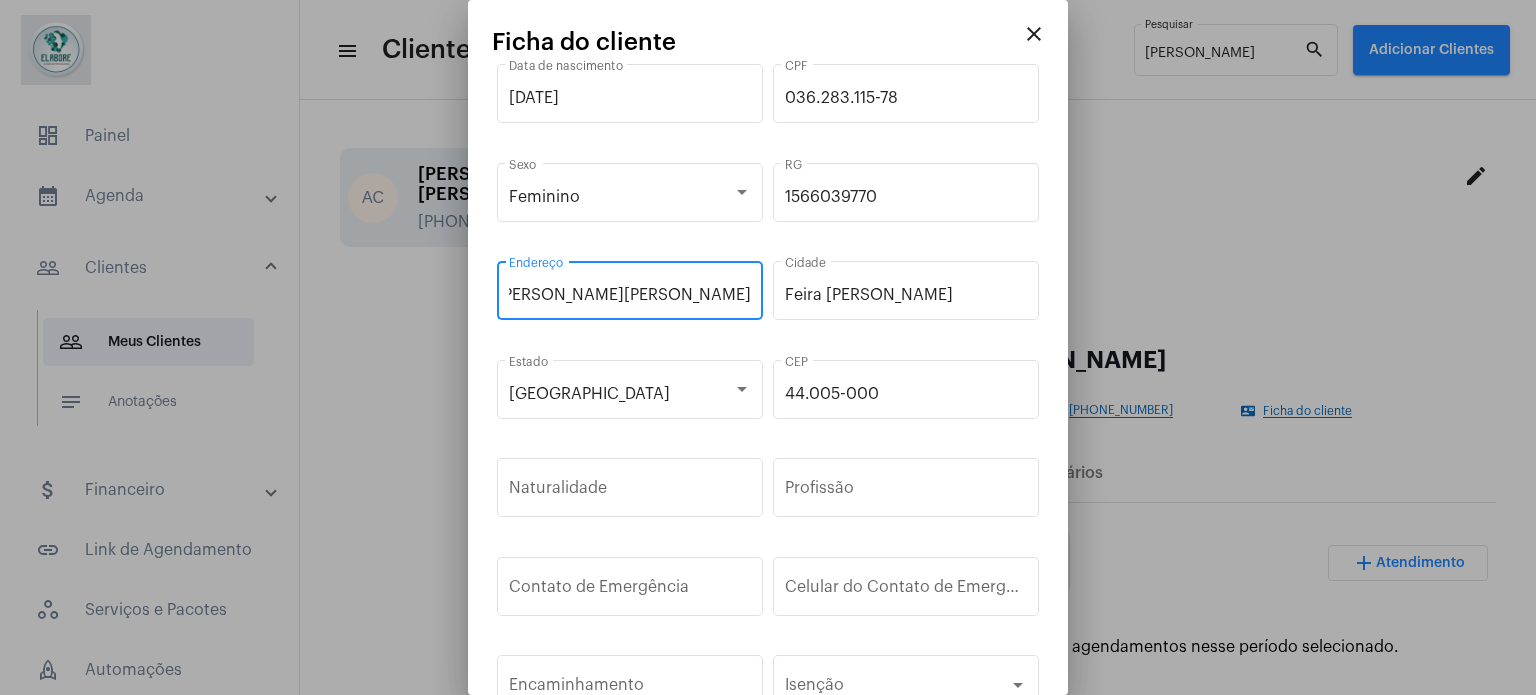 scroll, scrollTop: 0, scrollLeft: 412, axis: horizontal 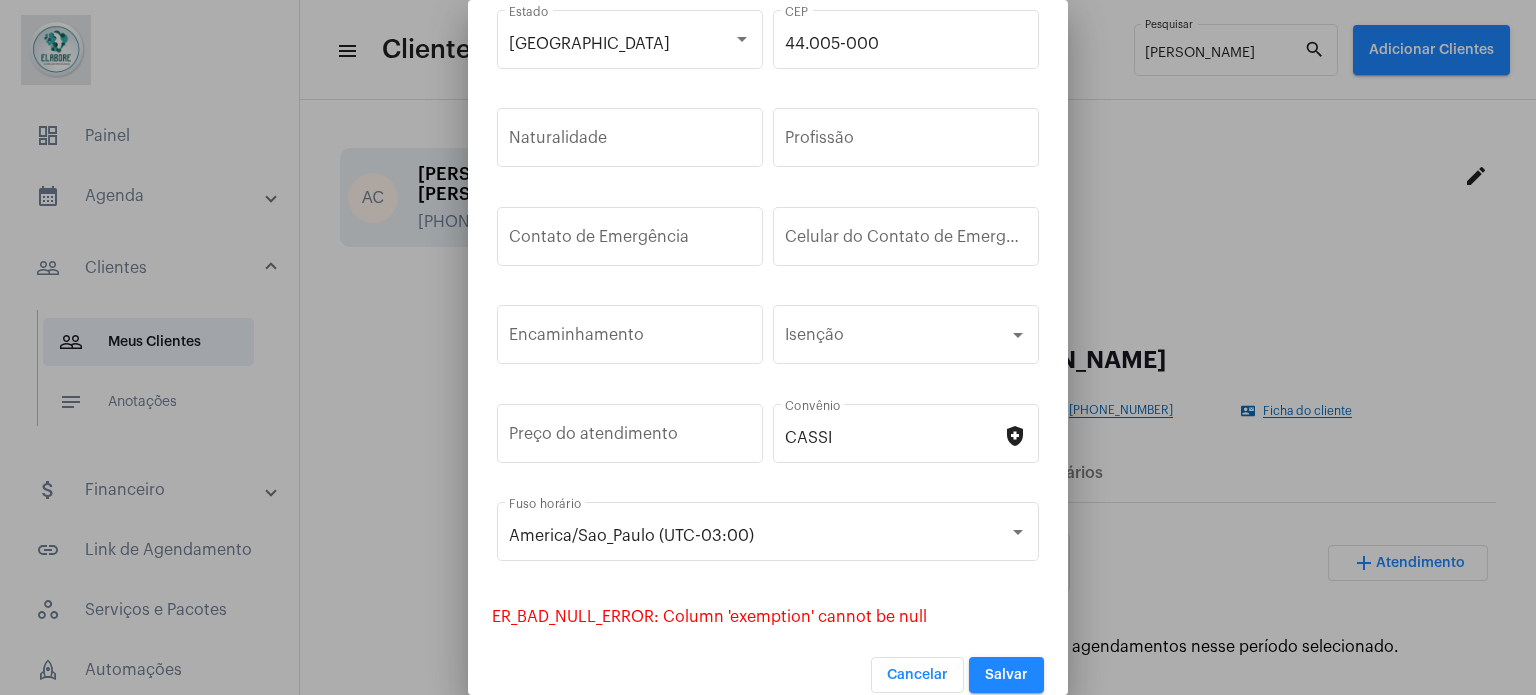 drag, startPoint x: 948, startPoint y: 611, endPoint x: 483, endPoint y: 609, distance: 465.0043 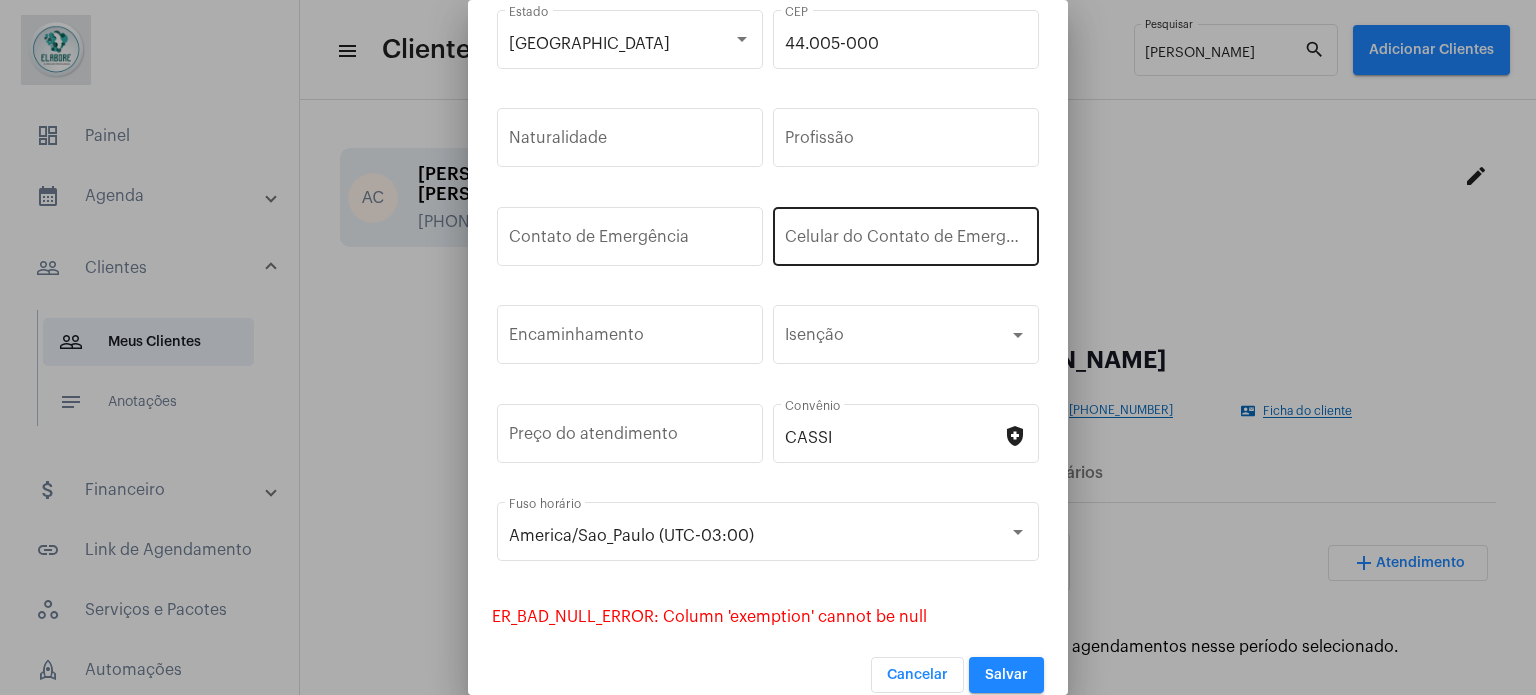 copy on "ER_BAD_NULL_ERROR: Column 'exemption' cannot be null" 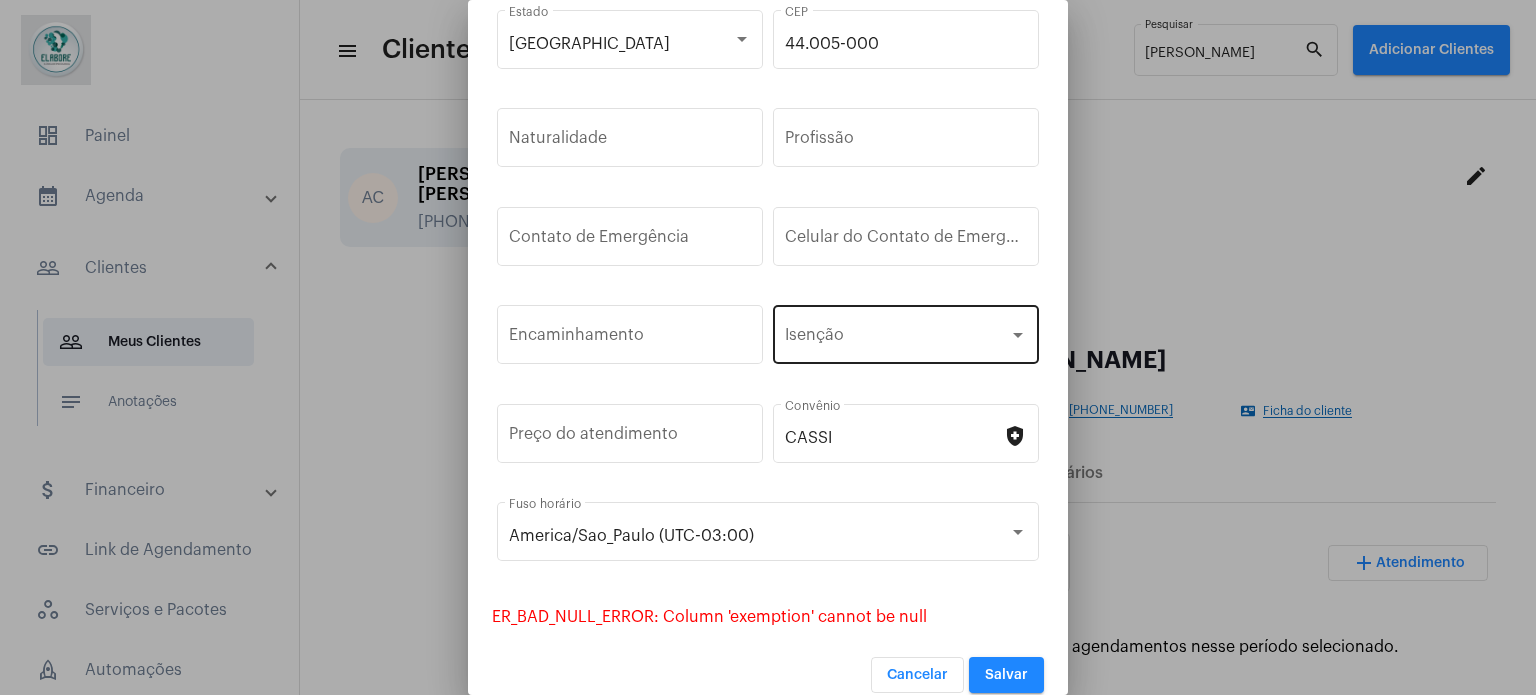 click on "Isenção" at bounding box center (906, 332) 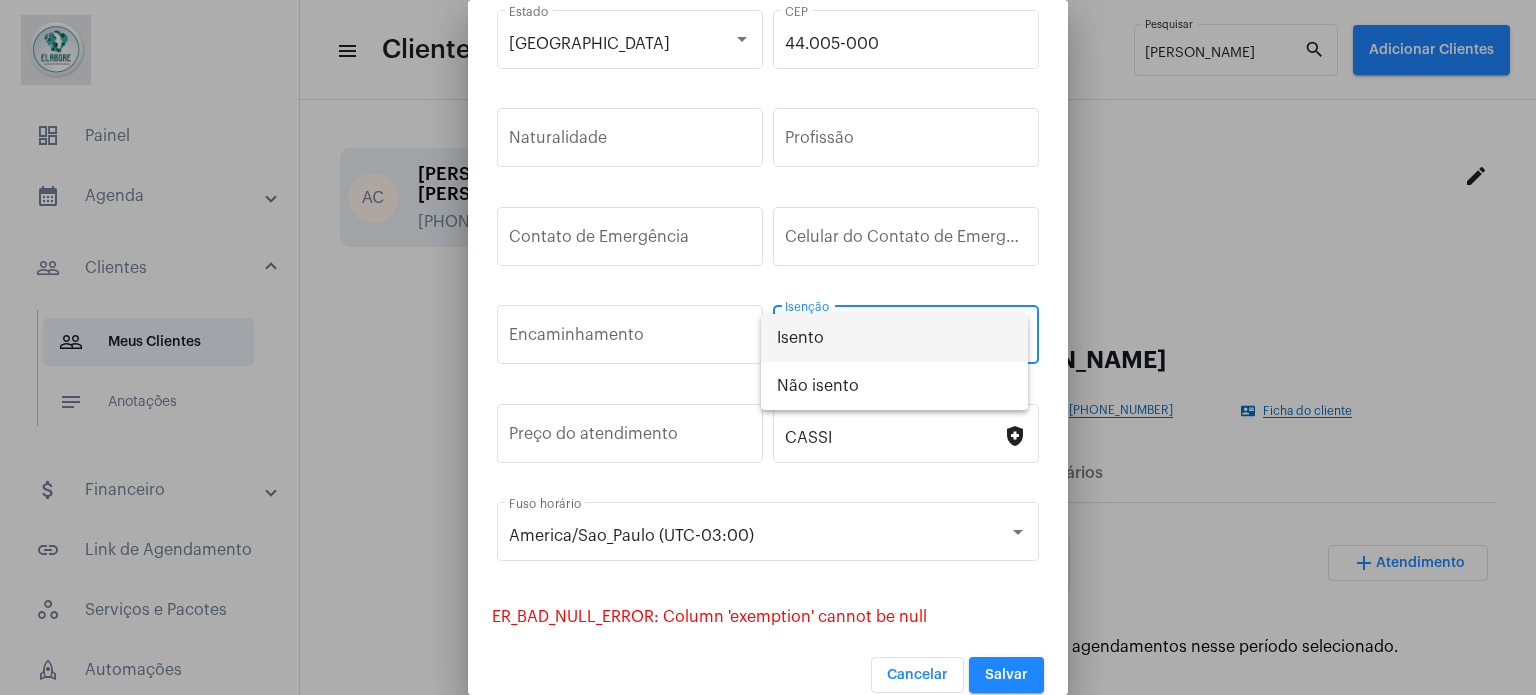 click on "Isento" at bounding box center [894, 338] 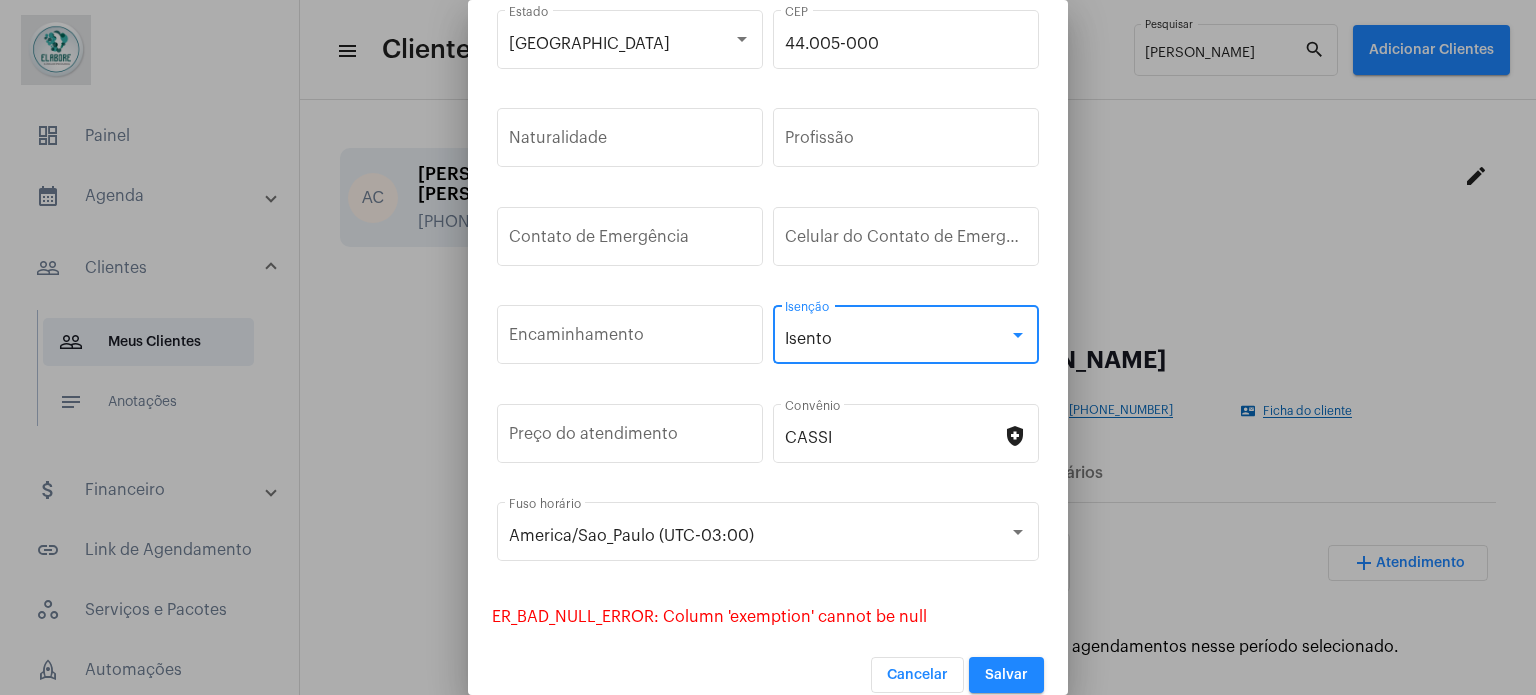 click on "Salvar" at bounding box center [1006, 675] 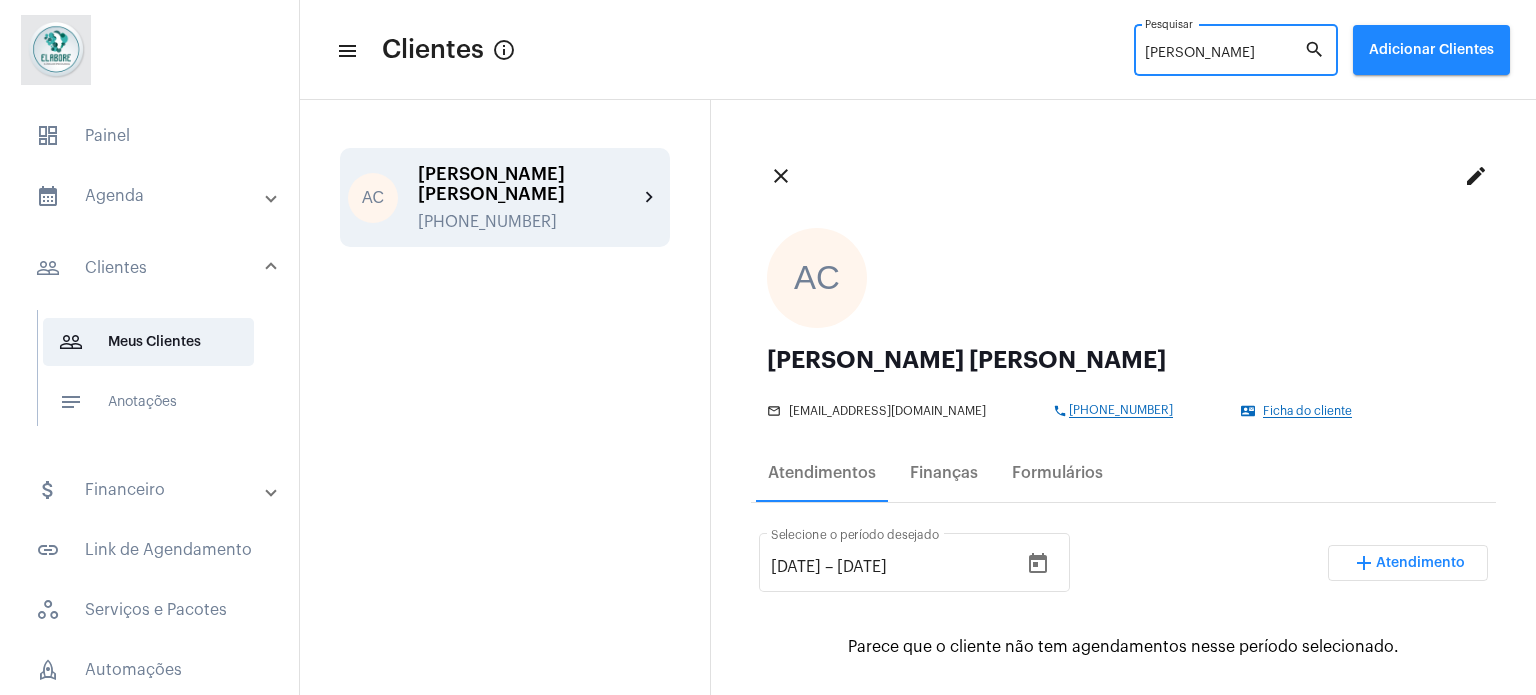 drag, startPoint x: 1258, startPoint y: 55, endPoint x: 1088, endPoint y: 61, distance: 170.10585 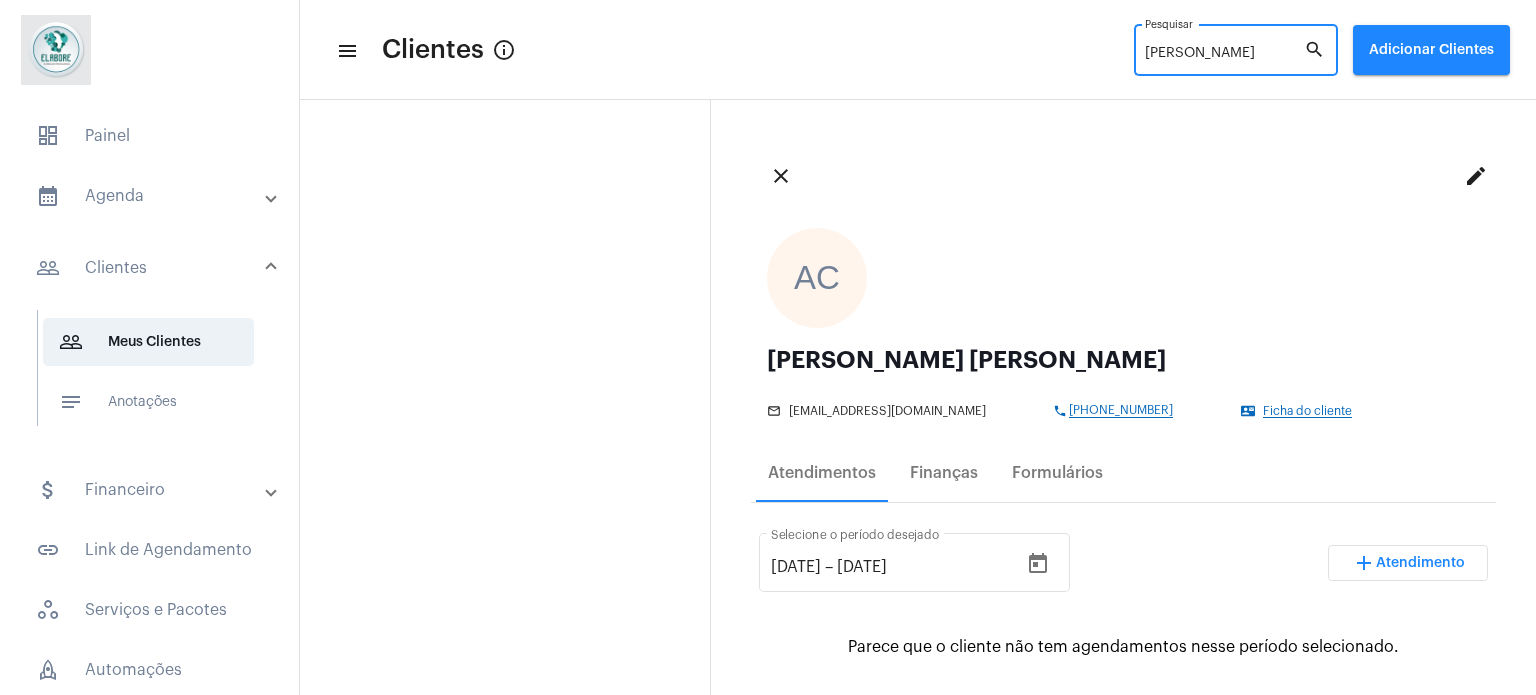 type on "[PERSON_NAME]" 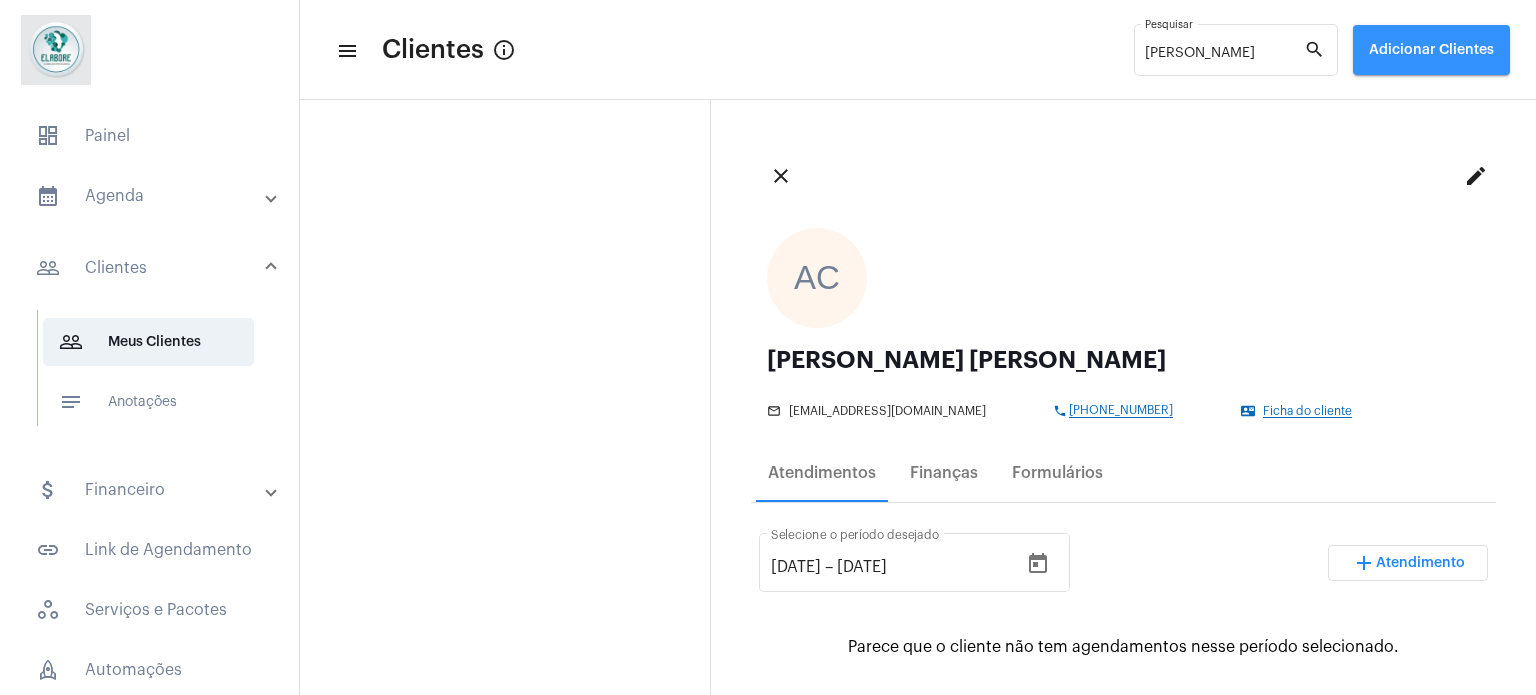 drag, startPoint x: 1451, startPoint y: 46, endPoint x: 1381, endPoint y: 38, distance: 70.45566 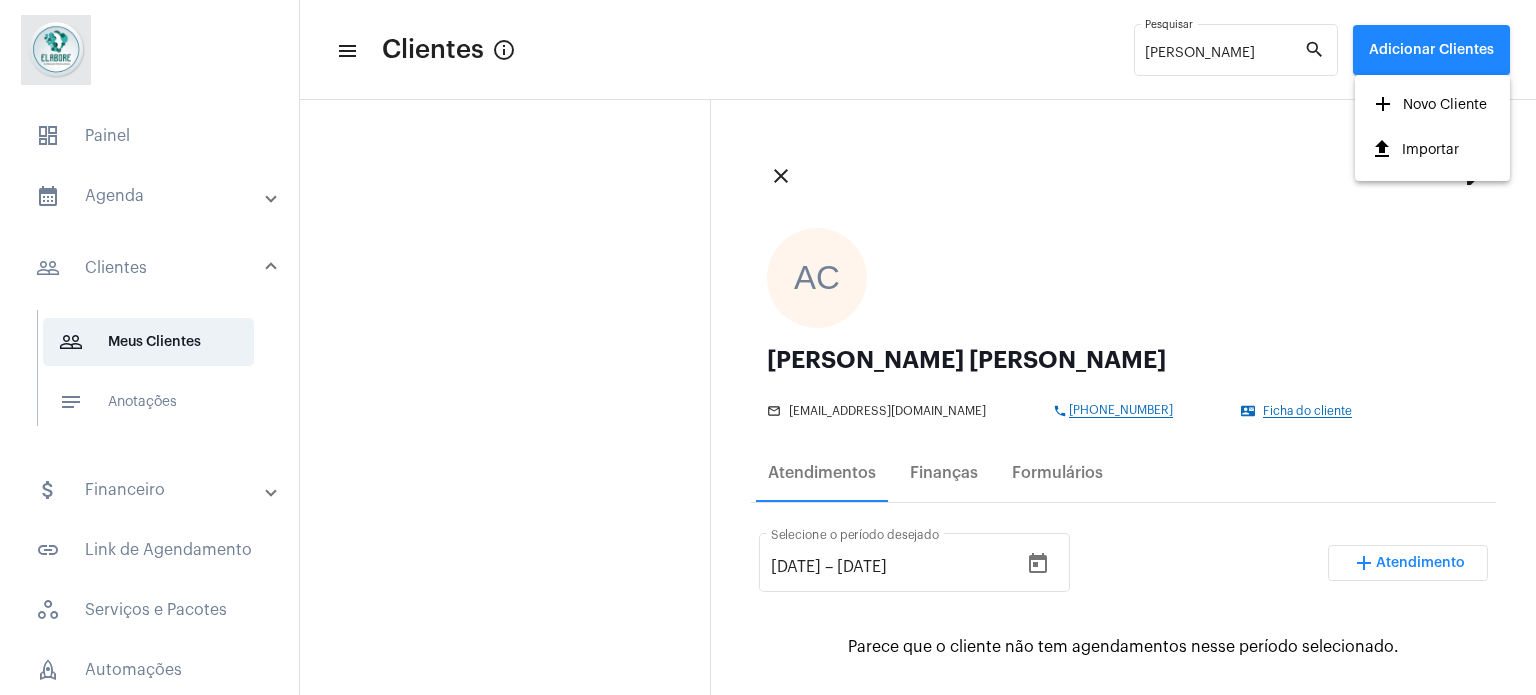 click on "add  Novo Cliente" at bounding box center [1429, 105] 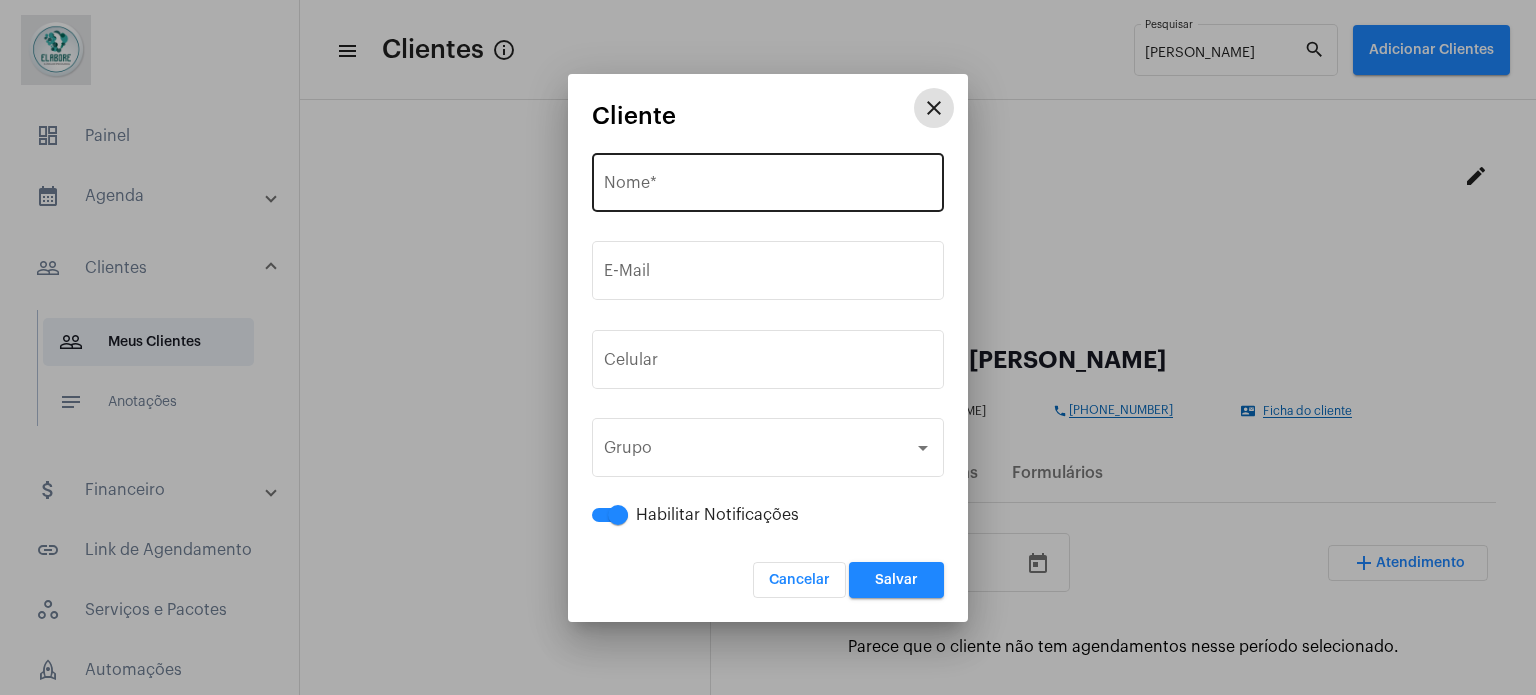 click on "Nome  *" at bounding box center [768, 187] 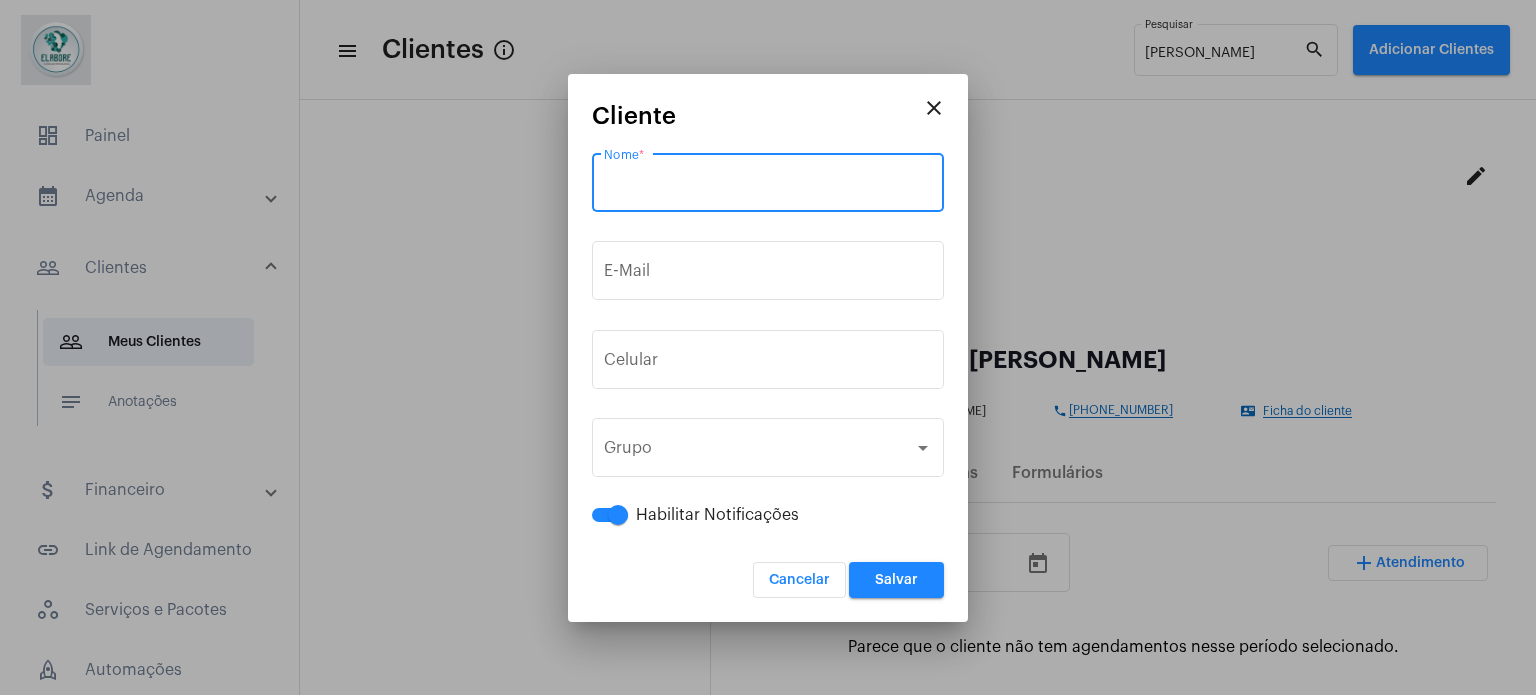 paste on "[PERSON_NAME] [PERSON_NAME] de [PERSON_NAME]" 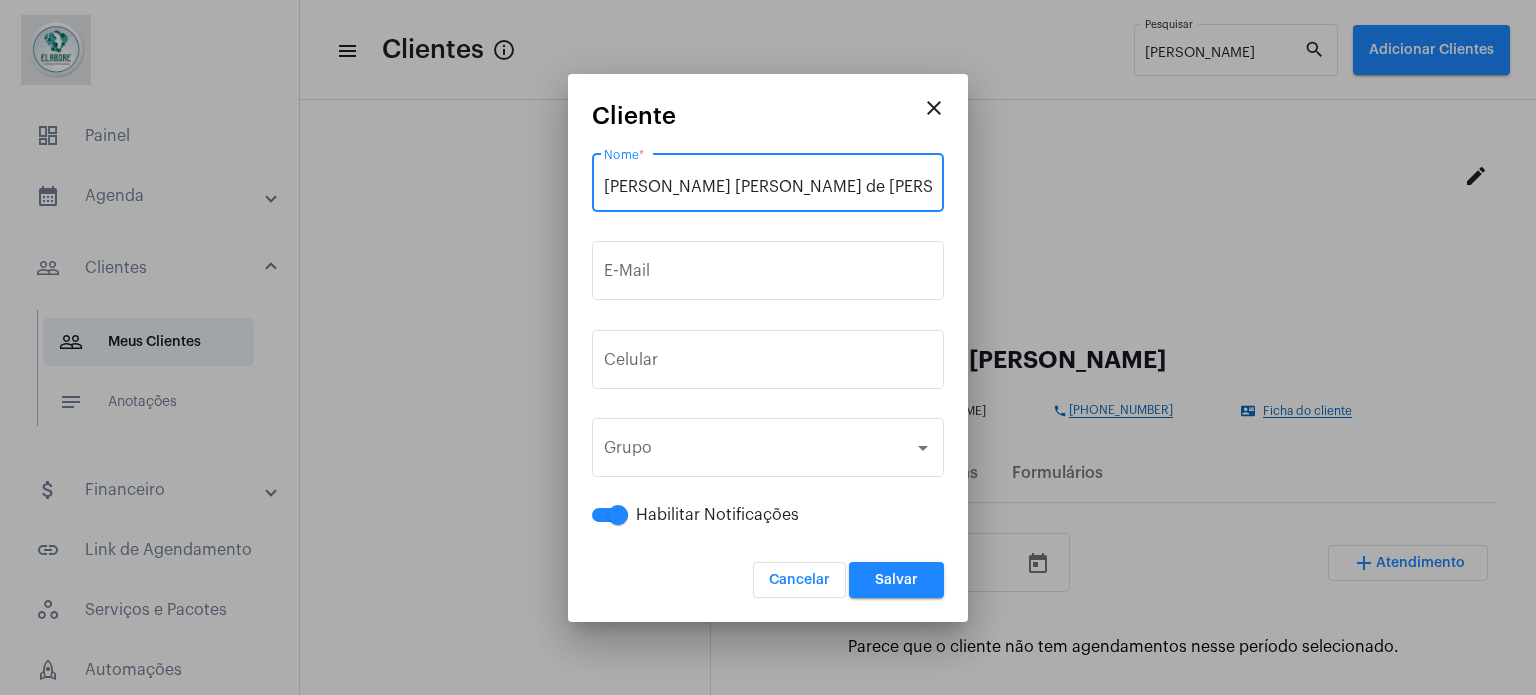 type on "[PERSON_NAME] [PERSON_NAME] de [PERSON_NAME]" 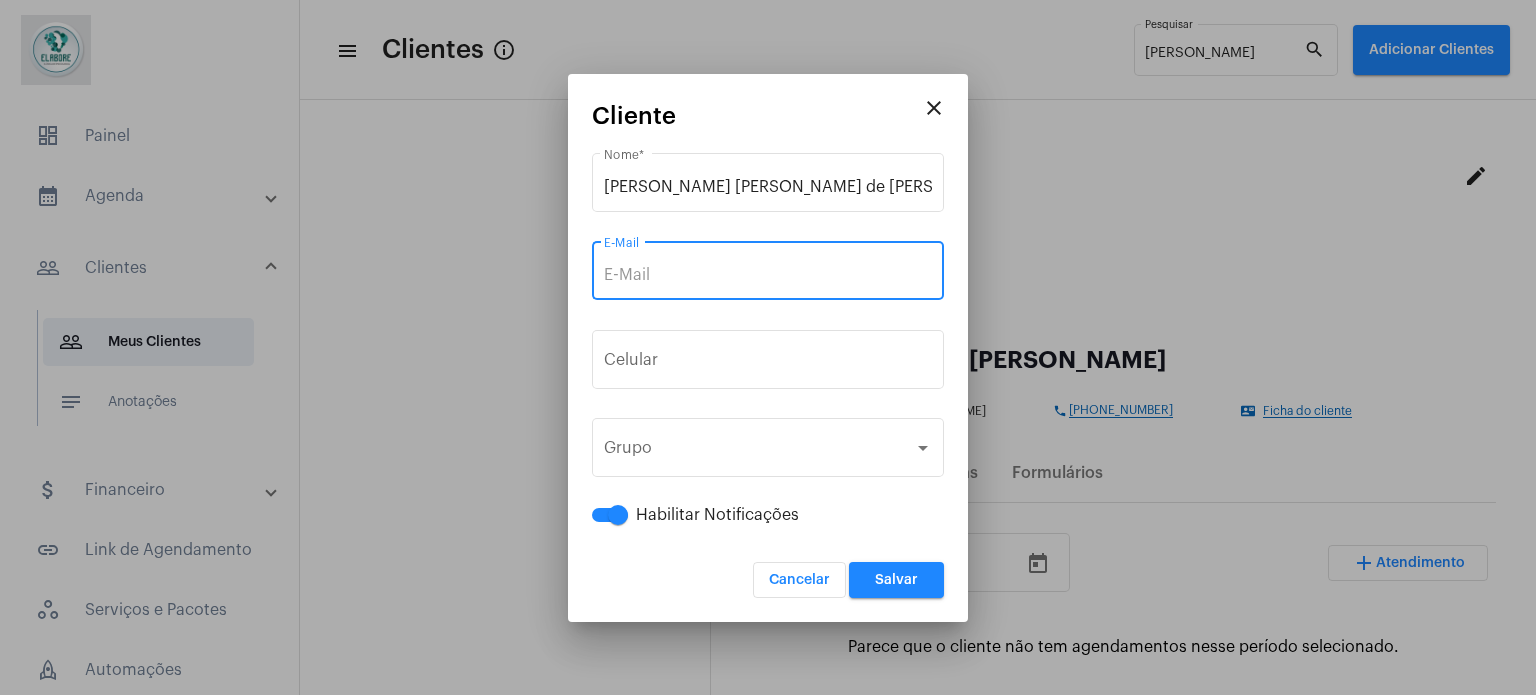 click on "E-Mail" at bounding box center (768, 275) 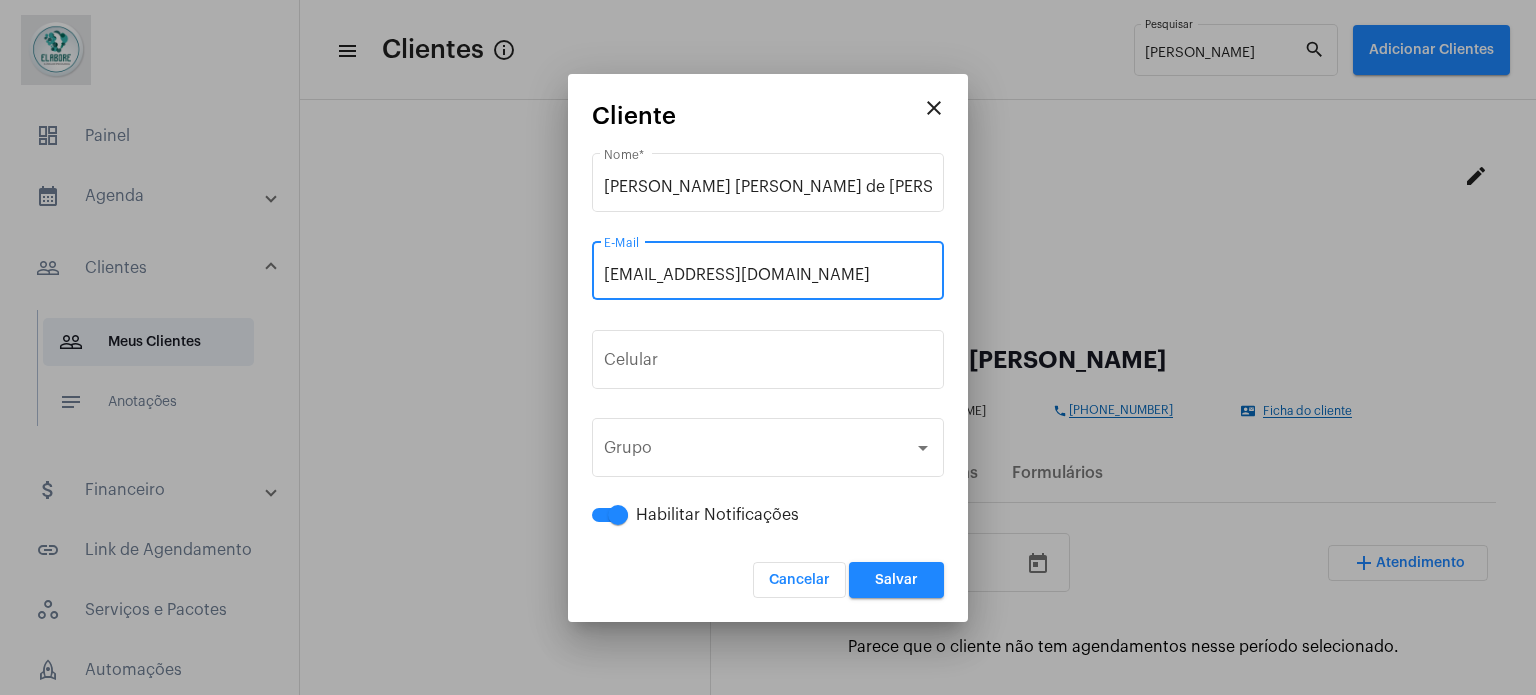 type on "[EMAIL_ADDRESS][DOMAIN_NAME]" 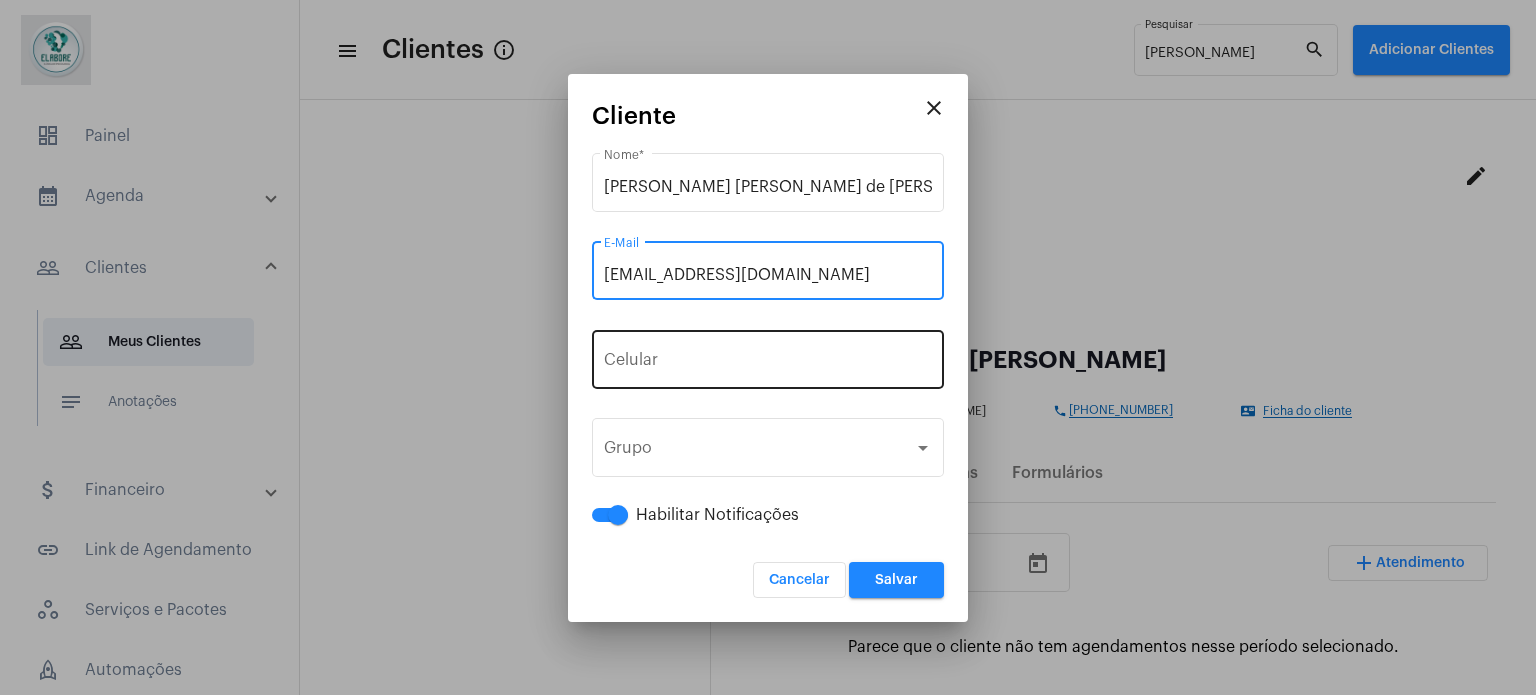 click at bounding box center (768, 364) 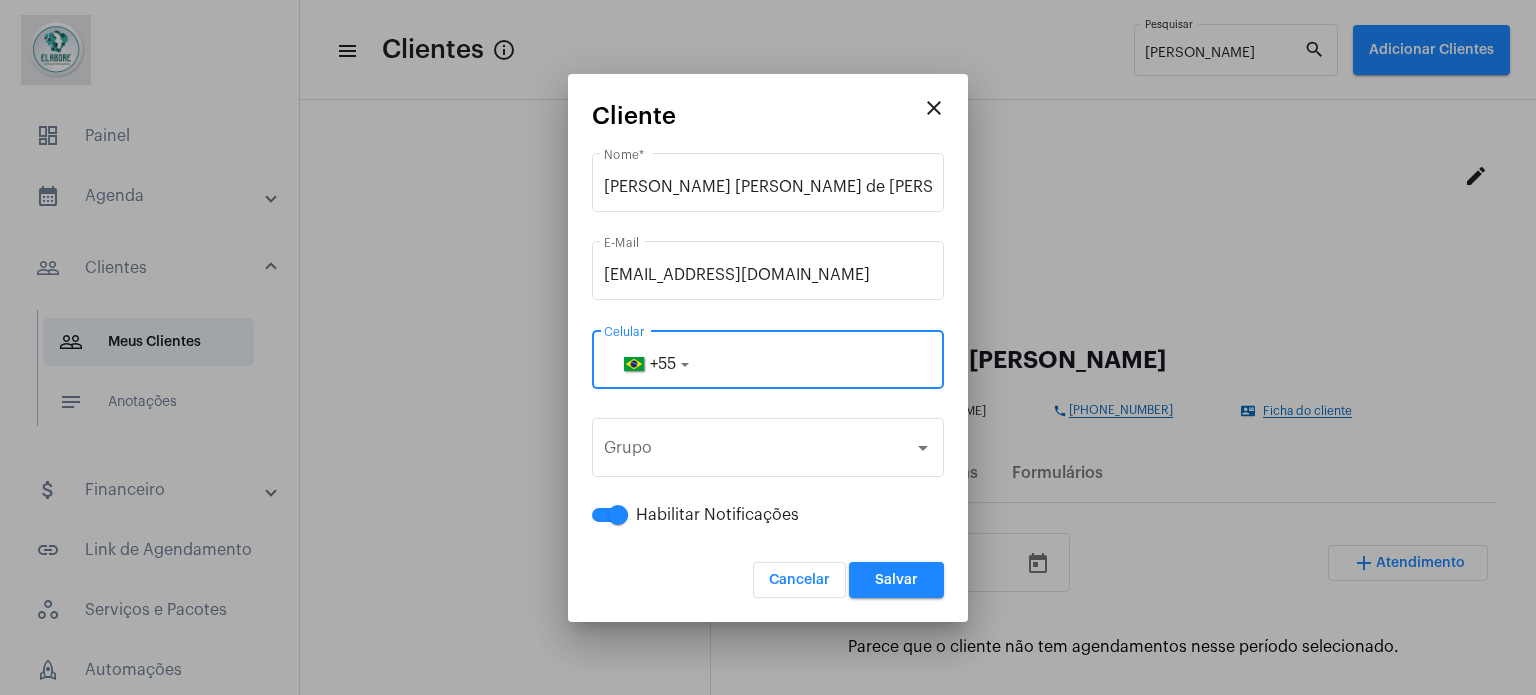 paste on "75991570774" 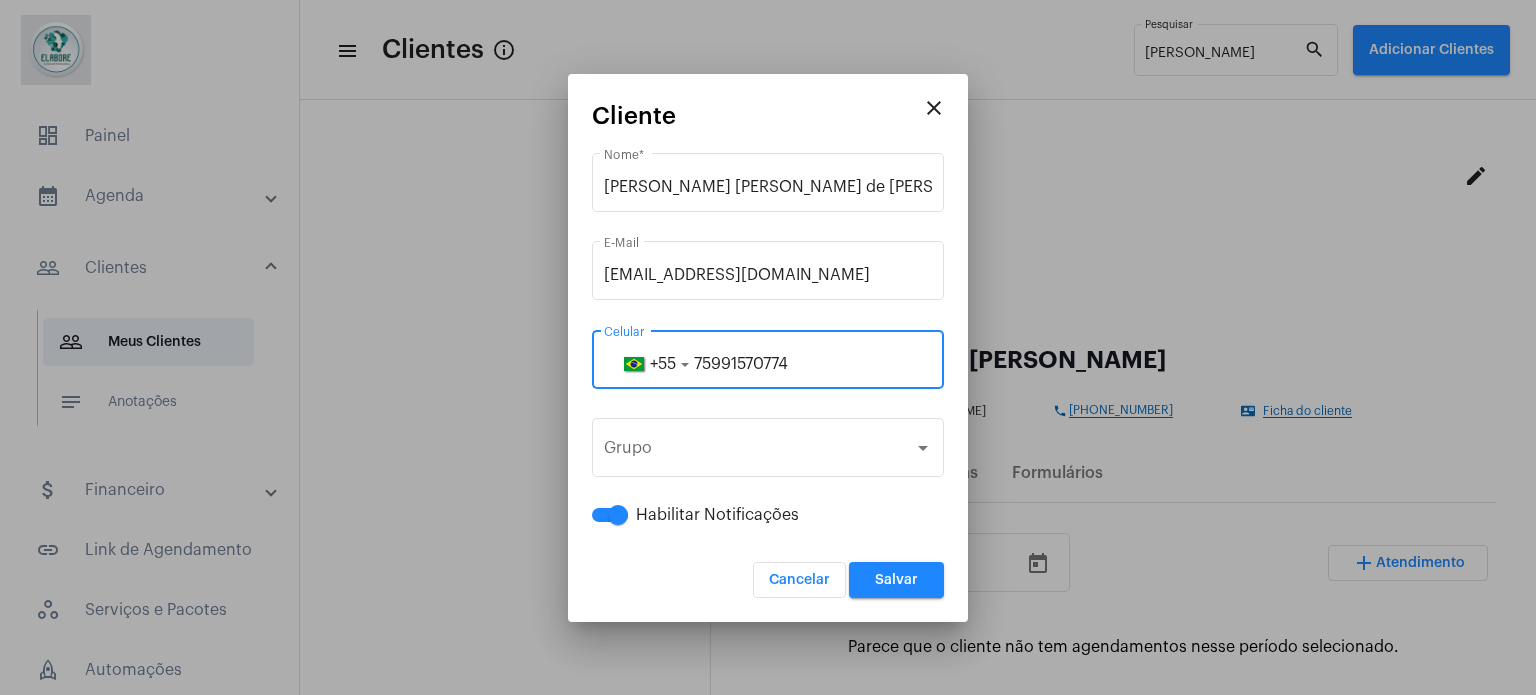 type on "75991570774" 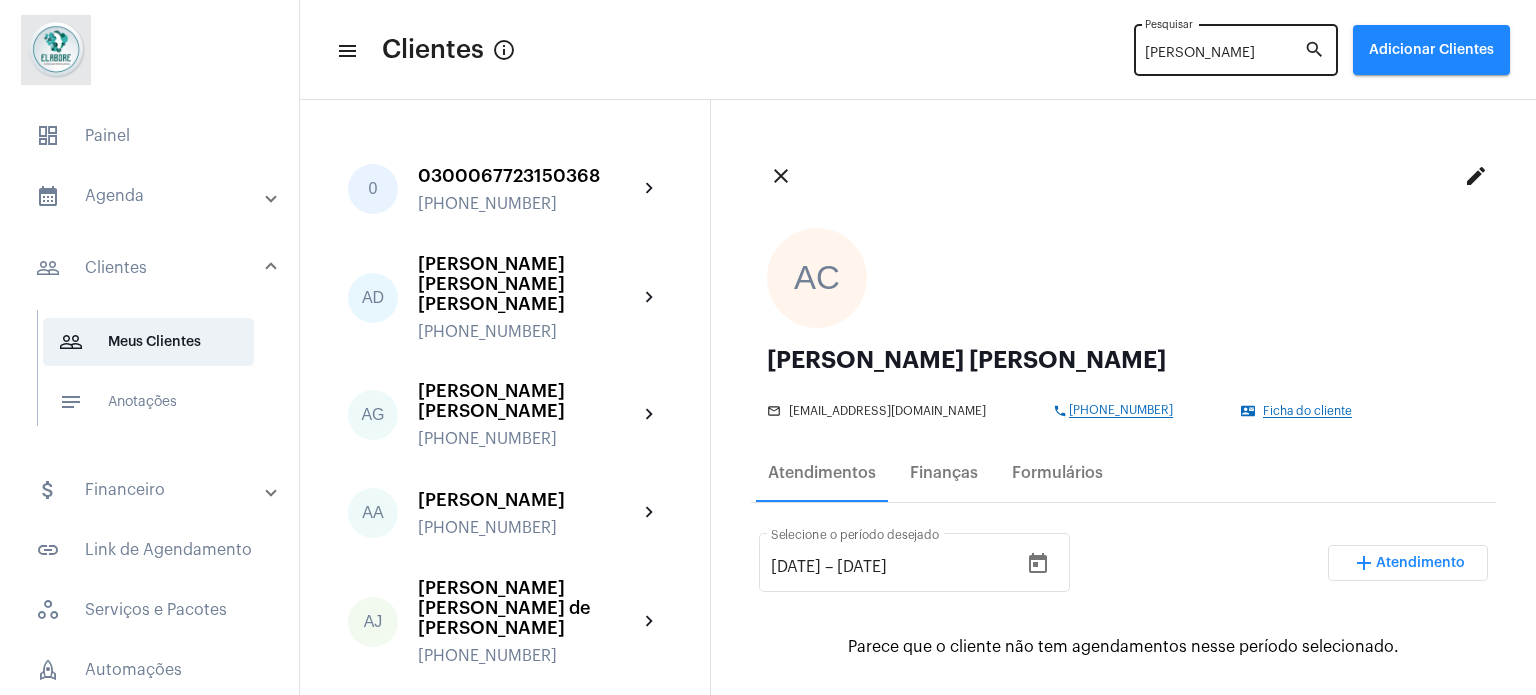 click on "[PERSON_NAME]" at bounding box center [1224, 54] 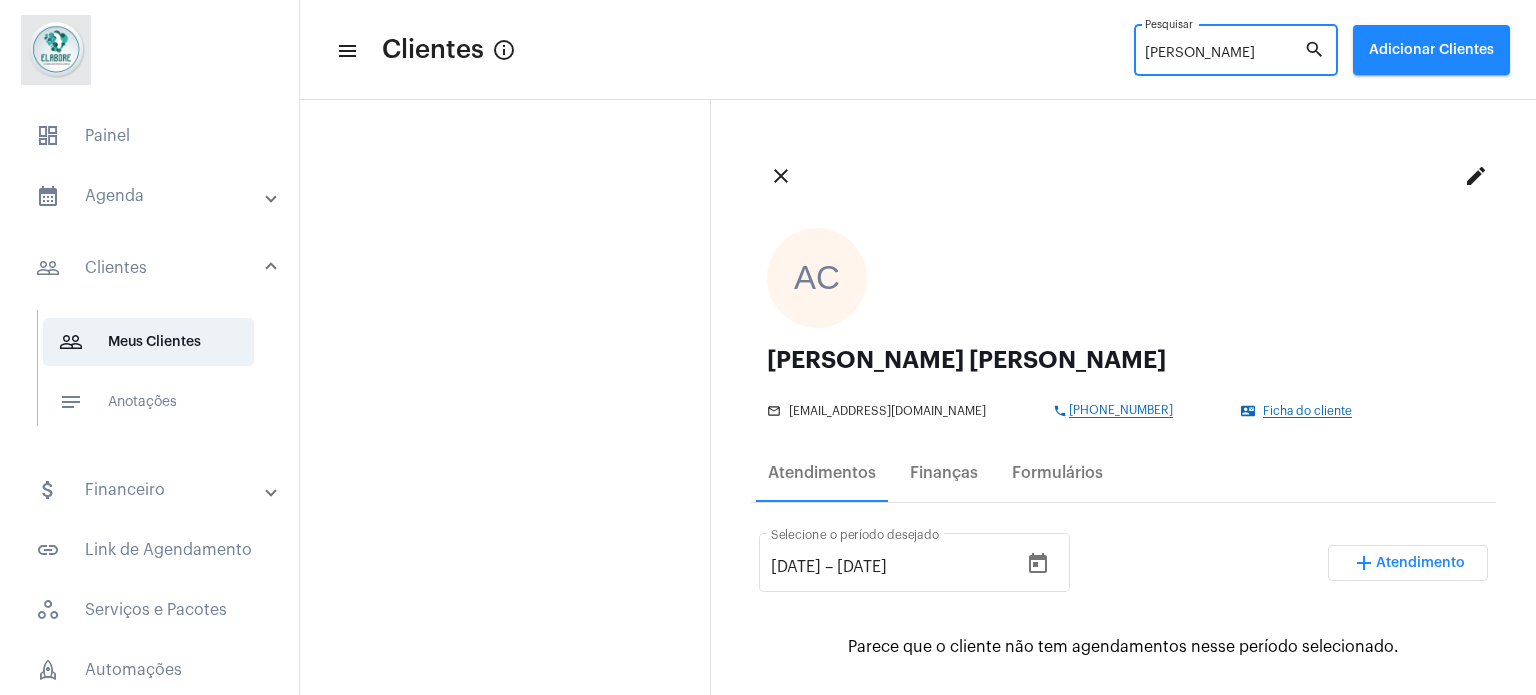 click on "[PERSON_NAME]" at bounding box center (1224, 54) 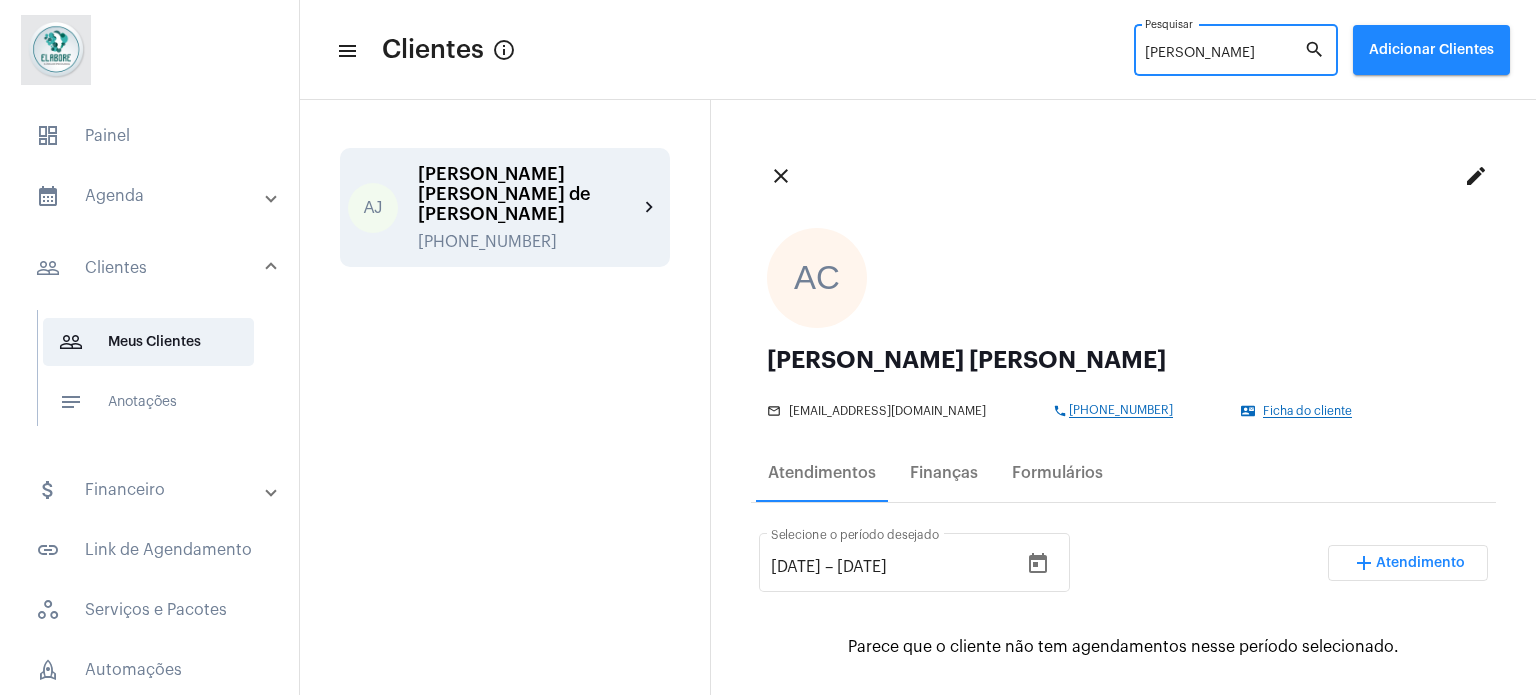 click on "[PHONE_NUMBER]" 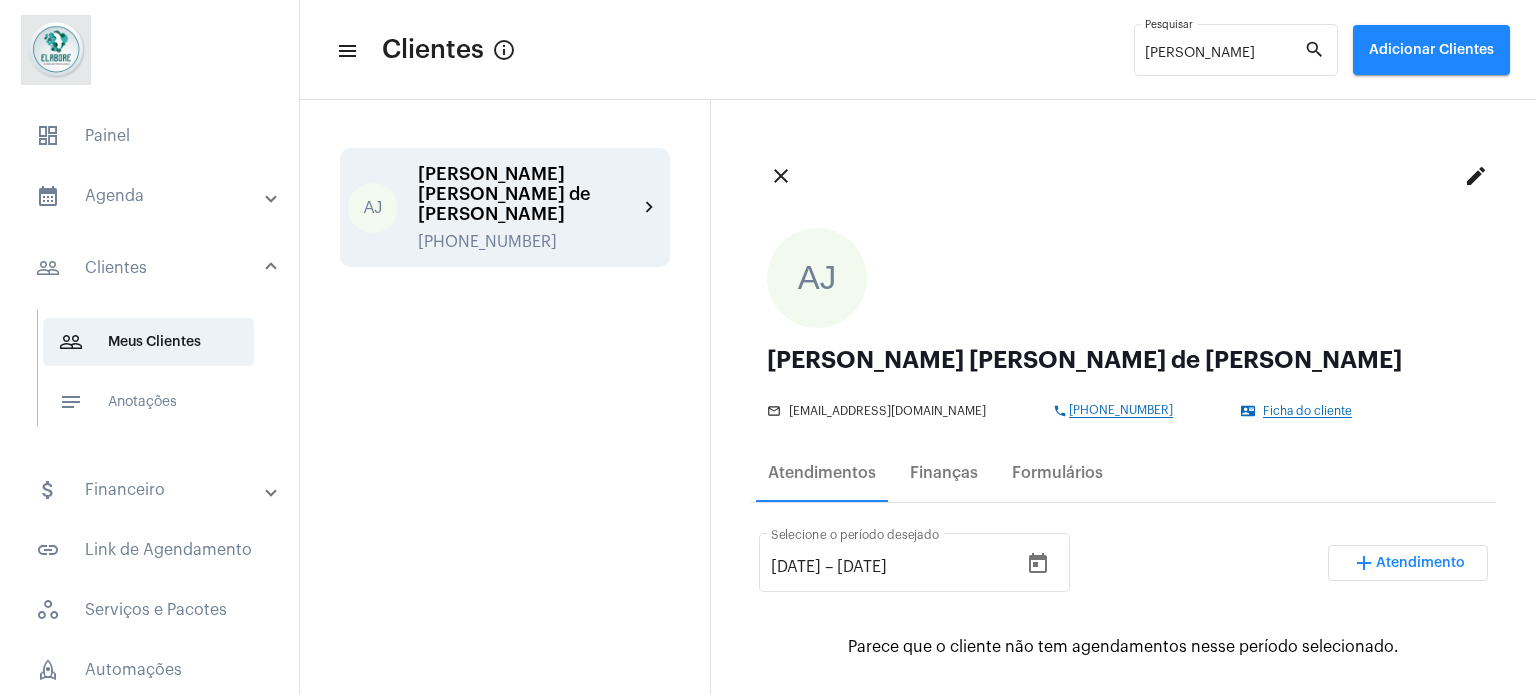 click on "Ficha do cliente" 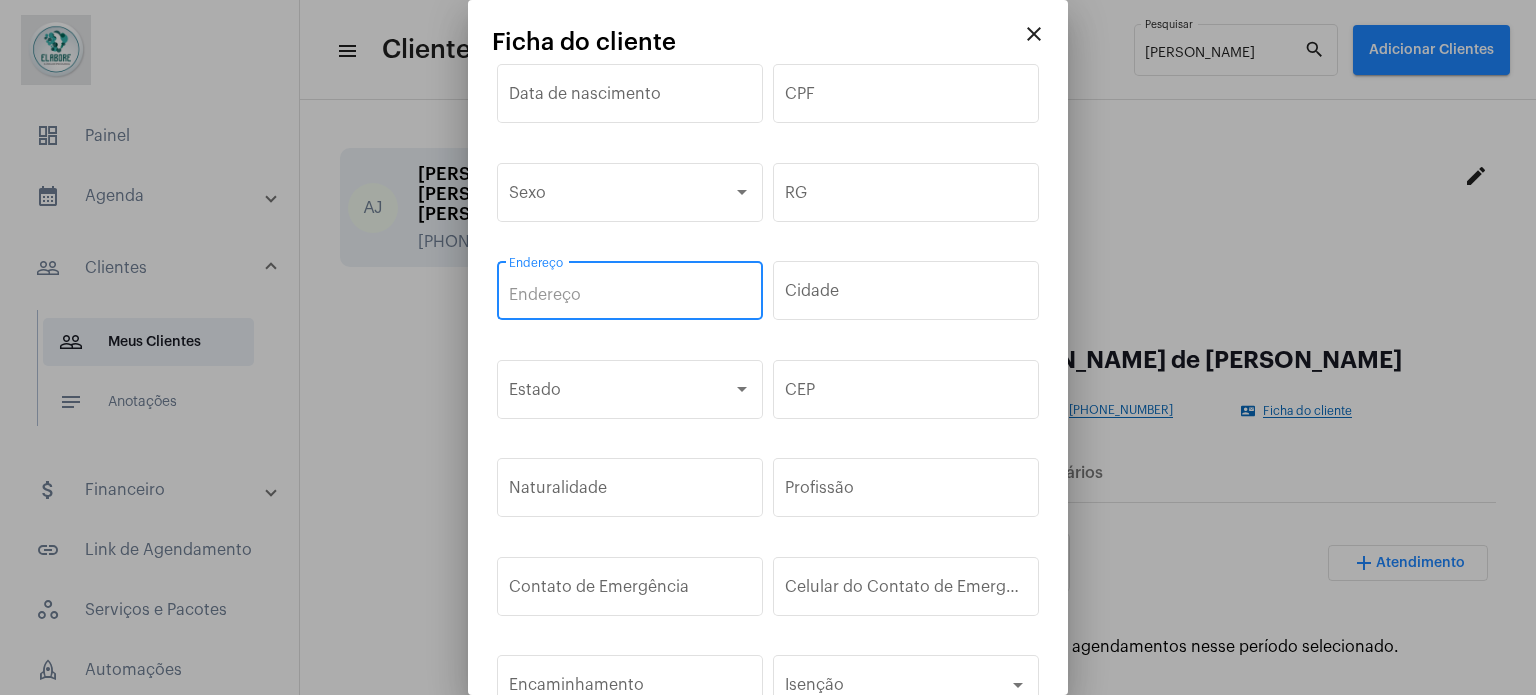 click on "Endereço" at bounding box center [630, 295] 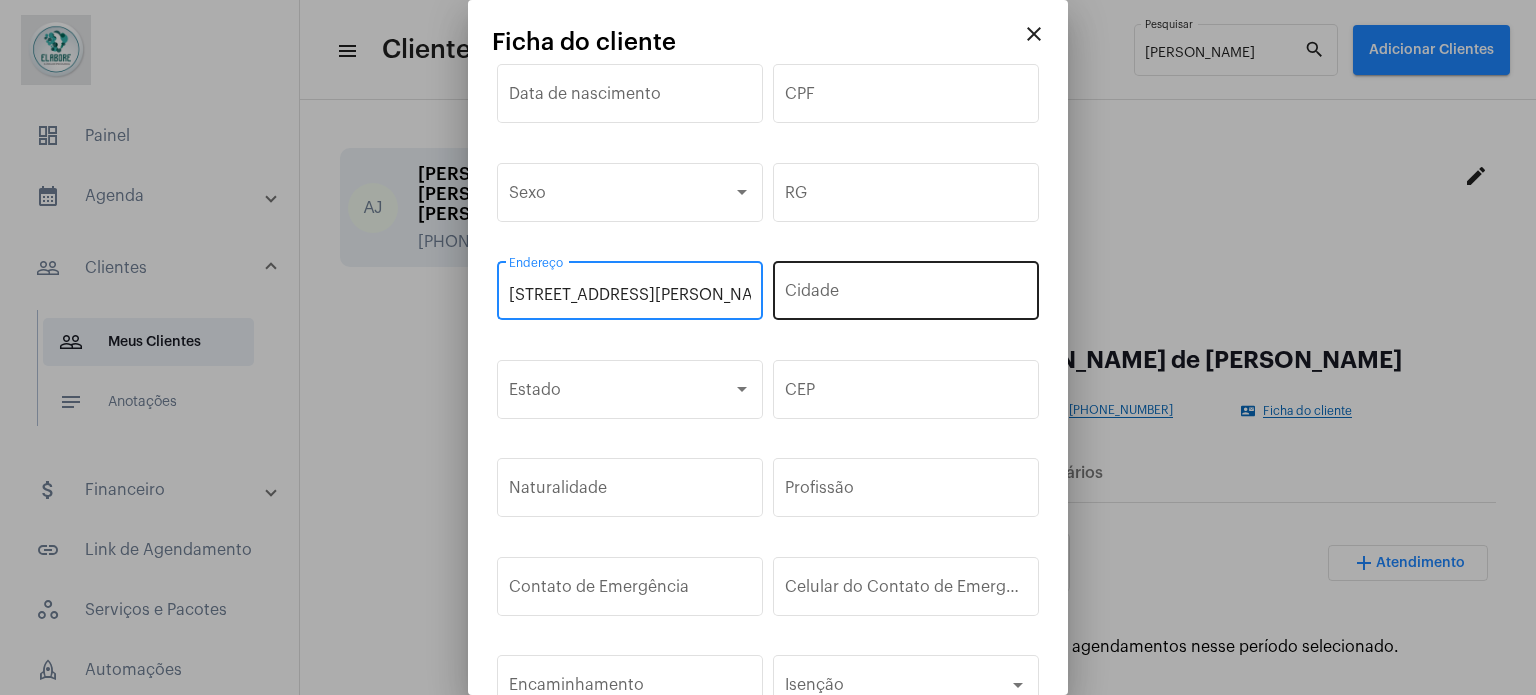 type on "[STREET_ADDRESS][PERSON_NAME]" 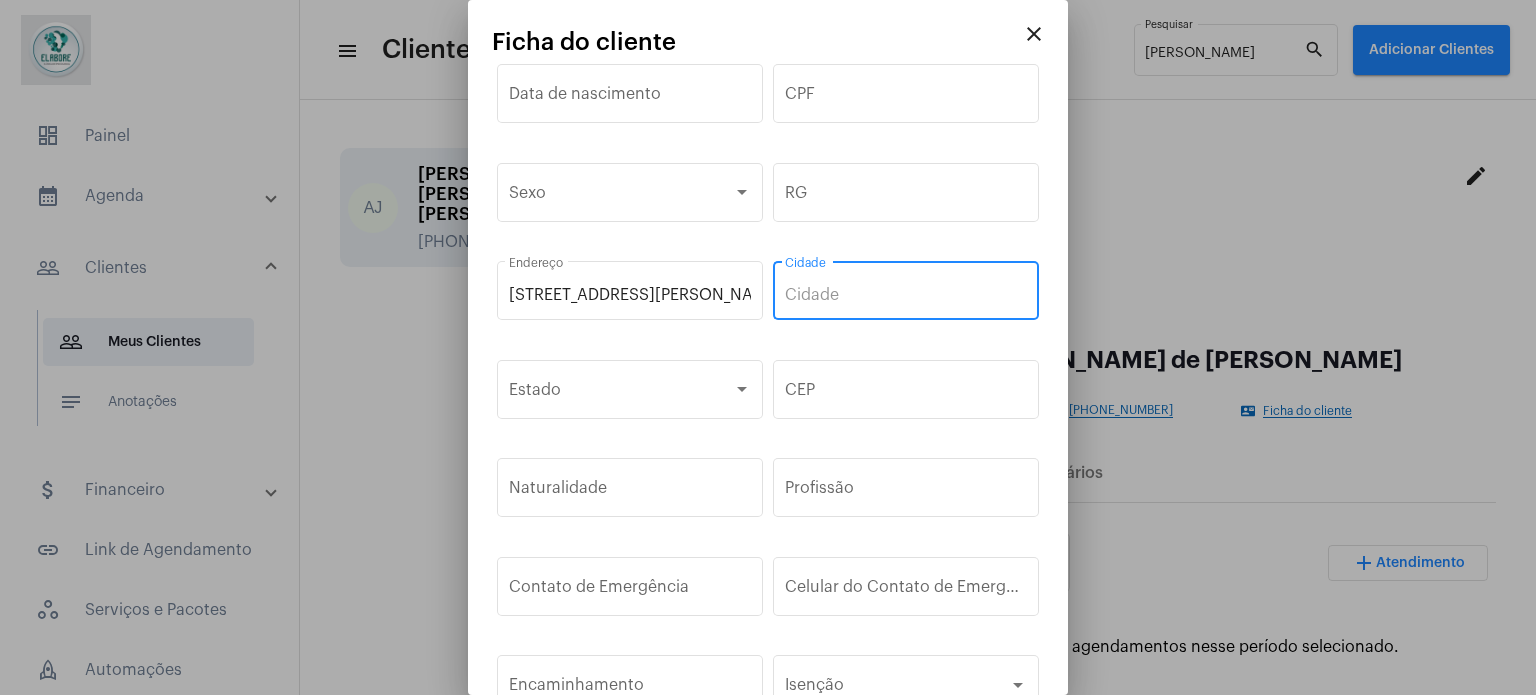 click on "Cidade" at bounding box center (906, 295) 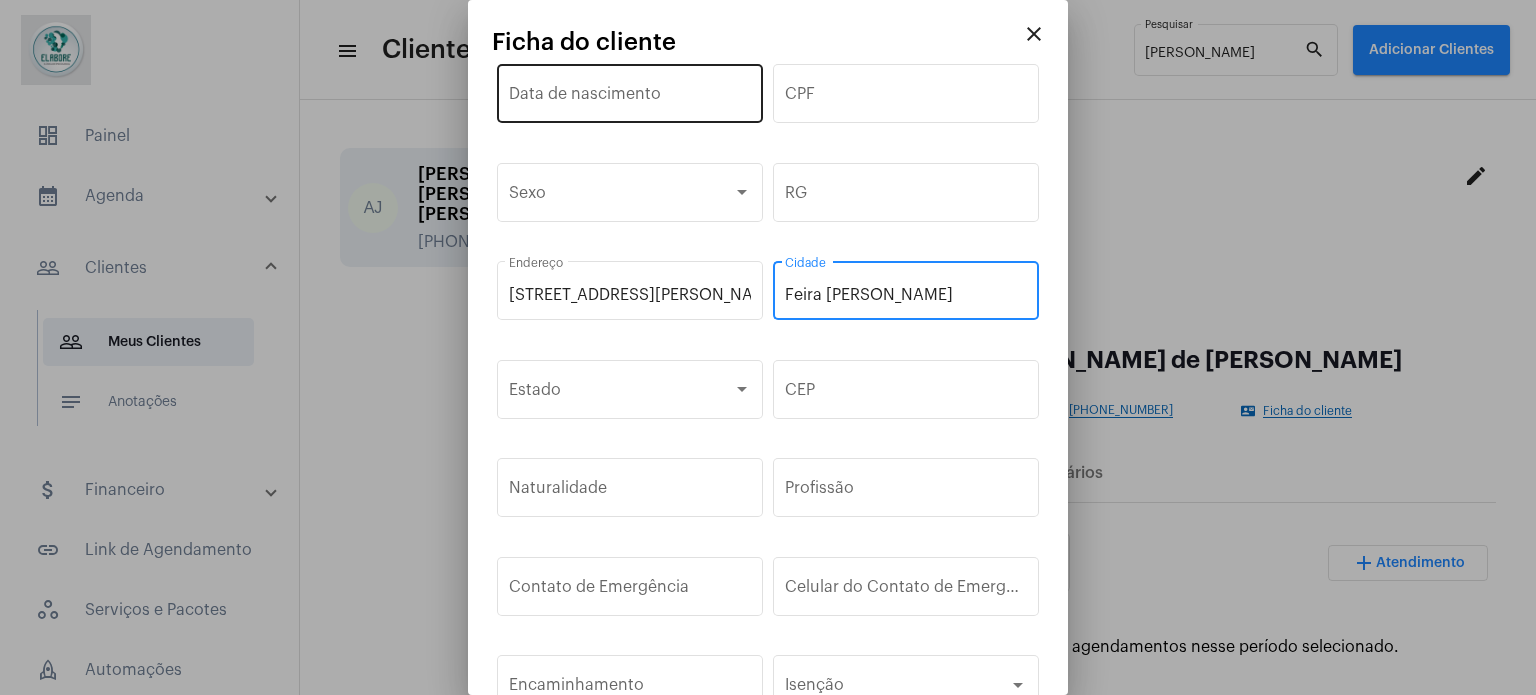 type on "Feira [PERSON_NAME]" 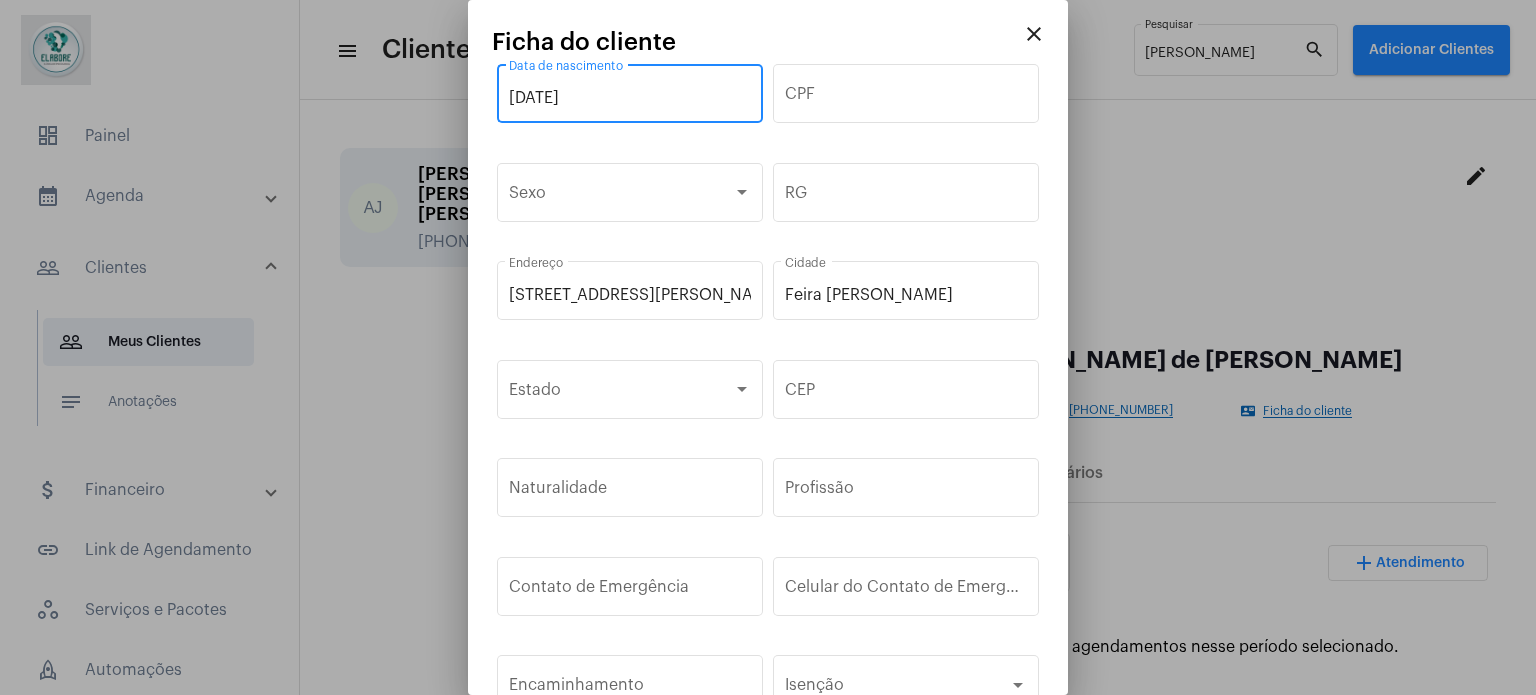type on "[DATE]" 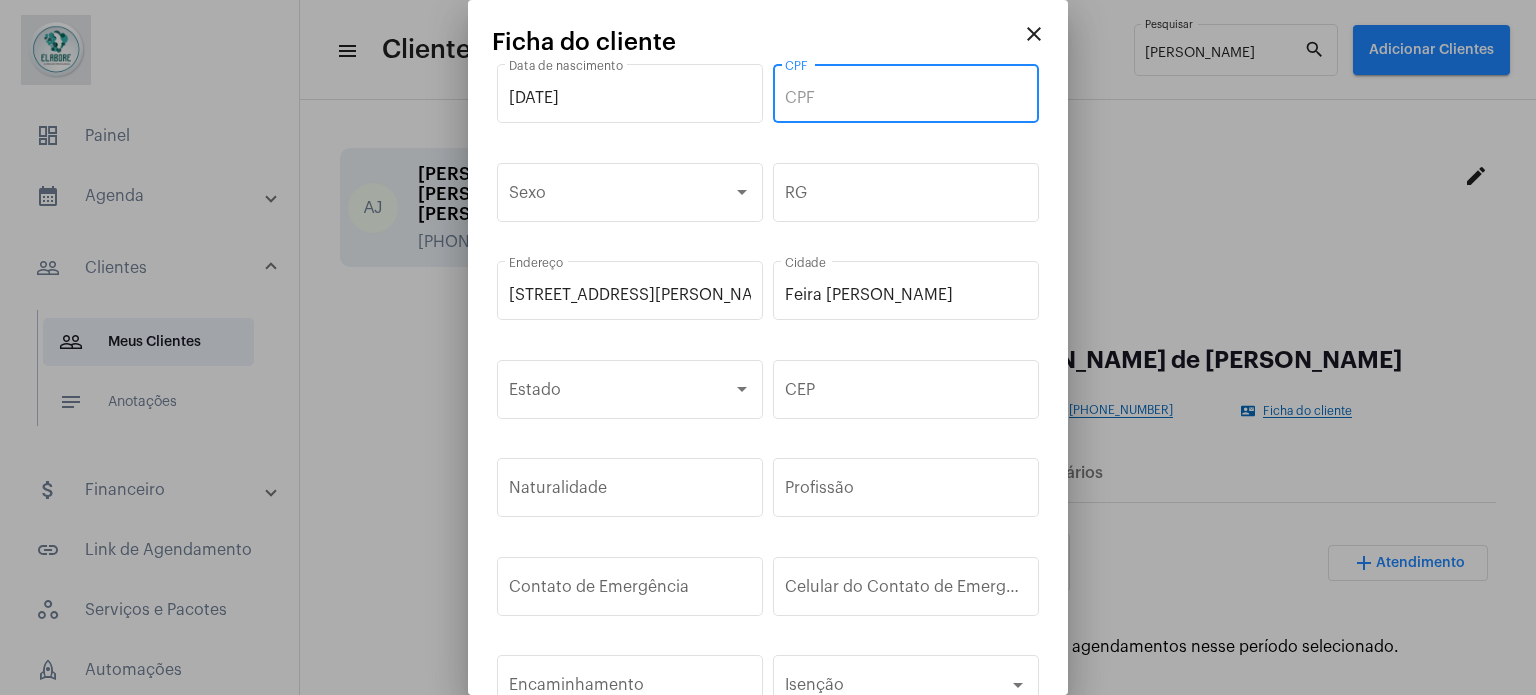 click on "CPF" at bounding box center [906, 98] 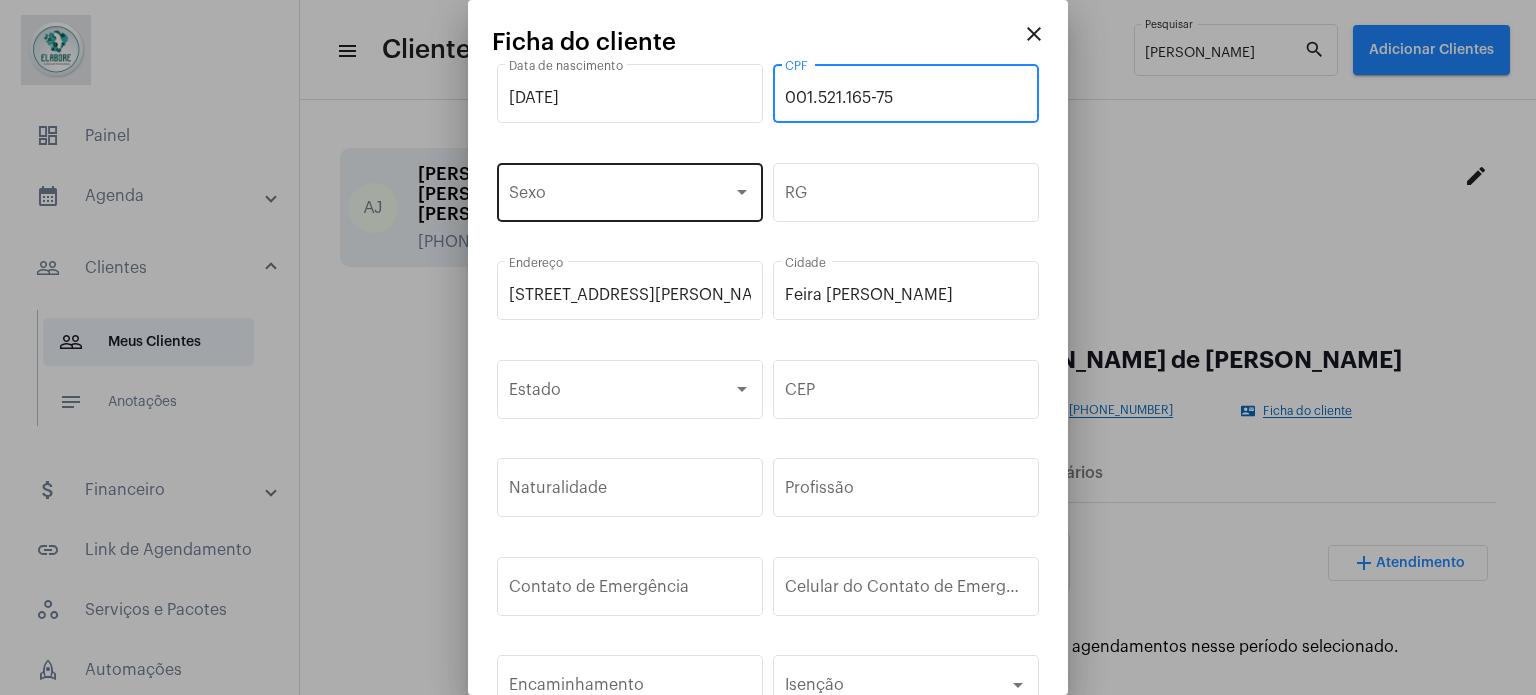 type on "001.521.165-75" 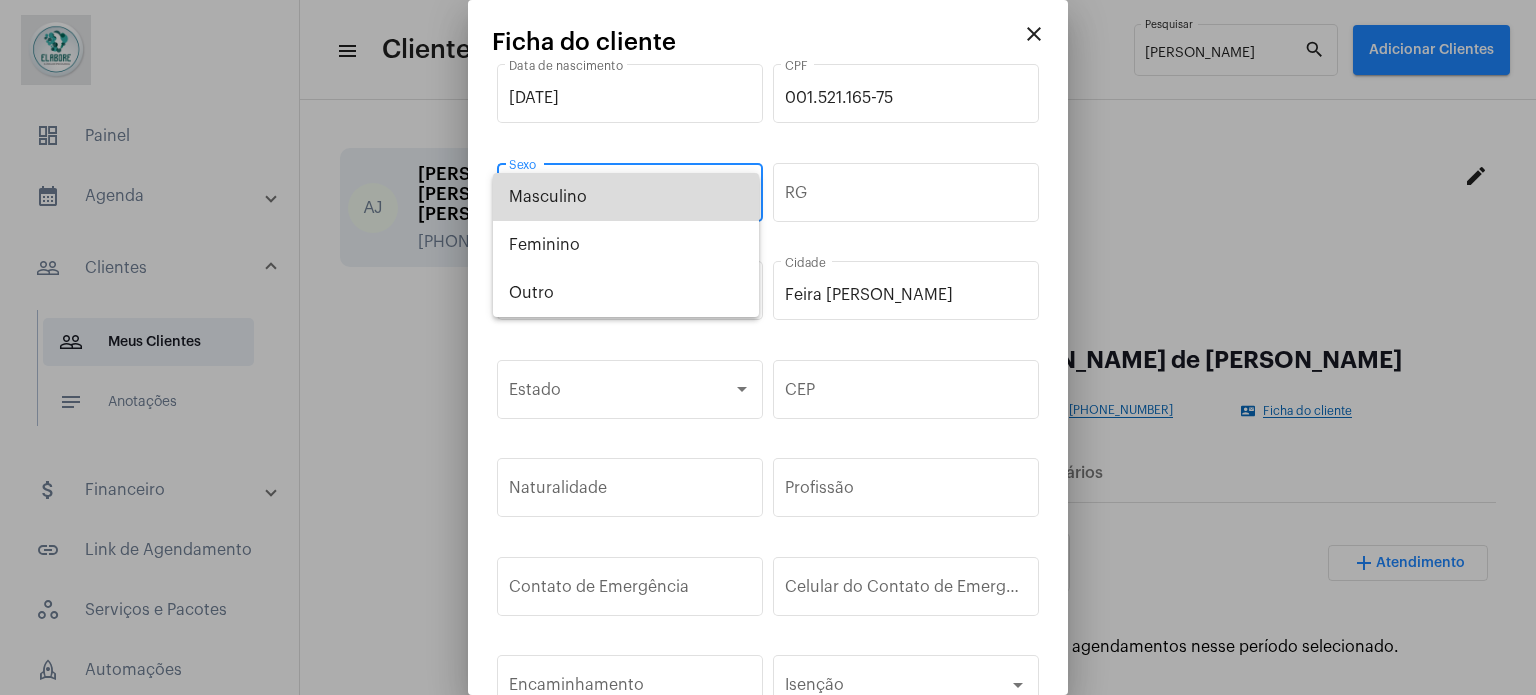 click on "Masculino" at bounding box center (626, 197) 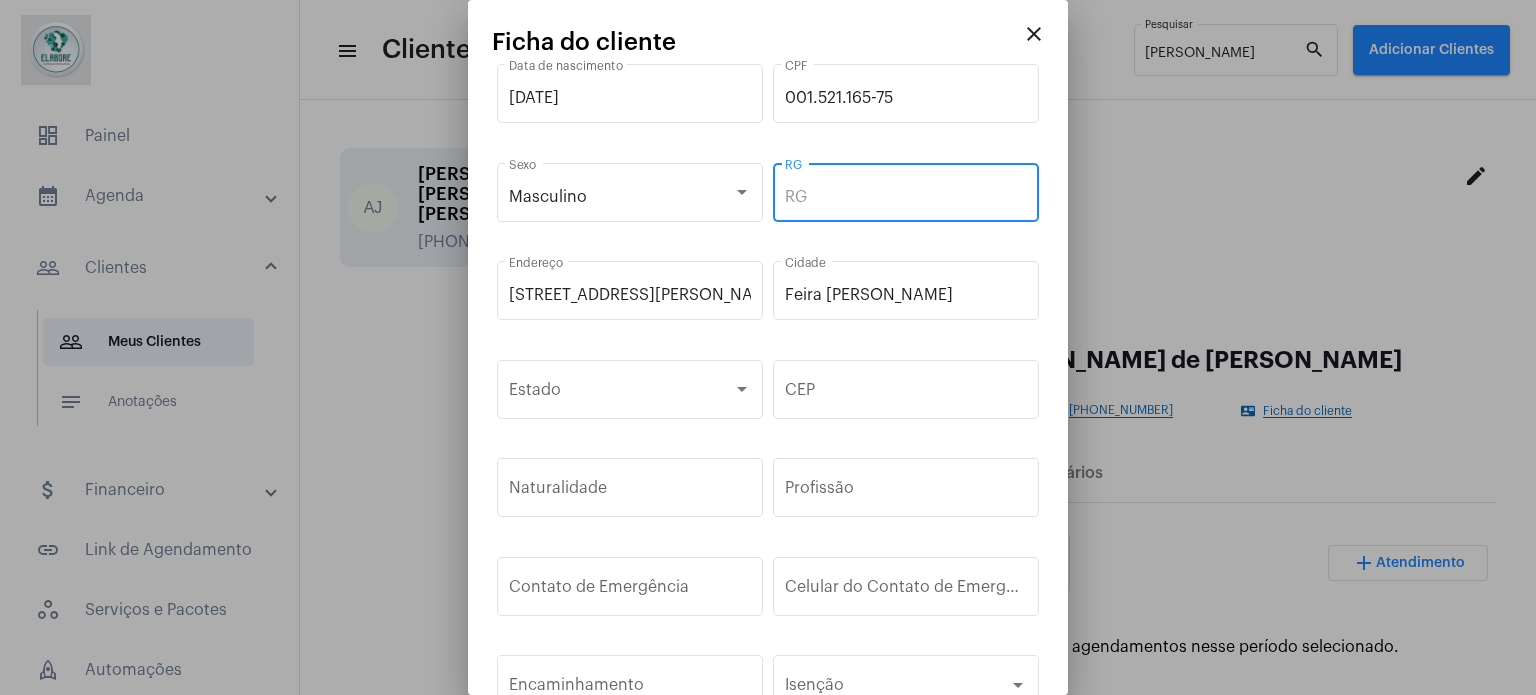 click on "RG" at bounding box center [906, 197] 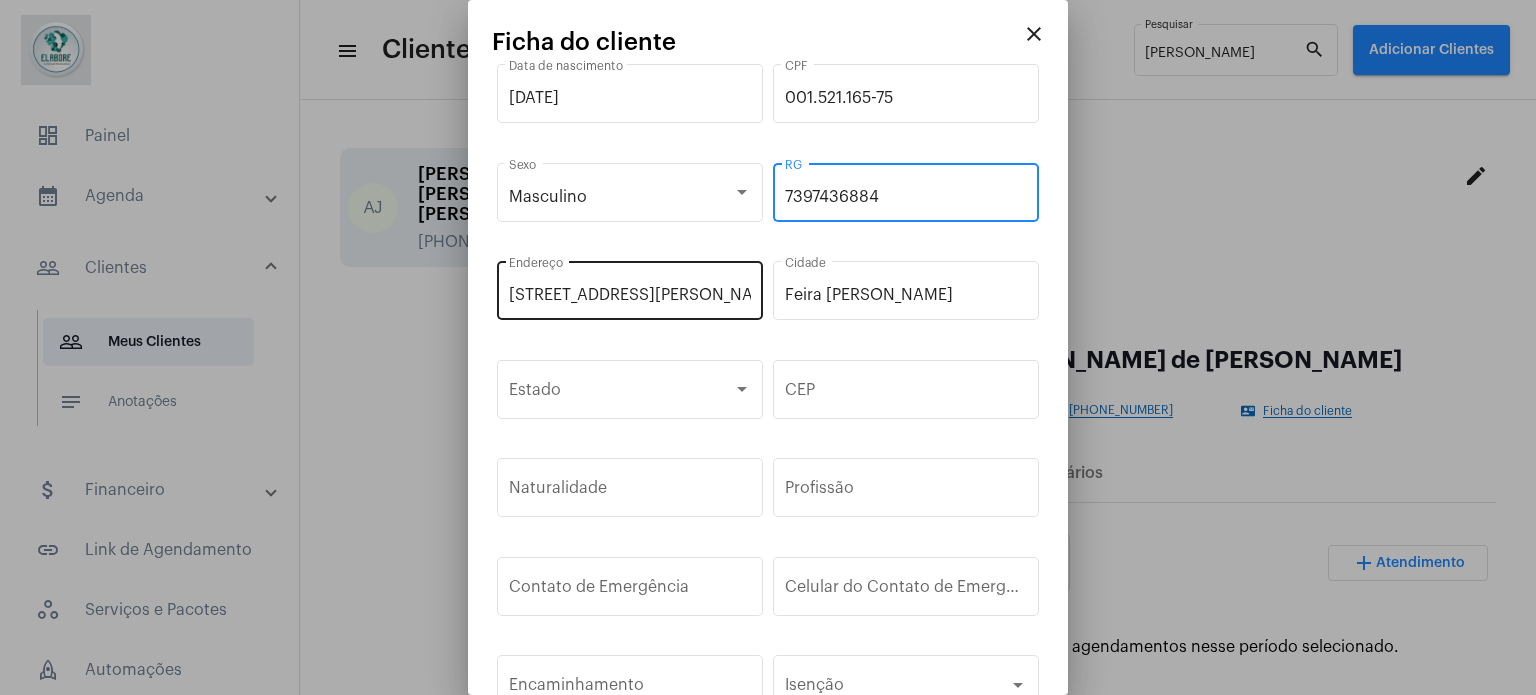 type on "7397436884" 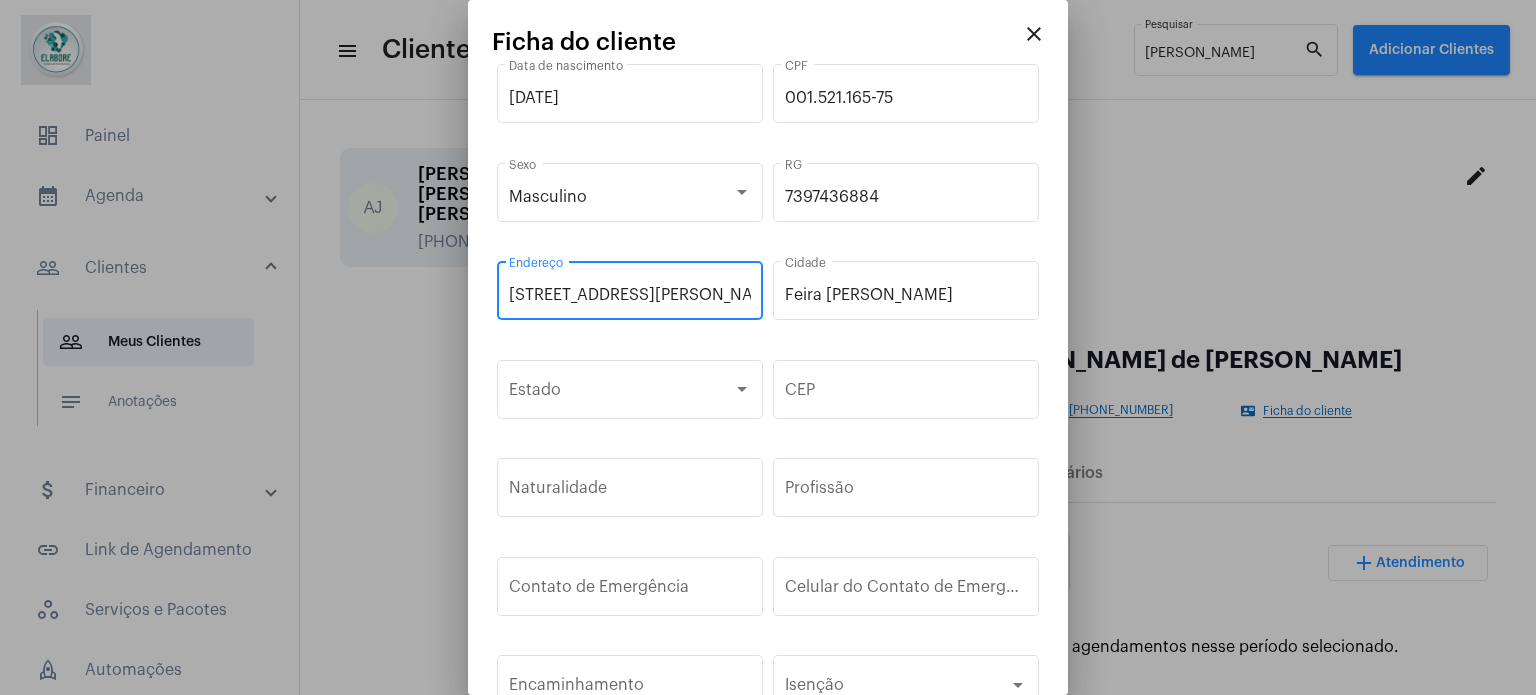 click on "[STREET_ADDRESS][PERSON_NAME]" at bounding box center [630, 295] 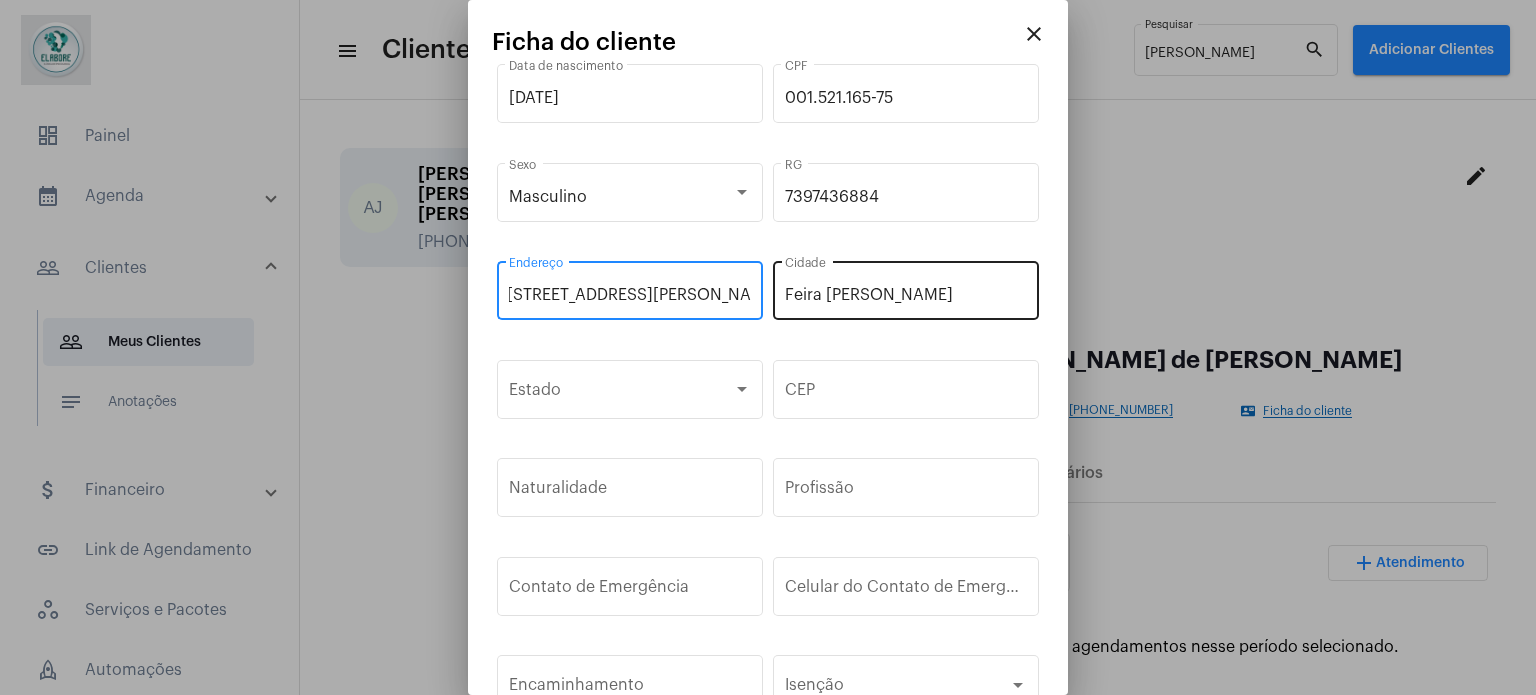 scroll, scrollTop: 0, scrollLeft: 20, axis: horizontal 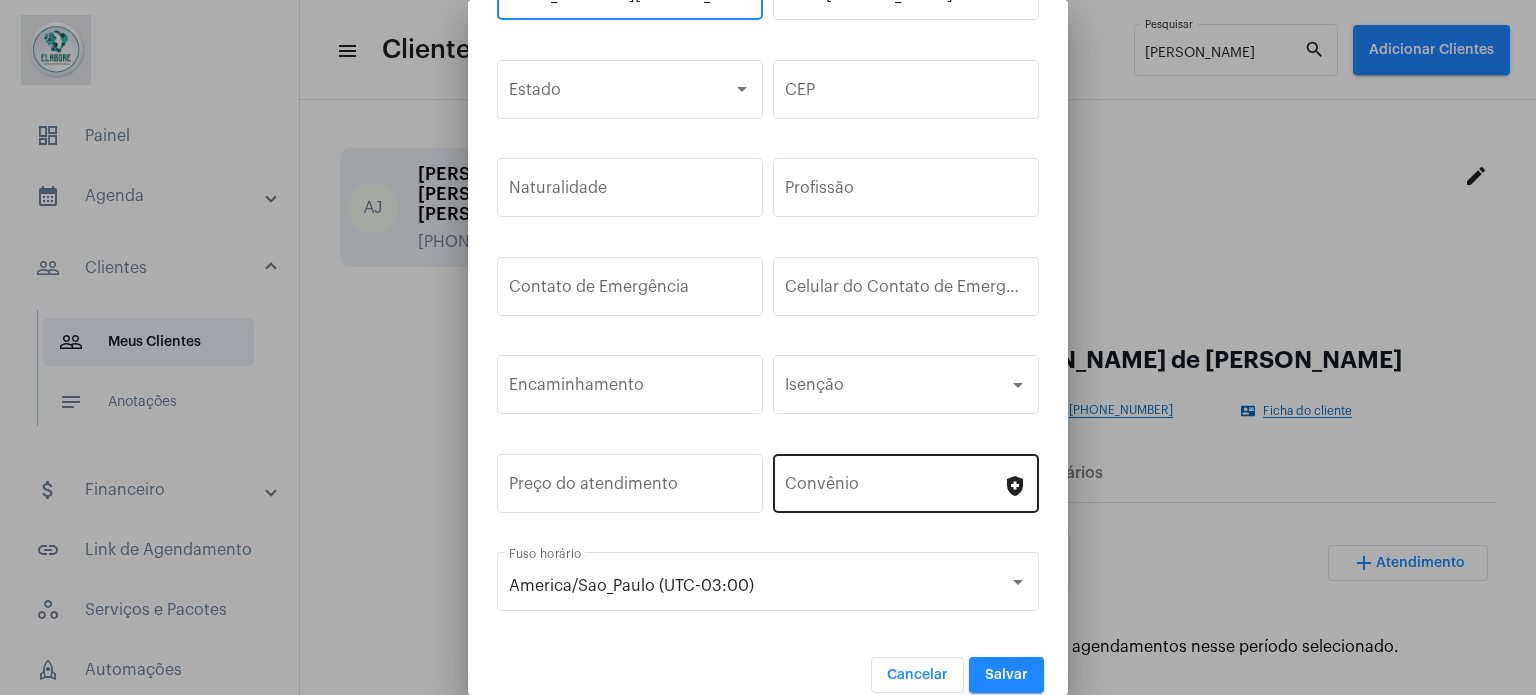 type on "[STREET_ADDRESS][PERSON_NAME]" 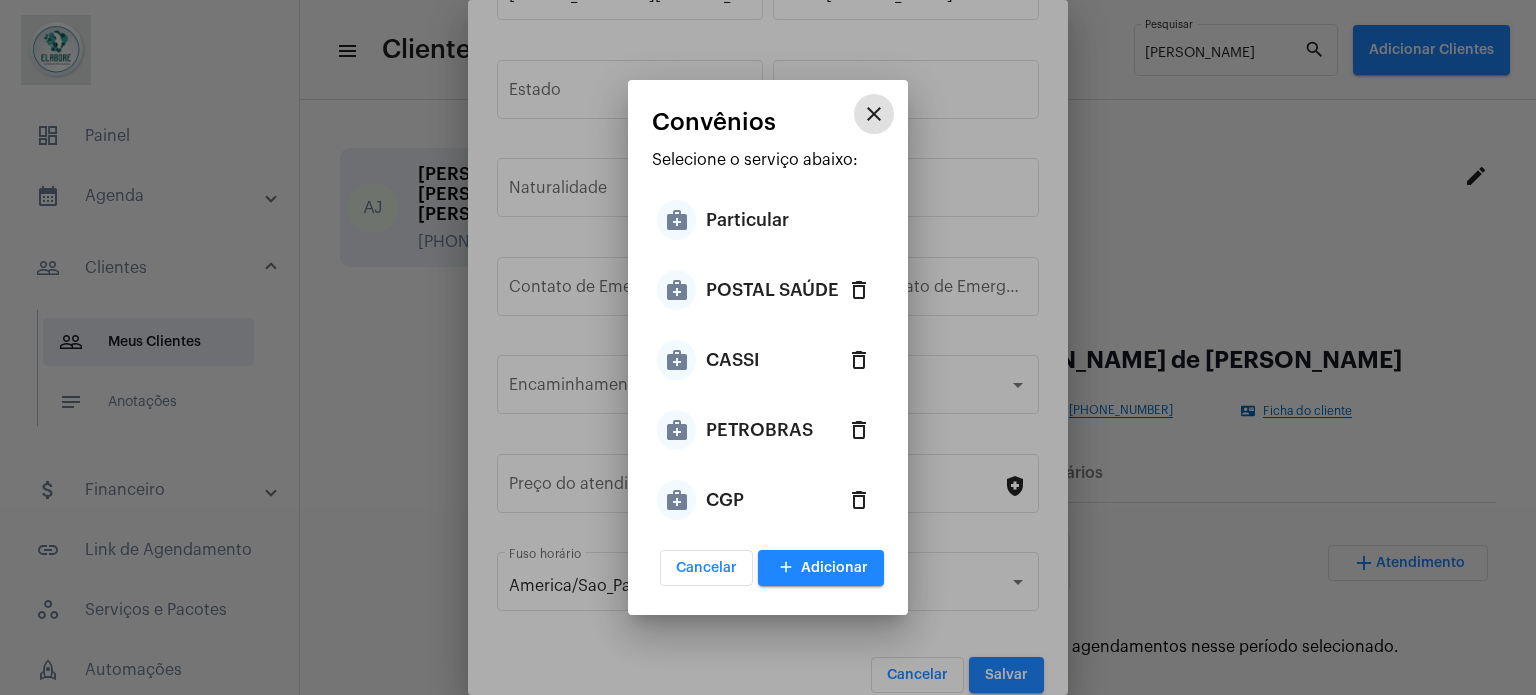 click on "medical_services Particular" at bounding box center (768, 220) 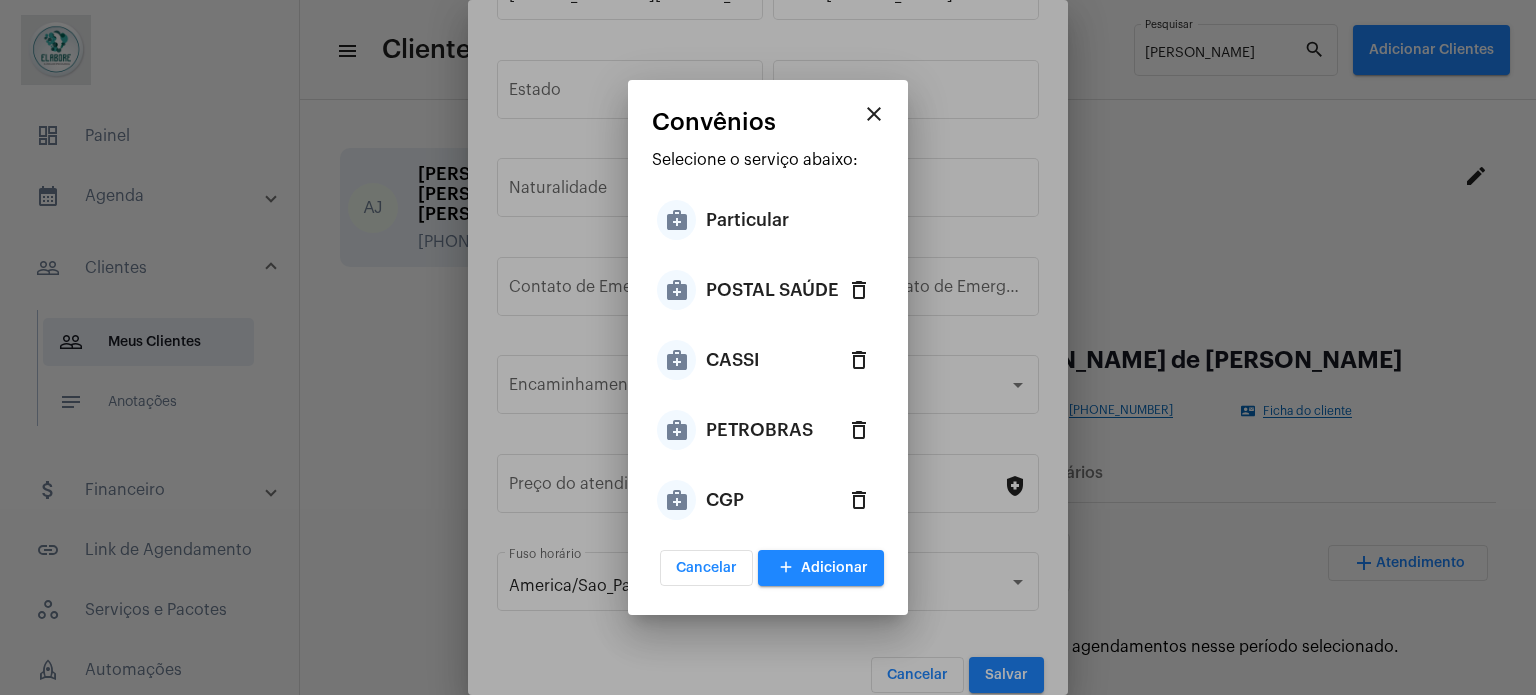click on "Particular" at bounding box center (747, 220) 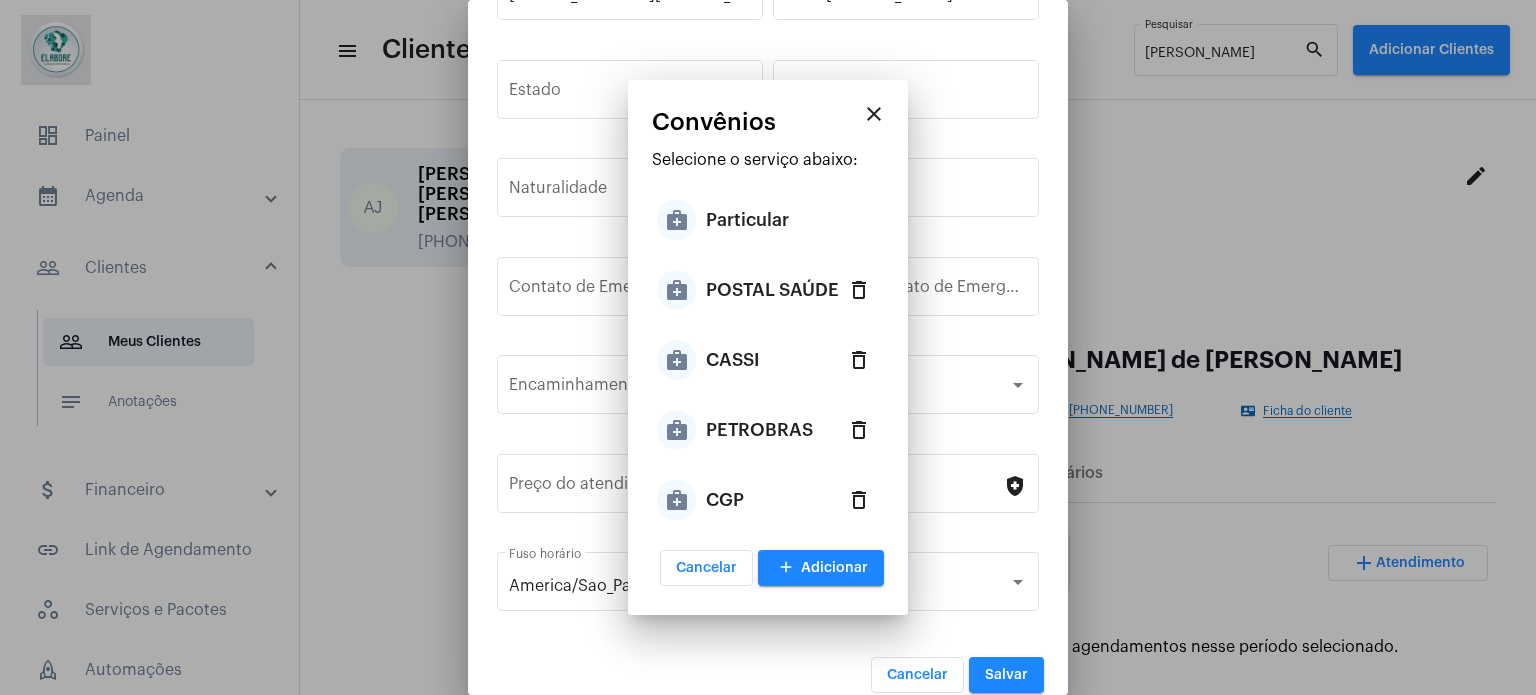 type on "Particular" 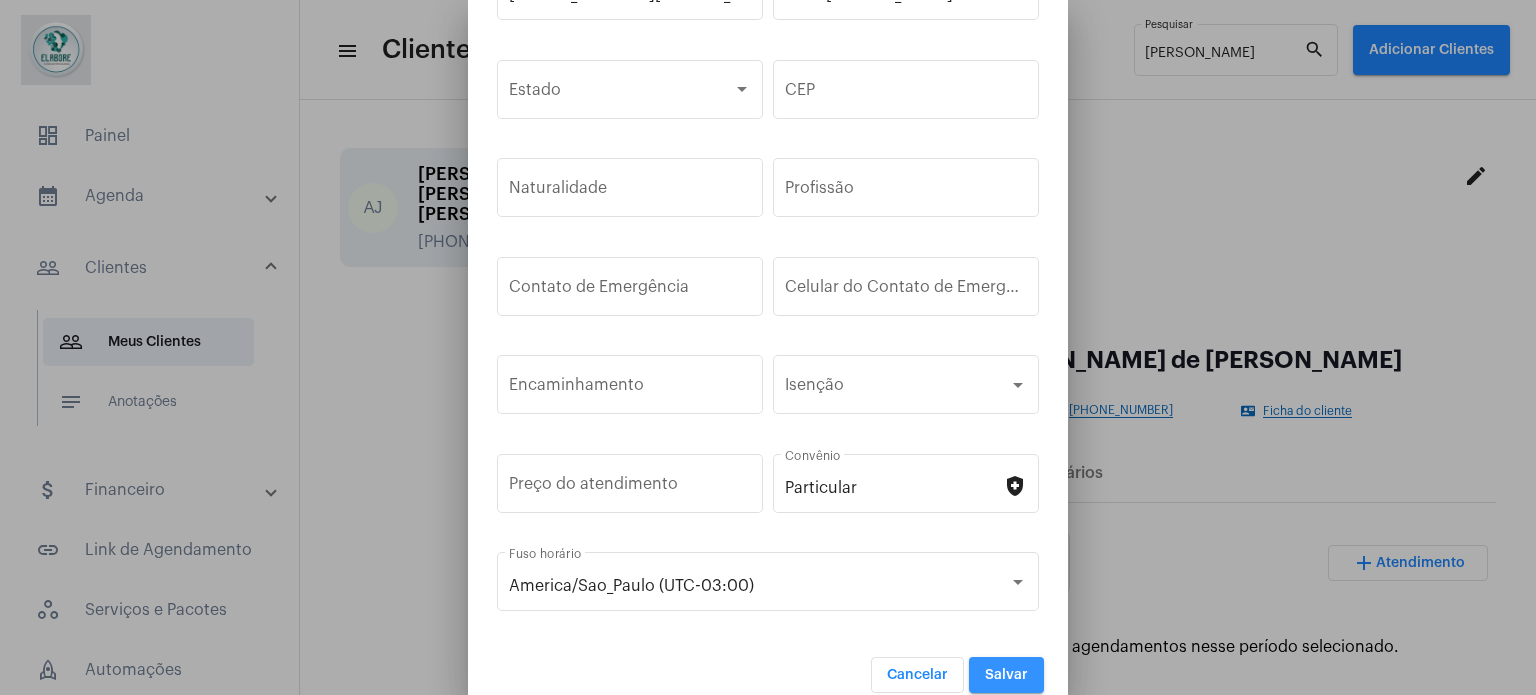 click on "Salvar" at bounding box center [1006, 675] 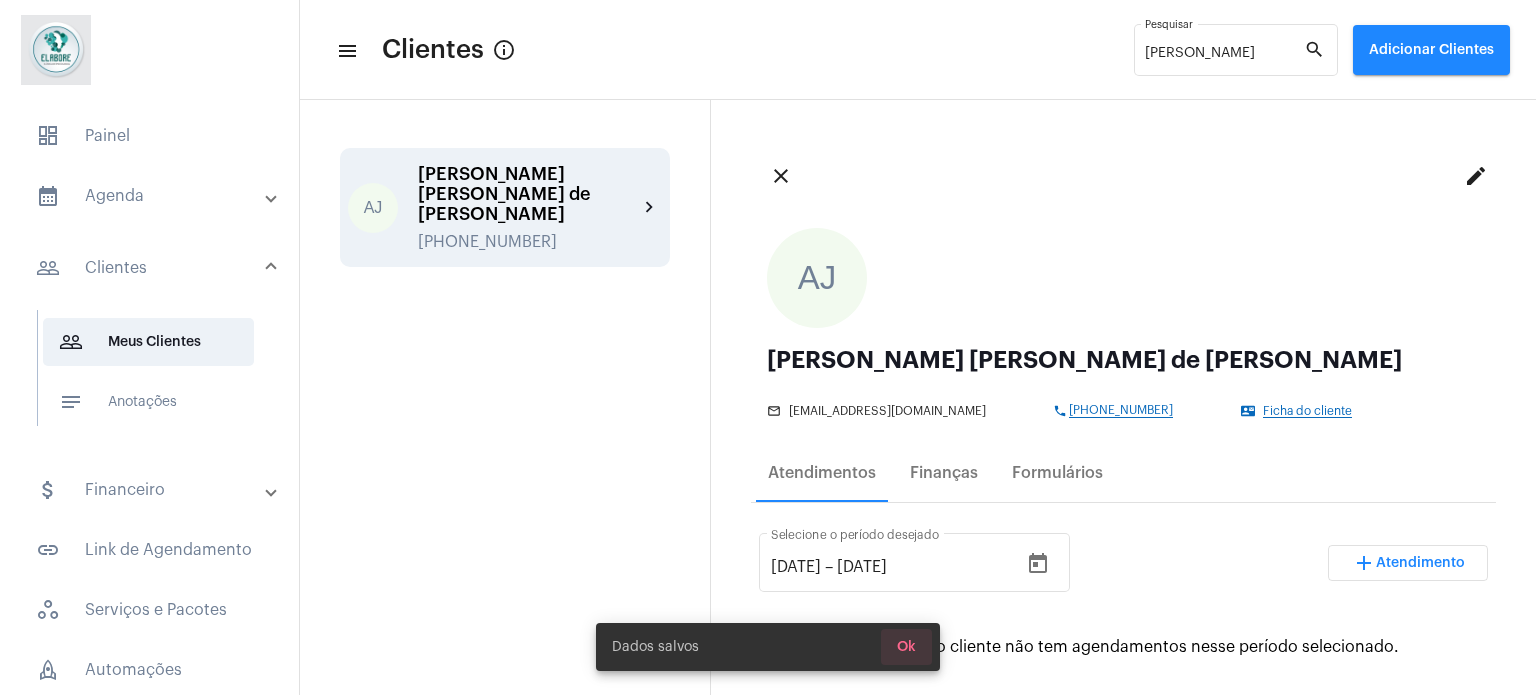 click on "Ok" at bounding box center (906, 647) 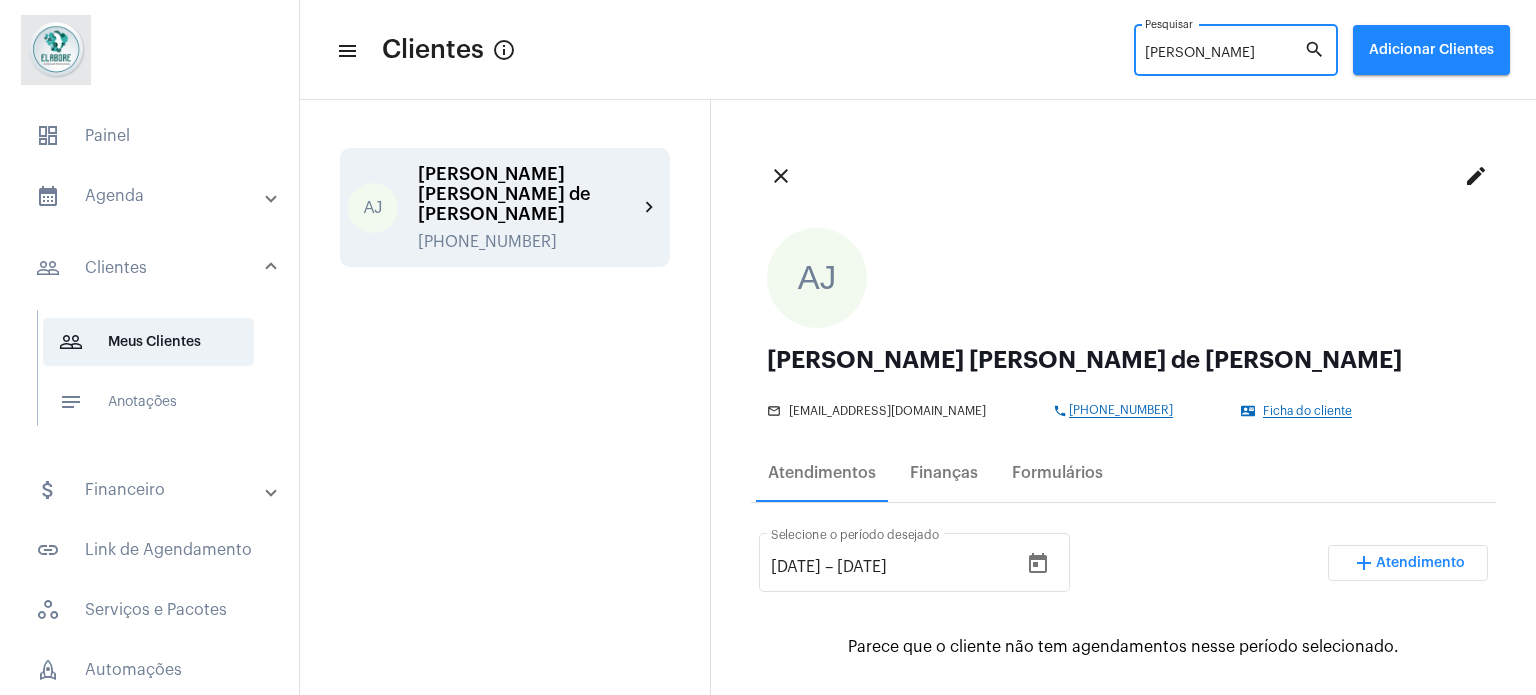 drag, startPoint x: 1180, startPoint y: 55, endPoint x: 1134, endPoint y: 54, distance: 46.010868 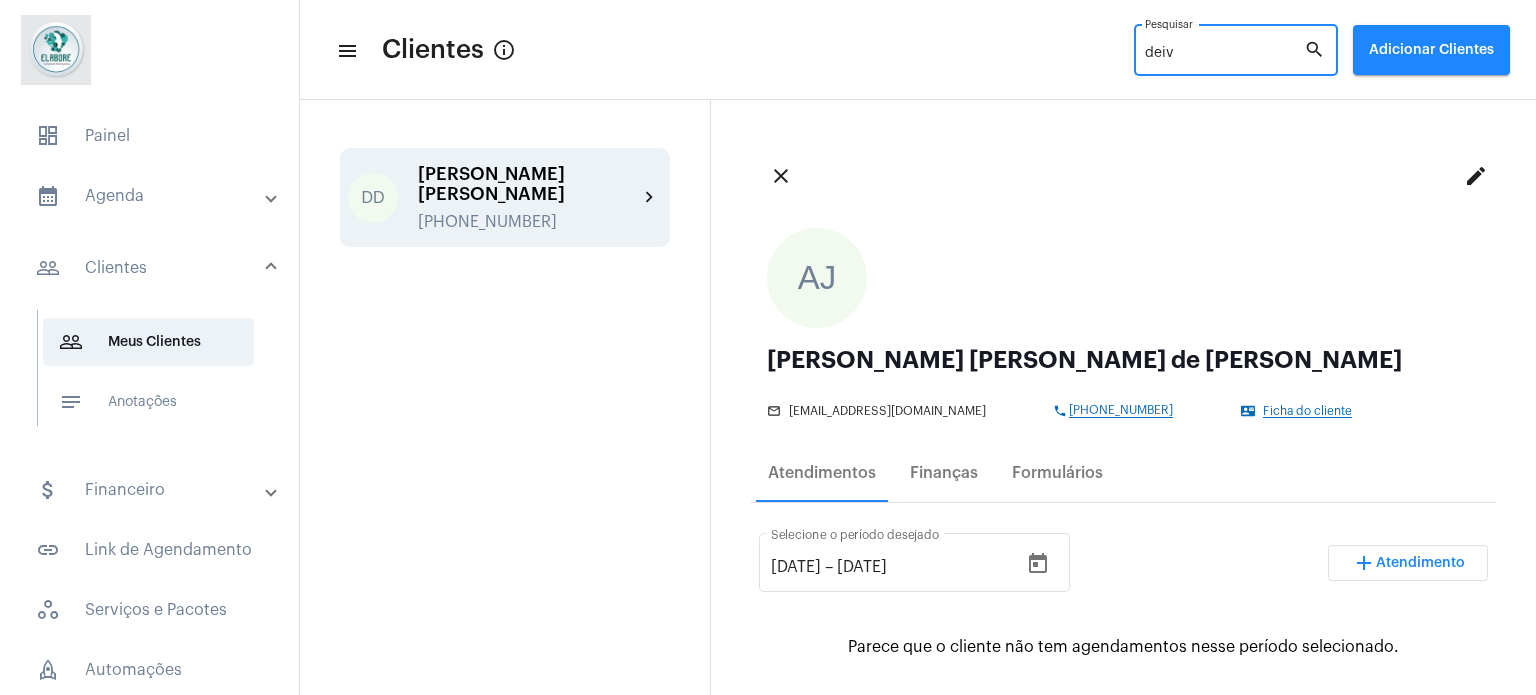 type on "deiv" 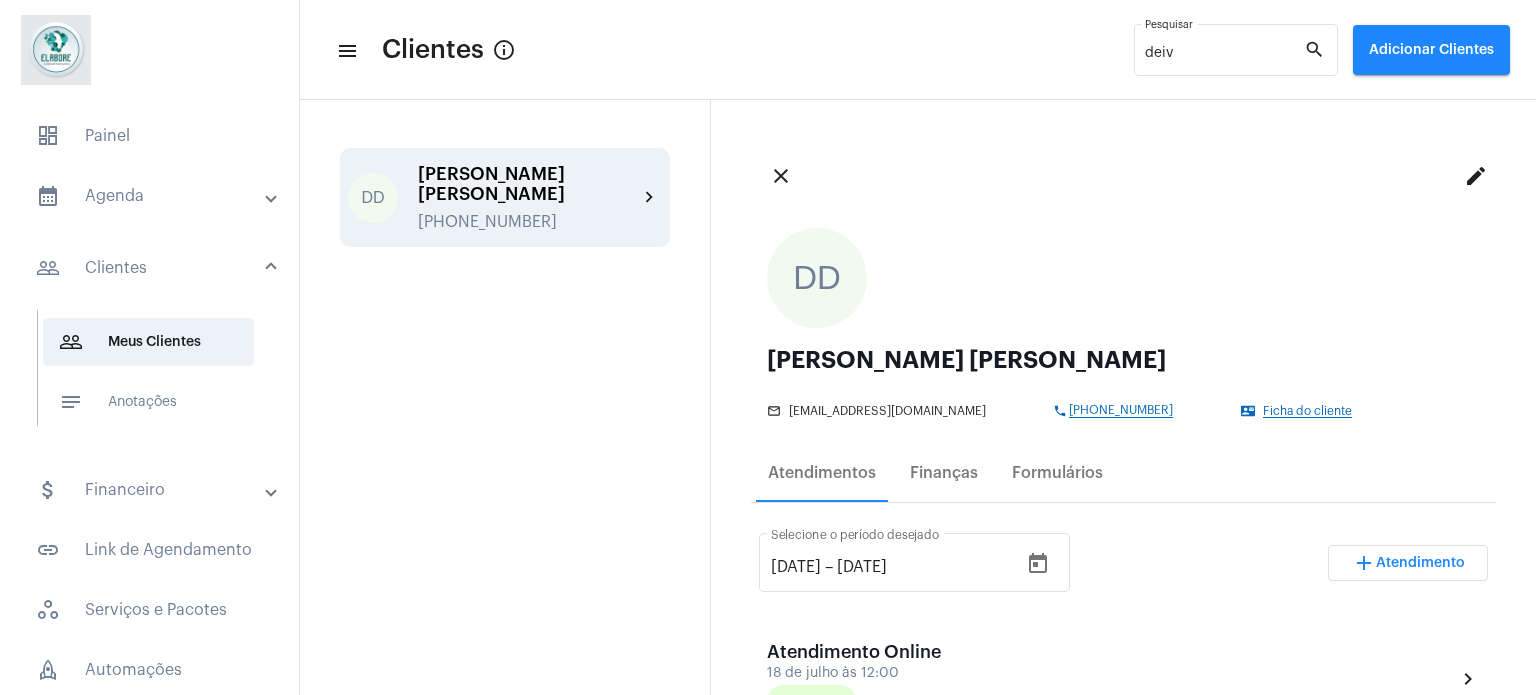 click on "[PERSON_NAME] [PERSON_NAME] mail_outline [EMAIL_ADDRESS][DOMAIN_NAME] phone [PHONE_NUMBER] contact_mail Ficha do cliente" 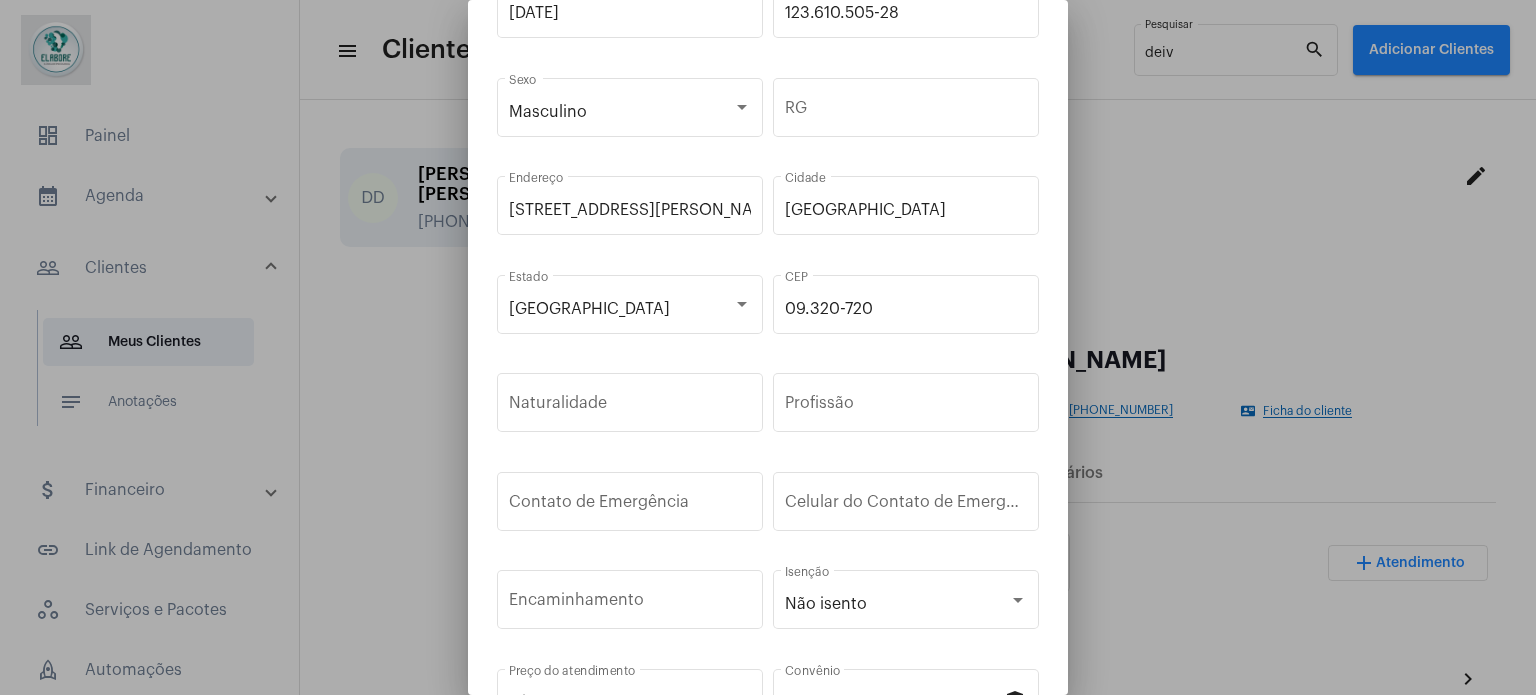 scroll, scrollTop: 0, scrollLeft: 0, axis: both 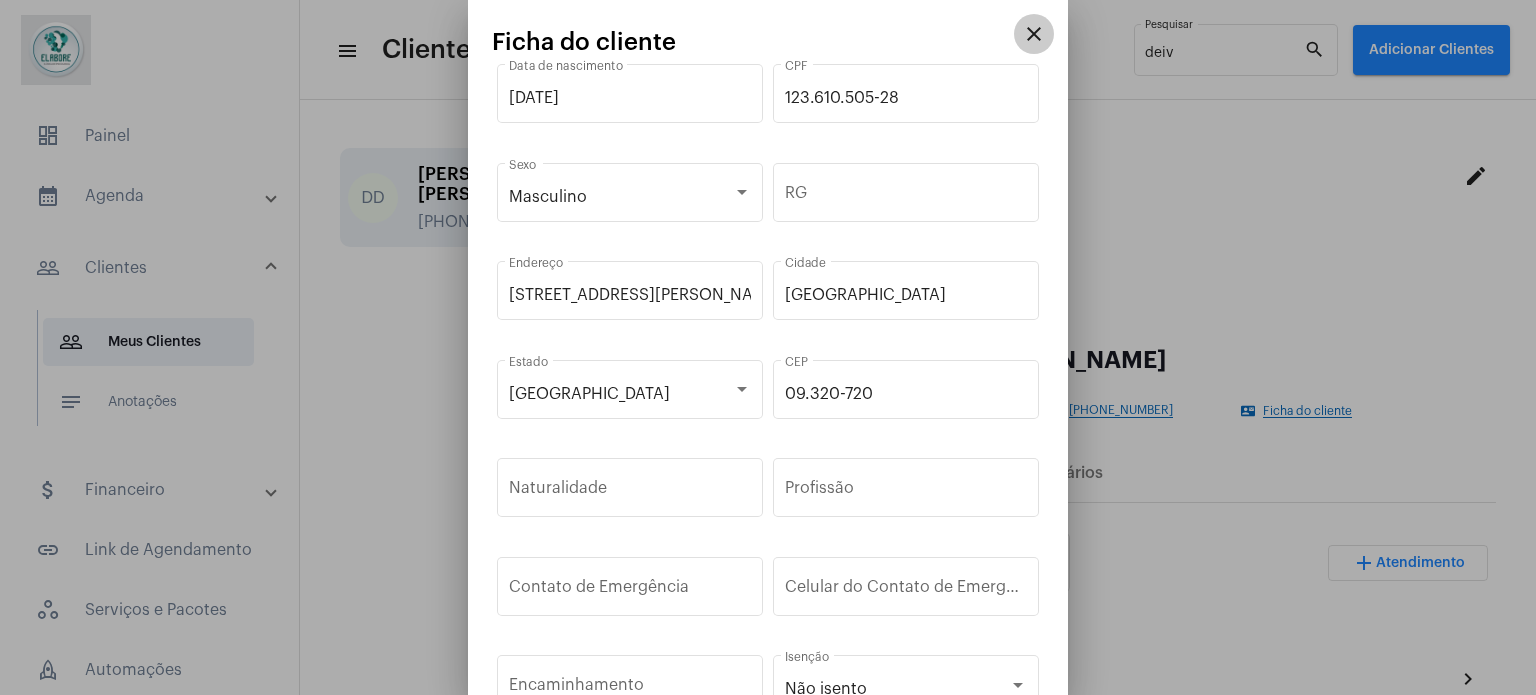click on "close" at bounding box center [1034, 34] 